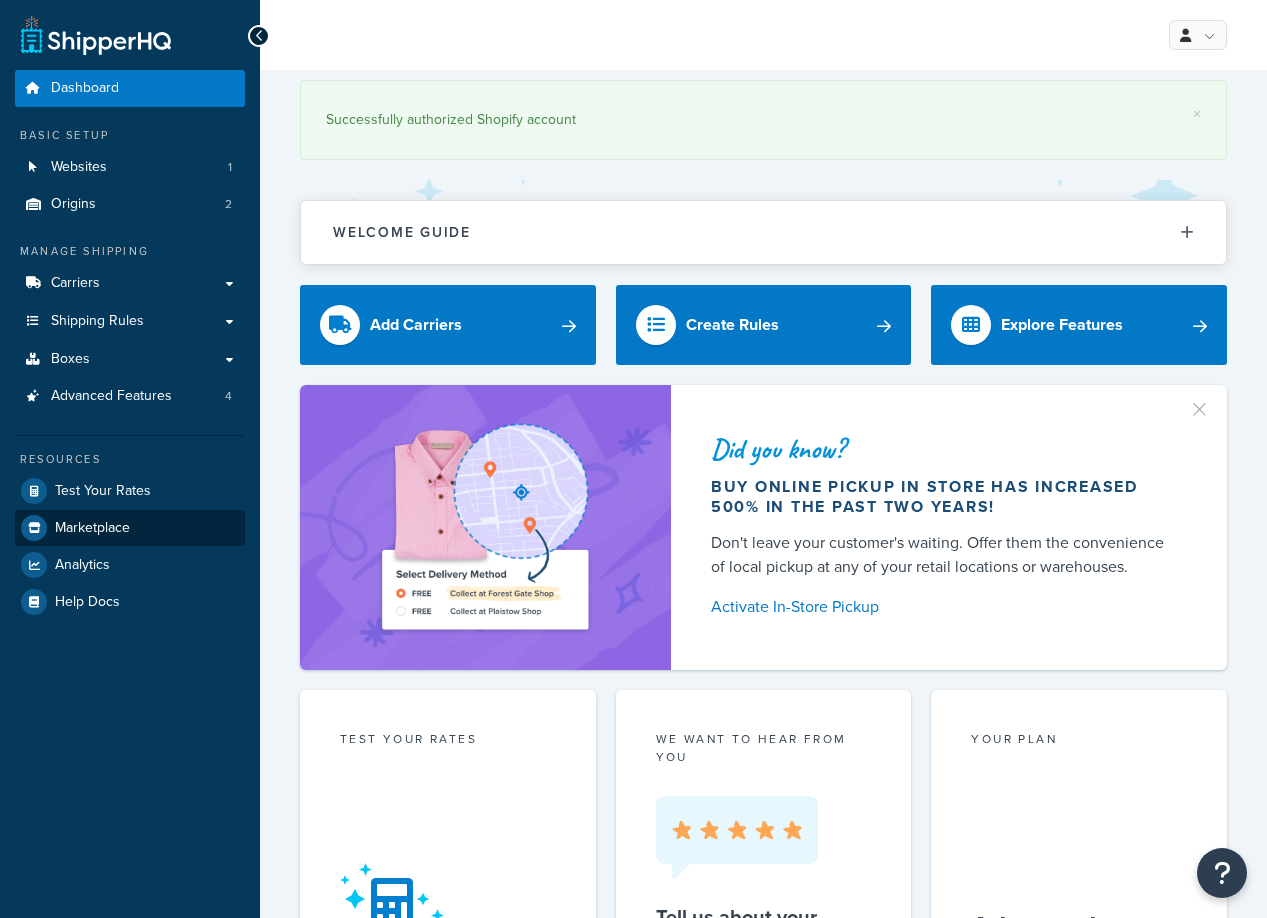 scroll, scrollTop: 0, scrollLeft: 0, axis: both 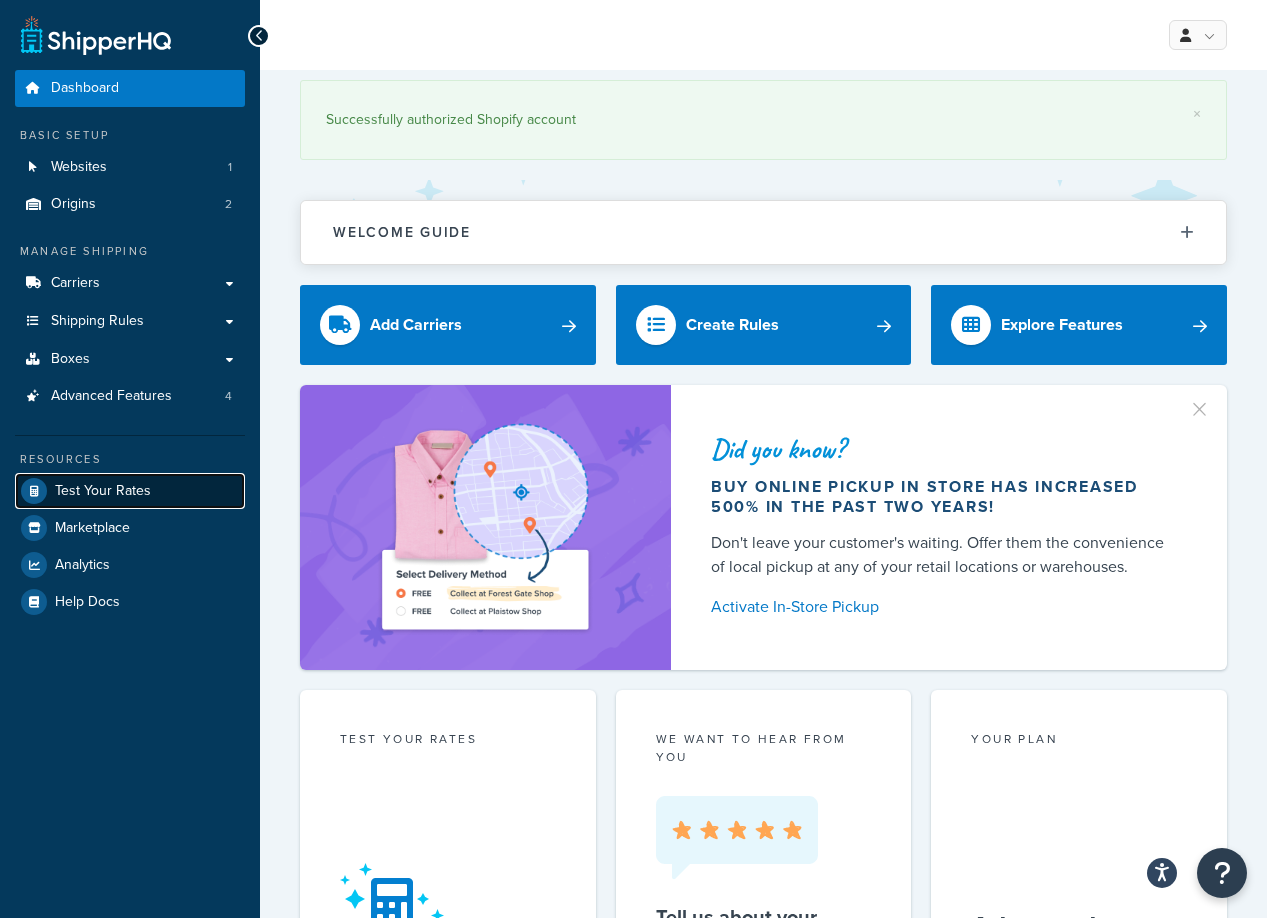 click on "Test Your Rates" at bounding box center [103, 491] 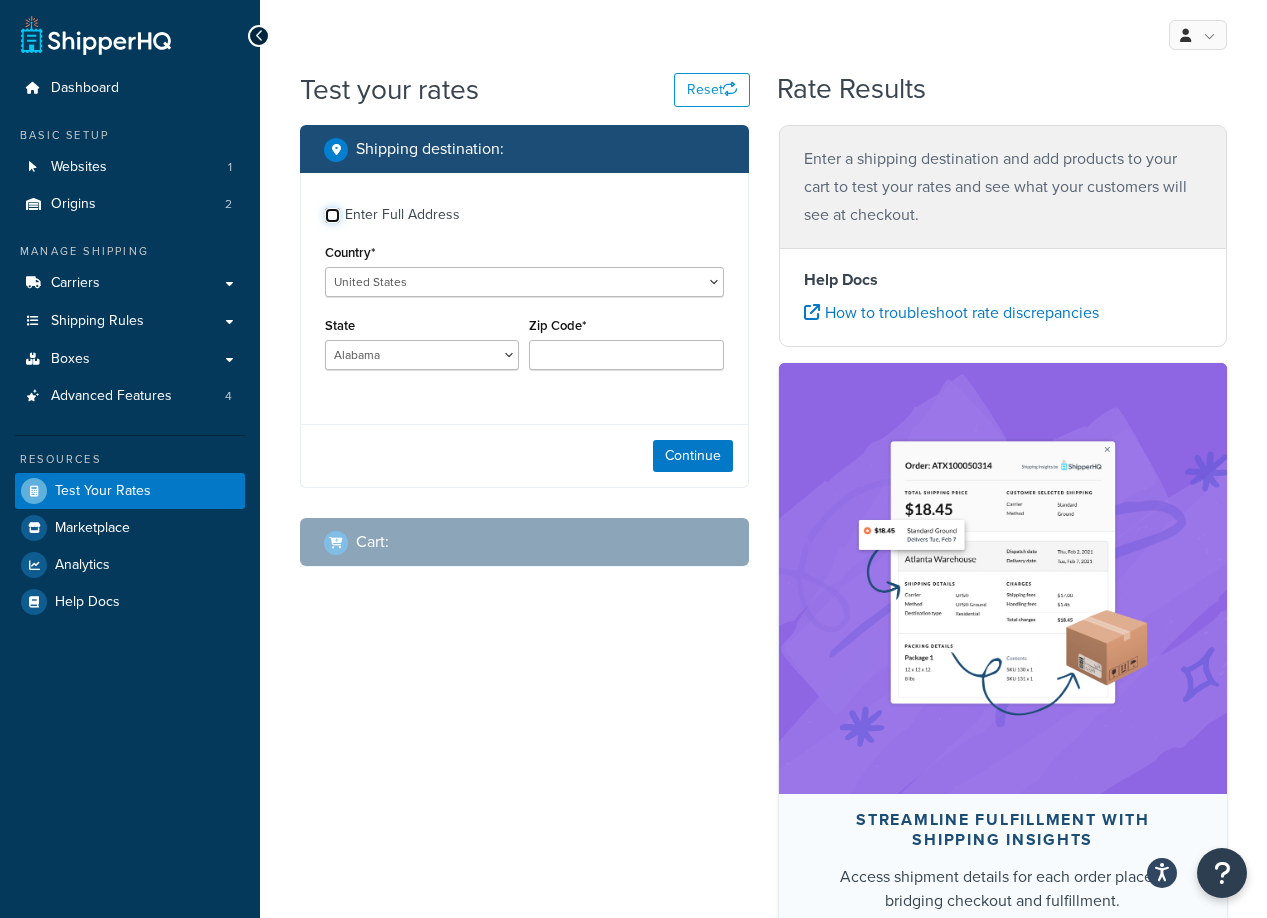click on "Enter Full Address" at bounding box center [332, 215] 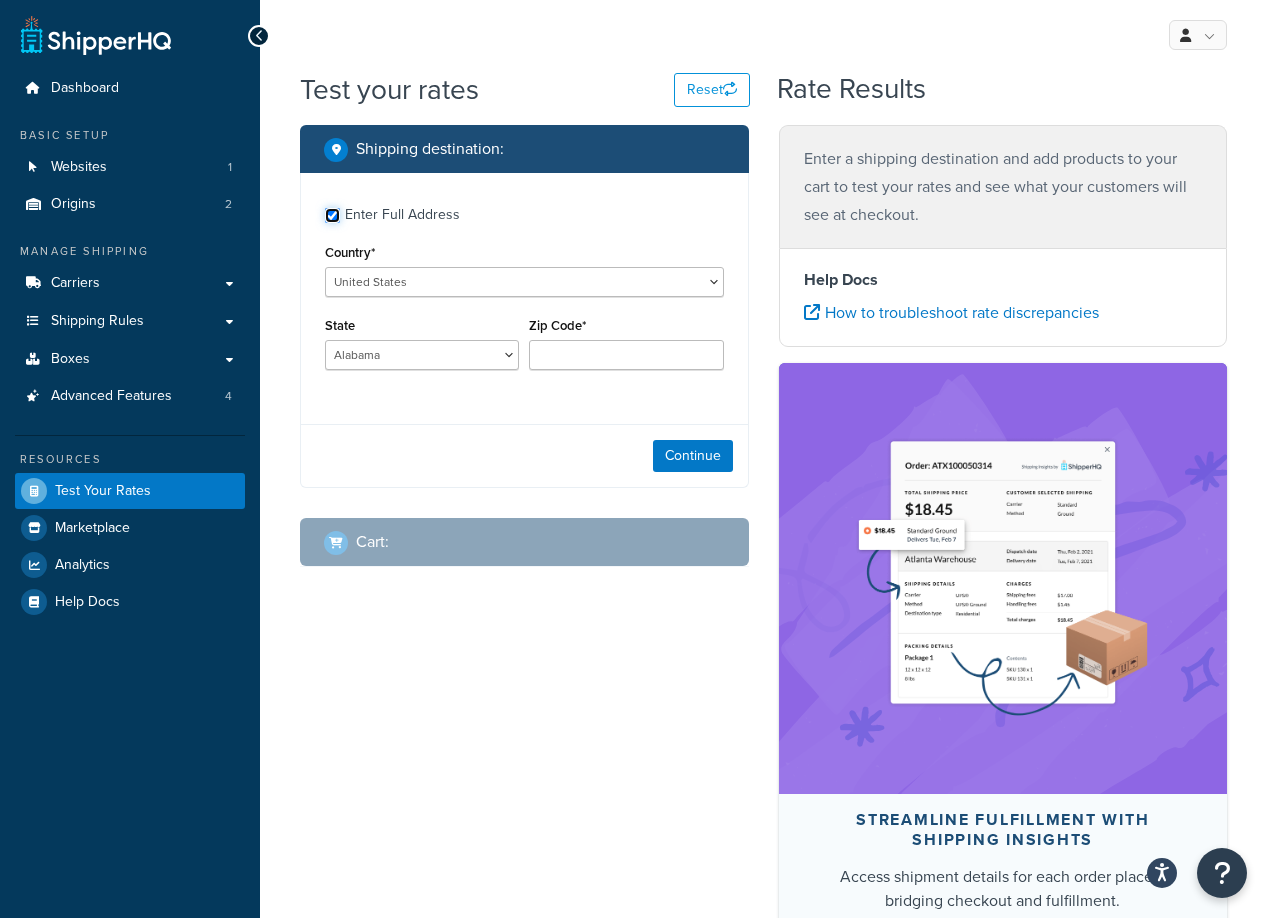 checkbox on "true" 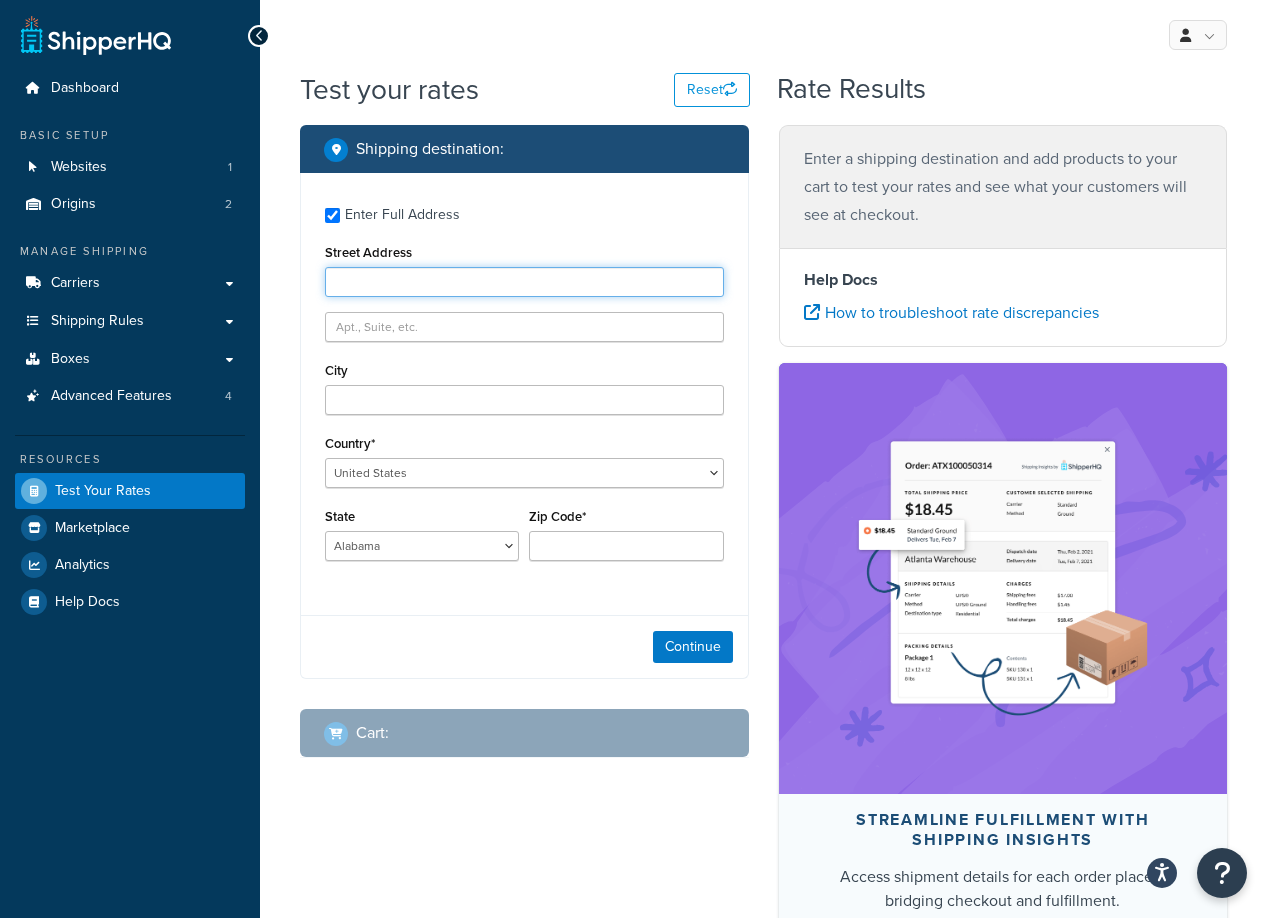 click on "Street Address" at bounding box center (524, 282) 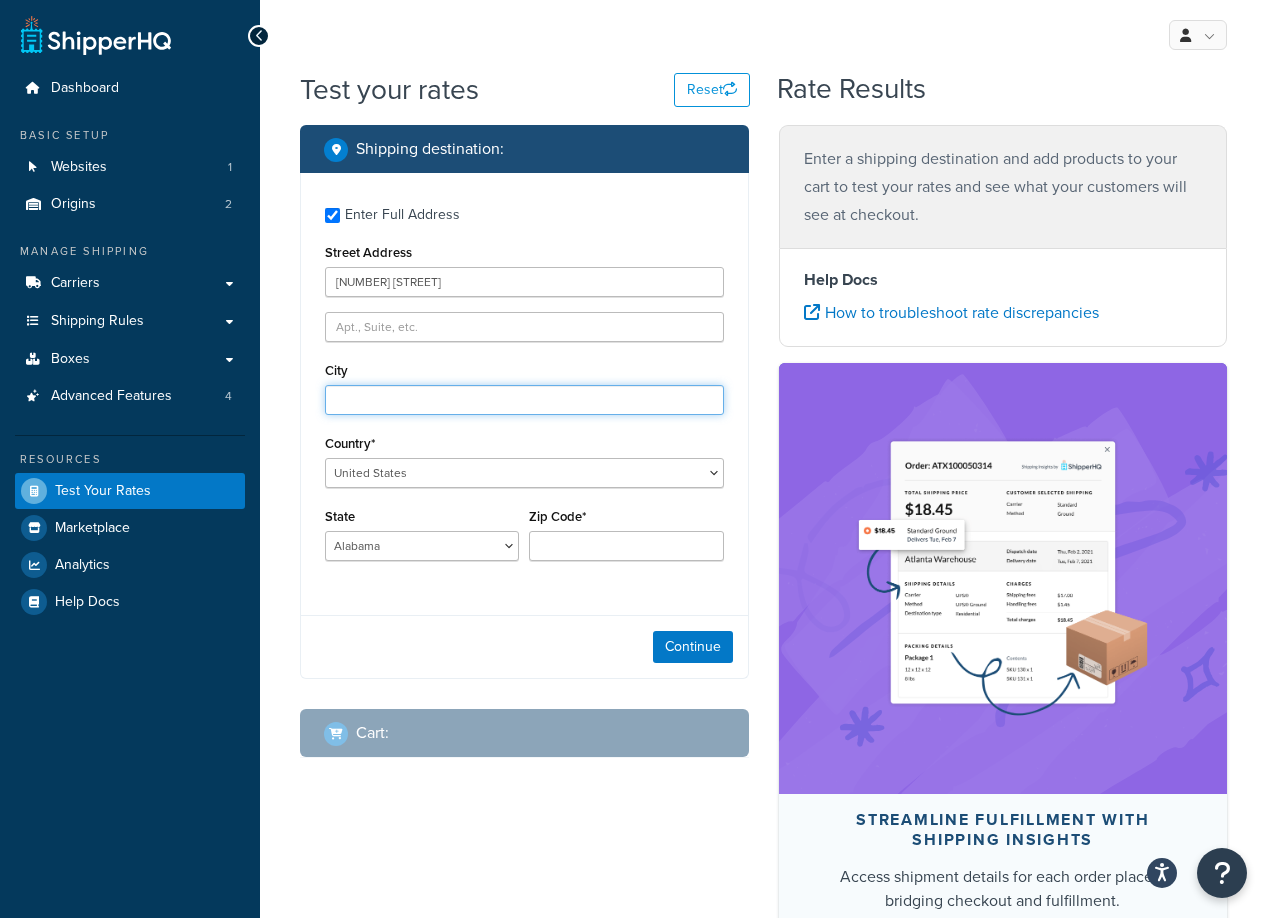 type on "Lakewood Ranch" 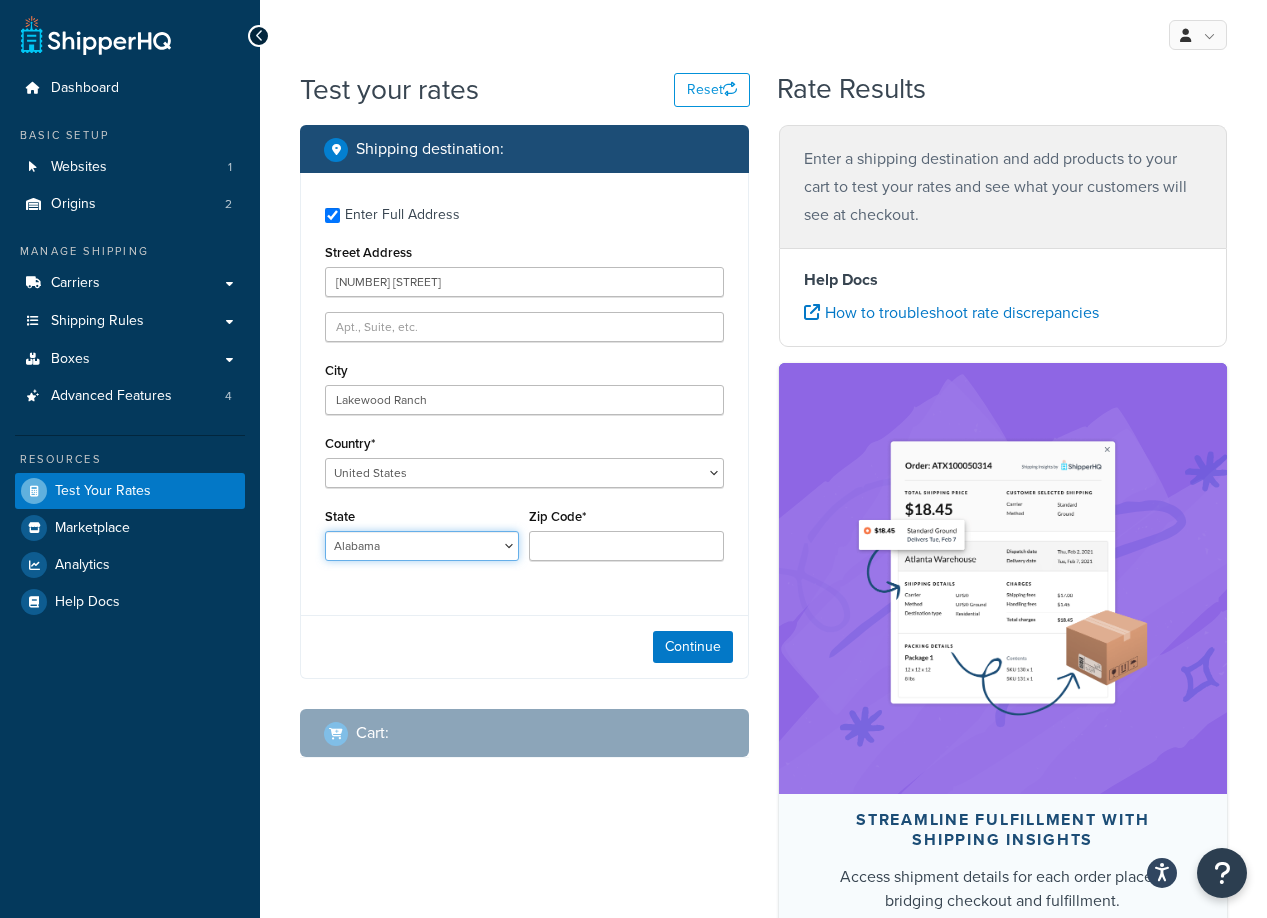 select on "FL" 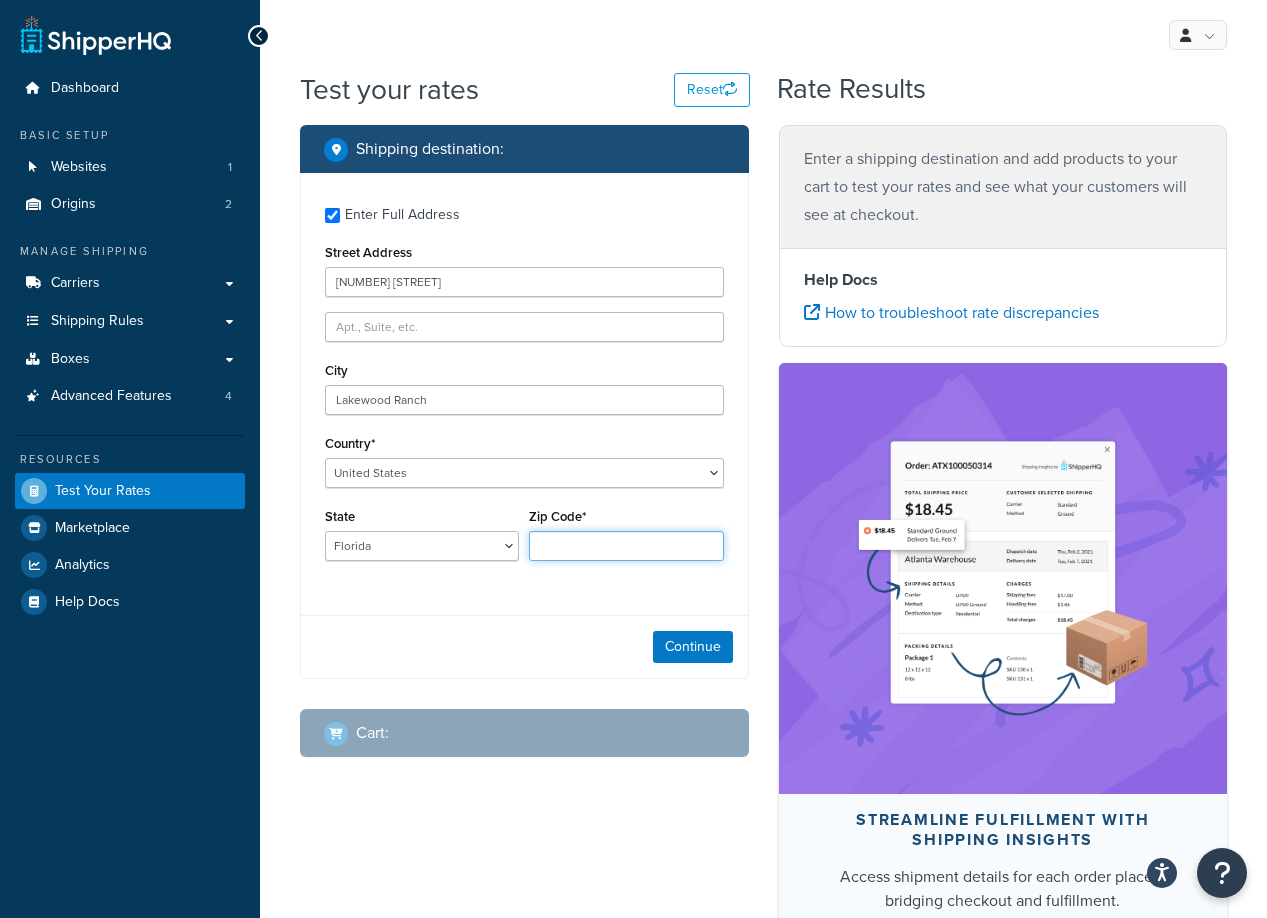 type on "34211" 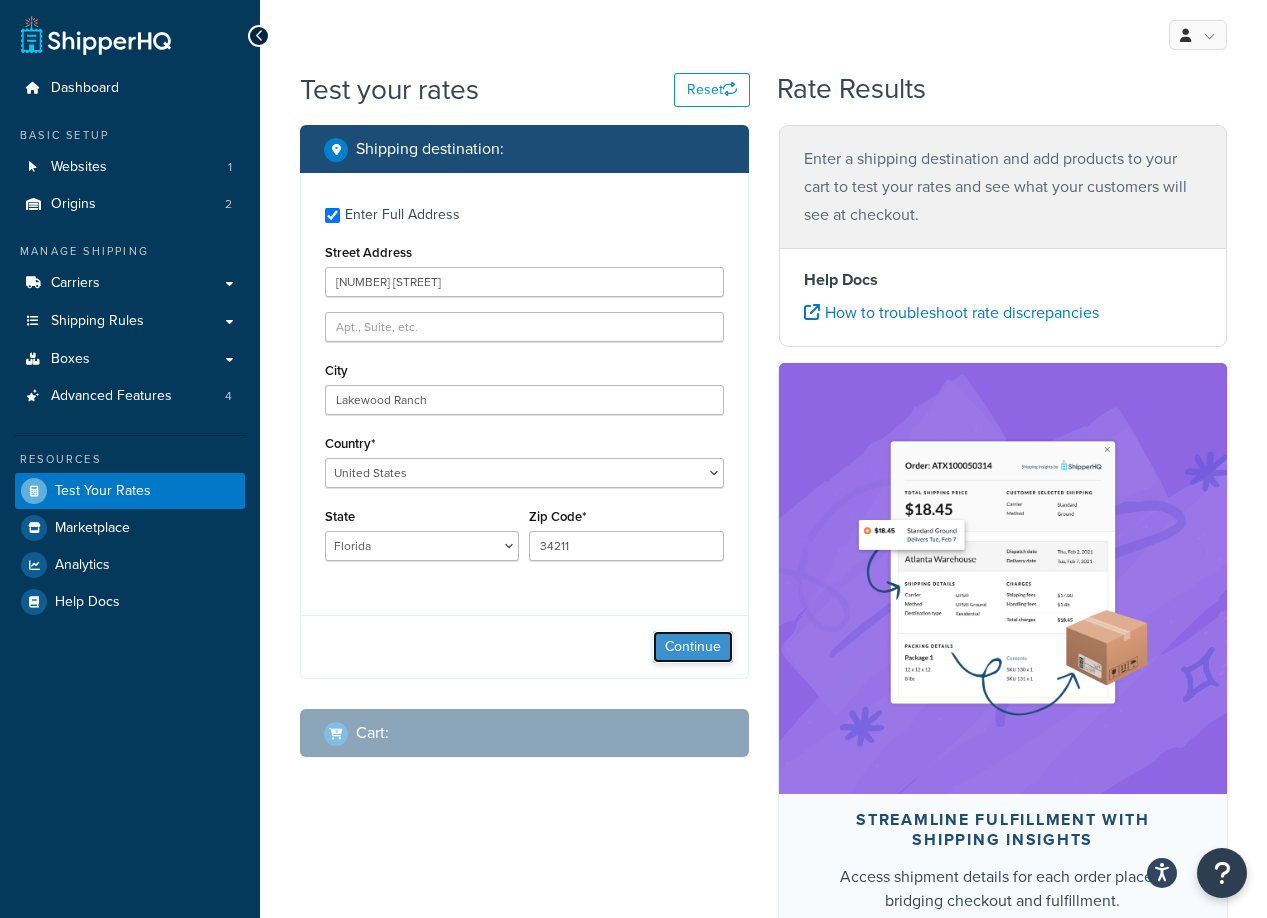 click on "Continue" at bounding box center [693, 647] 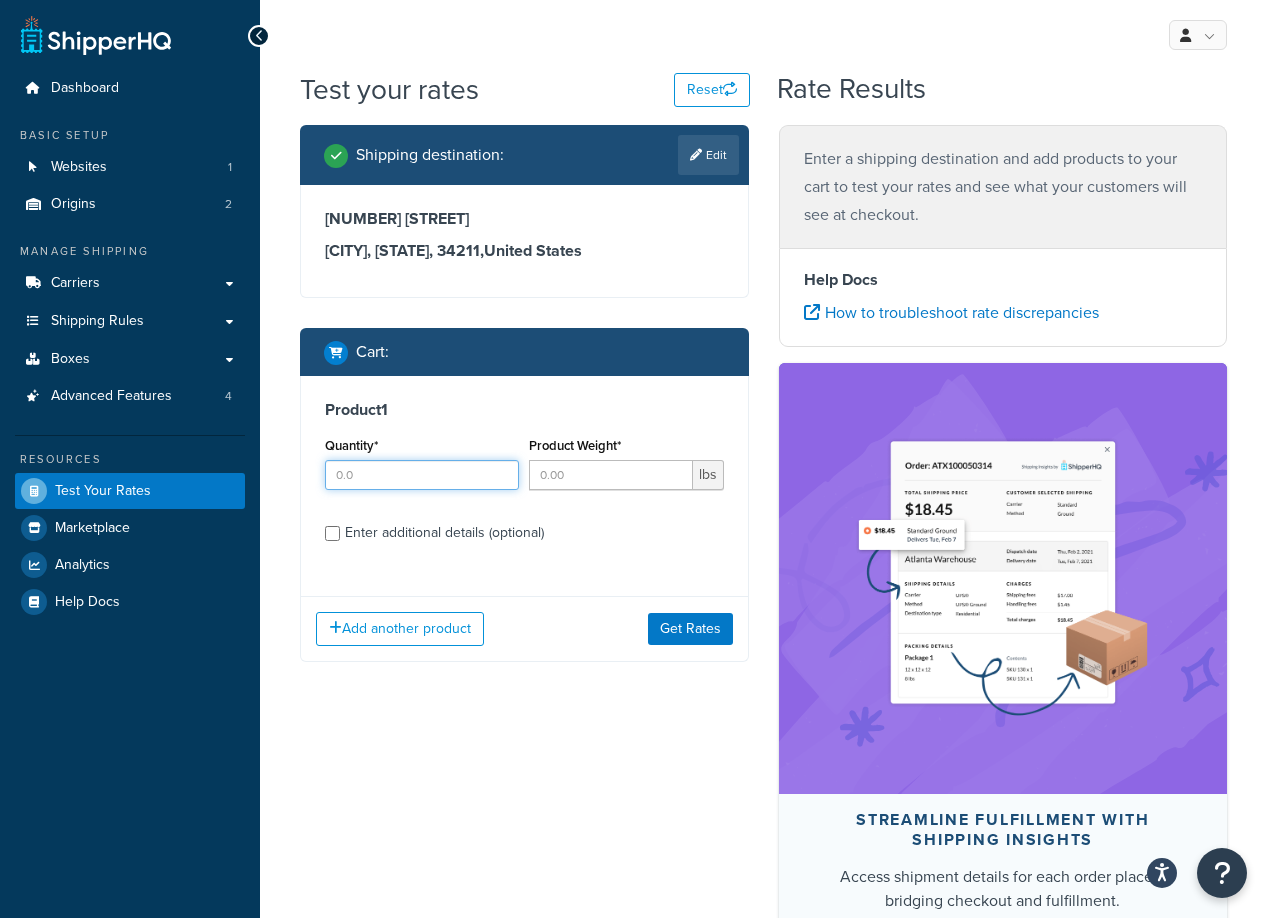 click on "Quantity*" at bounding box center (422, 475) 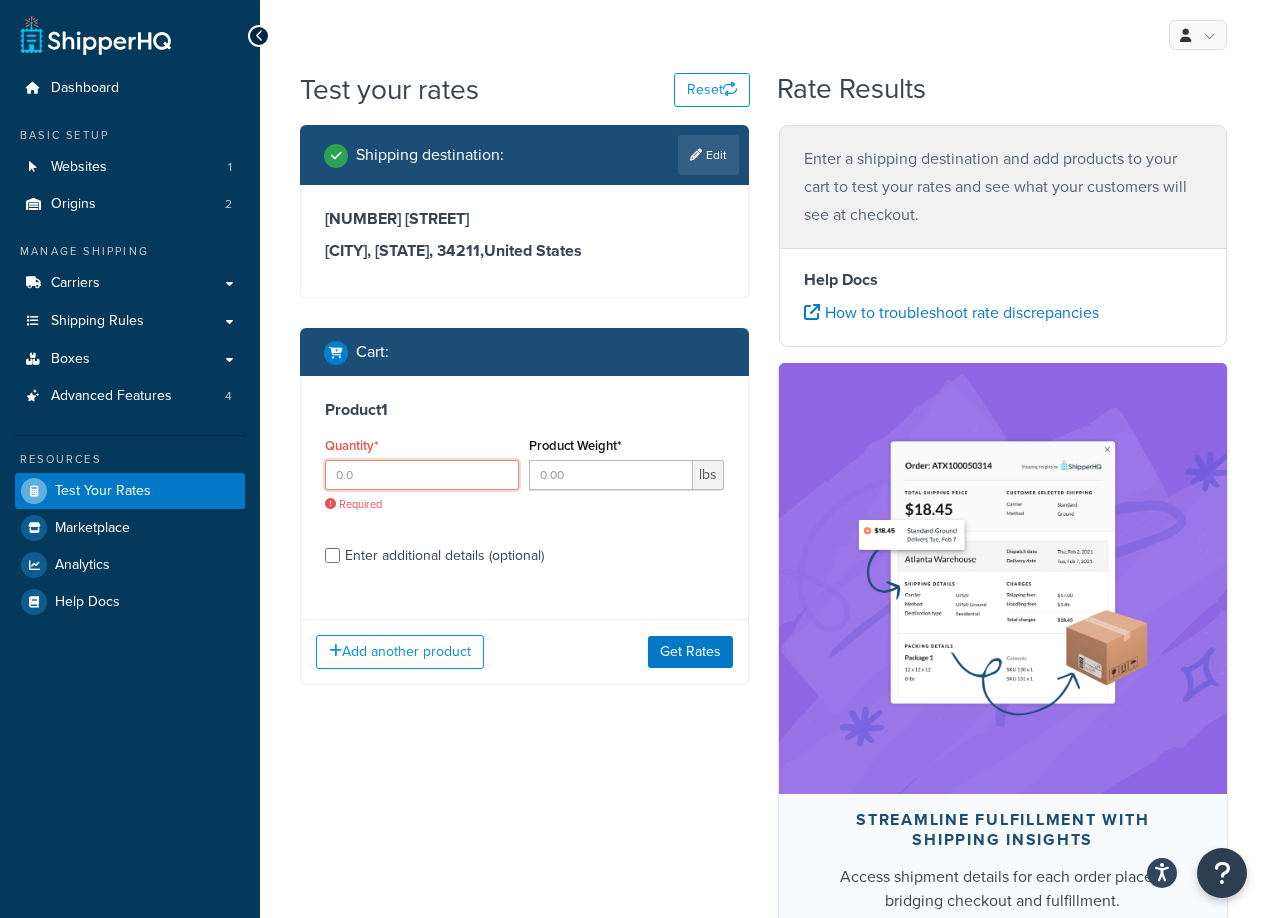 click on "Quantity*" at bounding box center (422, 475) 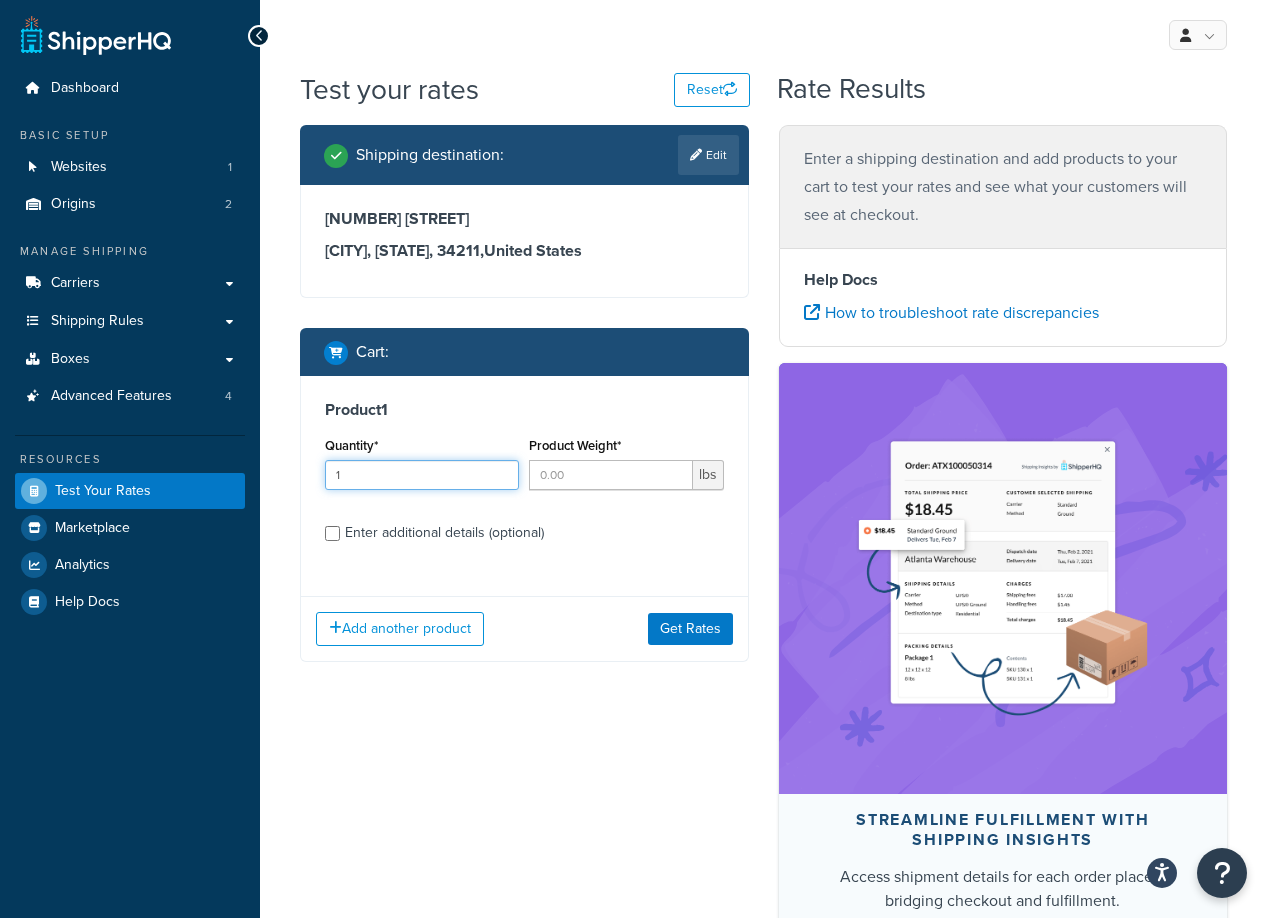type on "1" 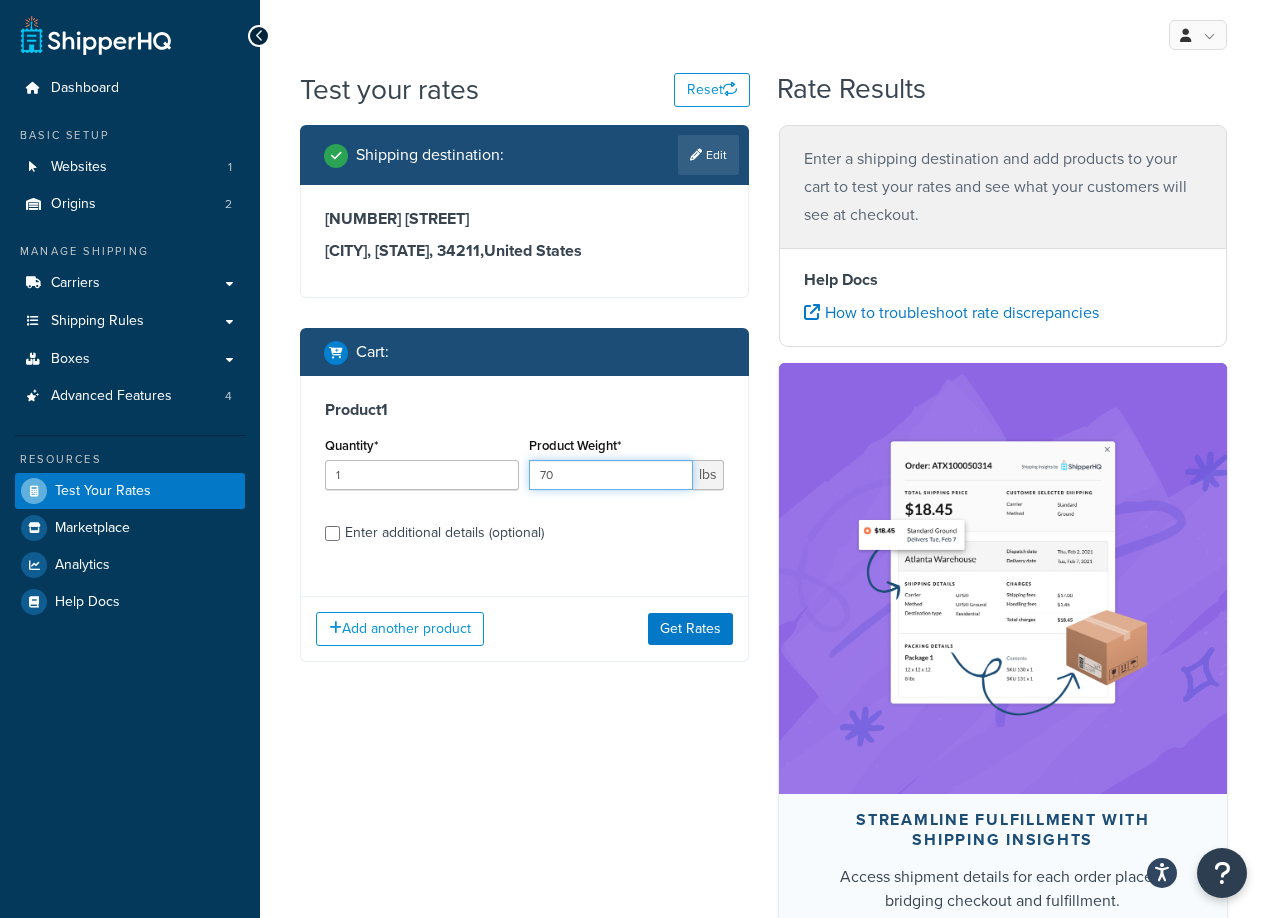 type on "70" 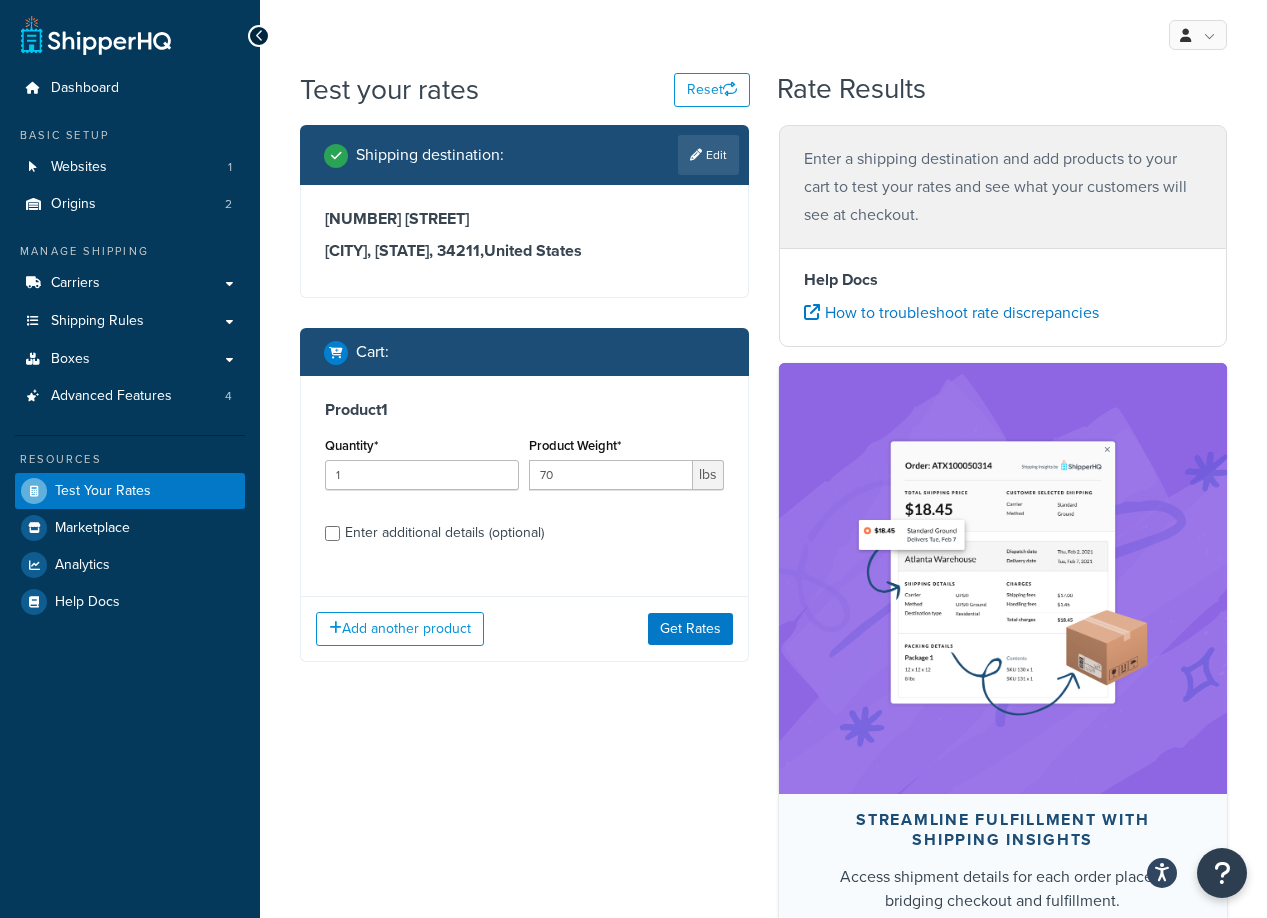 click on "Enter additional details (optional)" at bounding box center (444, 533) 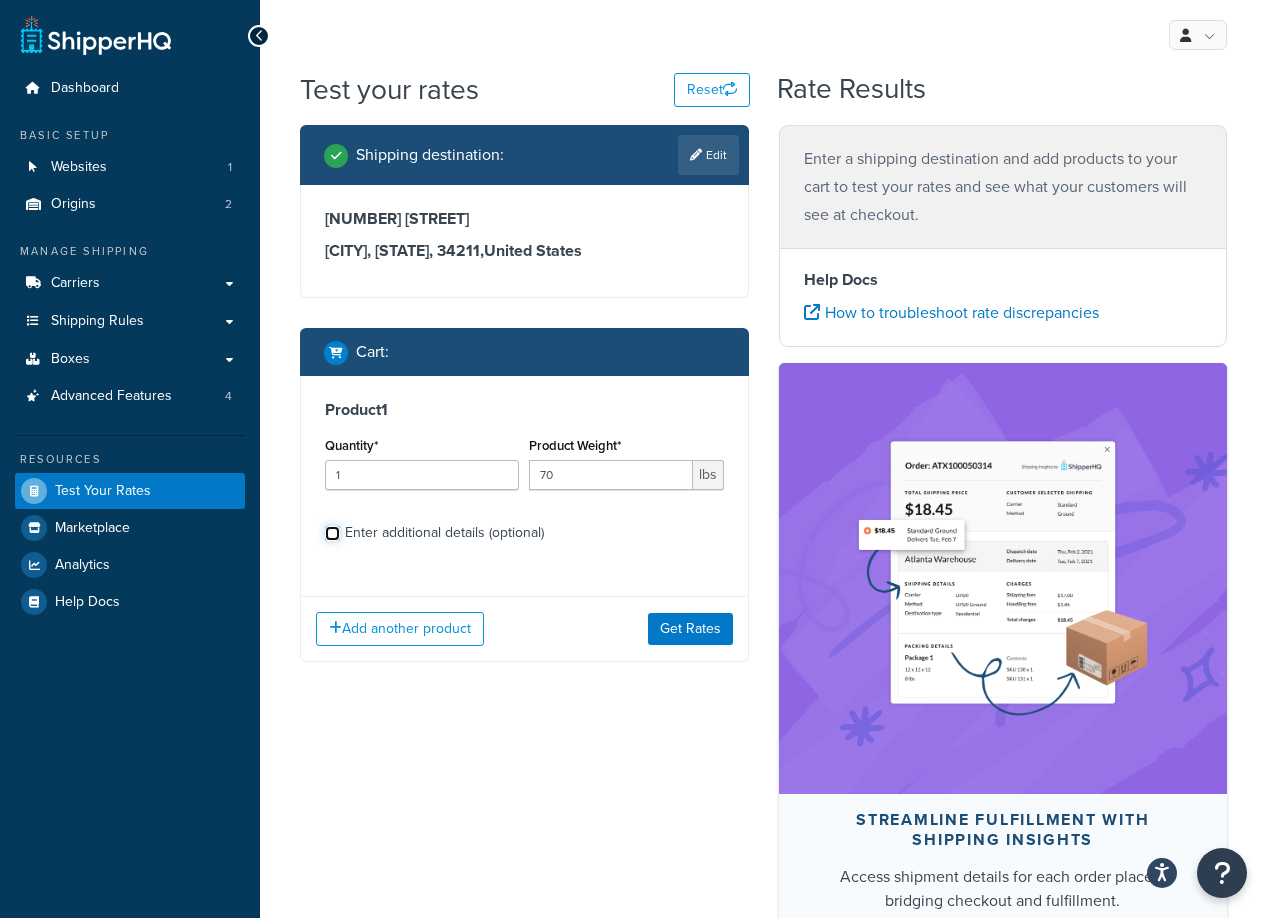 click on "Enter additional details (optional)" at bounding box center [332, 533] 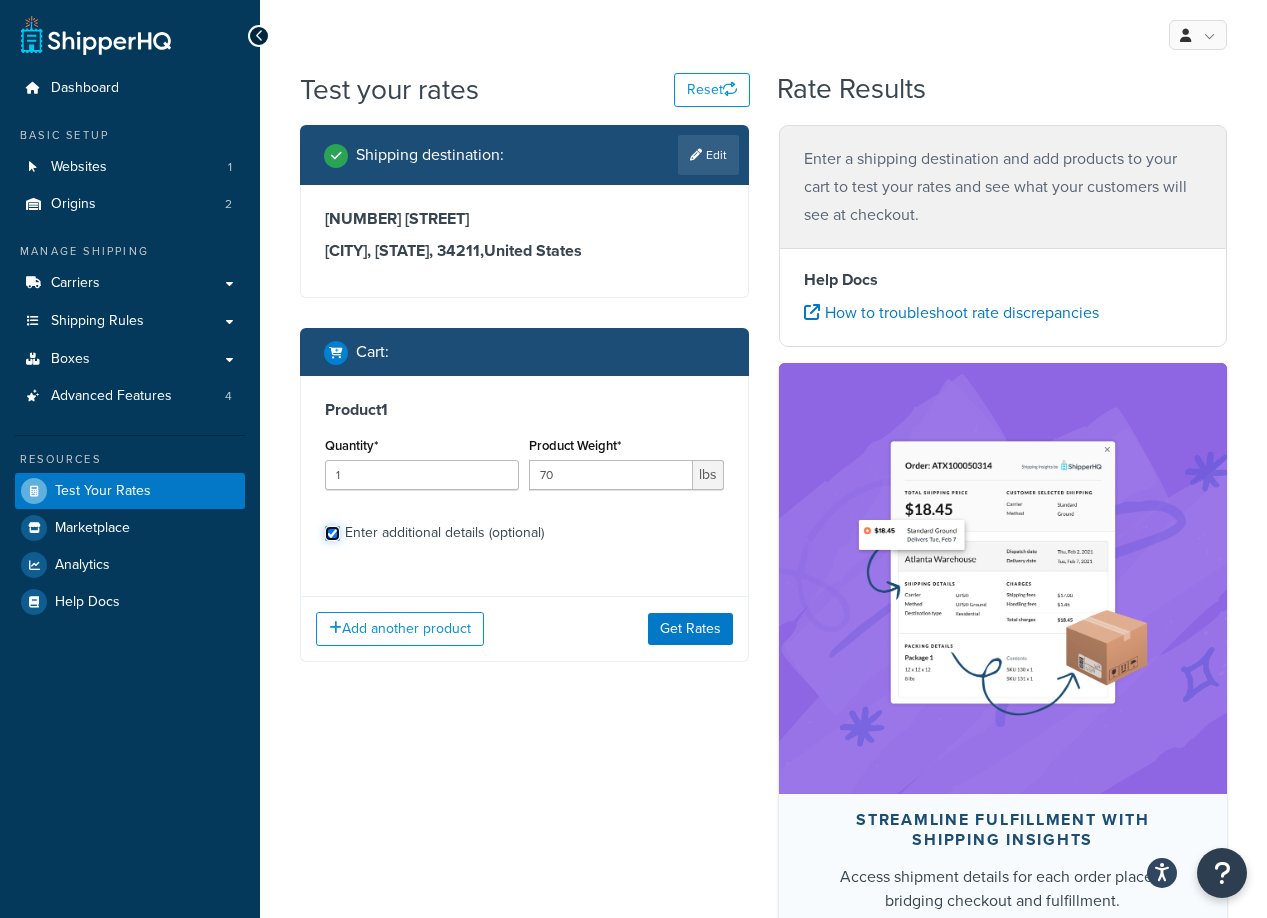 checkbox on "true" 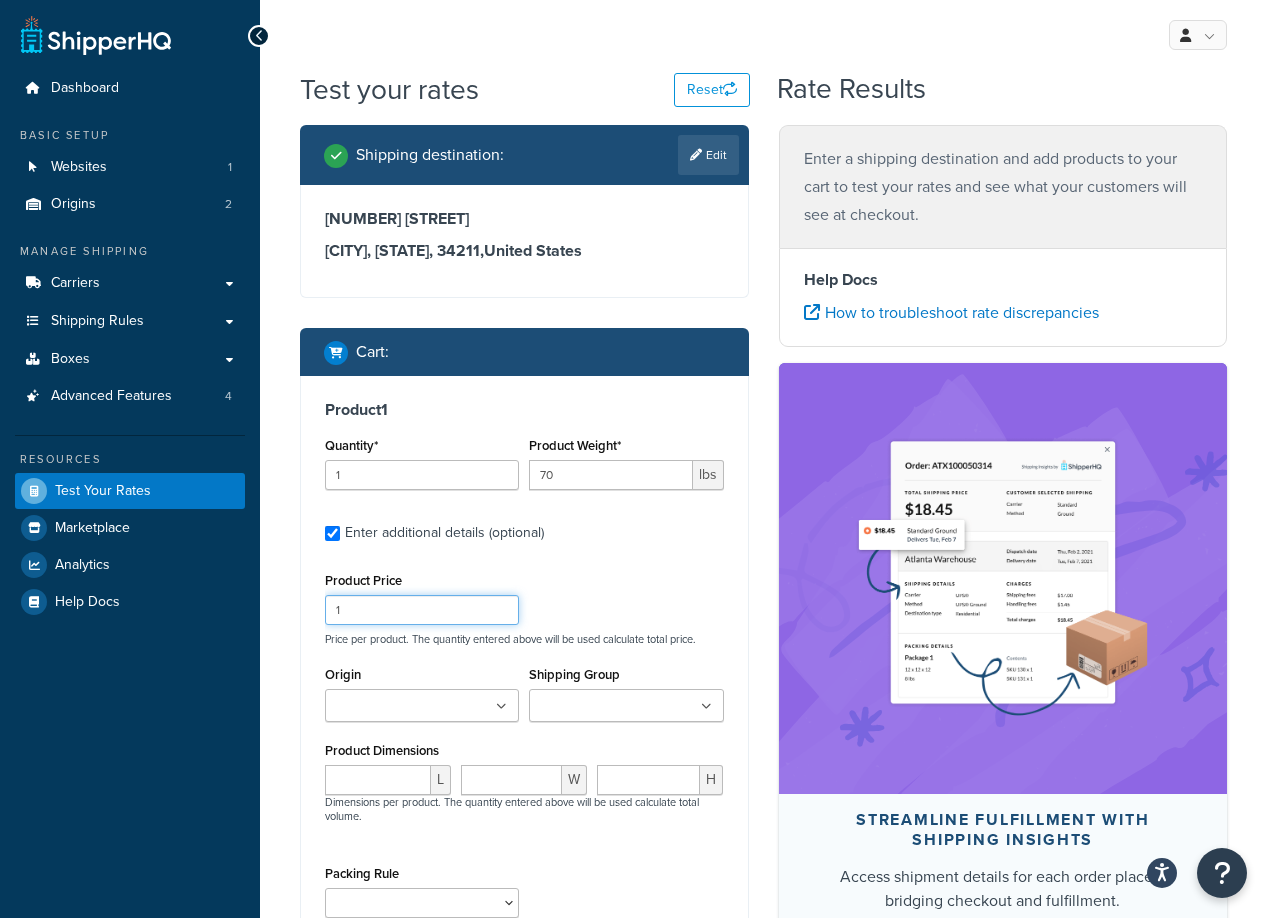 click on "1" at bounding box center (422, 610) 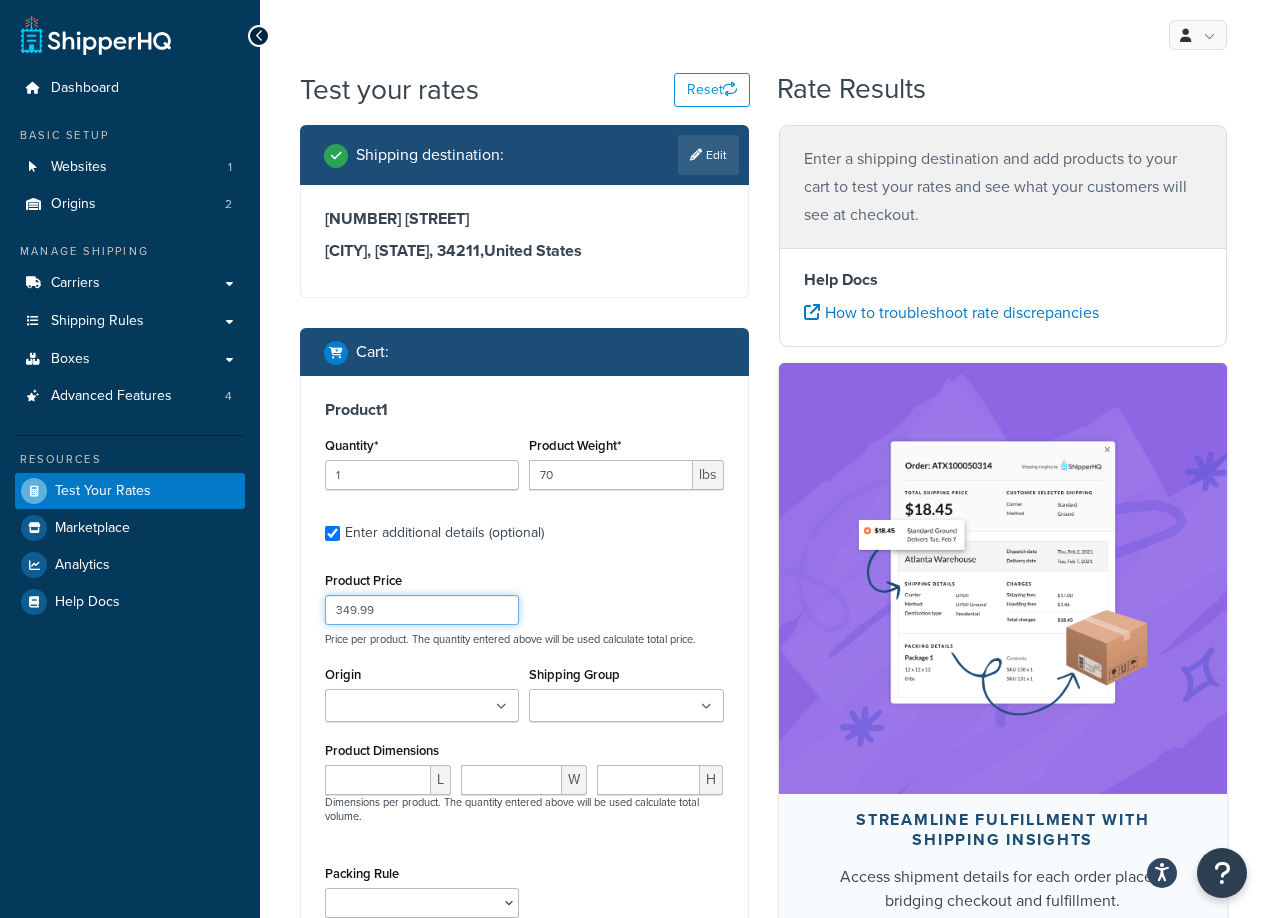 type on "349.99" 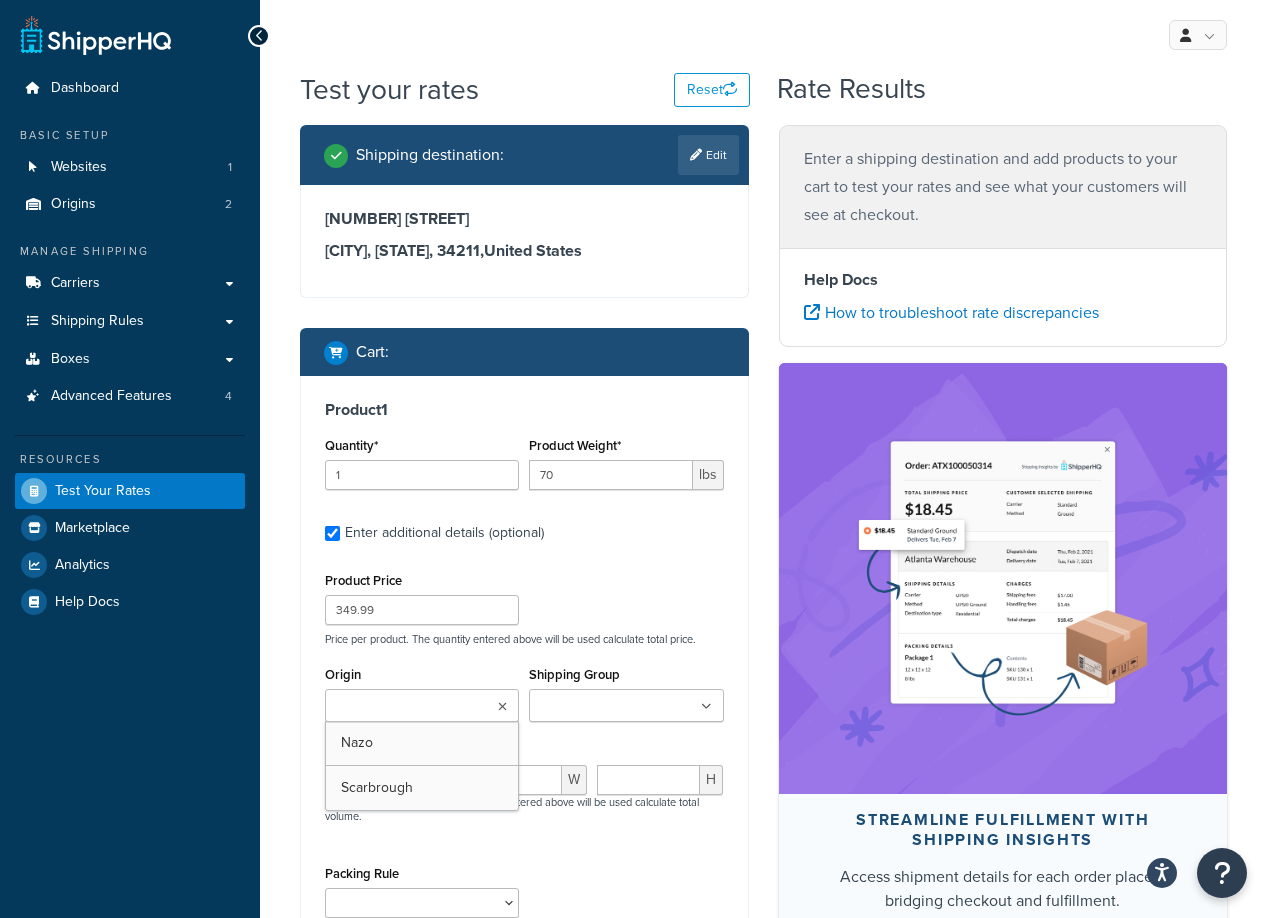 click at bounding box center [422, 705] 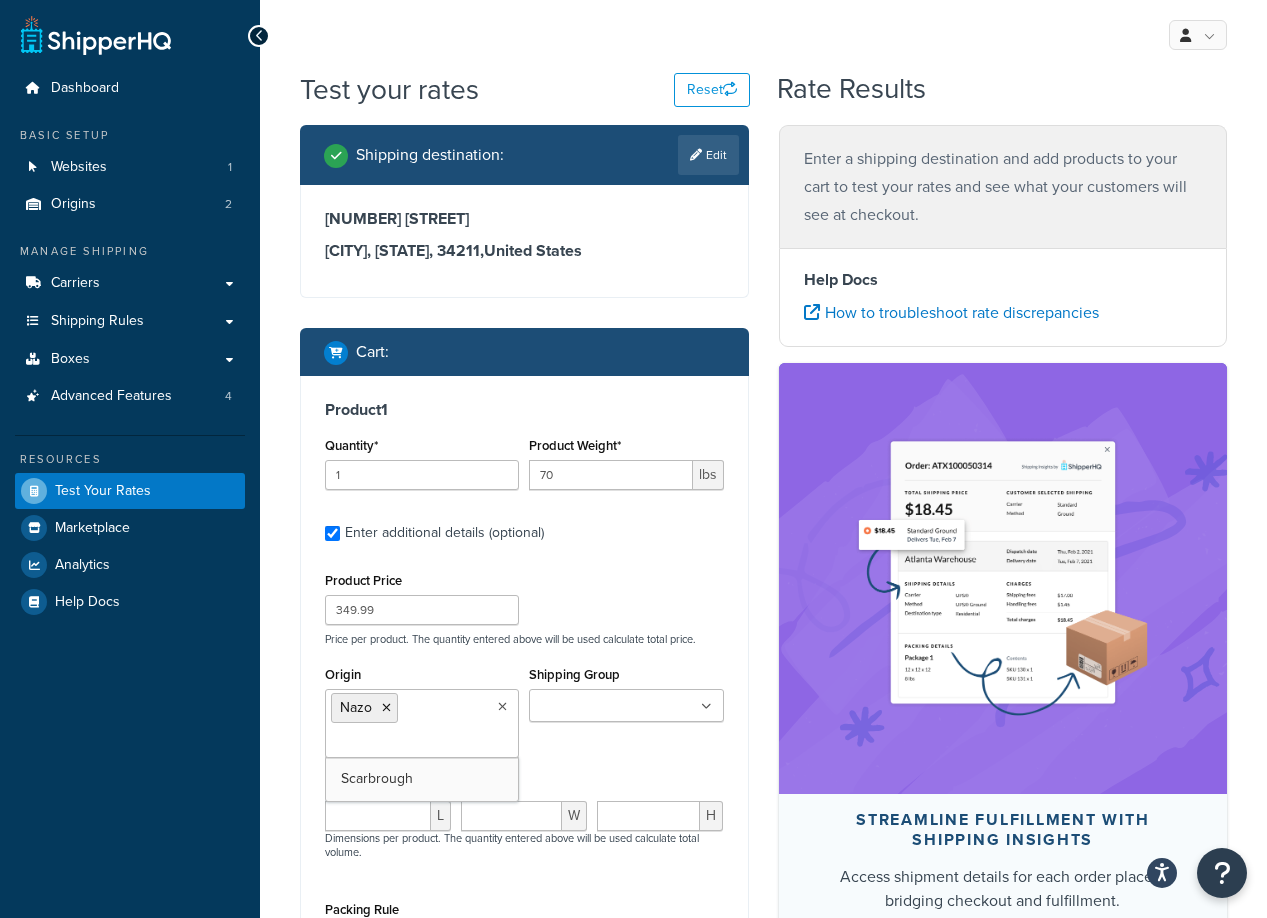 click on "Shipping Group" at bounding box center (623, 707) 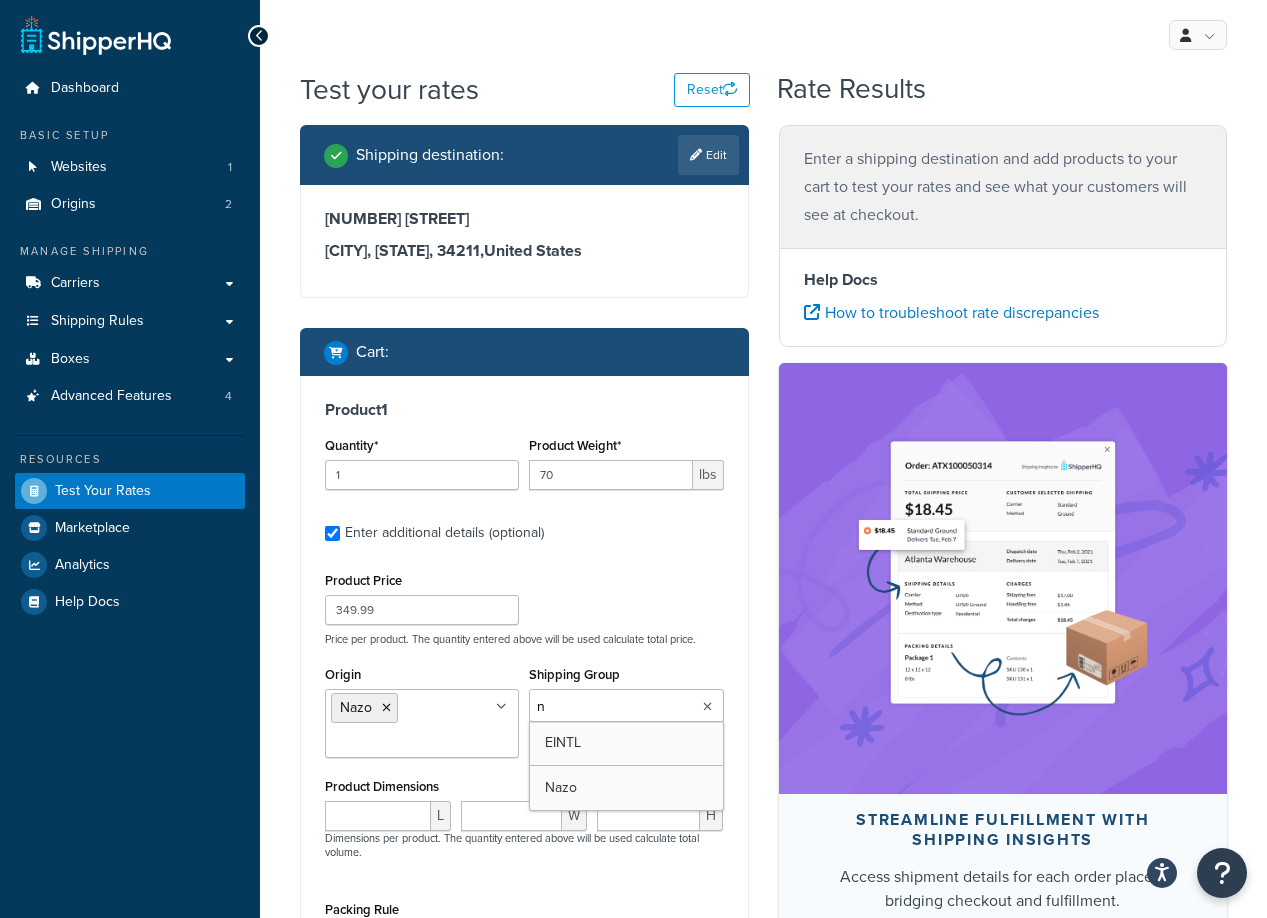 type on "na" 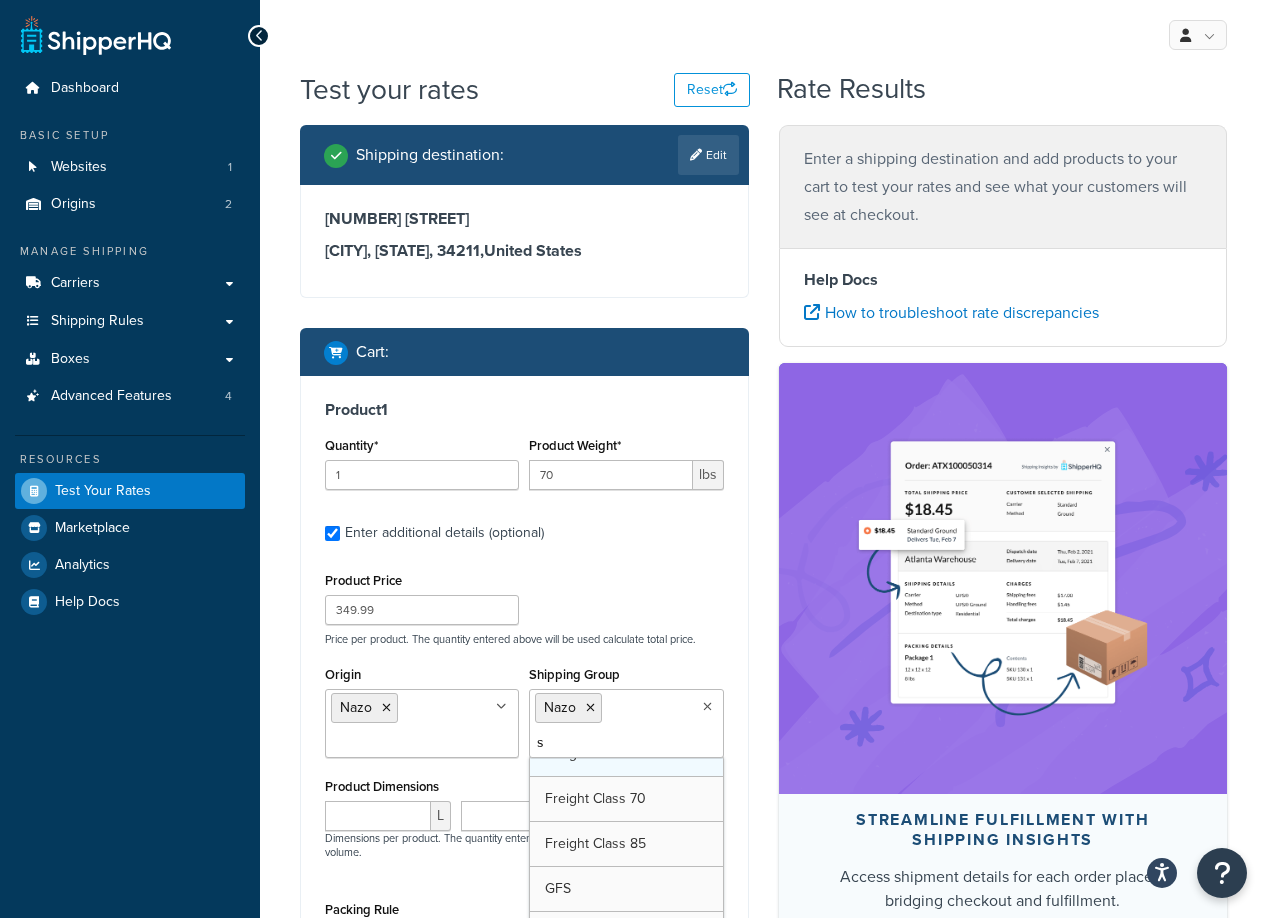 scroll, scrollTop: 431, scrollLeft: 0, axis: vertical 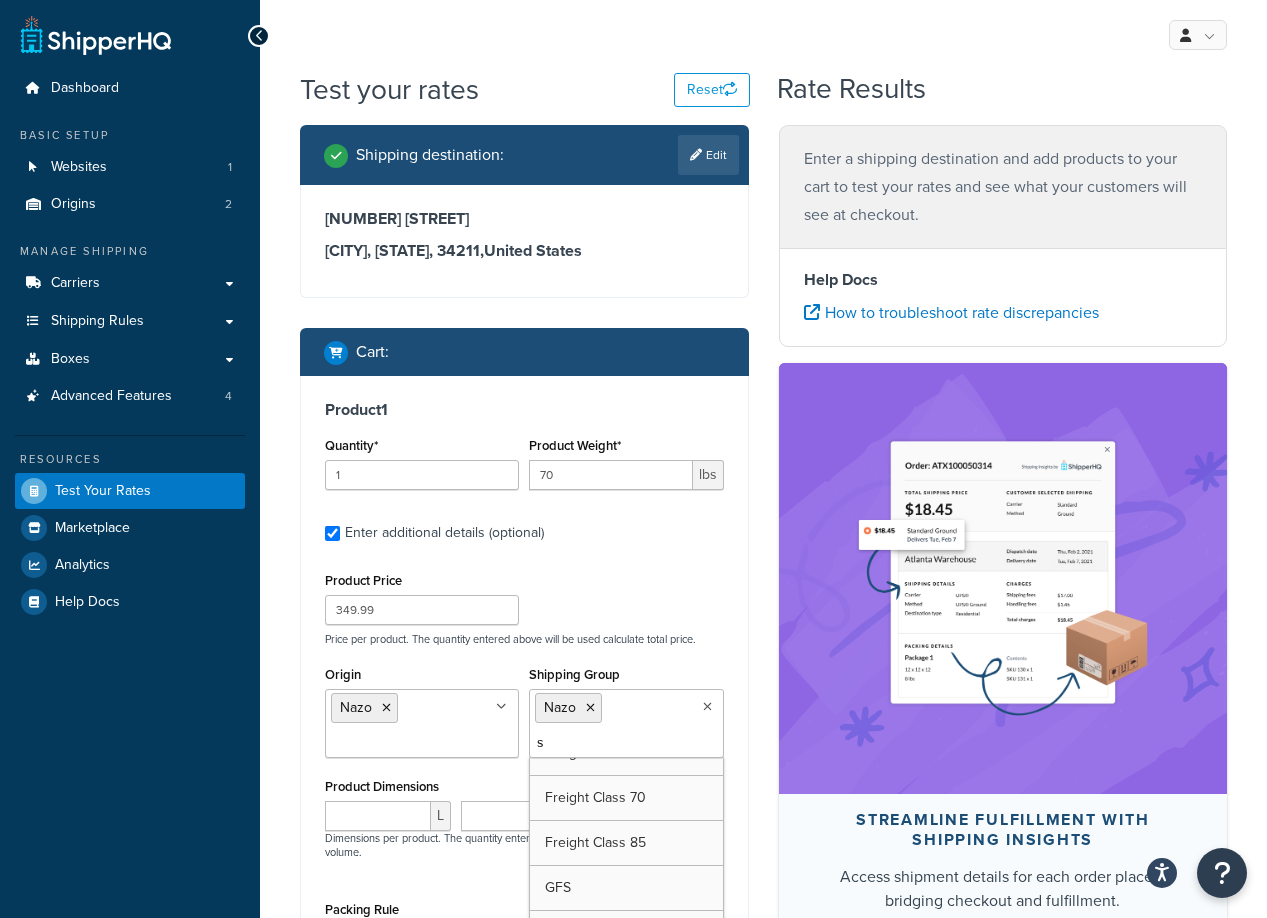 type on "s" 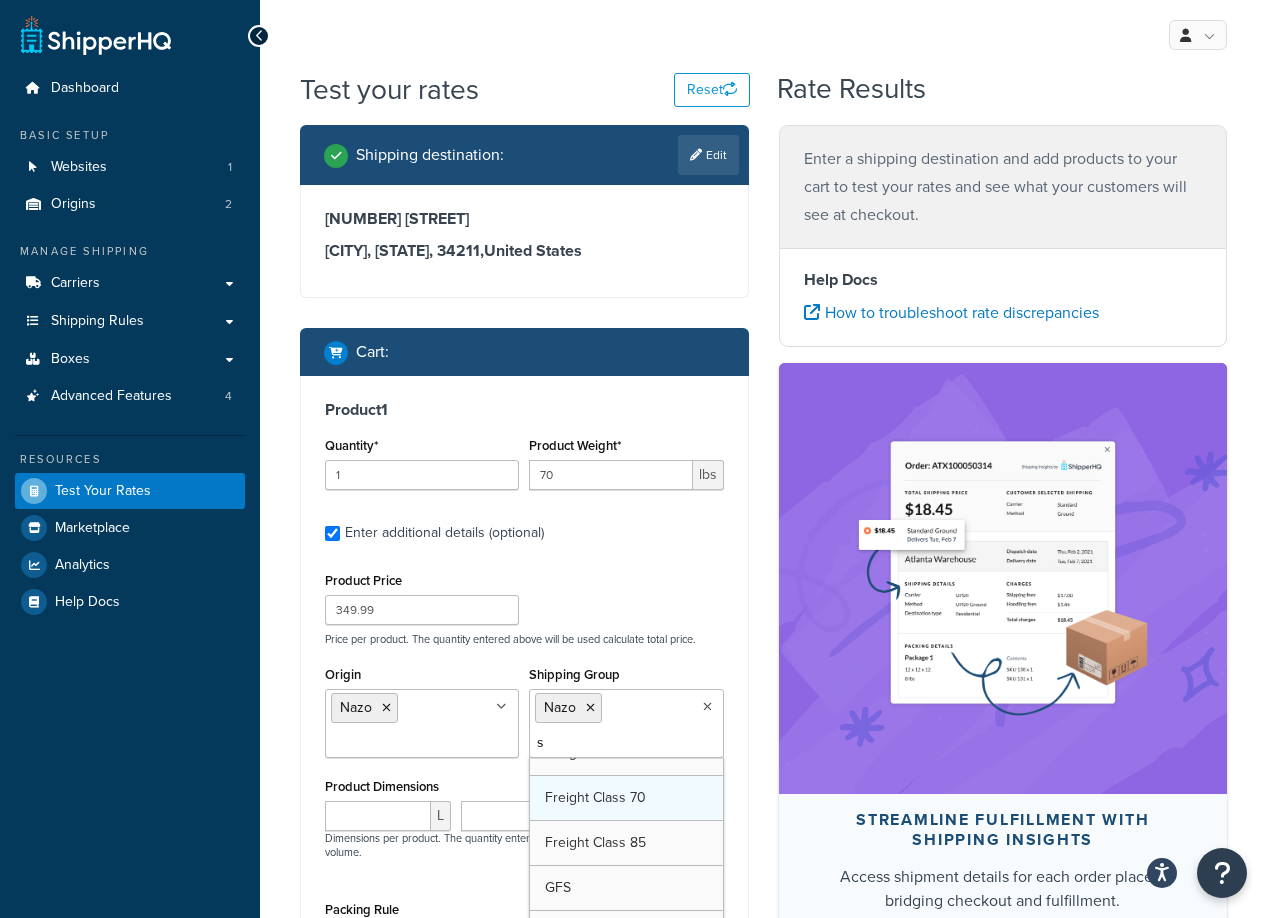 type 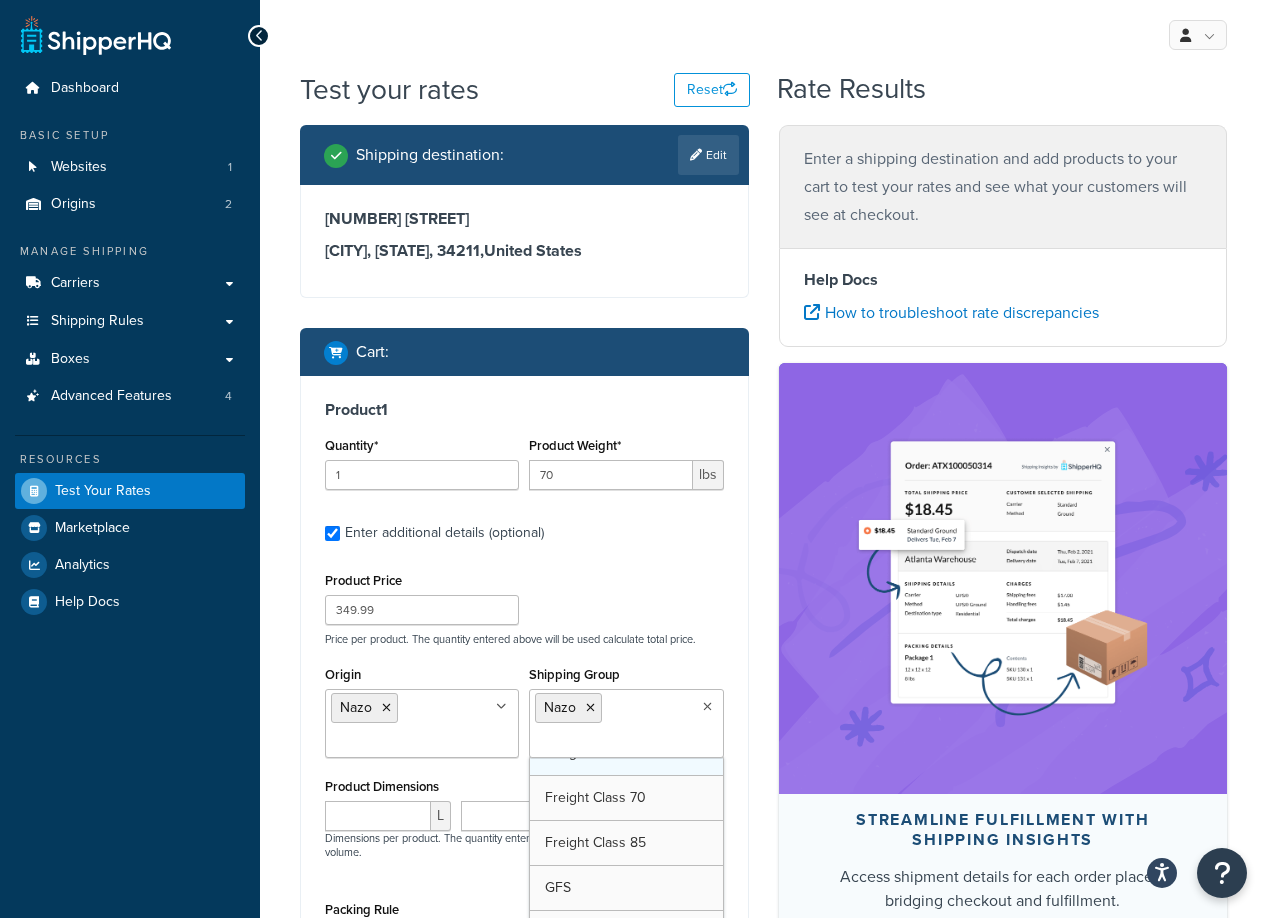 scroll, scrollTop: 521, scrollLeft: 0, axis: vertical 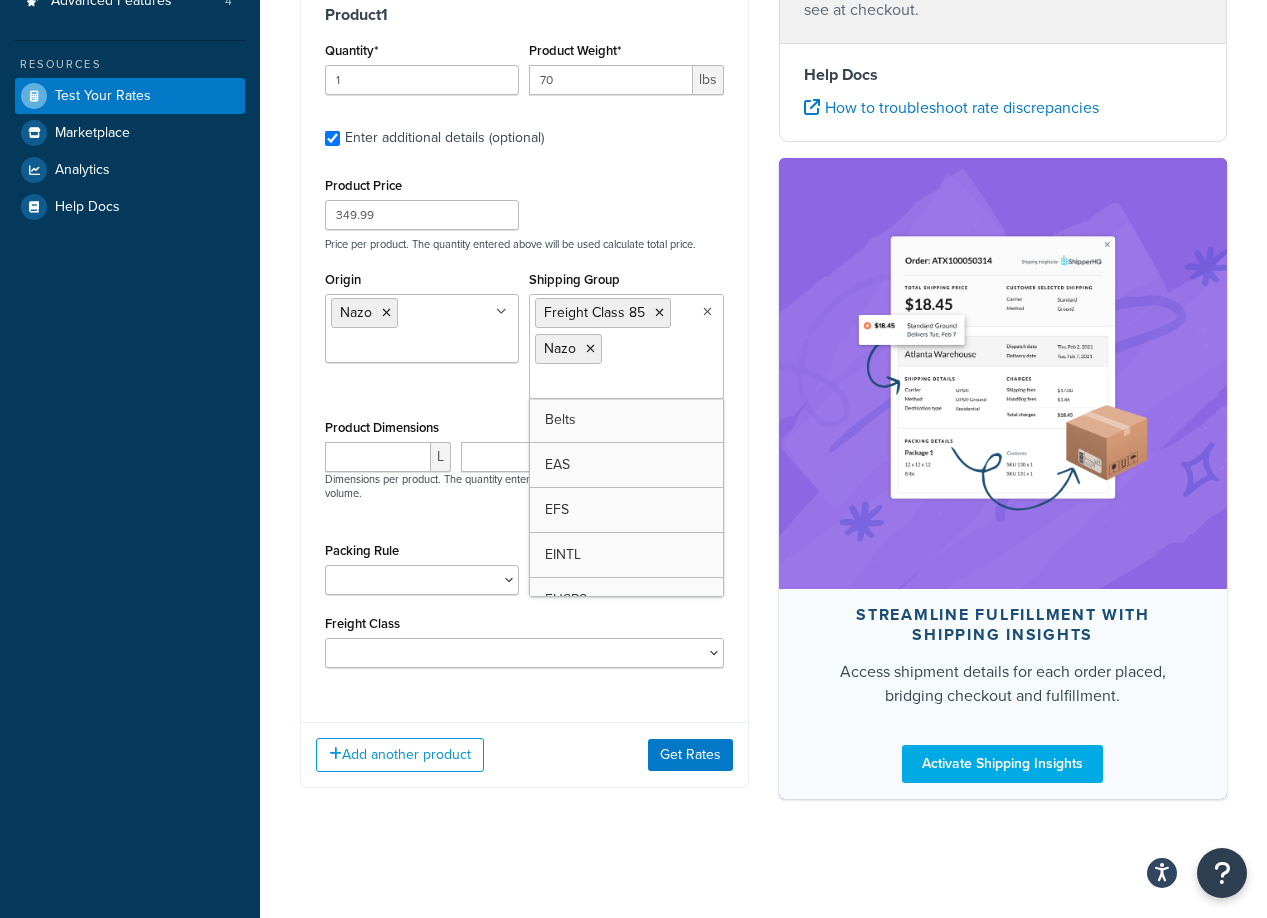 click on "Shipping destination :  Edit 14311 Maiden Terrace Lakewood Ranch,    Florida,    34211 ,  United States Cart : Product  1 Quantity*   1 Product Weight*   70 lbs   Enter additional details (optional) Product Price   349.99 Price per product. The quantity entered above will be used calculate total price. Origin   Nazo   Scarbrough Shipping Group   Freight Class 85   Nazo   Belts EAS EFS EINTL EUSPS Freight Freight Class 125 Freight Class 175 Freight Class 250 Freight Class 300 Freight Class 60 Freight Class 65 Freight Class 70 GFS Large Medium Small Product Dimensions   L   W   H Dimensions per product. The quantity entered above will be used calculate total volume. Packing Rule     HBBFSHB  HFSHB  OSCBPF  Pack Separately  SBPFAK2  SBPPFSAK  SBPPFSK  SCYCSBP2  T4SPBSK  WHFSHB  YFSHB  Freight Class     50  55  60  65  70  77.5  85  92.5  100  110  125  150  175  200  250  300  400  500   Add another product Get Rates" at bounding box center (524, 274) 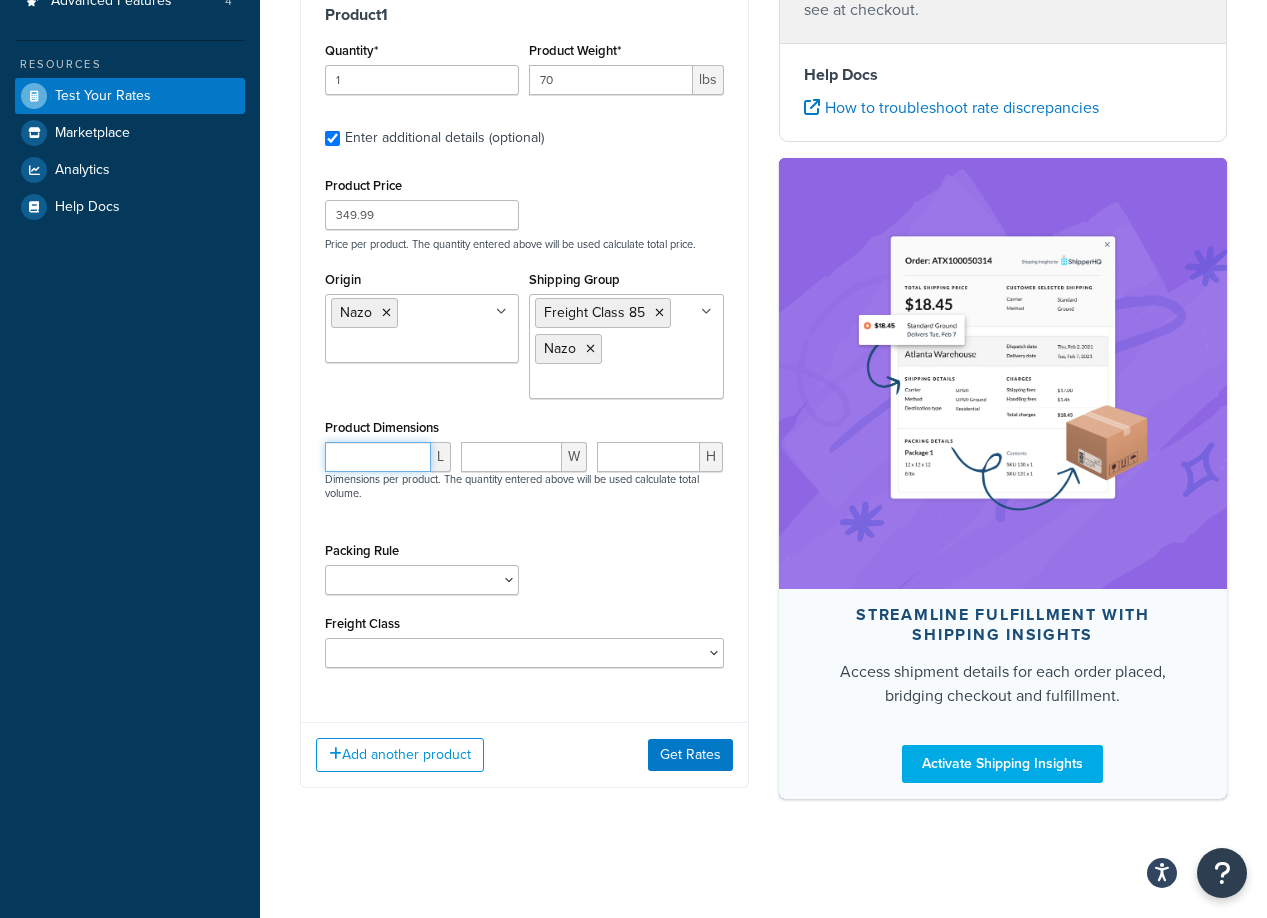 click at bounding box center (378, 457) 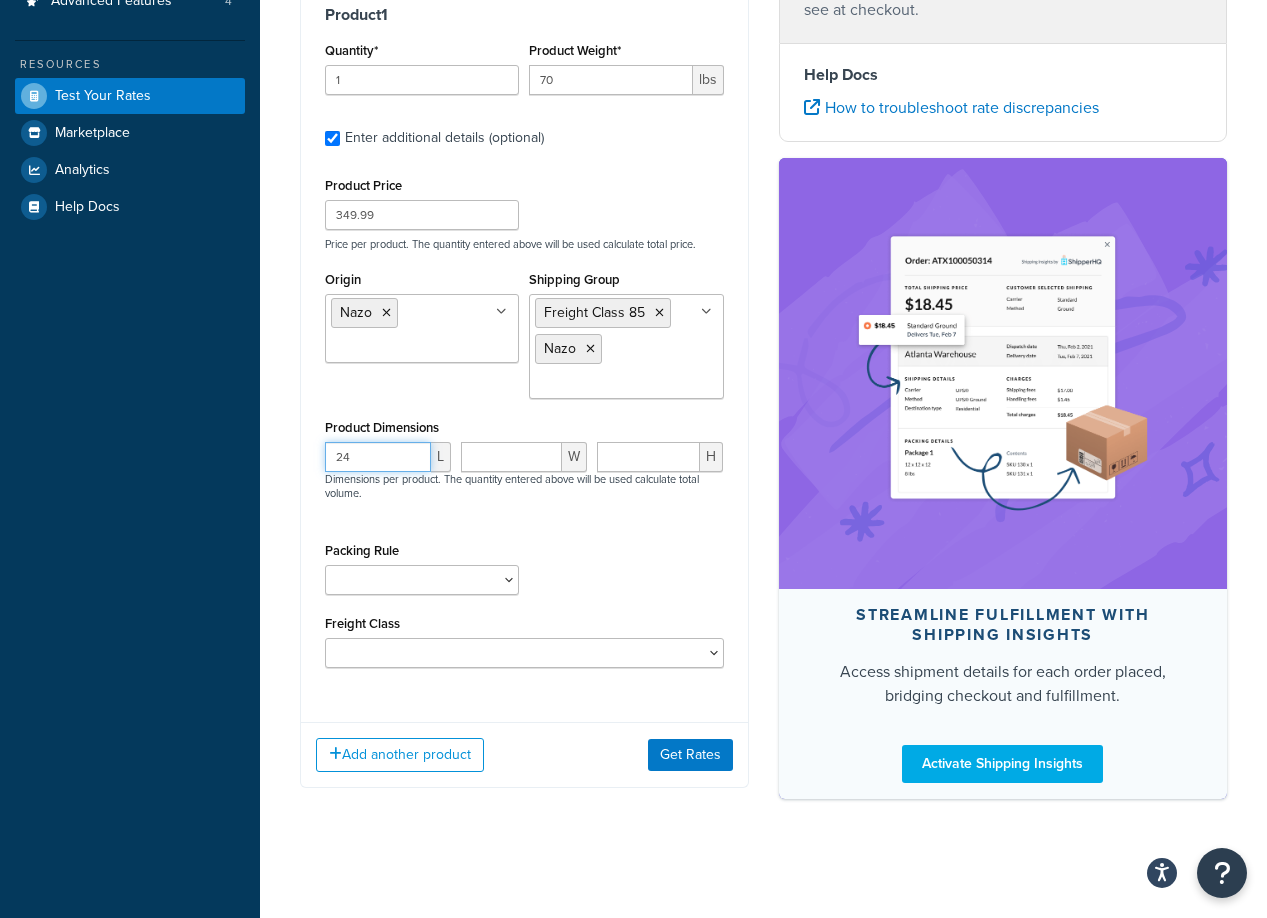 type on "24" 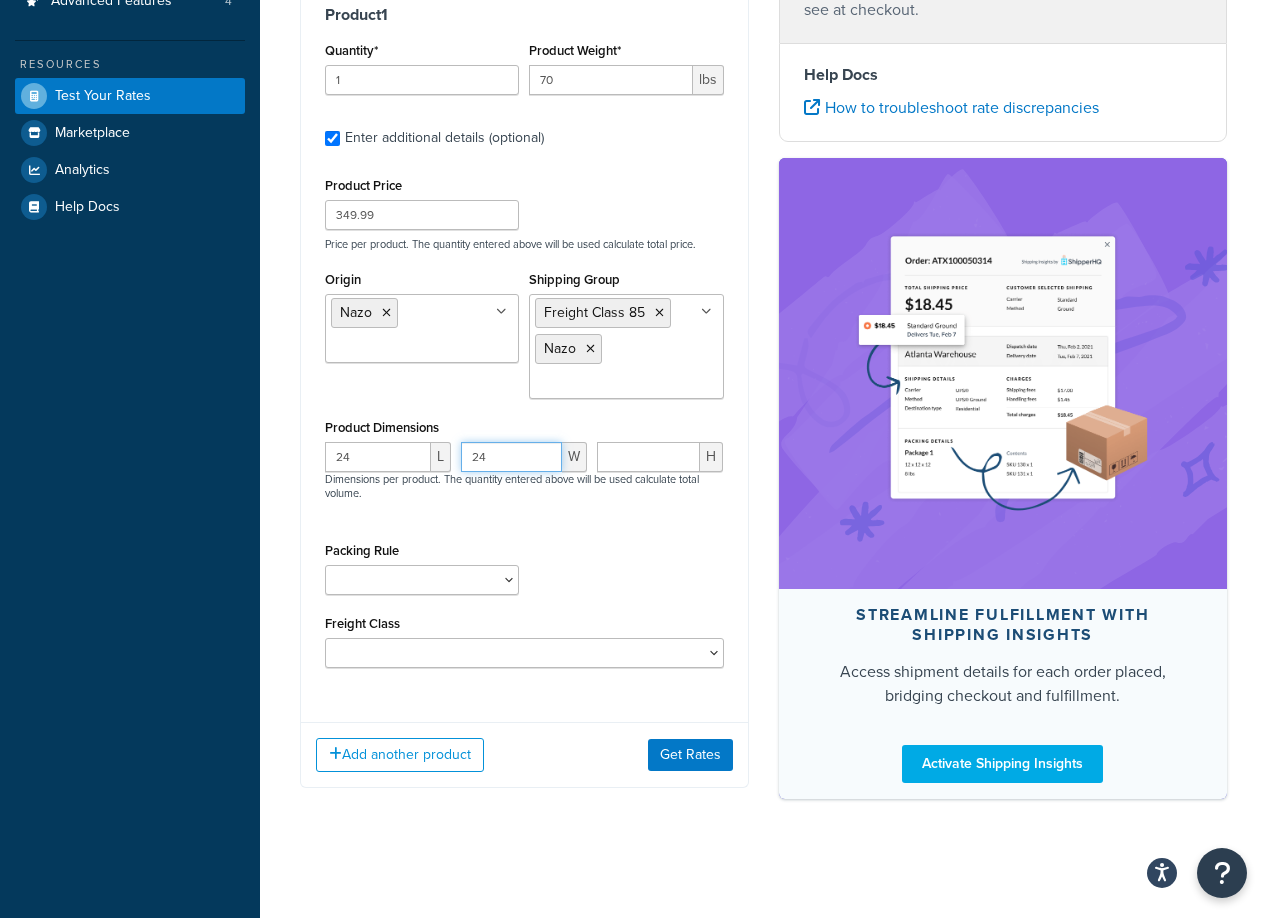 type on "24" 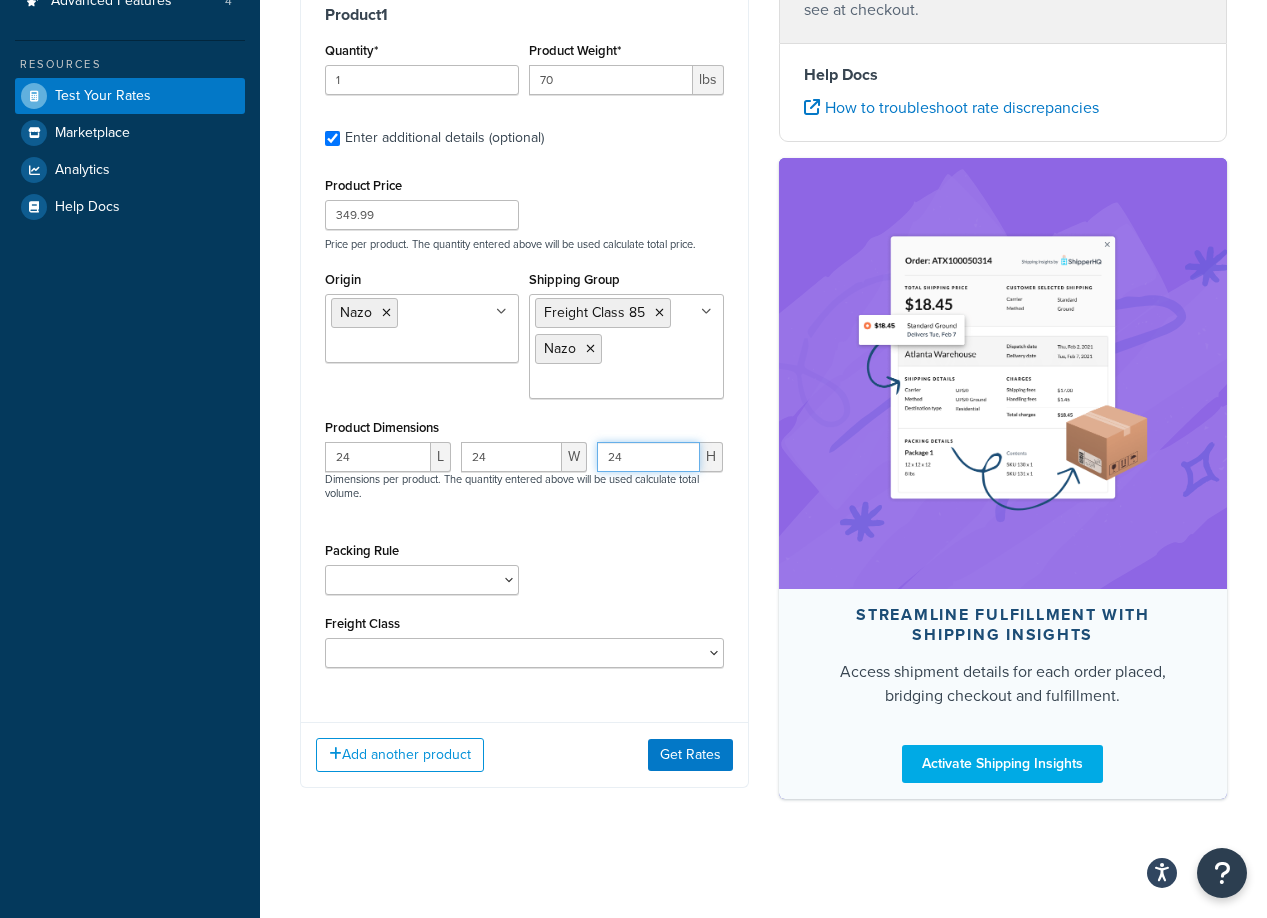 type on "24" 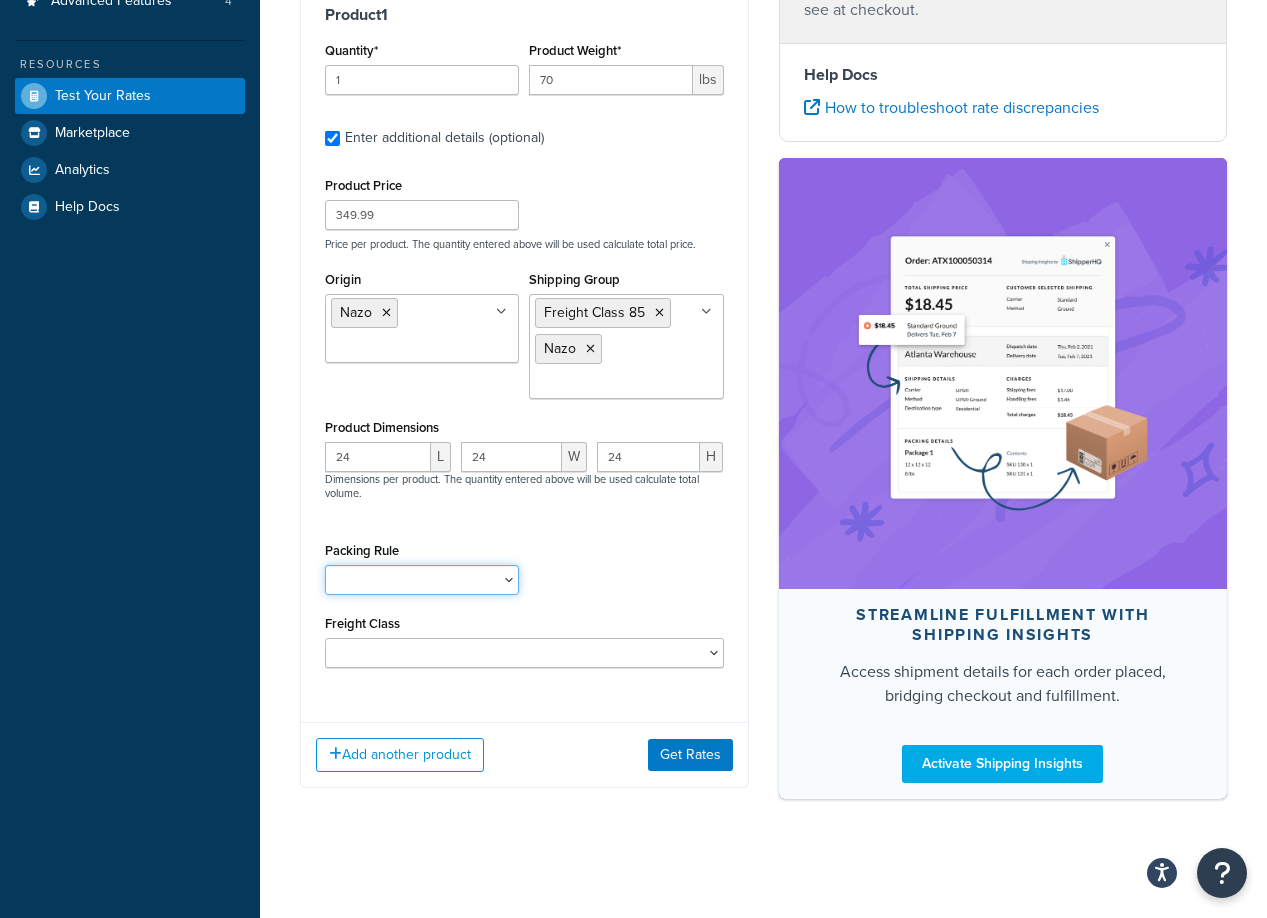 click on "HBBFSHB  HFSHB  OSCBPF  Pack Separately  SBPFAK2  SBPPFSAK  SBPPFSK  SCYCSBP2  T4SPBSK  WHFSHB  YFSHB" at bounding box center [422, 580] 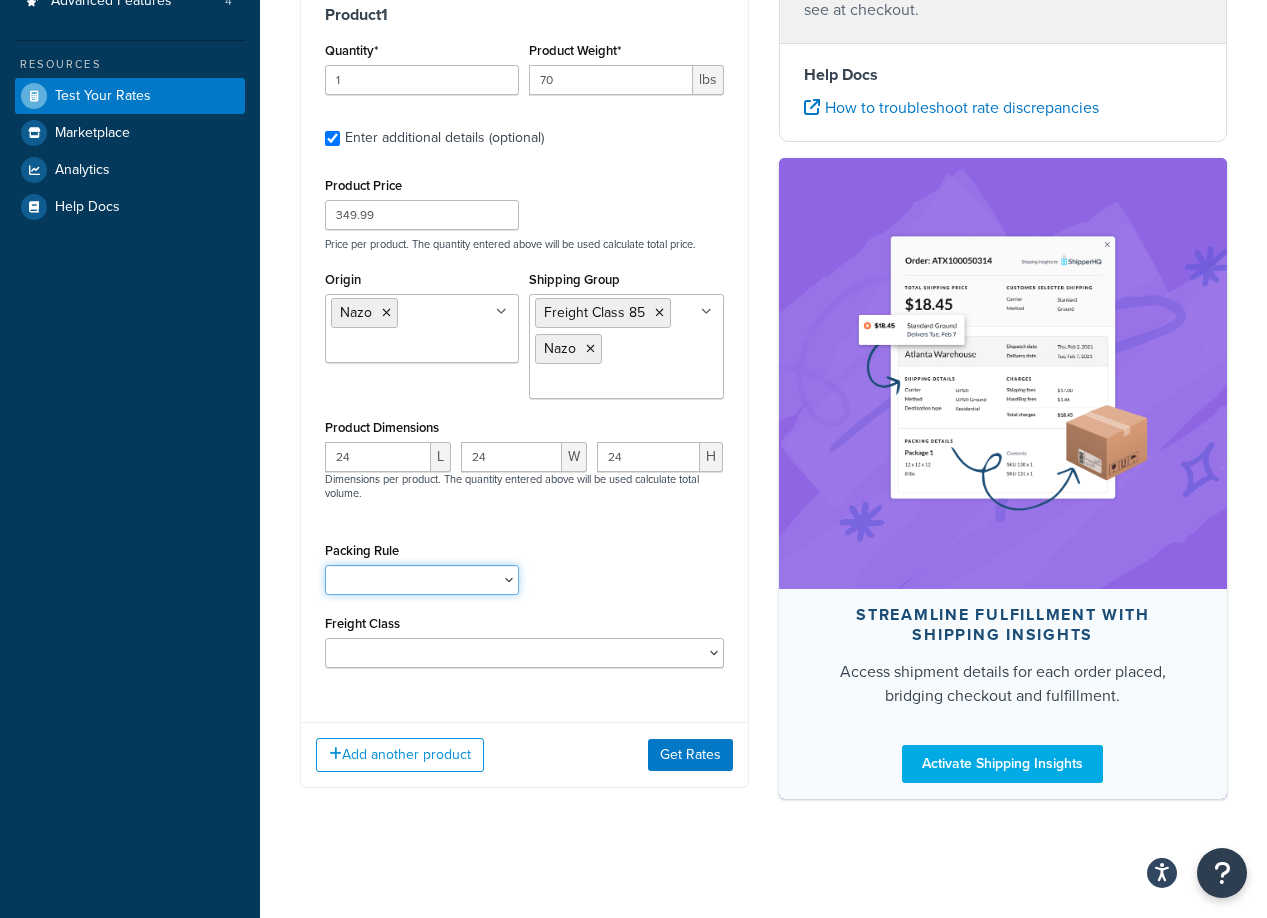 select on "61053" 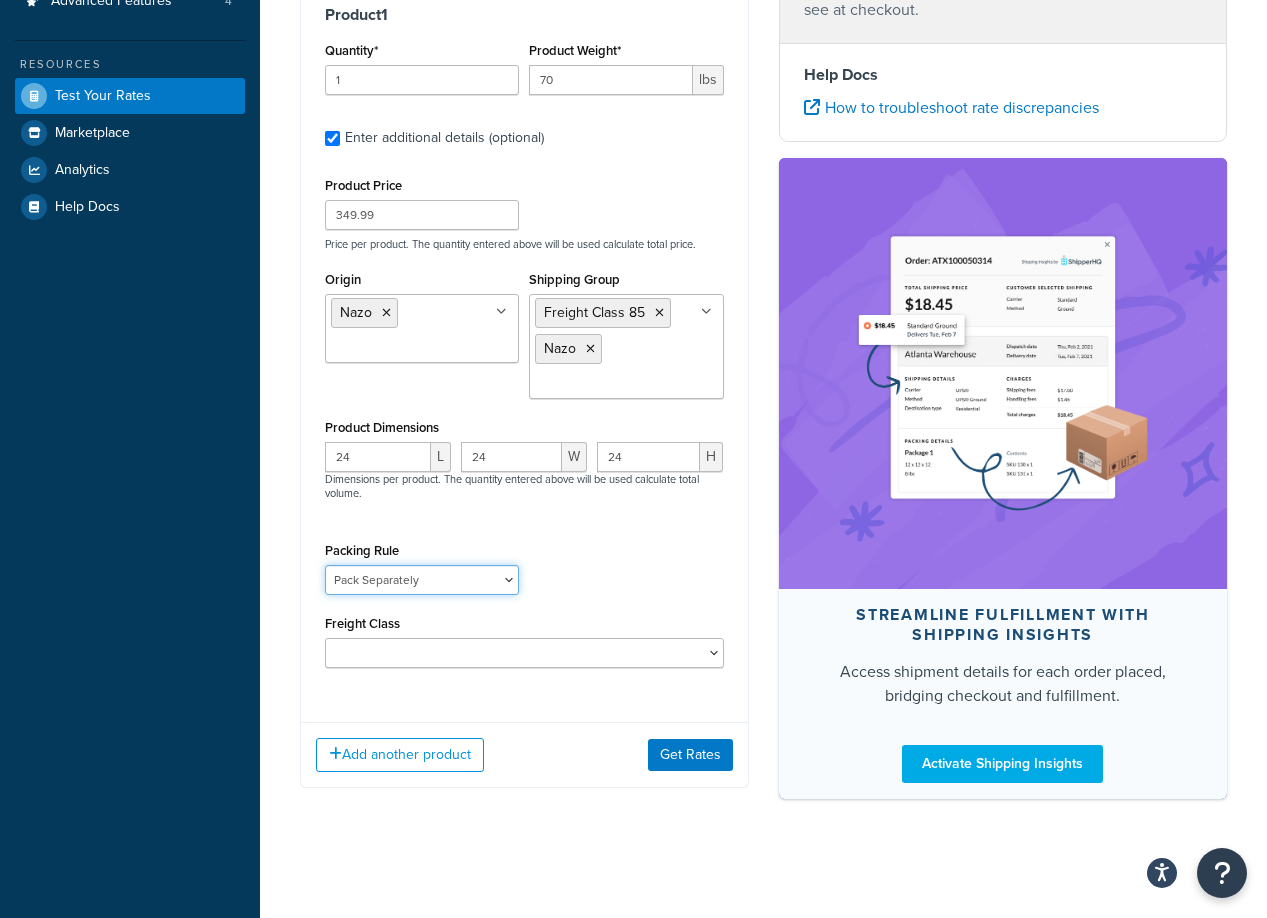 click on "HBBFSHB  HFSHB  OSCBPF  Pack Separately  SBPFAK2  SBPPFSAK  SBPPFSK  SCYCSBP2  T4SPBSK  WHFSHB  YFSHB" at bounding box center (422, 580) 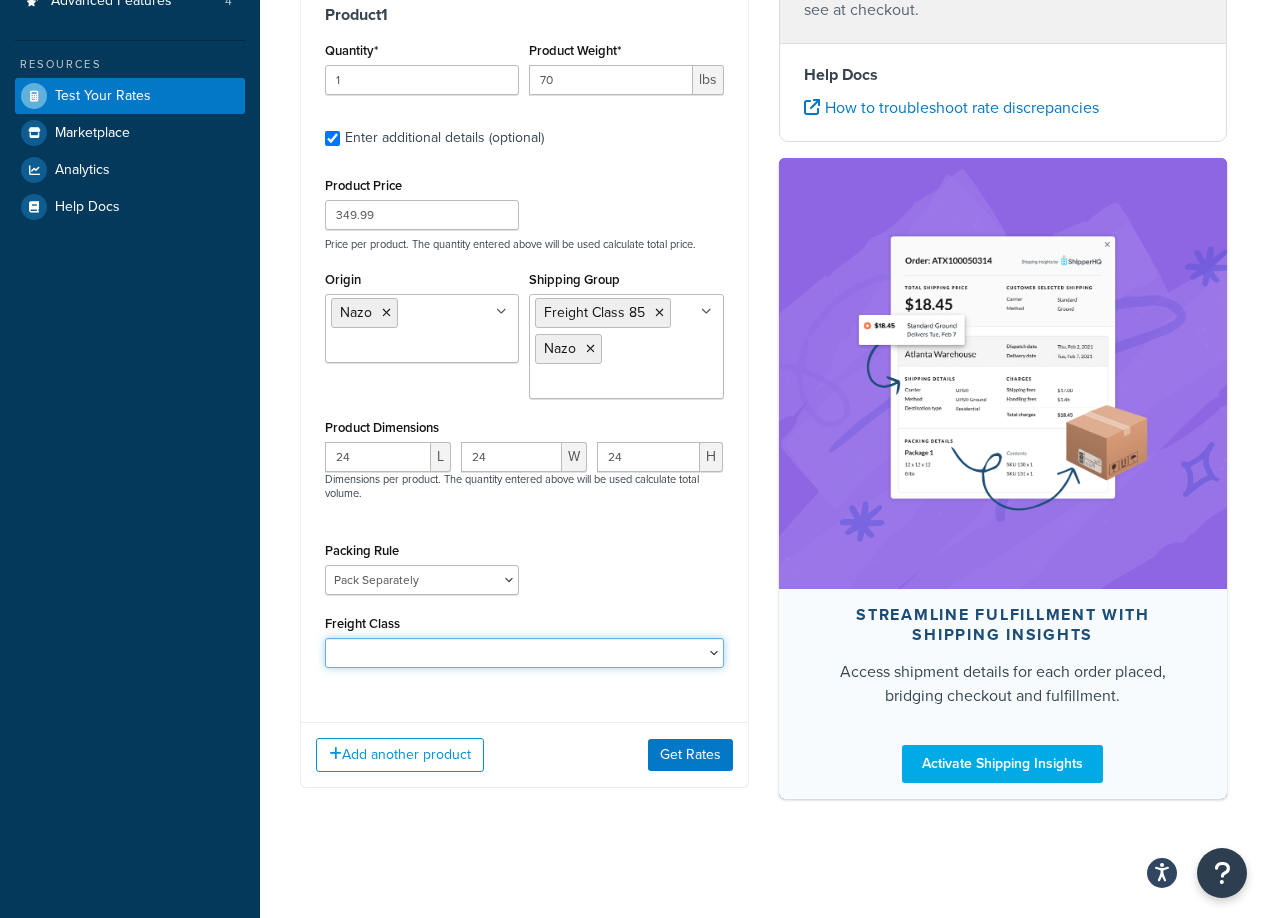 click on "50  55  60  65  70  77.5  85  92.5  100  110  125  150  175  200  250  300  400  500" at bounding box center [524, 653] 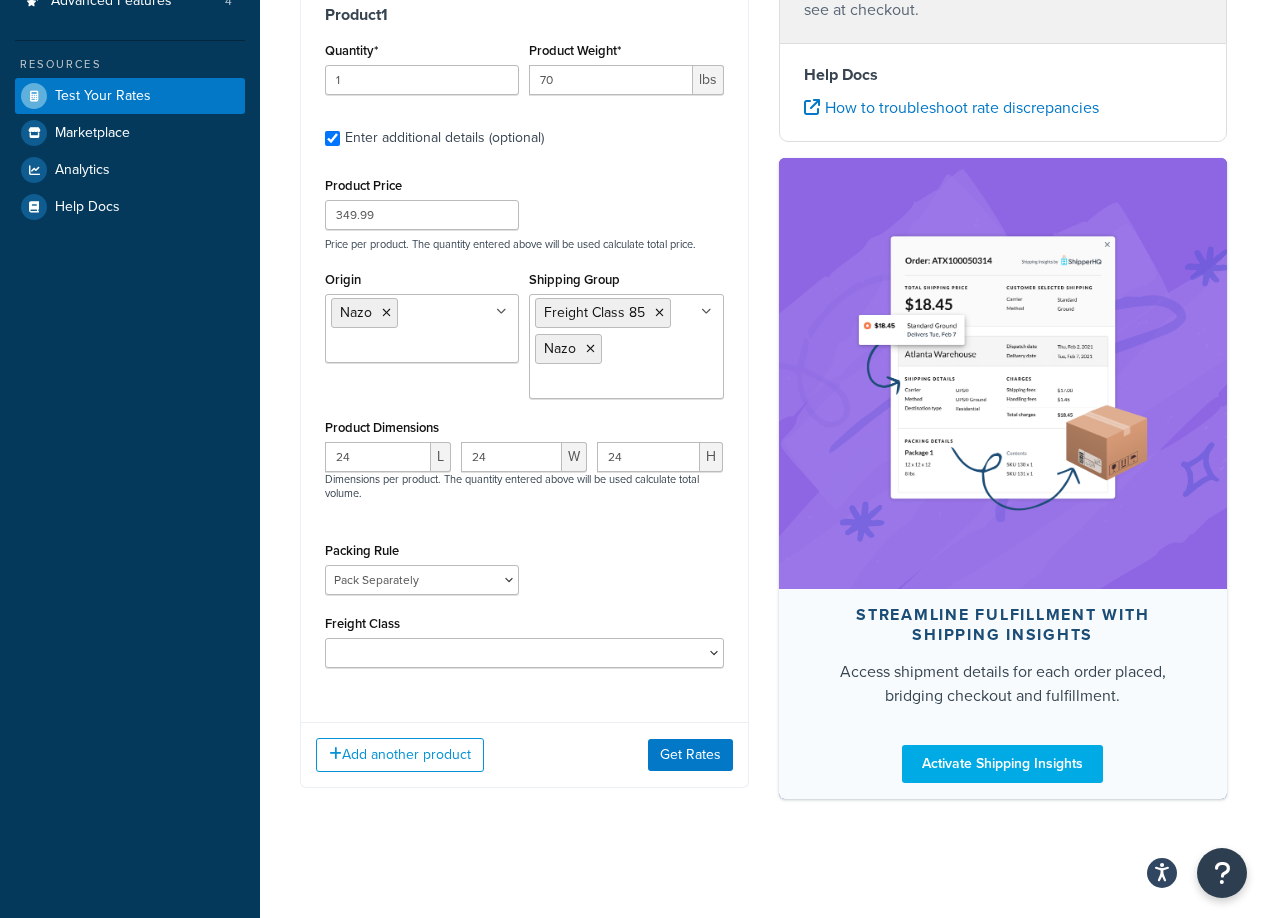click on "Product  1 Quantity*   1 Product Weight*   70 lbs   Enter additional details (optional) Product Price   349.99 Price per product. The quantity entered above will be used calculate total price. Origin   Nazo   Scarbrough Shipping Group   Freight Class 85   Nazo   Belts EAS EFS EINTL EUSPS Freight Freight Class 125 Freight Class 175 Freight Class 250 Freight Class 300 Freight Class 60 Freight Class 65 Freight Class 70 GFS Large Medium Small Product Dimensions   24 L   24 W   24 H Dimensions per product. The quantity entered above will be used calculate total volume. Packing Rule     HBBFSHB  HFSHB  OSCBPF  Pack Separately  SBPFAK2  SBPPFSAK  SBPPFSK  SCYCSBP2  T4SPBSK  WHFSHB  YFSHB  Freight Class     50  55  60  65  70  77.5  85  92.5  100  110  125  150  175  200  250  300  400  500" at bounding box center (524, 344) 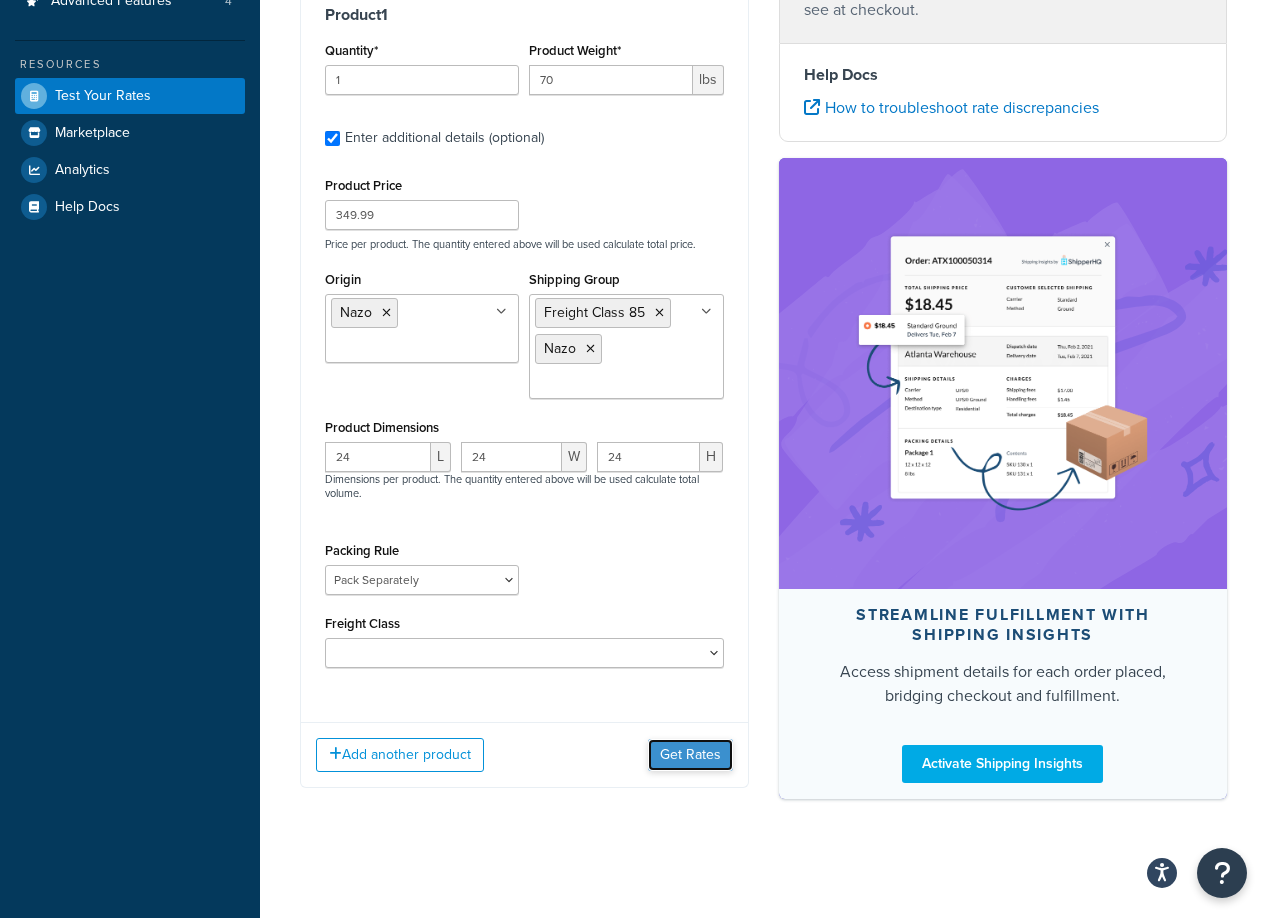 click on "Get Rates" at bounding box center (690, 755) 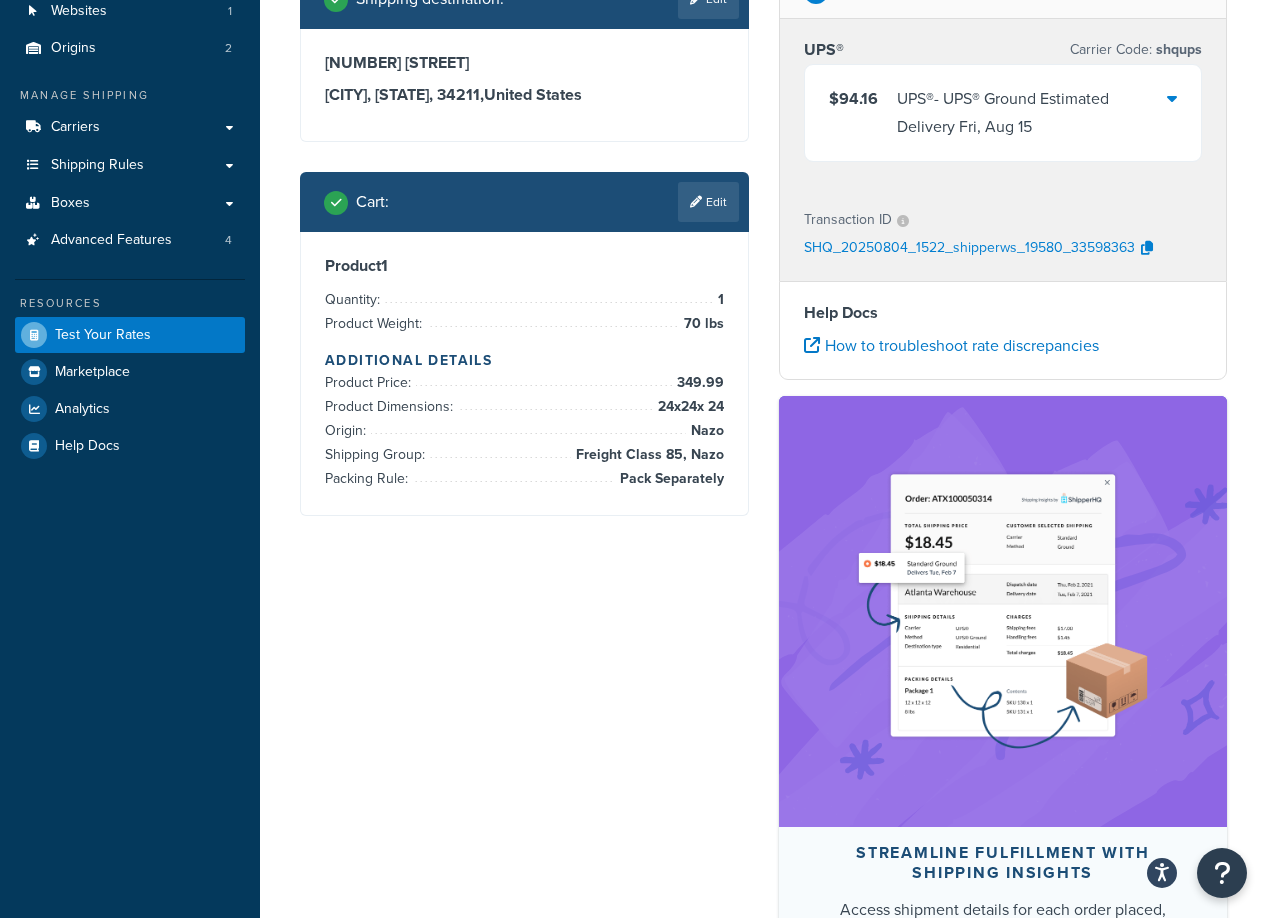 scroll, scrollTop: 0, scrollLeft: 0, axis: both 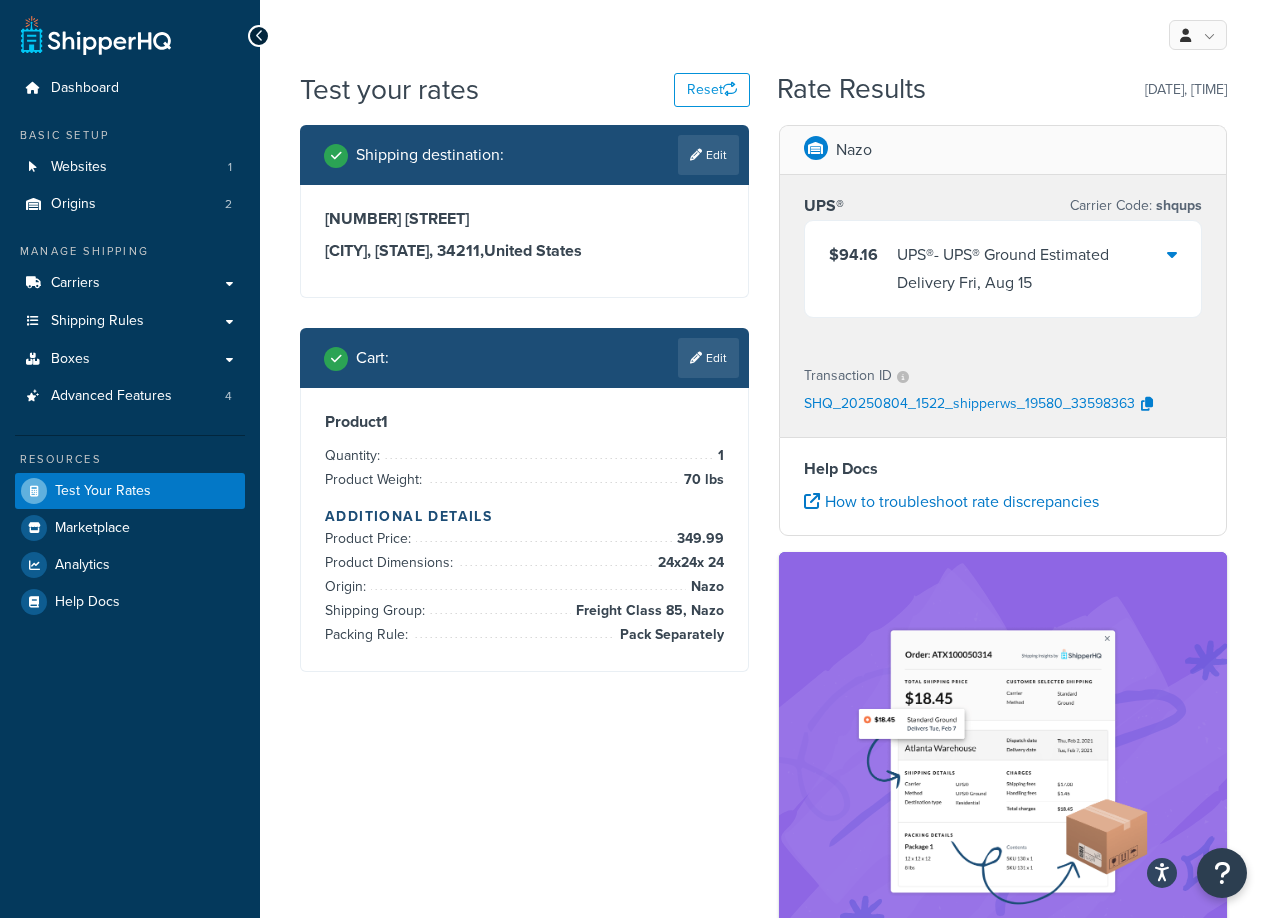 click on "$94.16 UPS®  -   UPS® Ground Estimated Delivery Fri, Aug 15" at bounding box center [1003, 269] 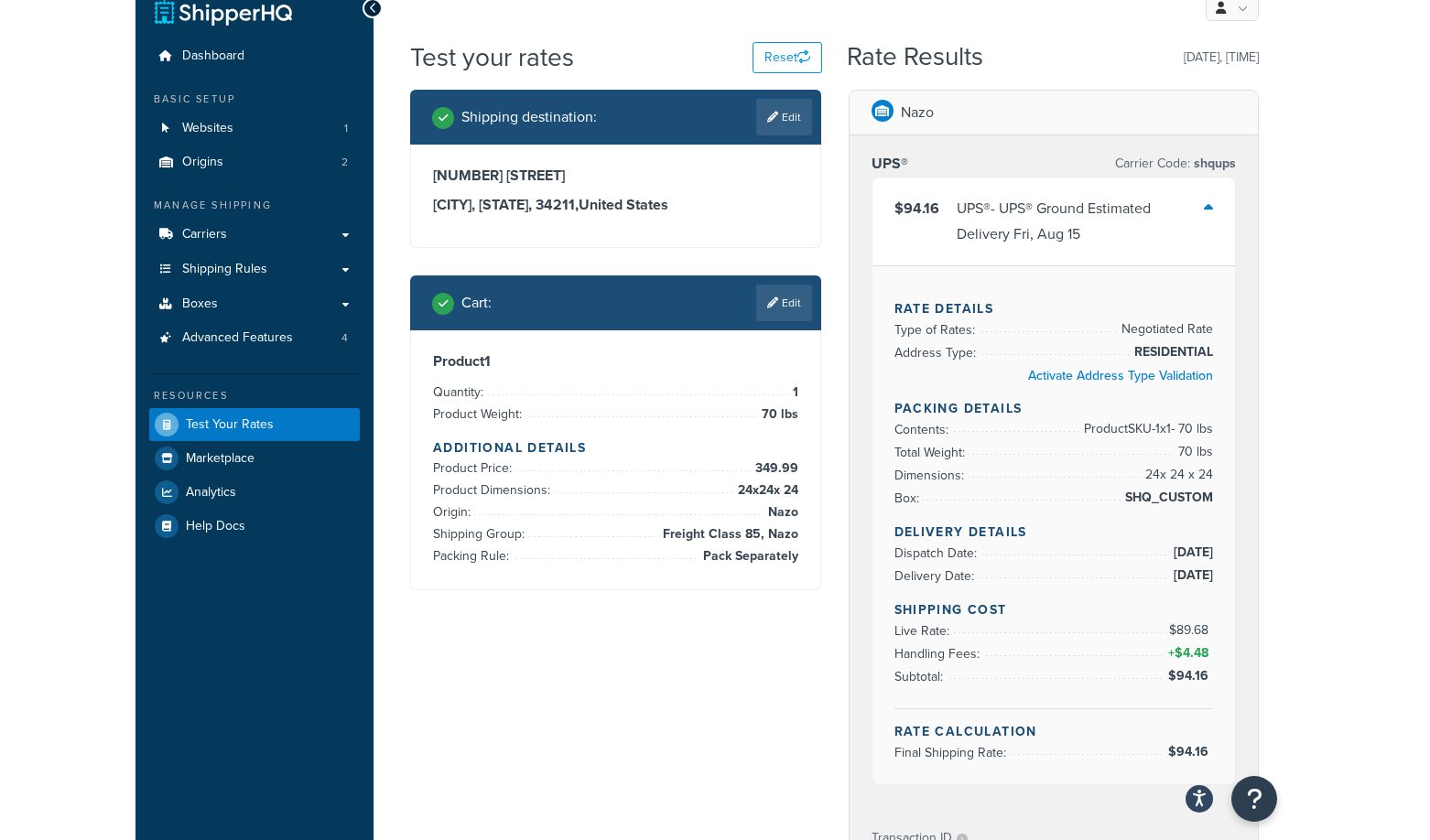 scroll, scrollTop: 0, scrollLeft: 0, axis: both 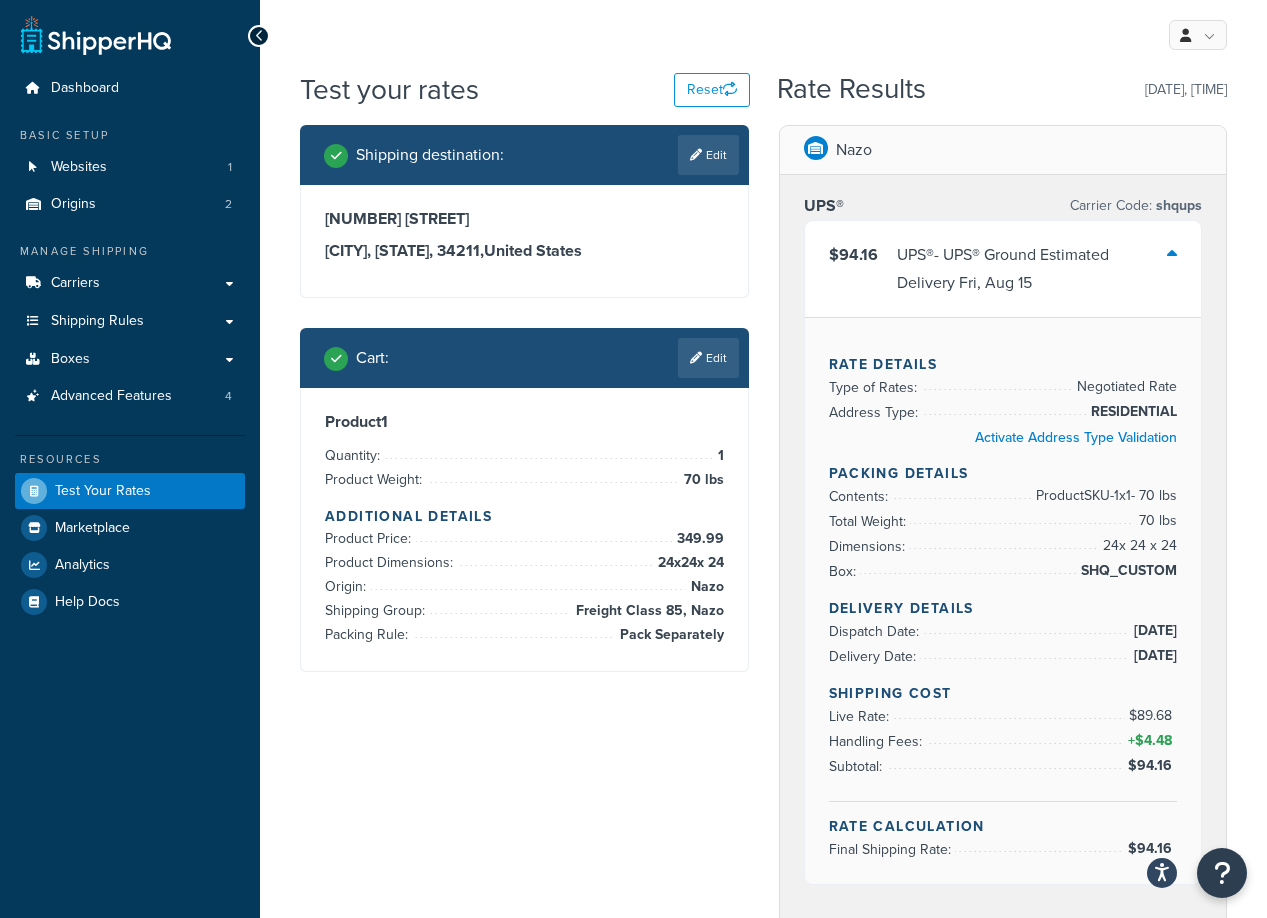 click on "Shipping destination :  Edit 14311 Maiden Terrace Lakewood Ranch,    Florida,    34211 ,  United States Cart :  Edit Product  1 Quantity: 1 Product Weight: 70   lbs Additional Details Product Price: 349.99 Product Dimensions: 24  x  24  x   24 Origin: Nazo Shipping Group: Freight Class 85, Nazo Packing Rule: Pack Separately Nazo UPS® Carrier Code:   shqups $94.16 UPS®  -   UPS® Ground Estimated Delivery Fri, Aug 15 Rate Details Type of Rates: Negotiated Rate Address Type: RESIDENTIAL Activate Address Type Validation Packing Details Contents: Product  SKU-1  x  1  -   70 lbs Total Weight: 70 lbs Dimensions: 24  x   24   x   24 Box: SHQ_CUSTOM Delivery Details Dispatch Date: 8/11/2025 Delivery Date: 8/15/2025 Shipping Cost Live Rate: $89.68 Handling Fees: + $4.48 Subtotal: $94.16 Rate Calculation Final Shipping Rate: $94.16 Transaction ID  SHQ_20250804_1522_shipperws_19580_33598363 Help Docs How to troubleshoot rate discrepancies Streamline Fulfillment with Shipping Insights Activate Shipping Insights" at bounding box center (763, 952) 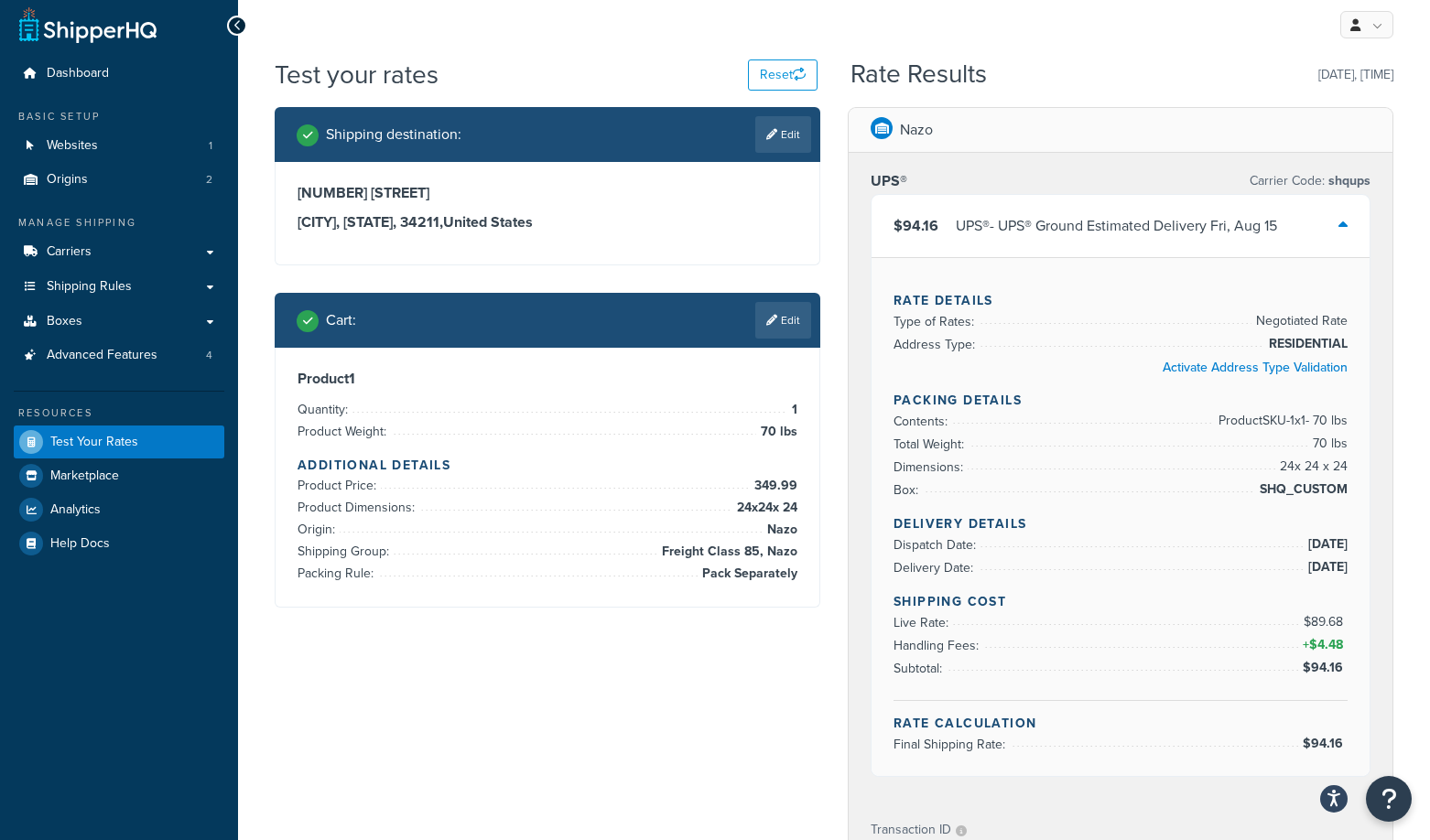 scroll, scrollTop: 0, scrollLeft: 0, axis: both 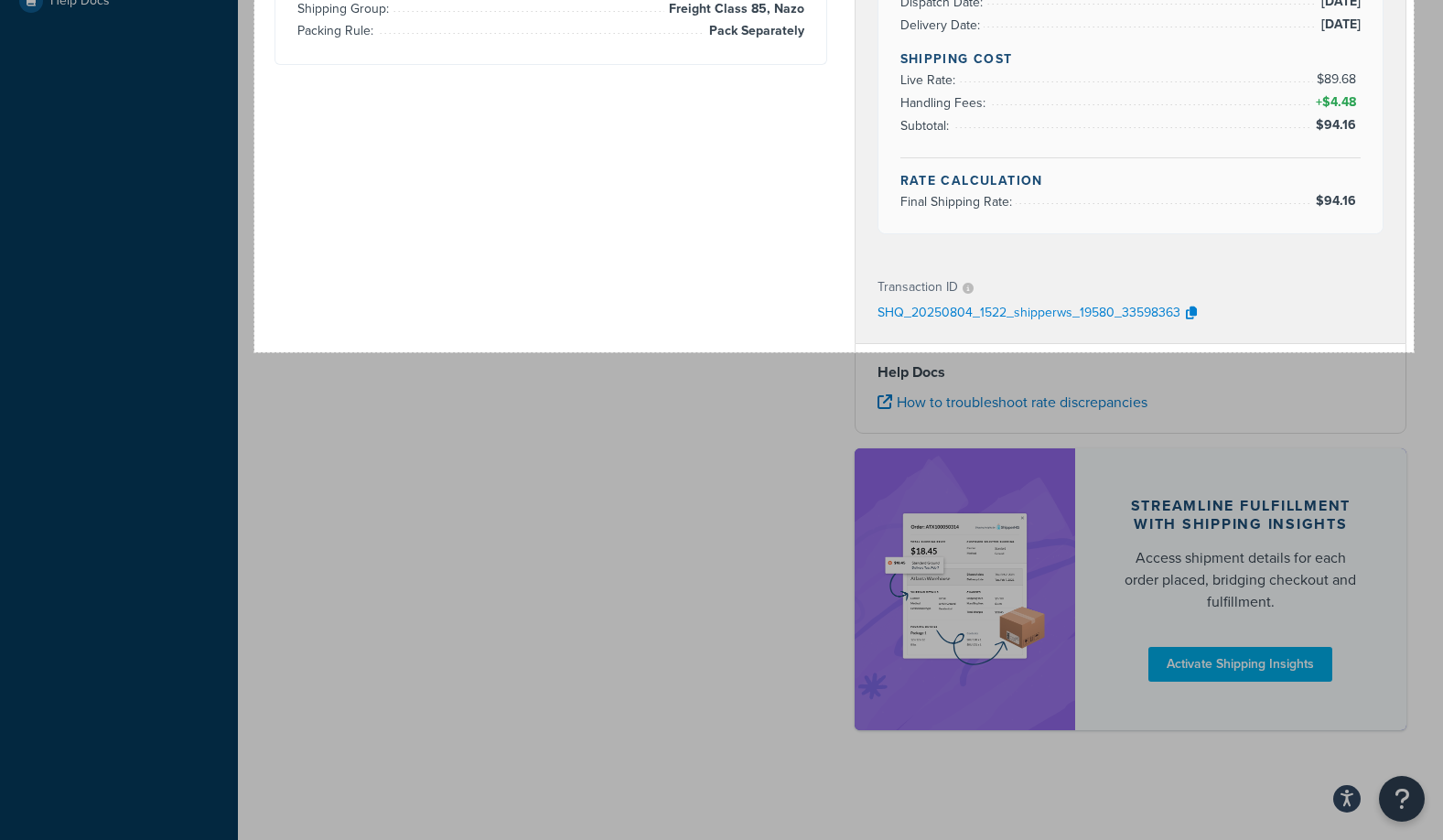 drag, startPoint x: 626, startPoint y: 307, endPoint x: 1414, endPoint y: 352, distance: 789.28385 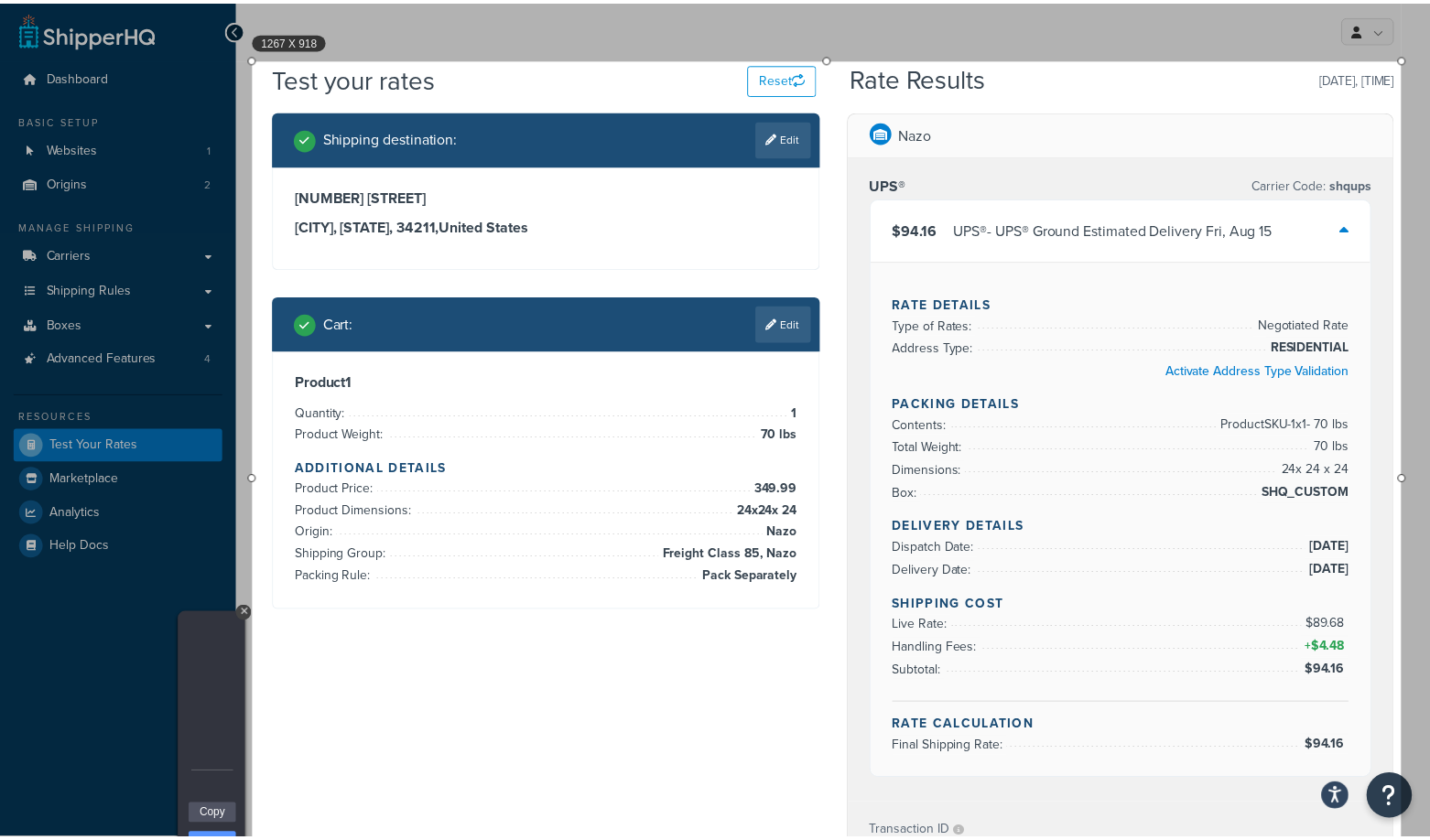 scroll, scrollTop: 0, scrollLeft: 0, axis: both 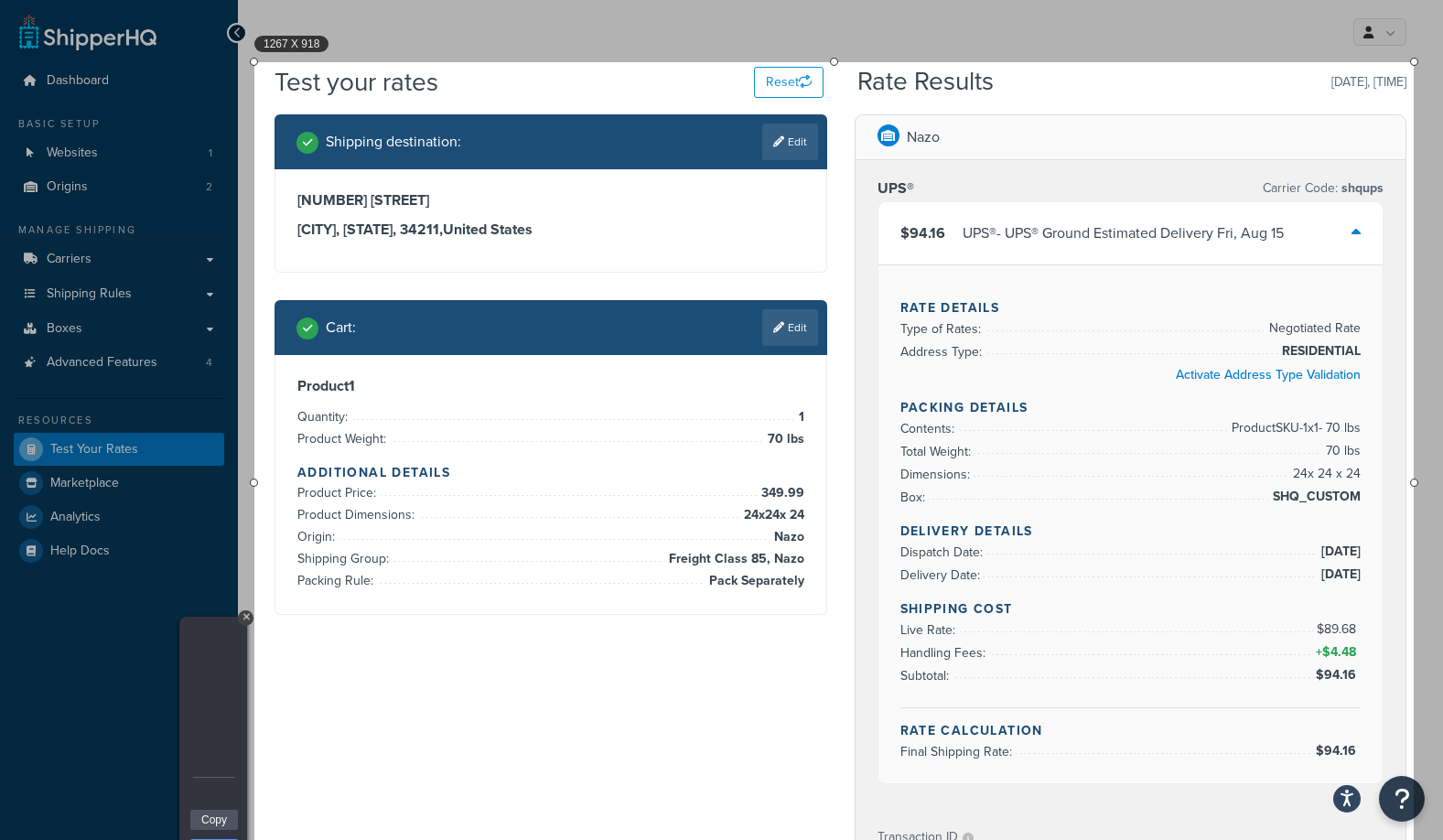 drag, startPoint x: 228, startPoint y: 817, endPoint x: 236, endPoint y: 811, distance: 10 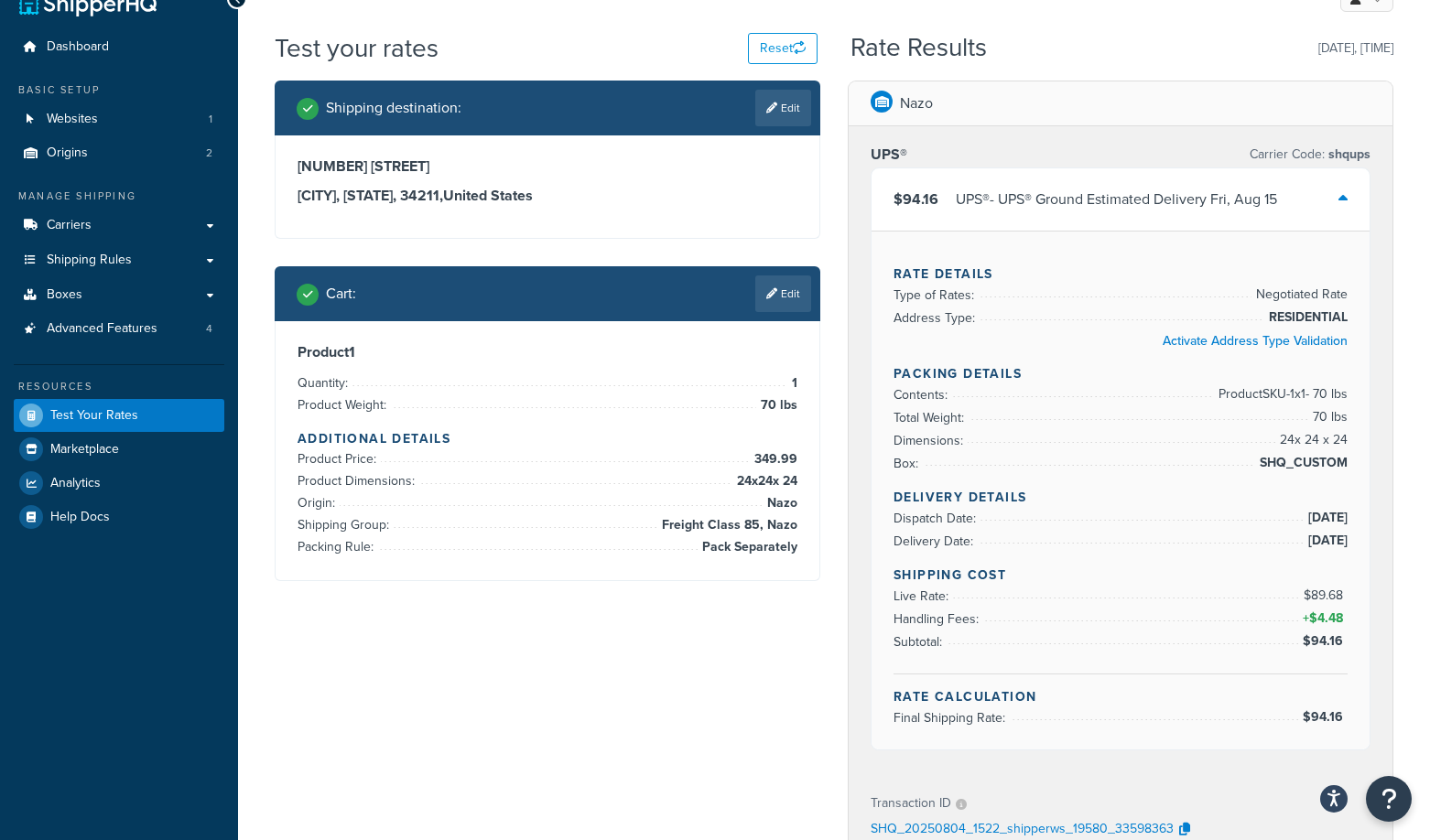scroll, scrollTop: 92, scrollLeft: 0, axis: vertical 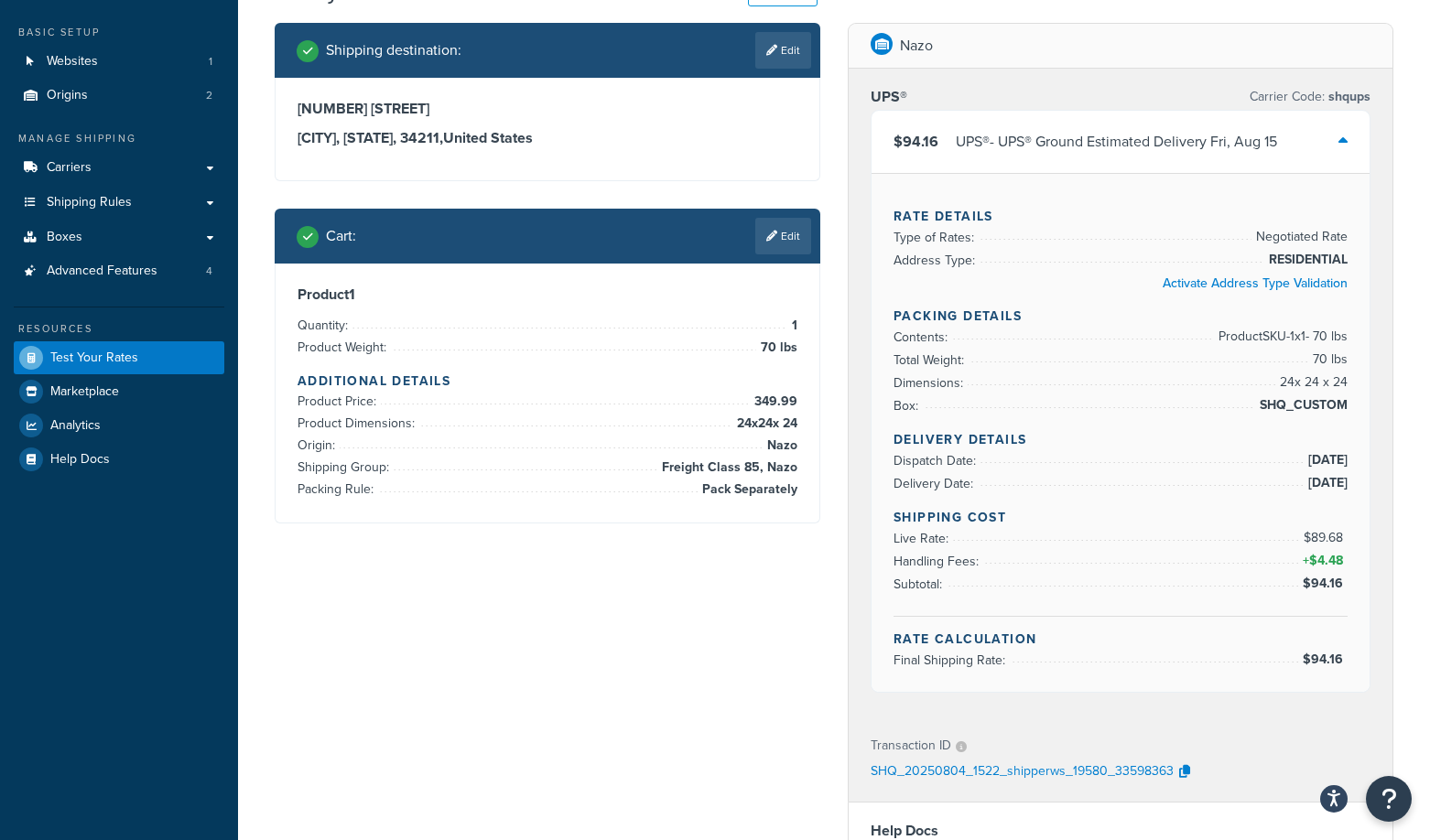 click on "Edit" at bounding box center (783, 236) 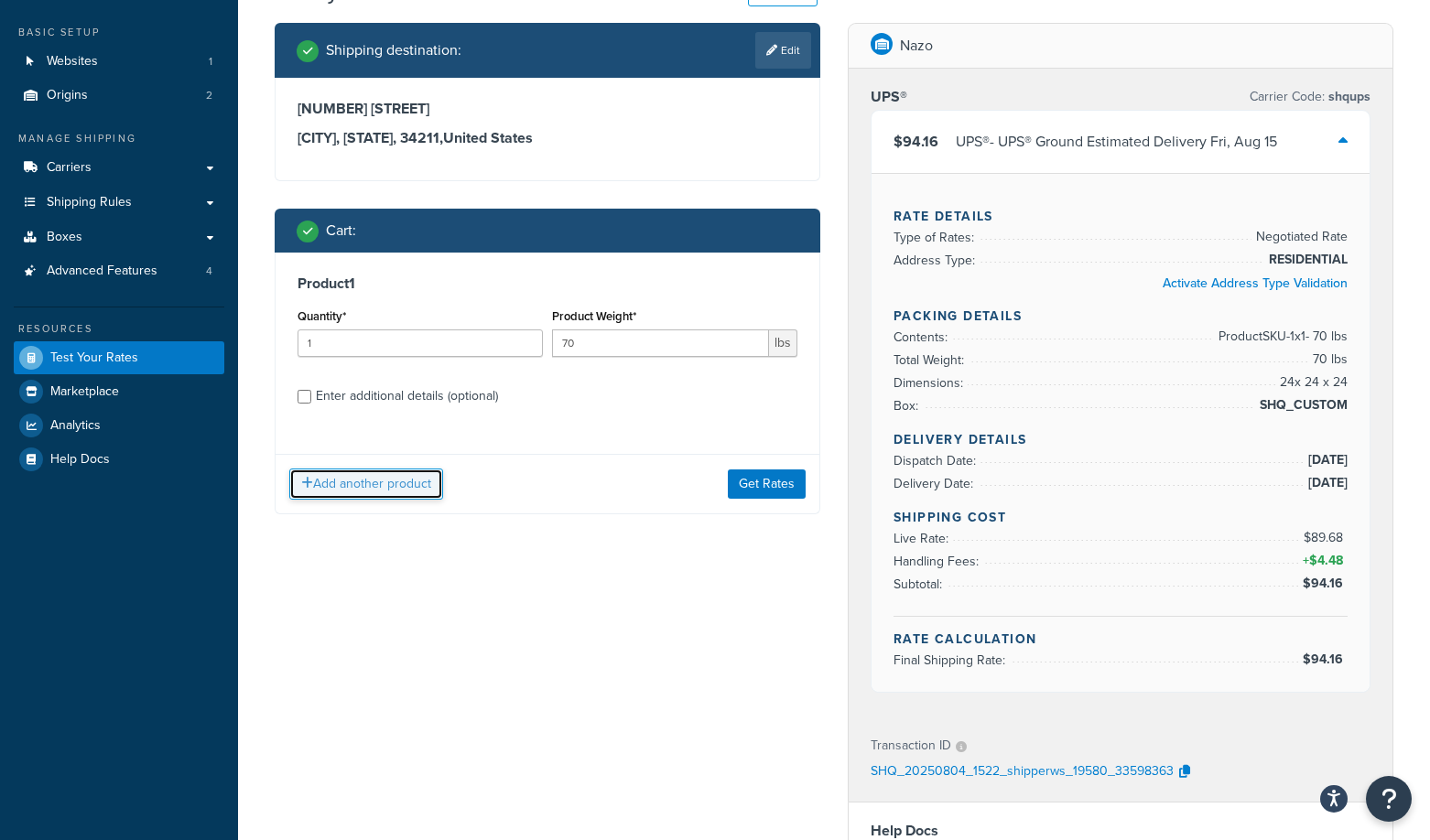 click on "Add another product" at bounding box center (366, 484) 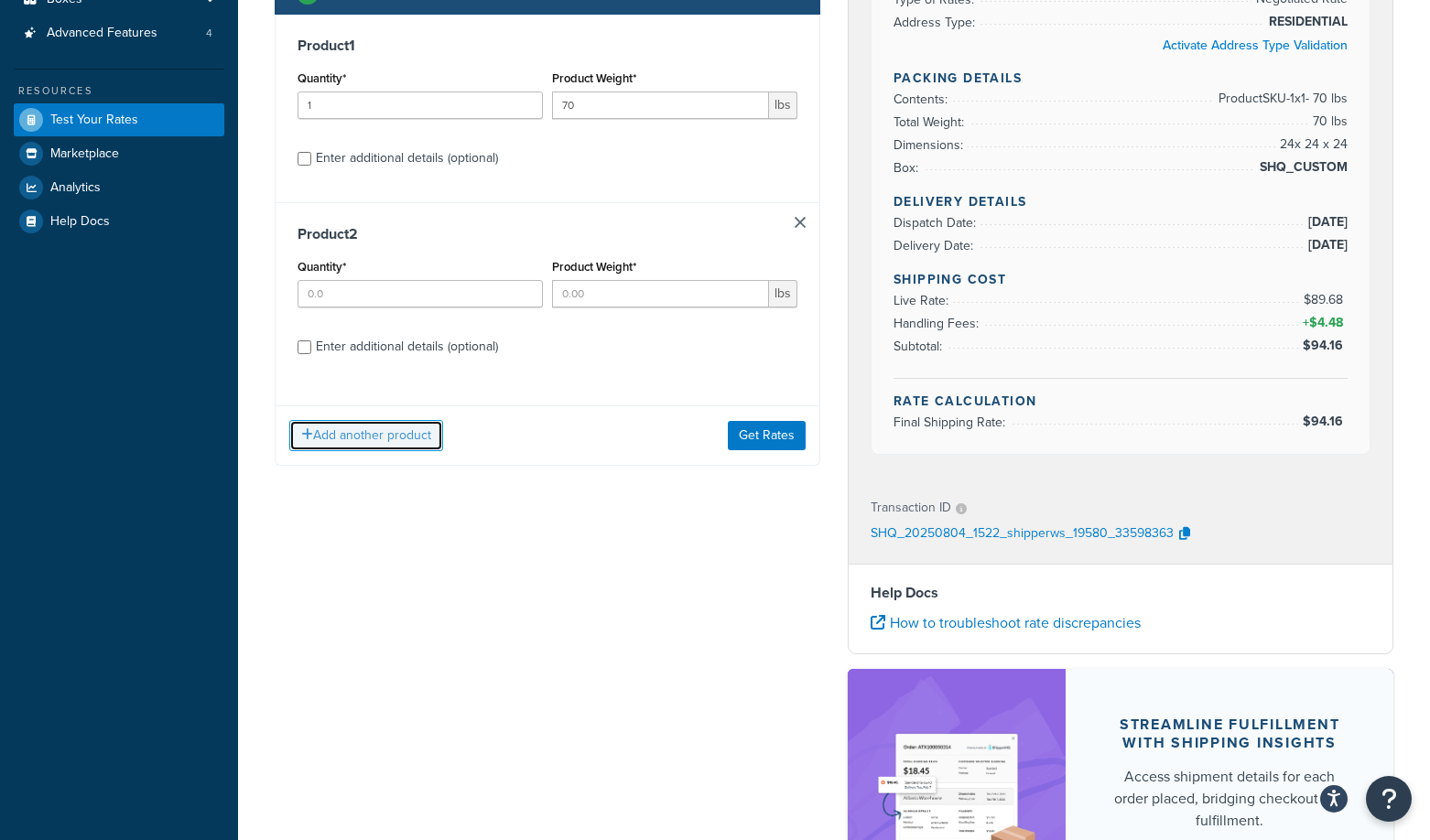 scroll, scrollTop: 366, scrollLeft: 0, axis: vertical 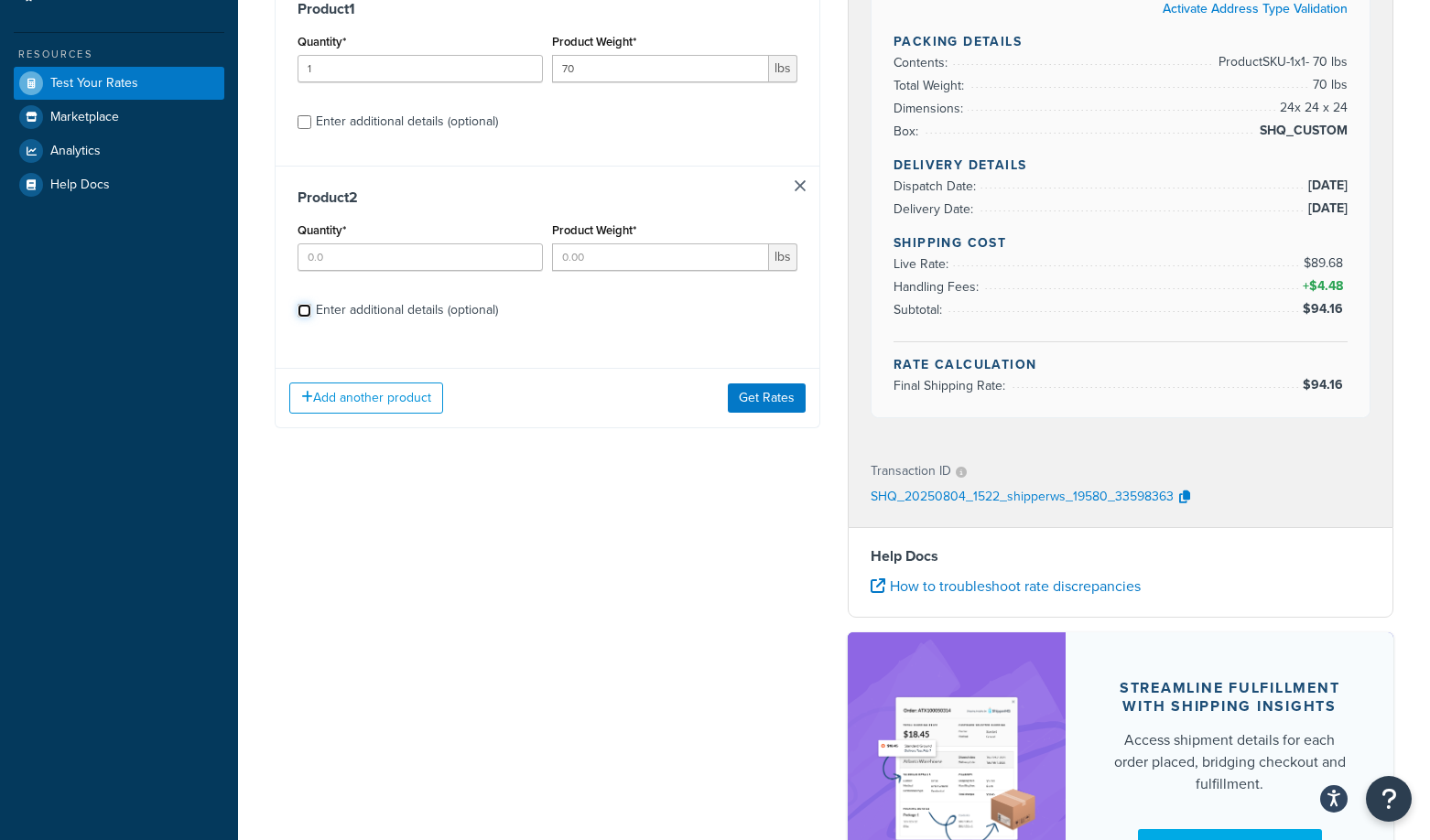 click on "Enter additional details (optional)" at bounding box center [304, 310] 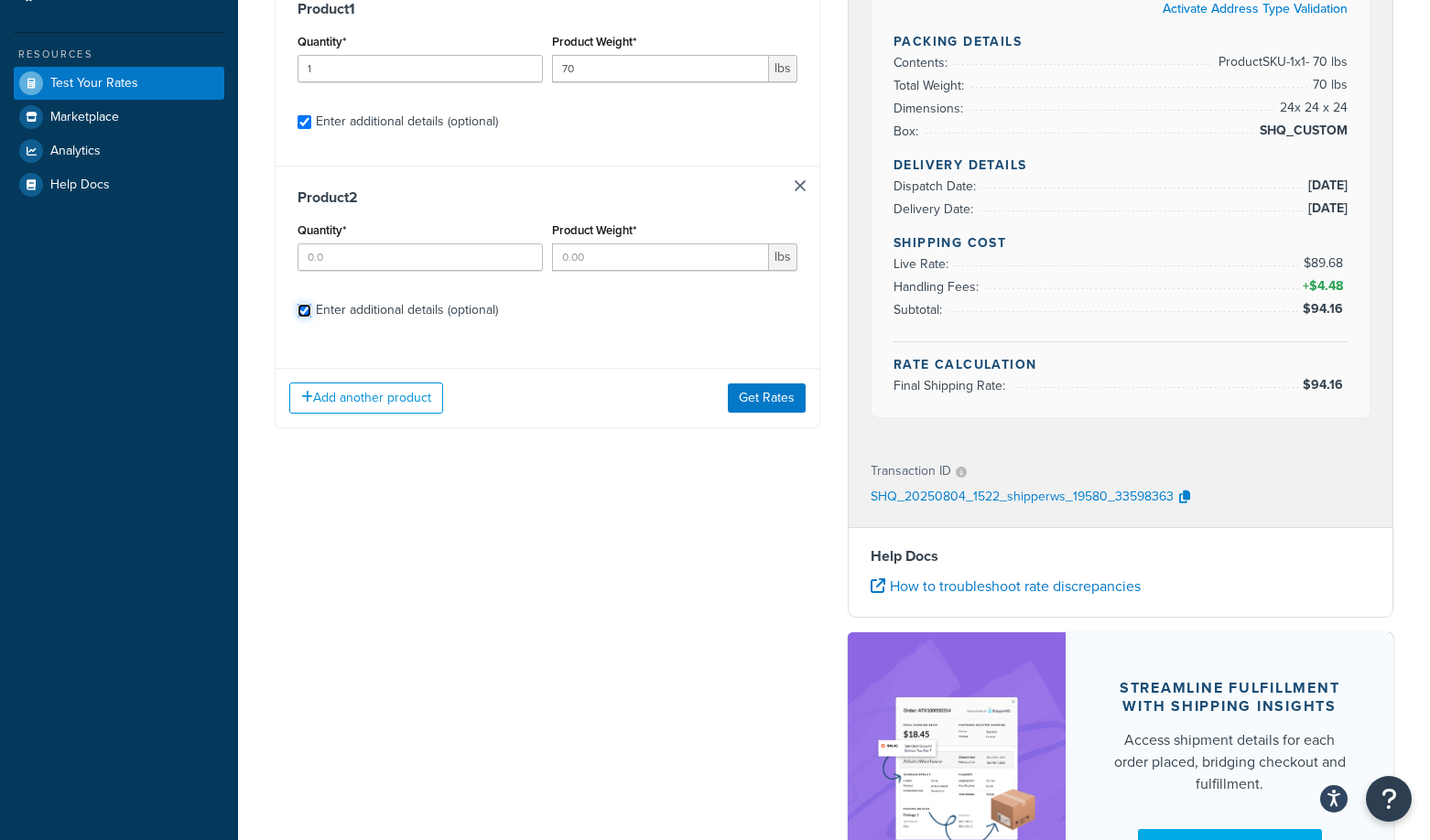 checkbox on "true" 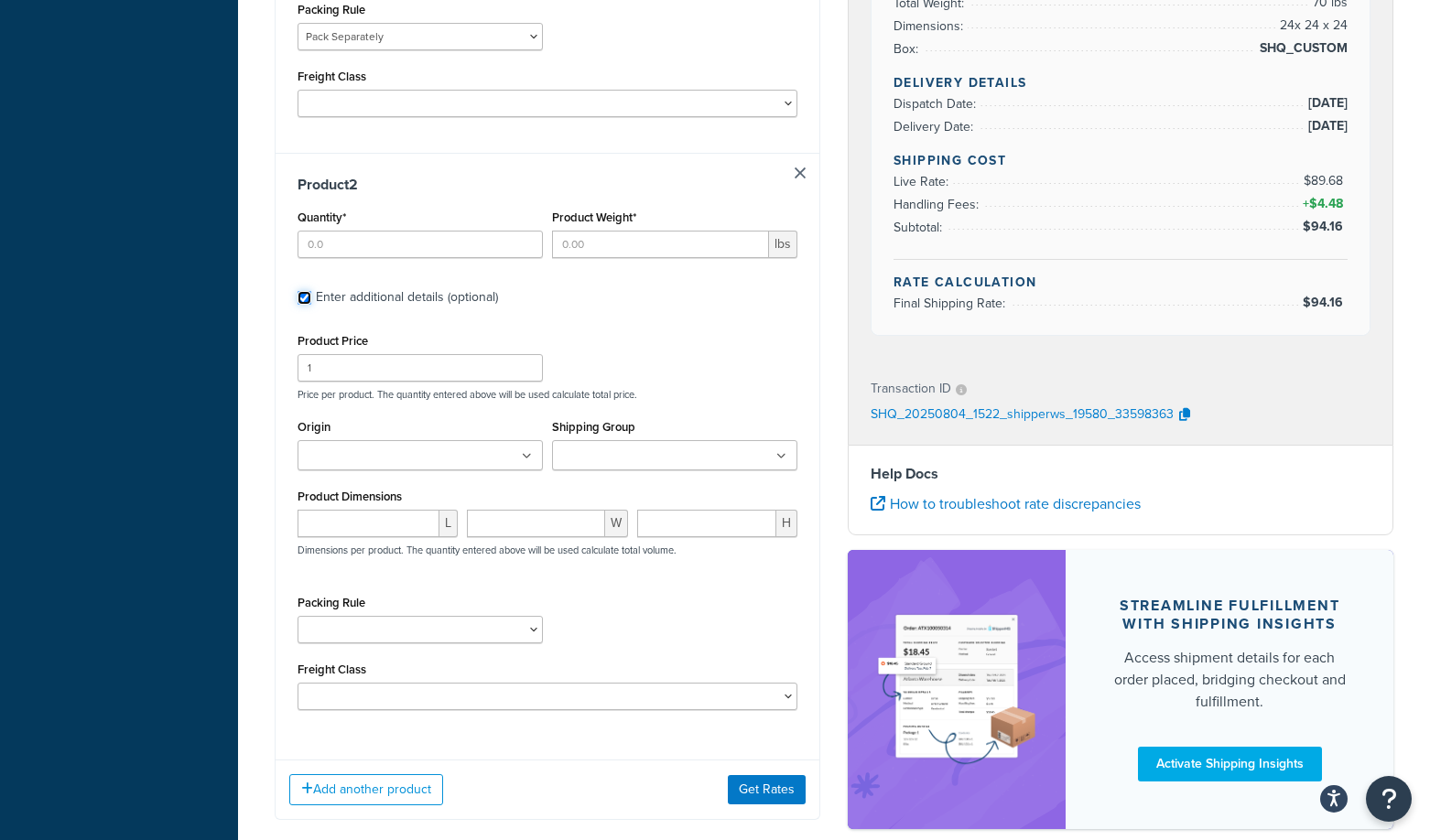 scroll, scrollTop: 824, scrollLeft: 0, axis: vertical 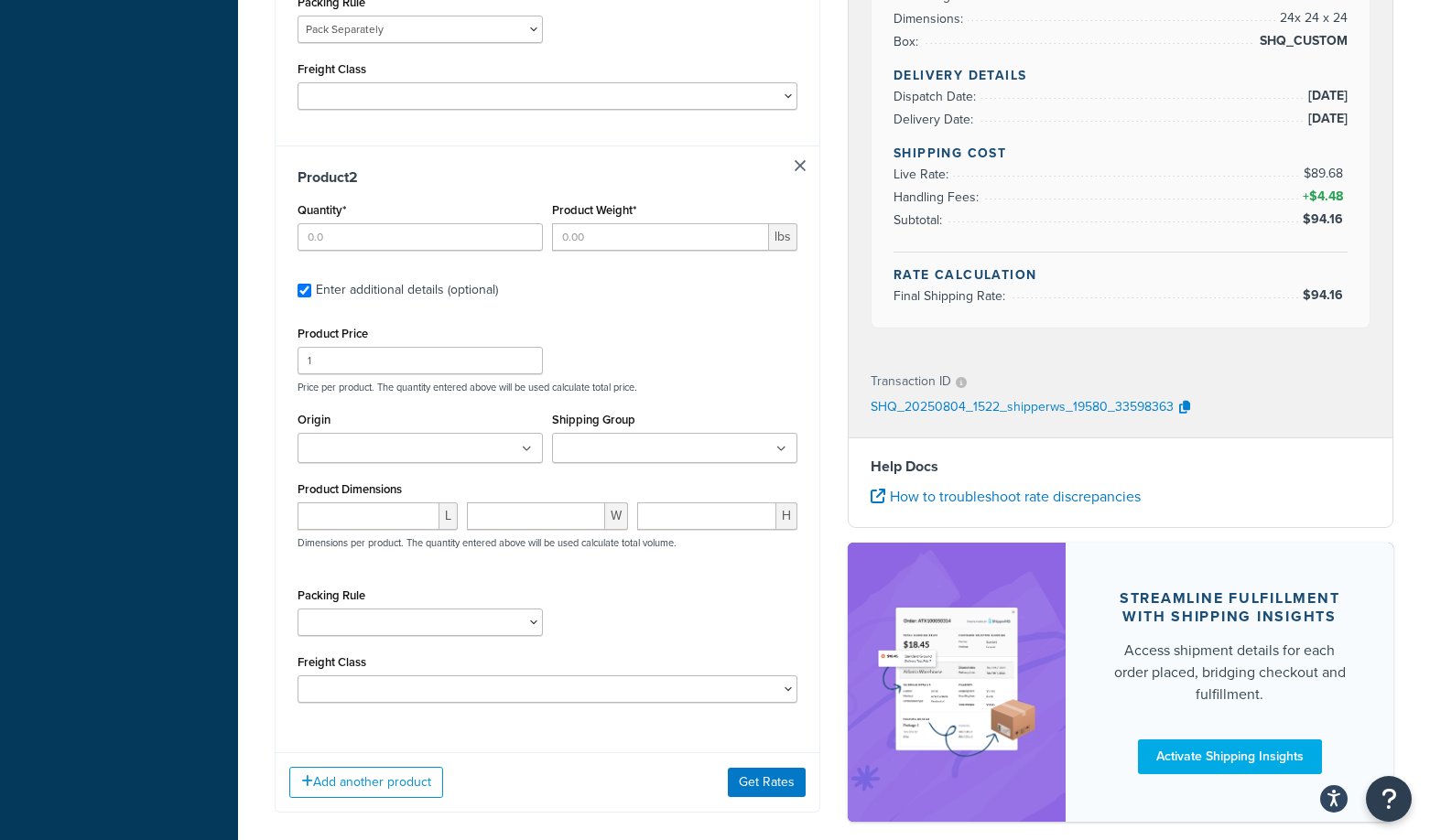 click at bounding box center (420, 447) 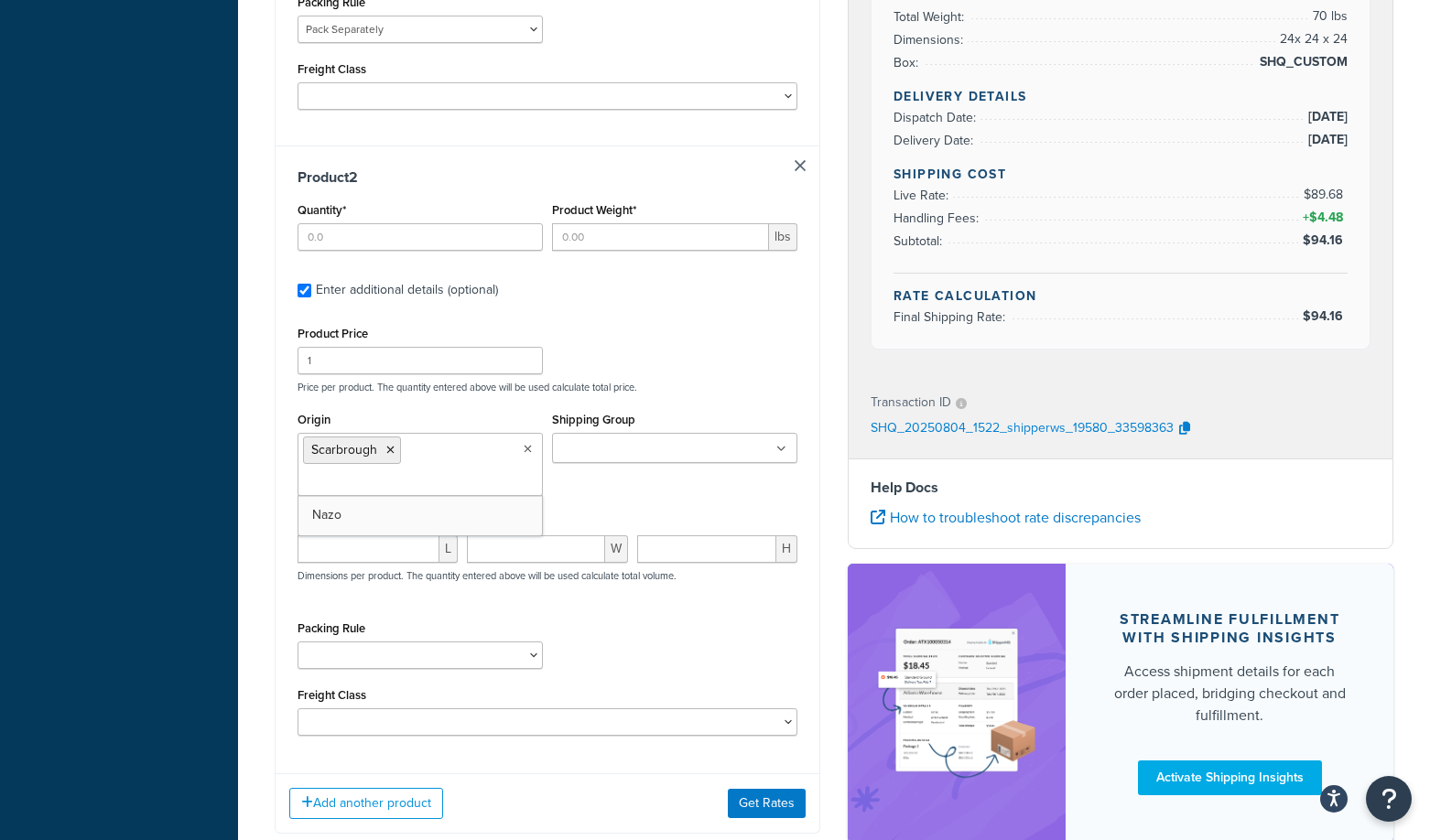 click on "Shipping Group" at bounding box center [638, 449] 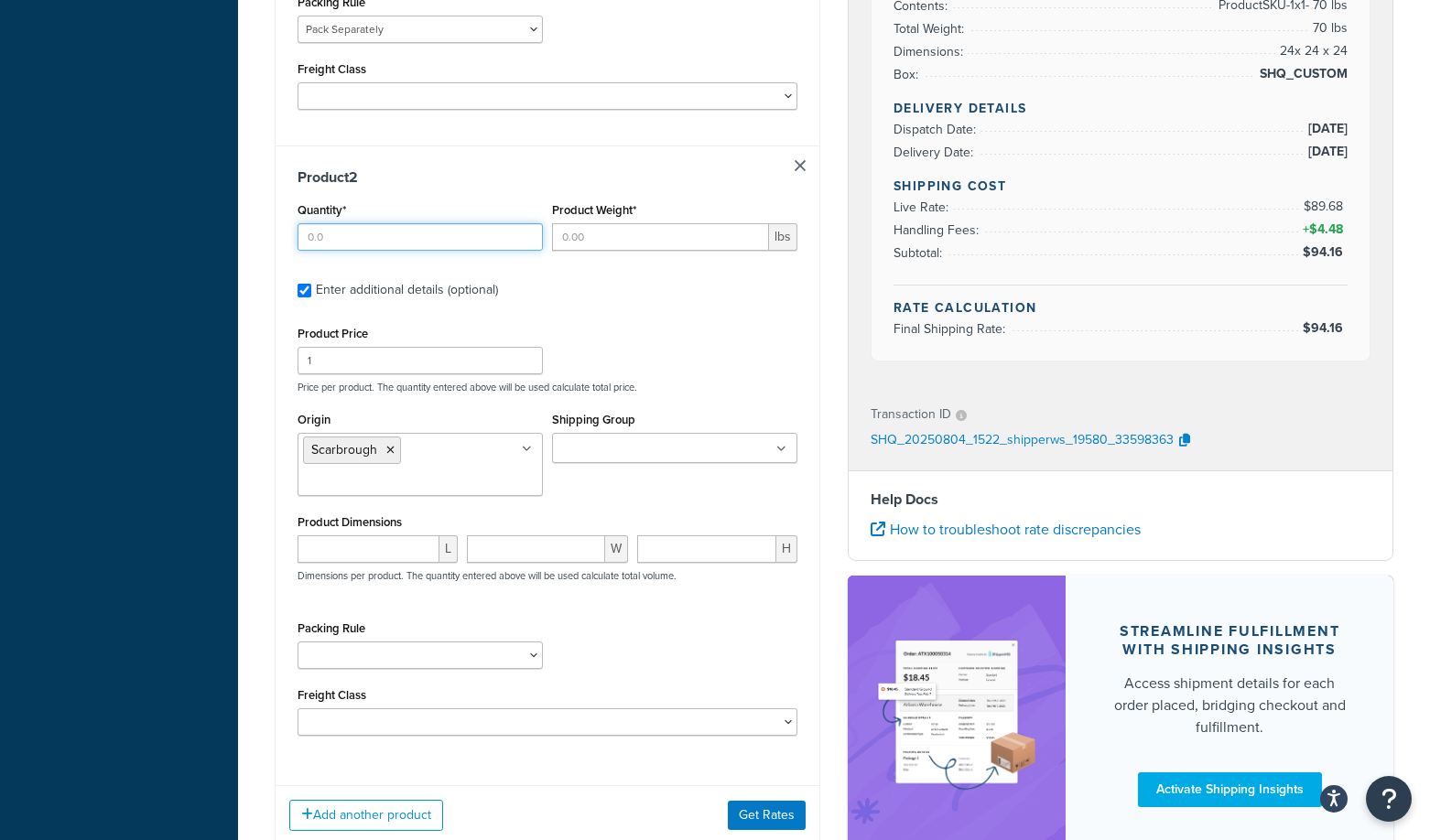 click on "Quantity*" at bounding box center [420, 237] 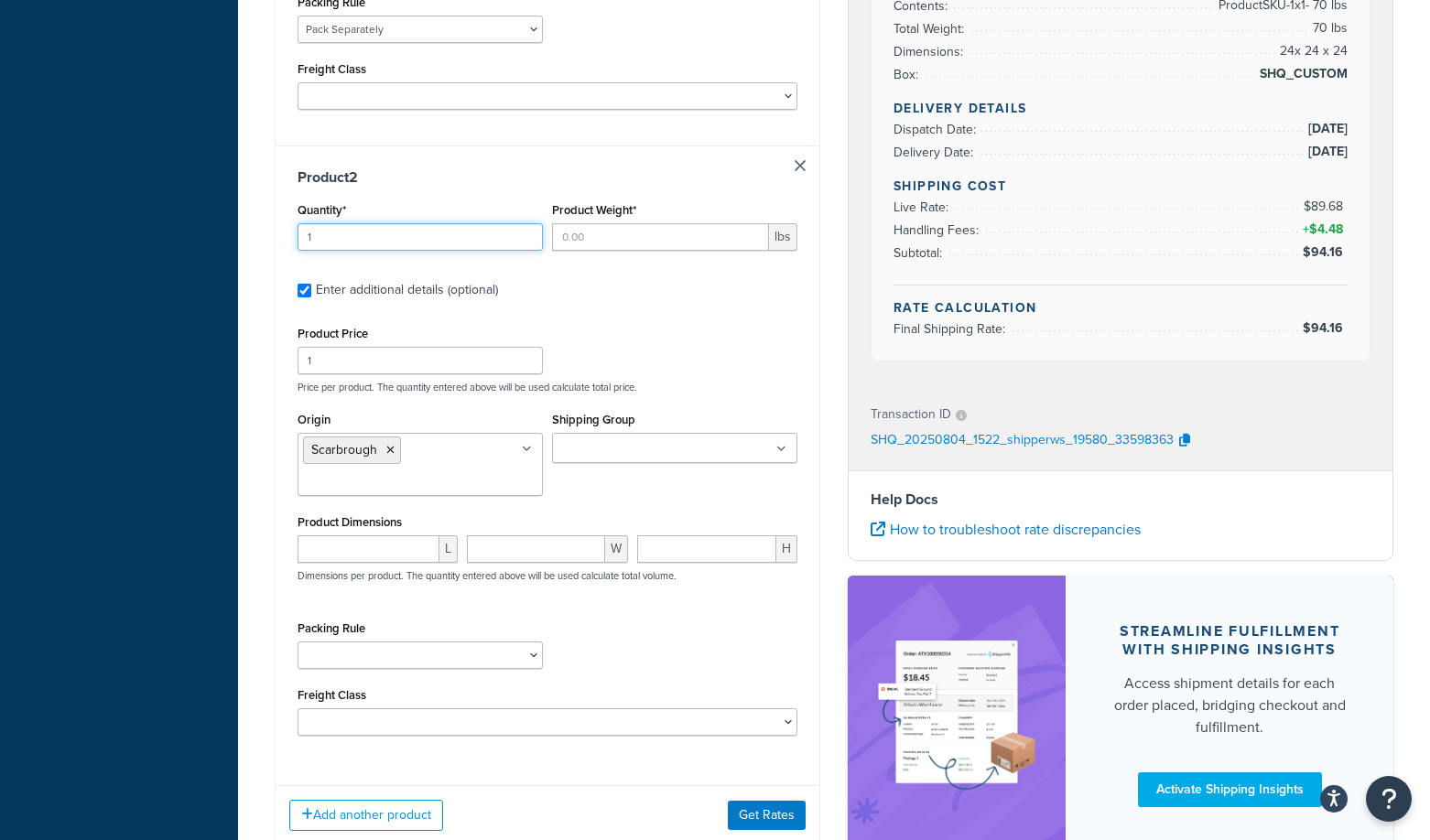 type on "1" 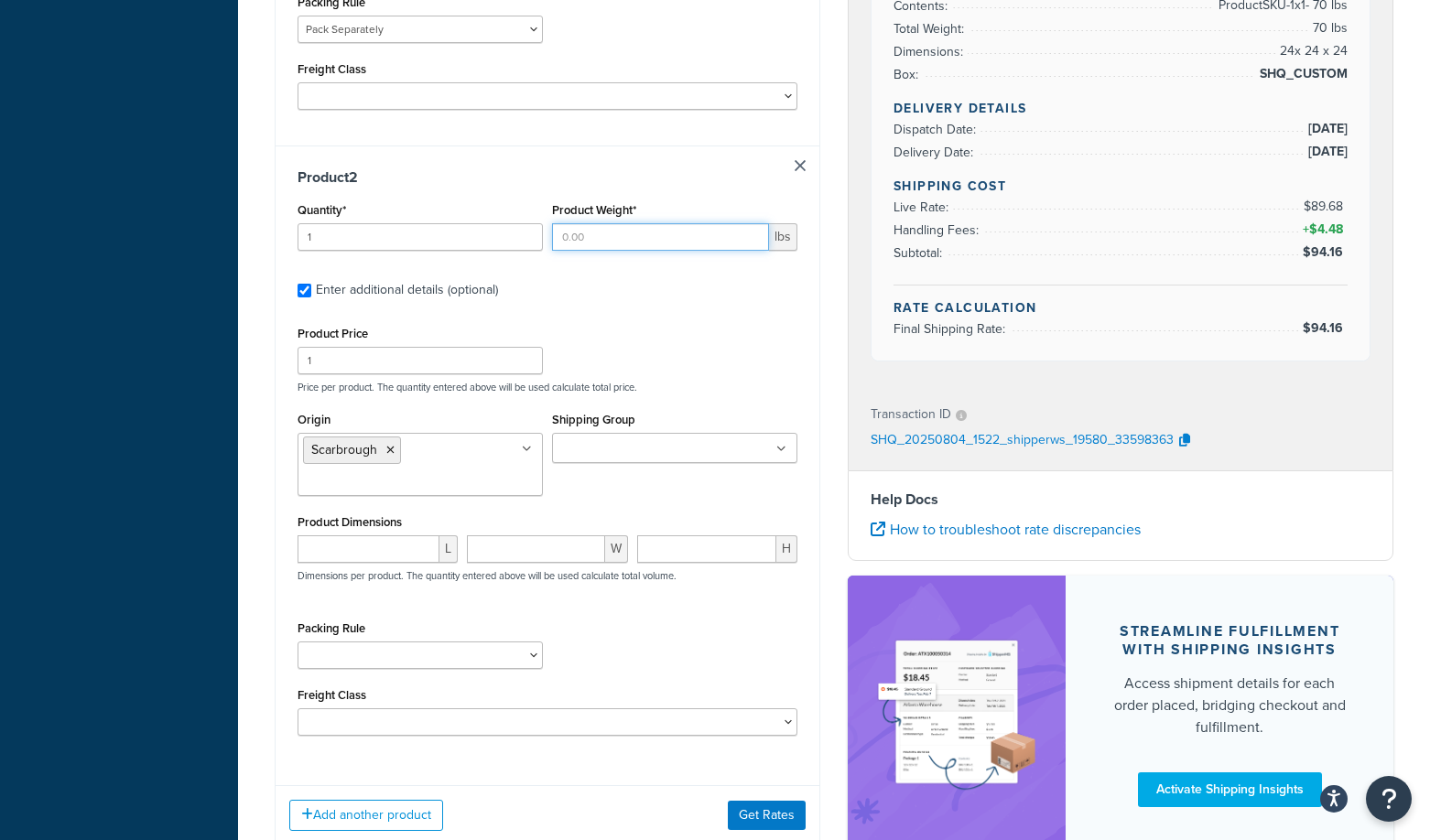 click on "Product Weight*" at bounding box center [660, 237] 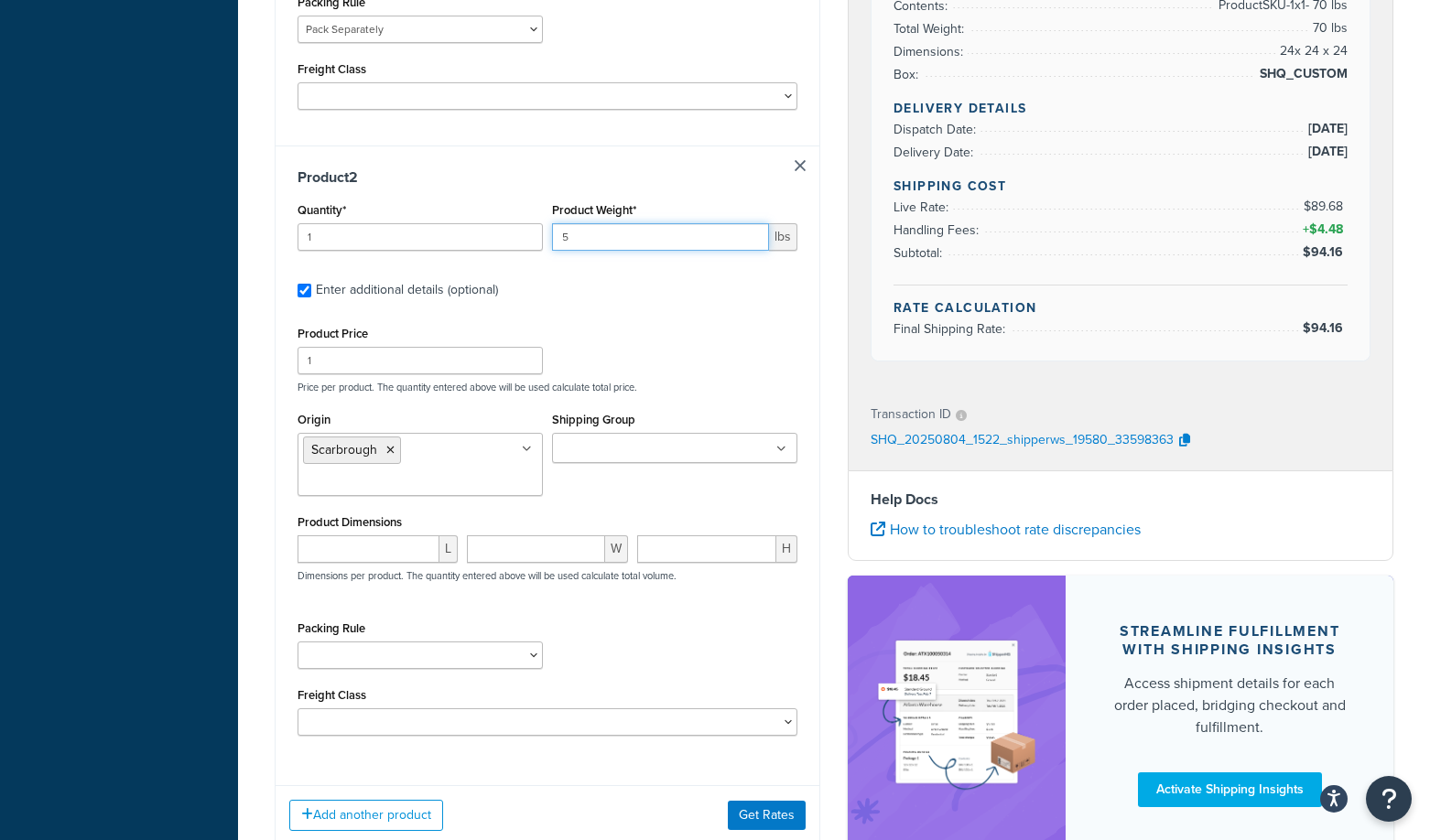 type on "5" 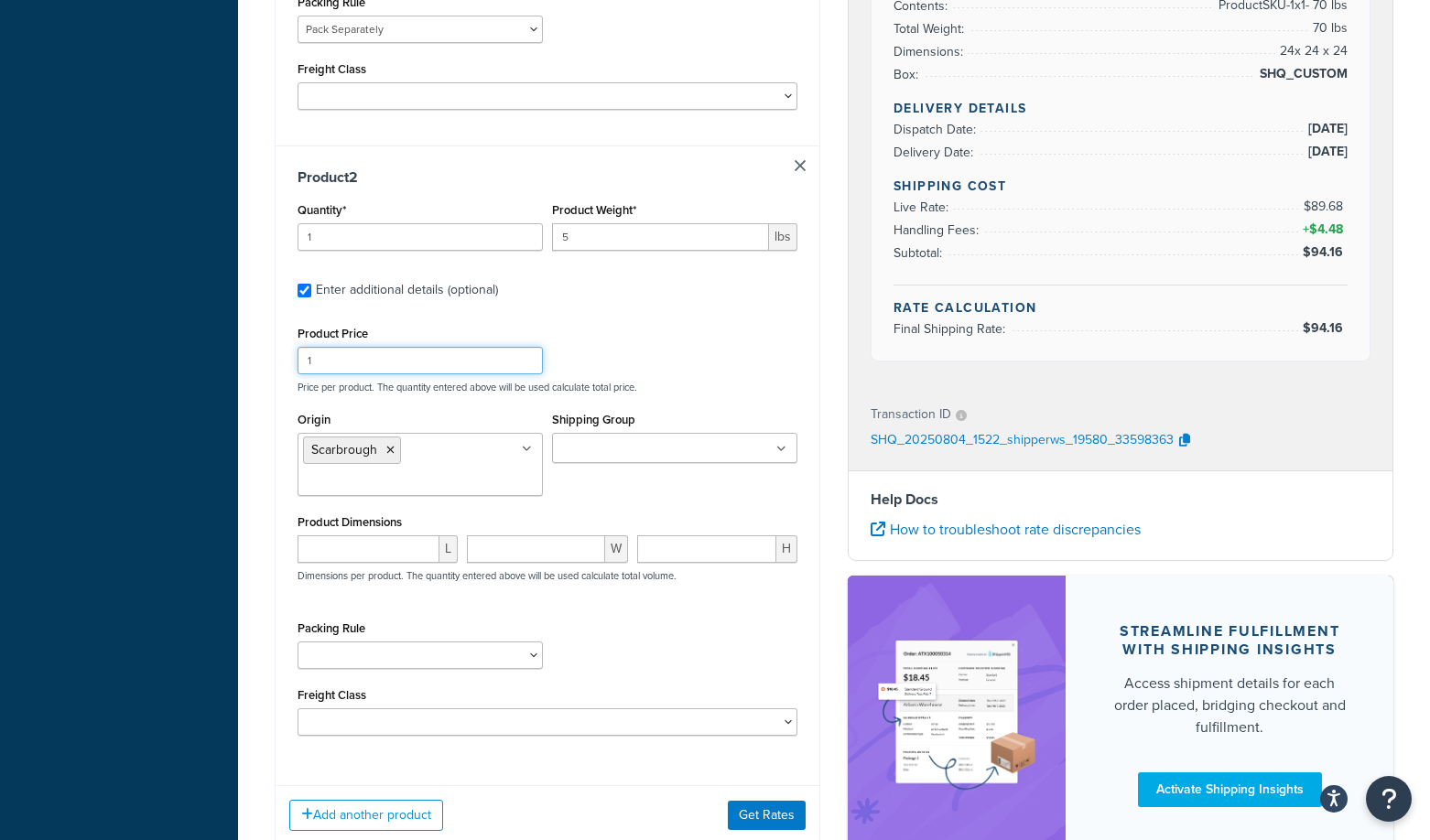 click on "1" at bounding box center (420, 361) 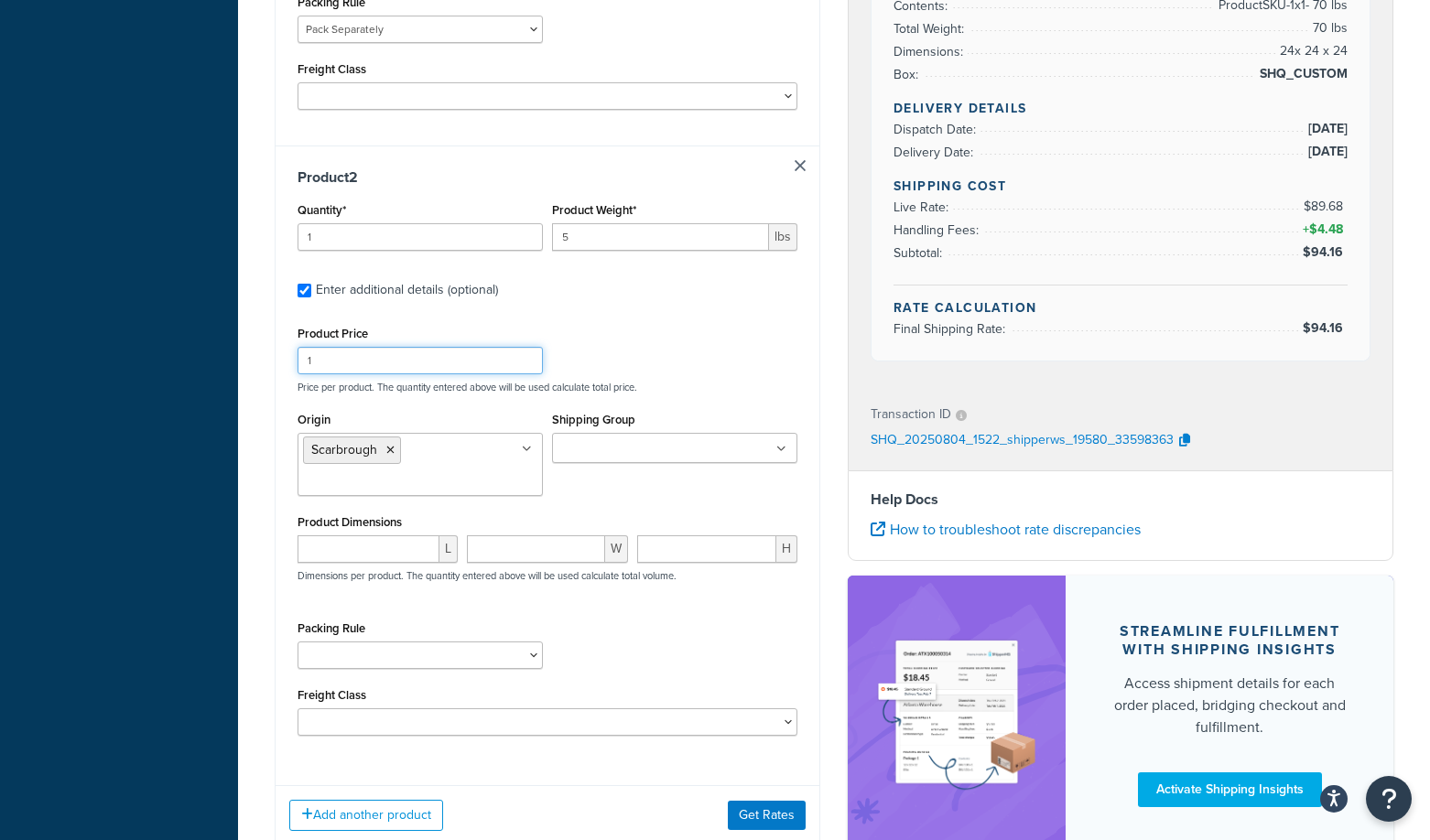drag, startPoint x: 375, startPoint y: 360, endPoint x: 338, endPoint y: 365, distance: 37.3363 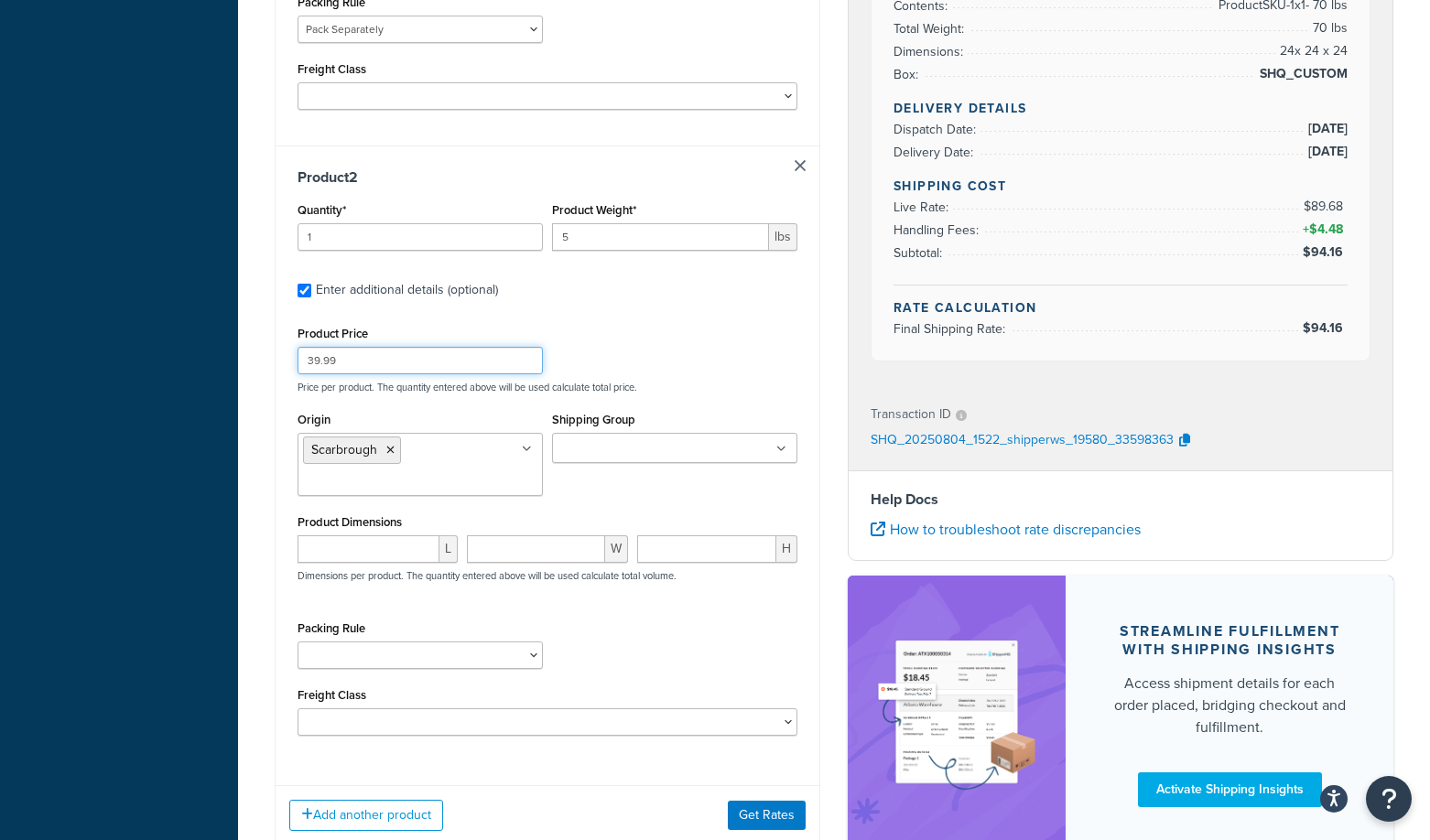 type on "39.99" 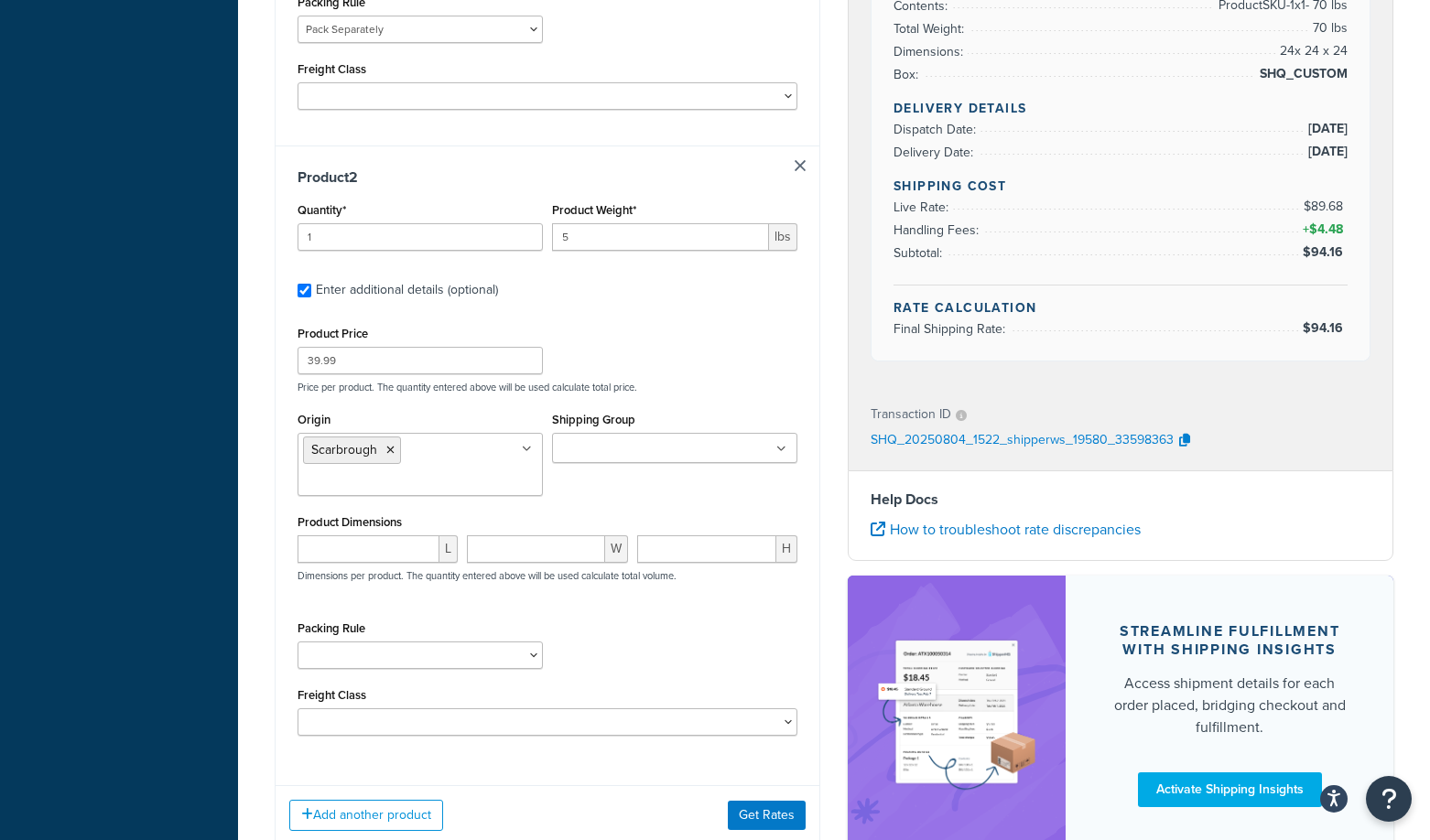 click on "Enter additional details (optional)" at bounding box center [557, 288] 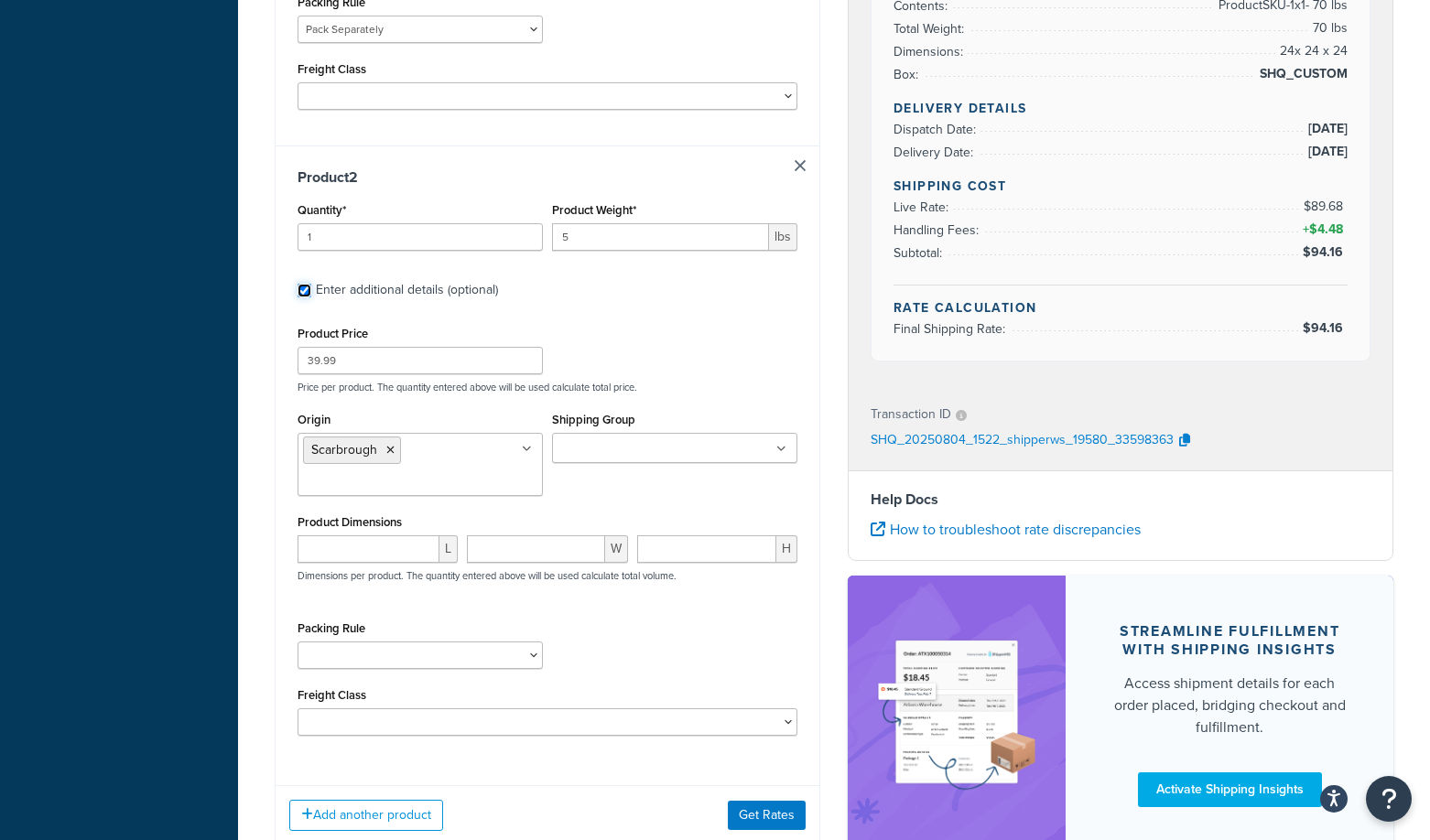 click on "Enter additional details (optional)" at bounding box center (304, 290) 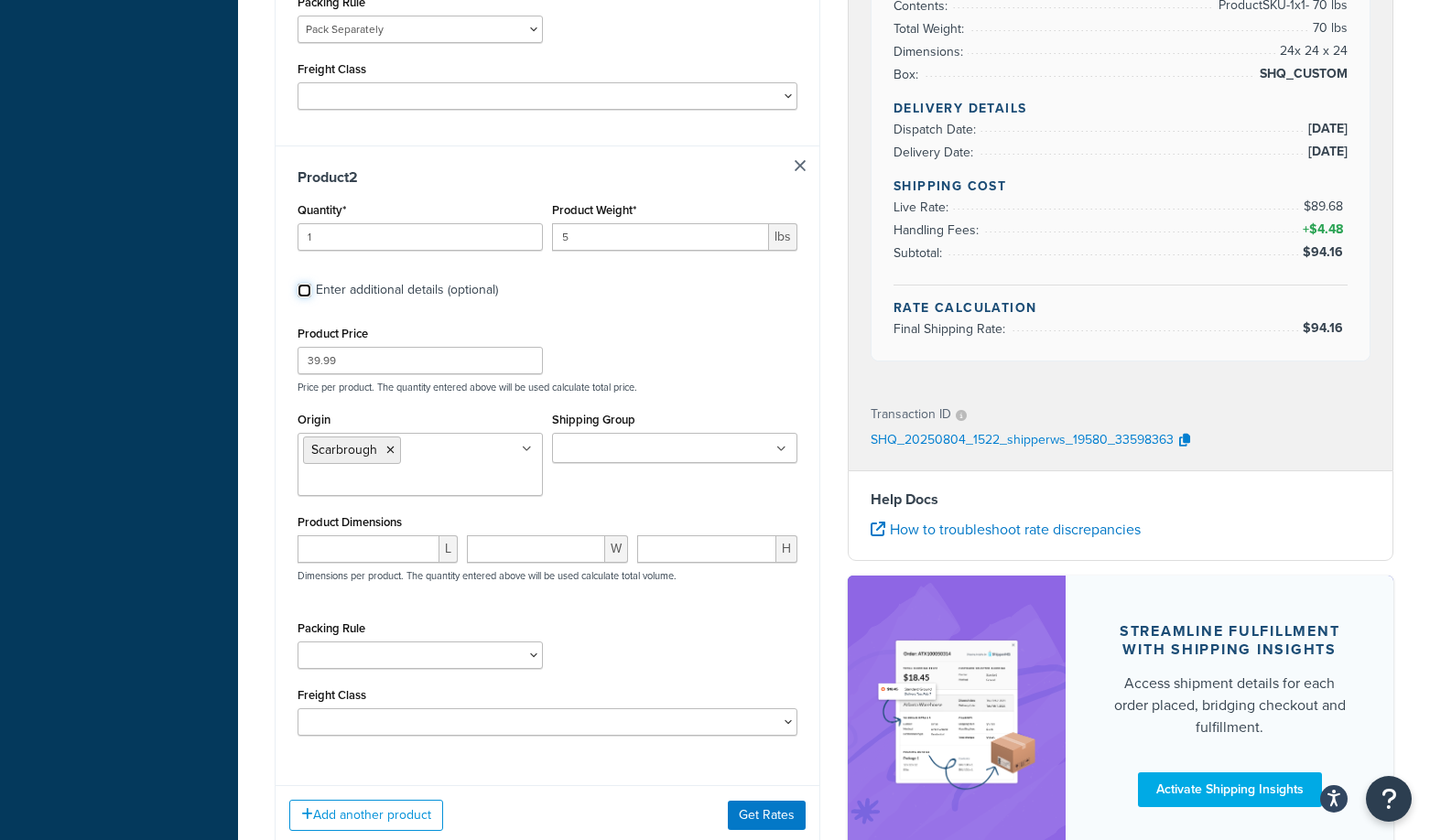checkbox on "false" 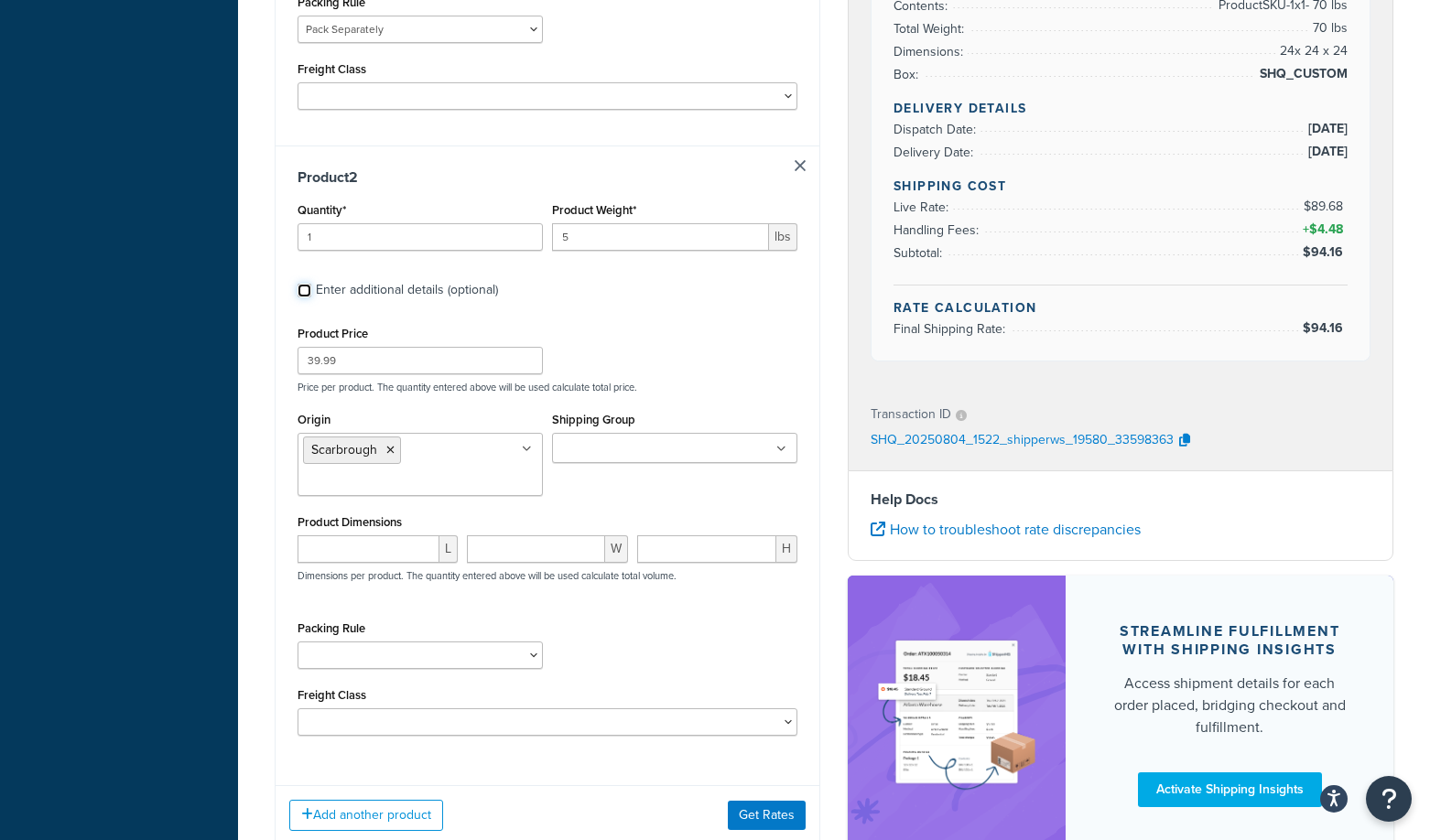 checkbox on "false" 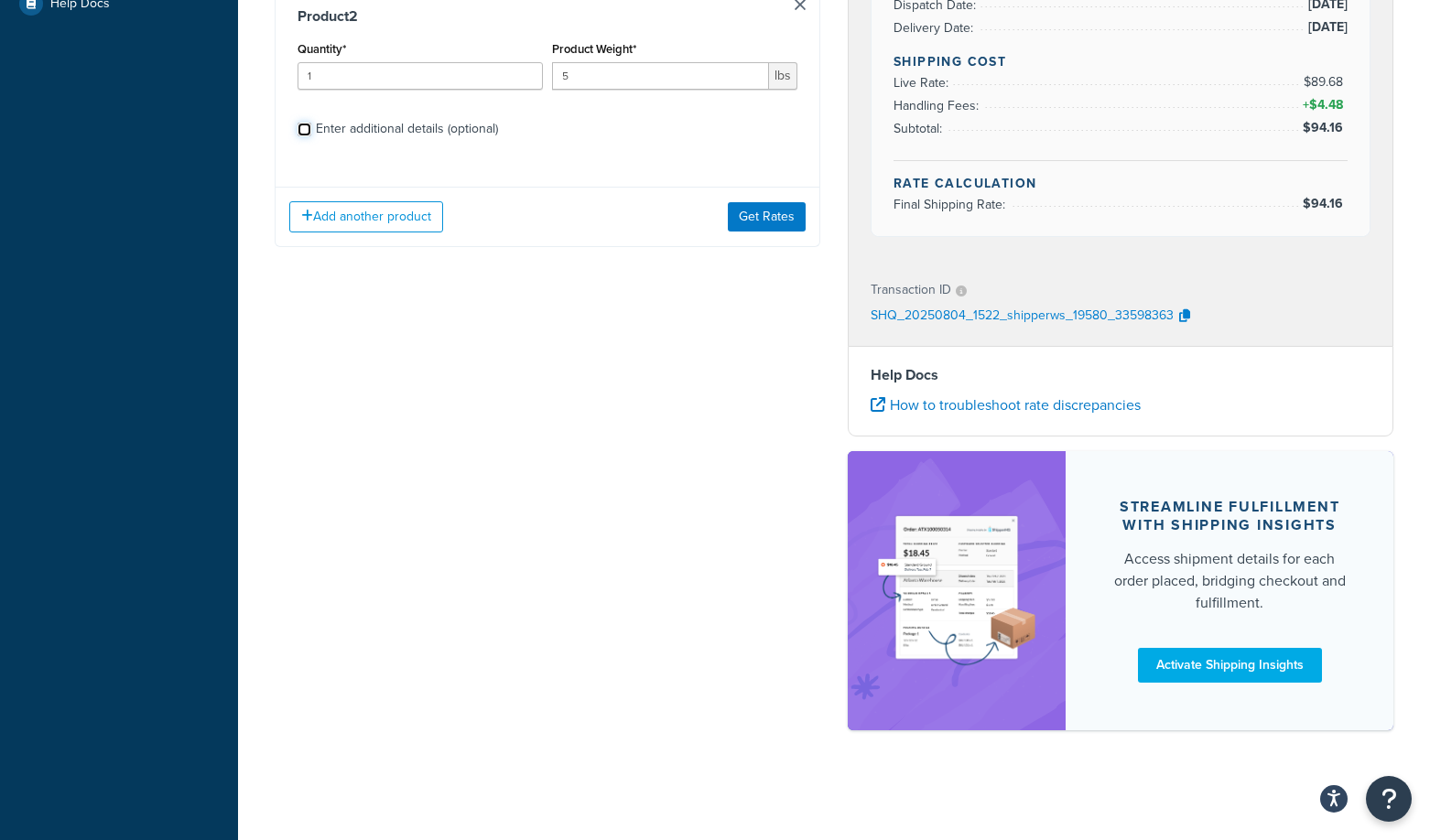 scroll, scrollTop: 547, scrollLeft: 0, axis: vertical 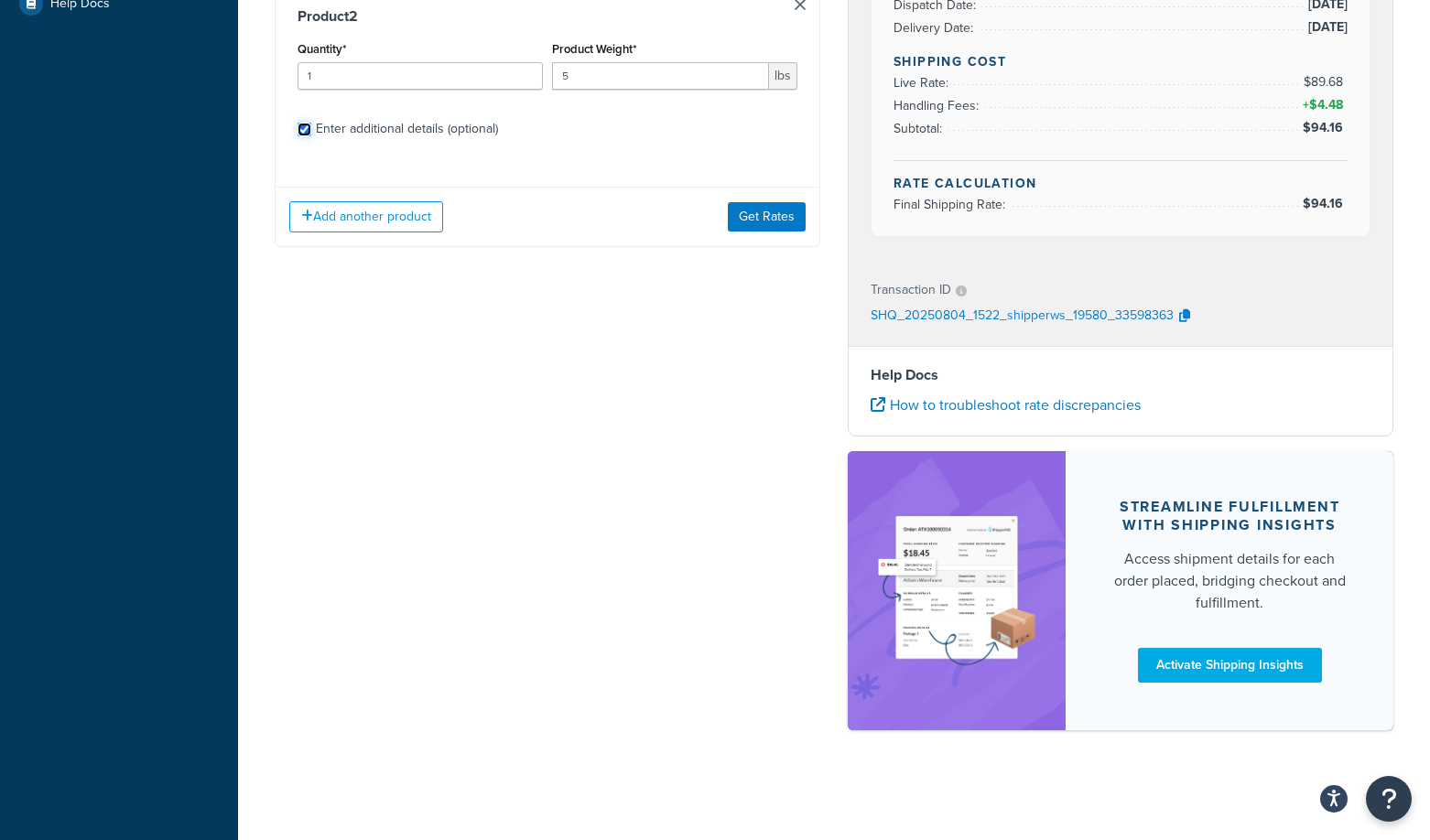checkbox on "true" 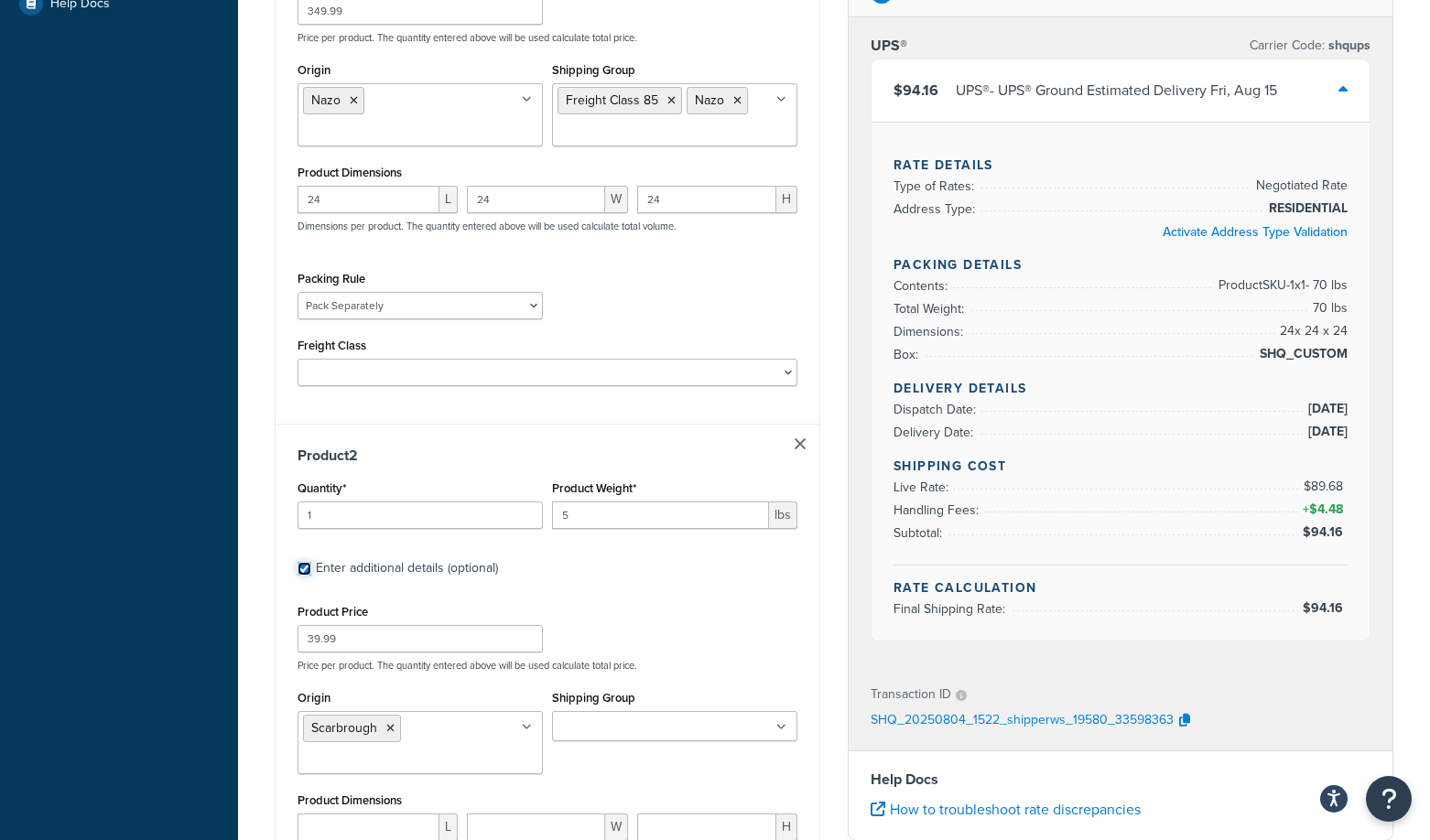 scroll, scrollTop: 824, scrollLeft: 0, axis: vertical 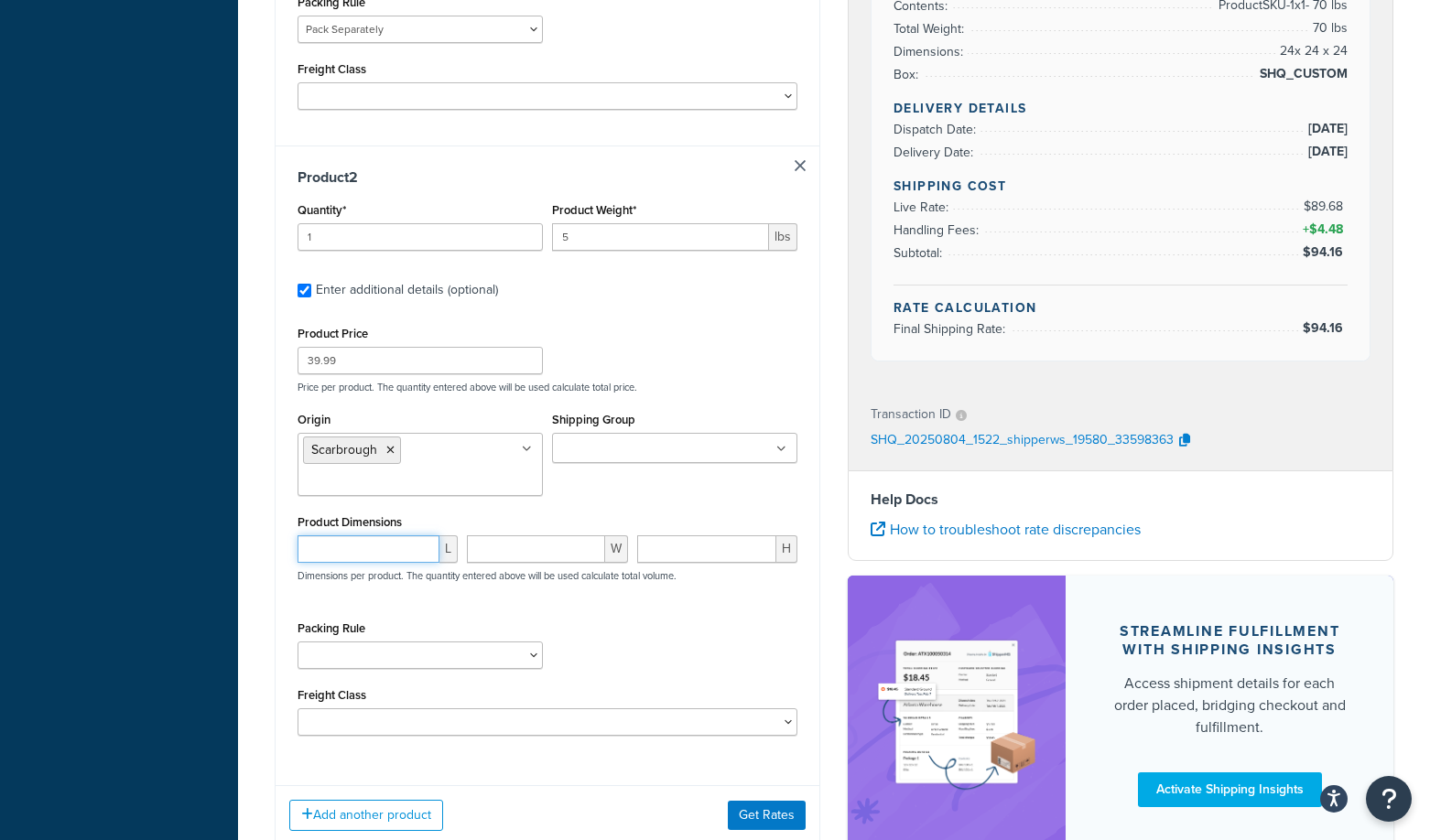 click at bounding box center (368, 549) 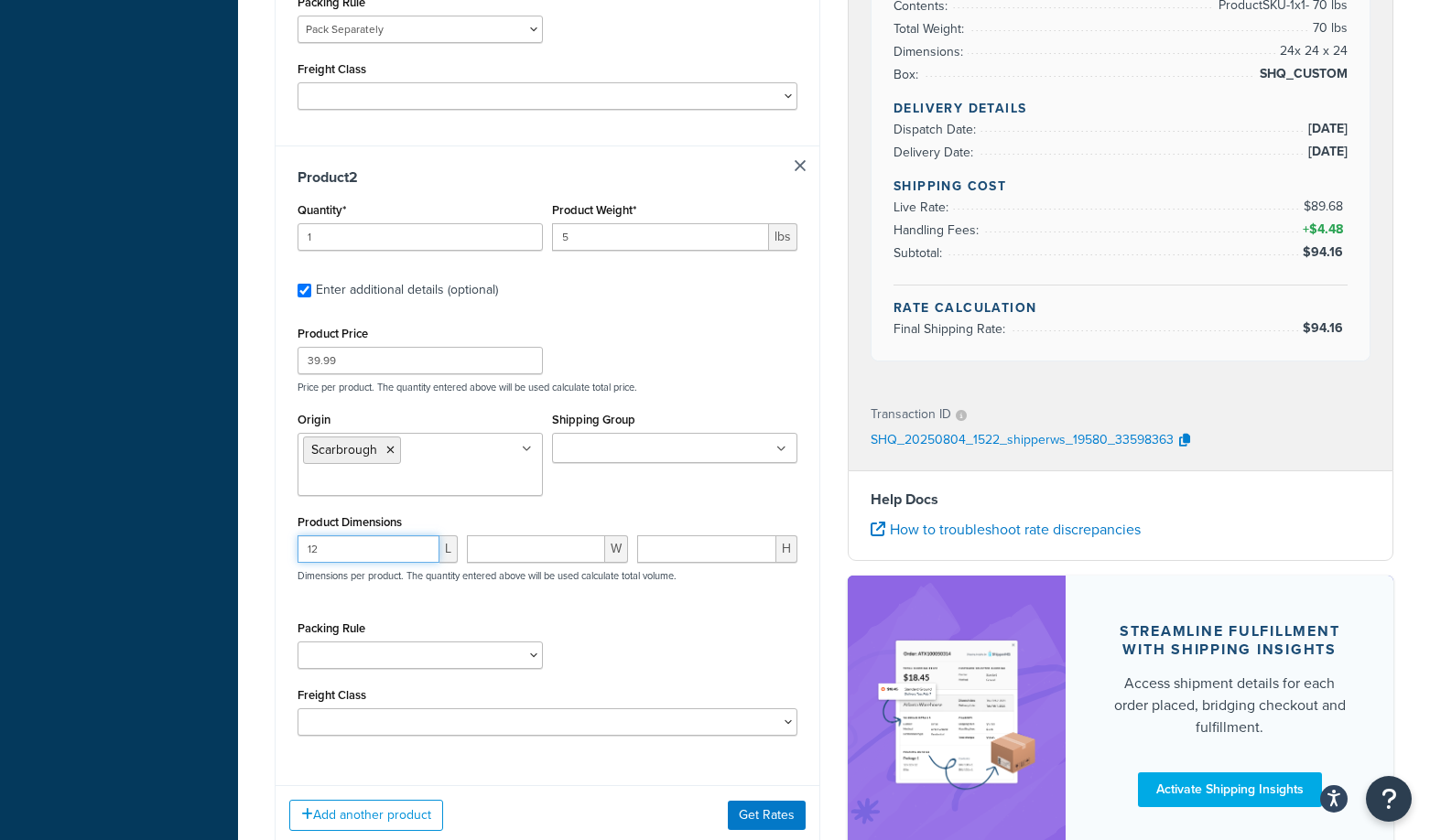 type on "12" 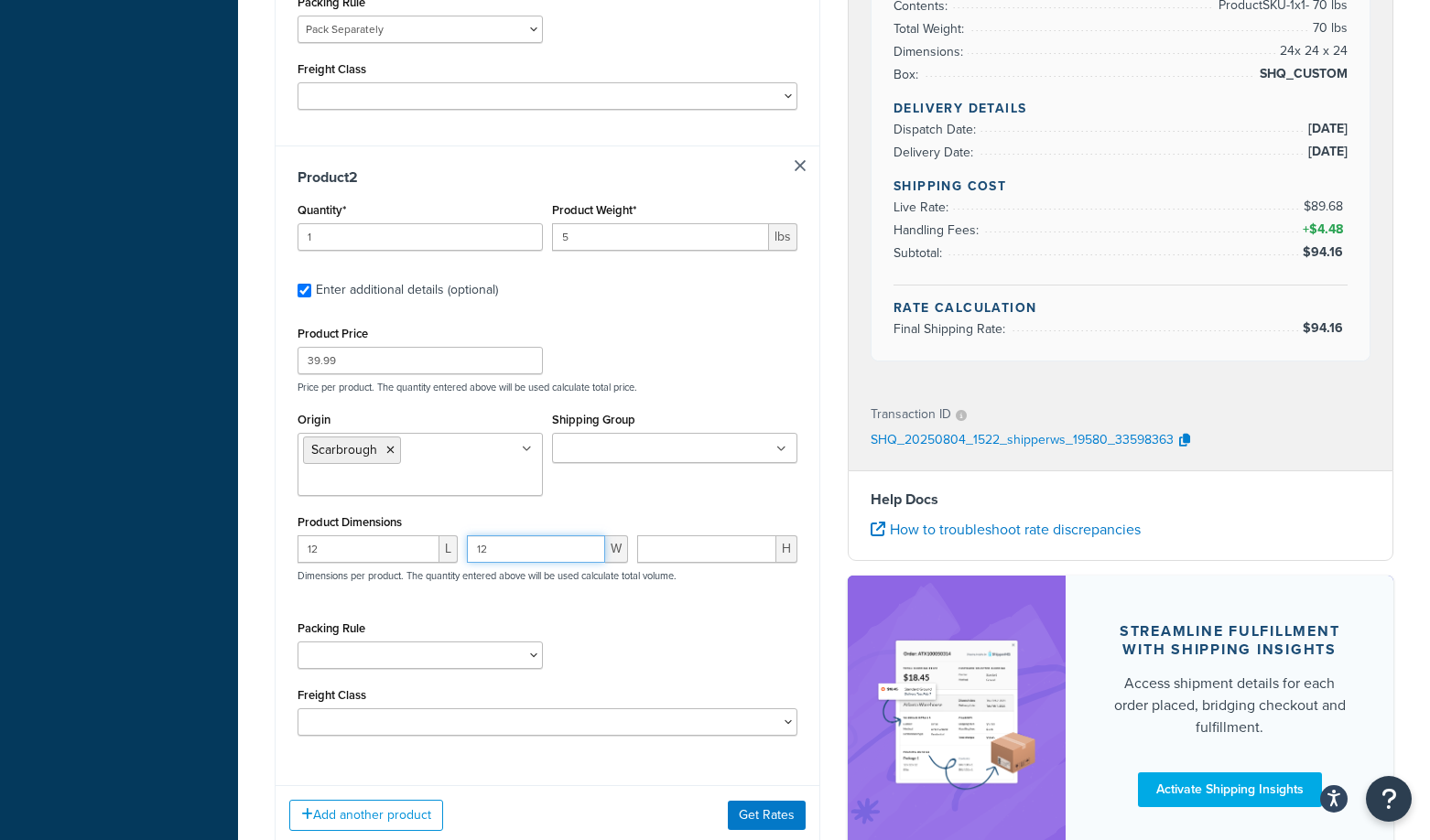 type on "12" 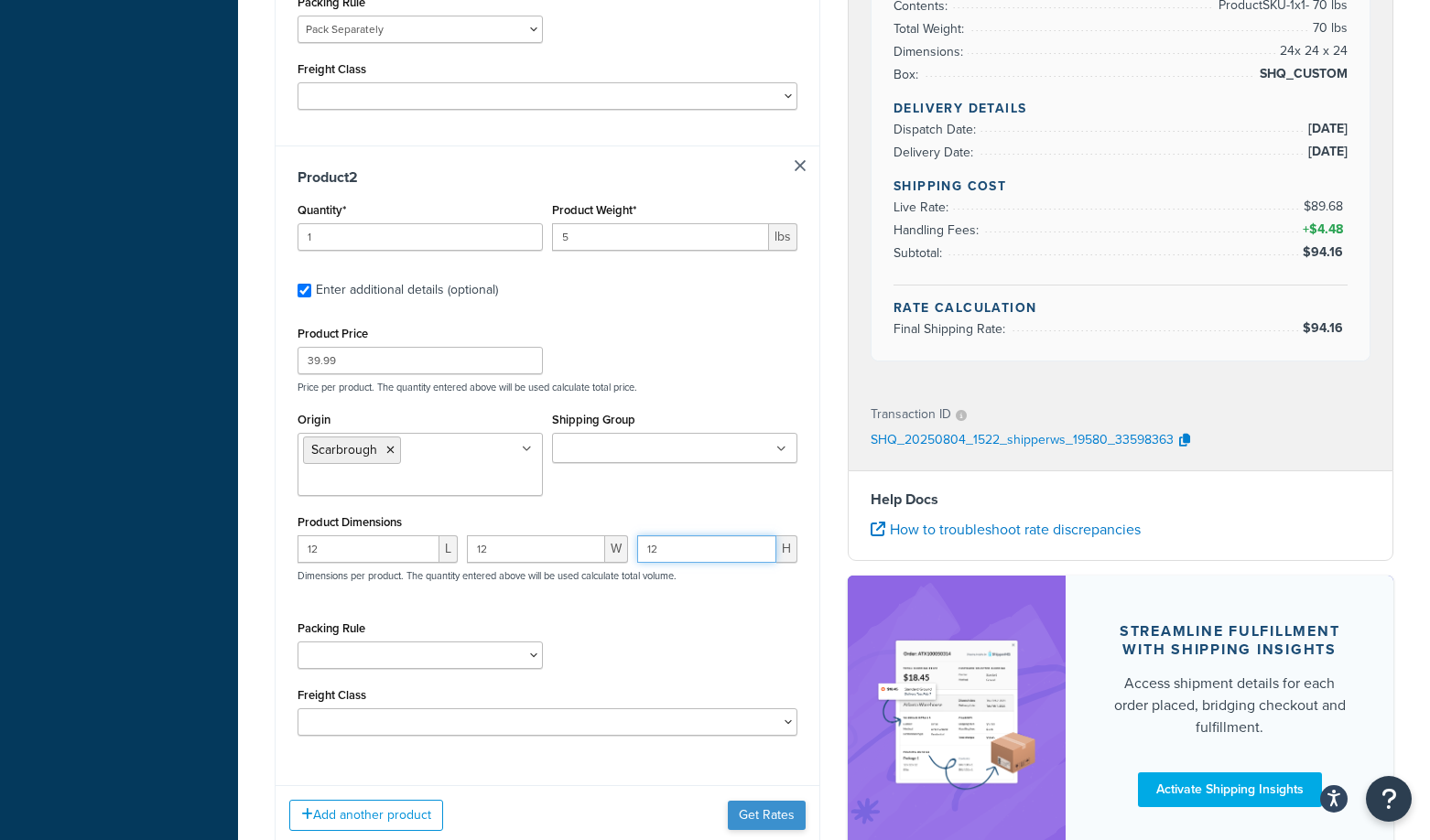 type on "12" 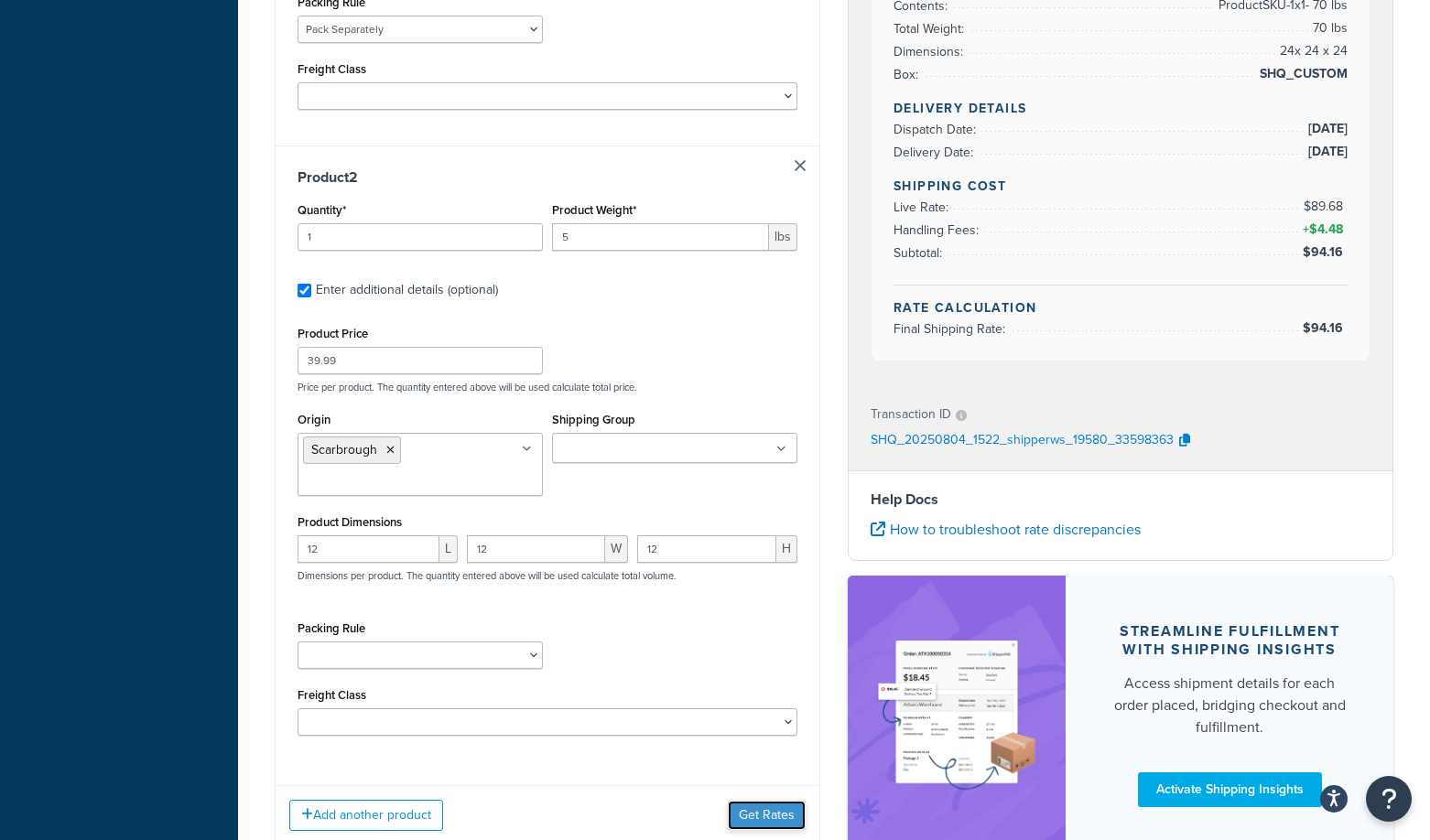 click on "Get Rates" at bounding box center [766, 815] 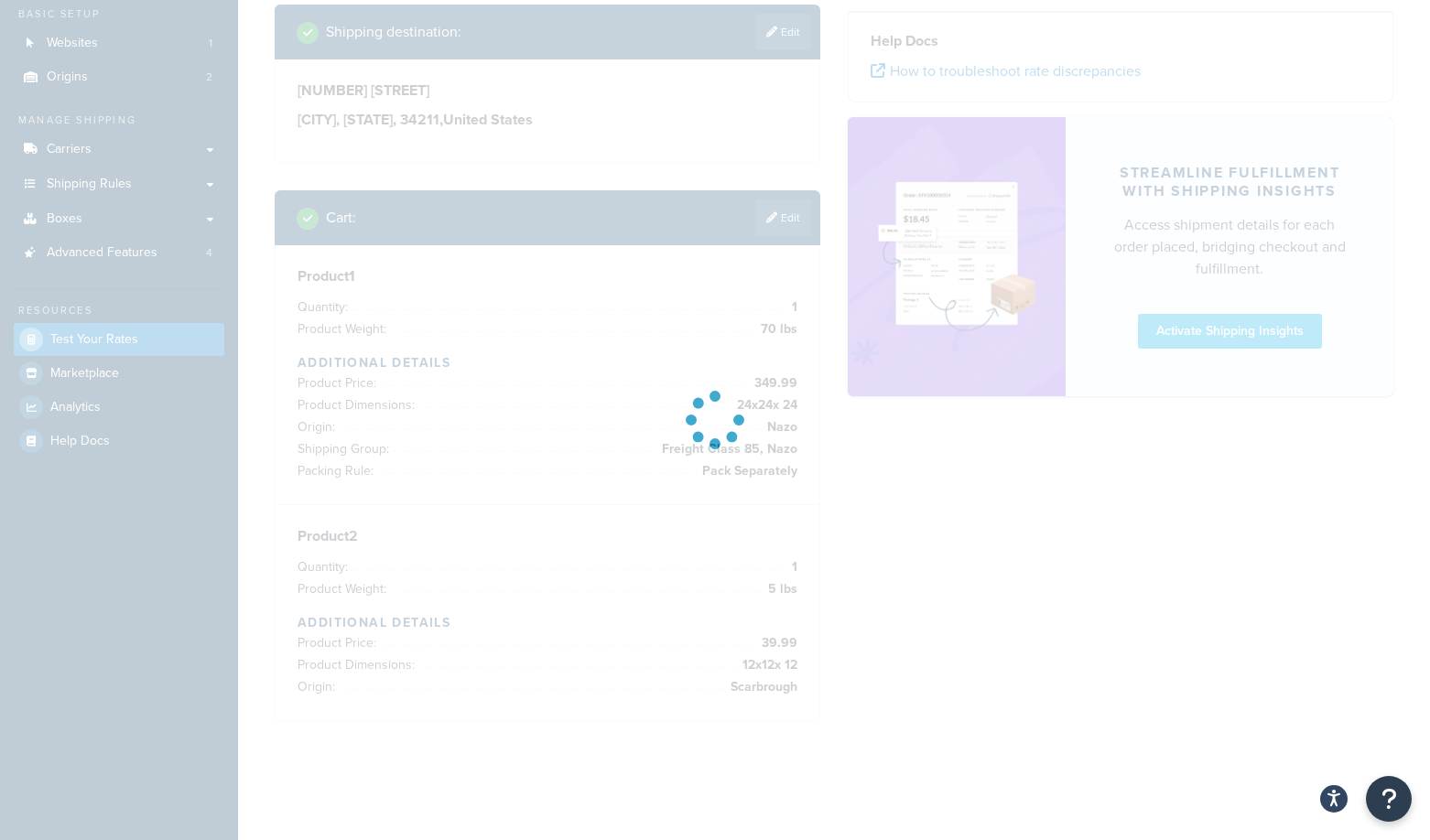 scroll, scrollTop: 110, scrollLeft: 0, axis: vertical 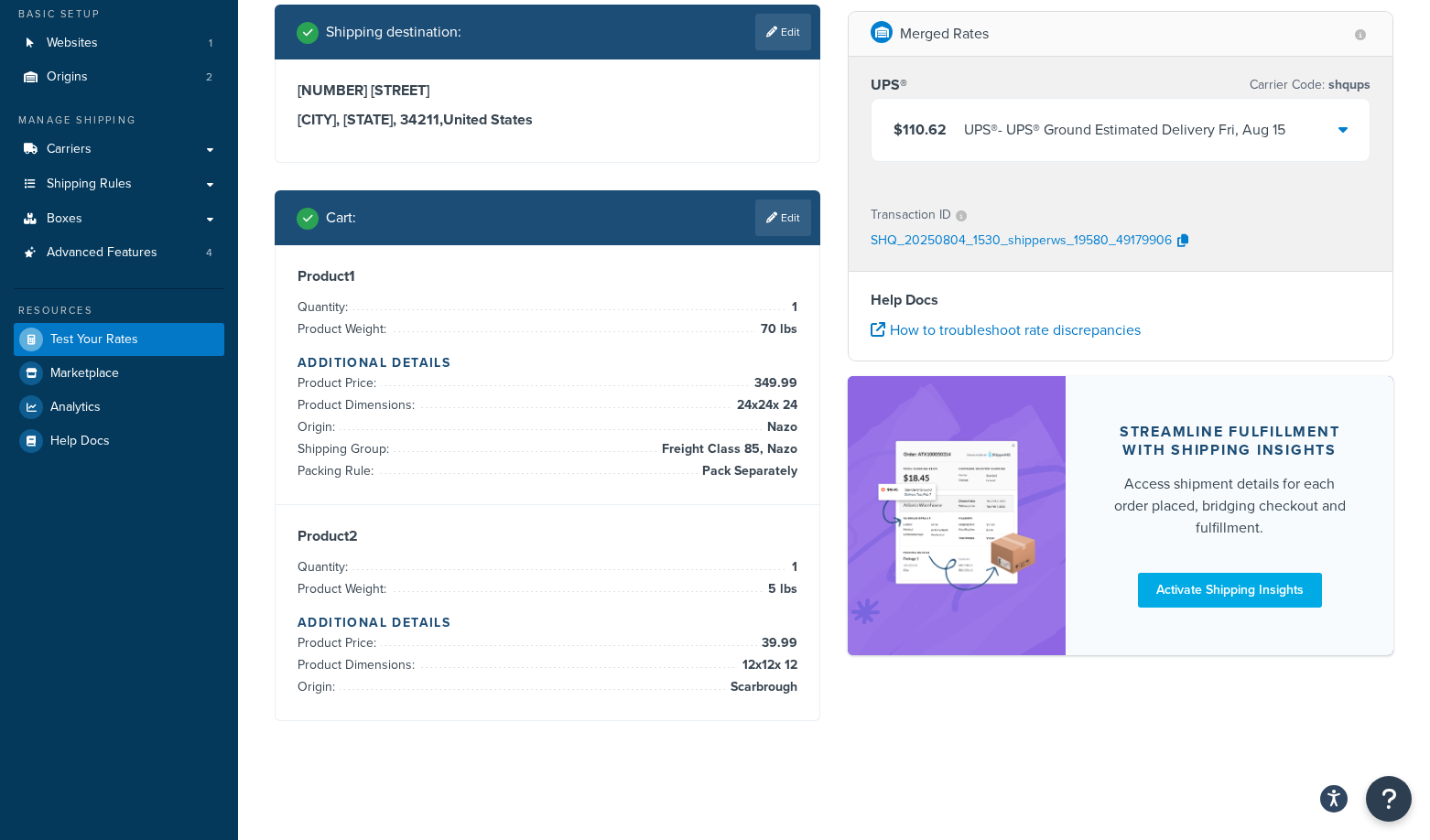 click at bounding box center [1343, 129] 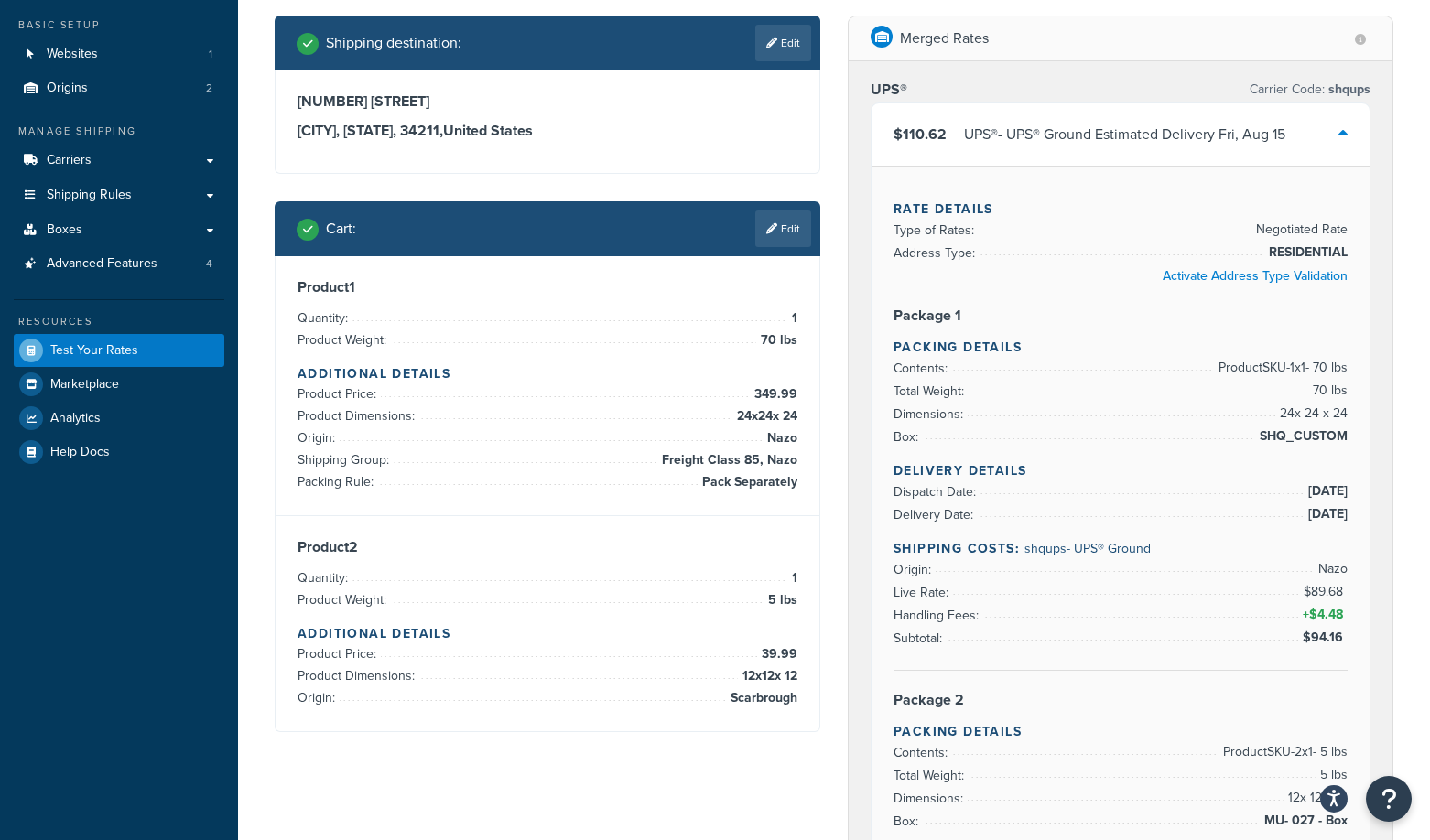 scroll, scrollTop: 92, scrollLeft: 0, axis: vertical 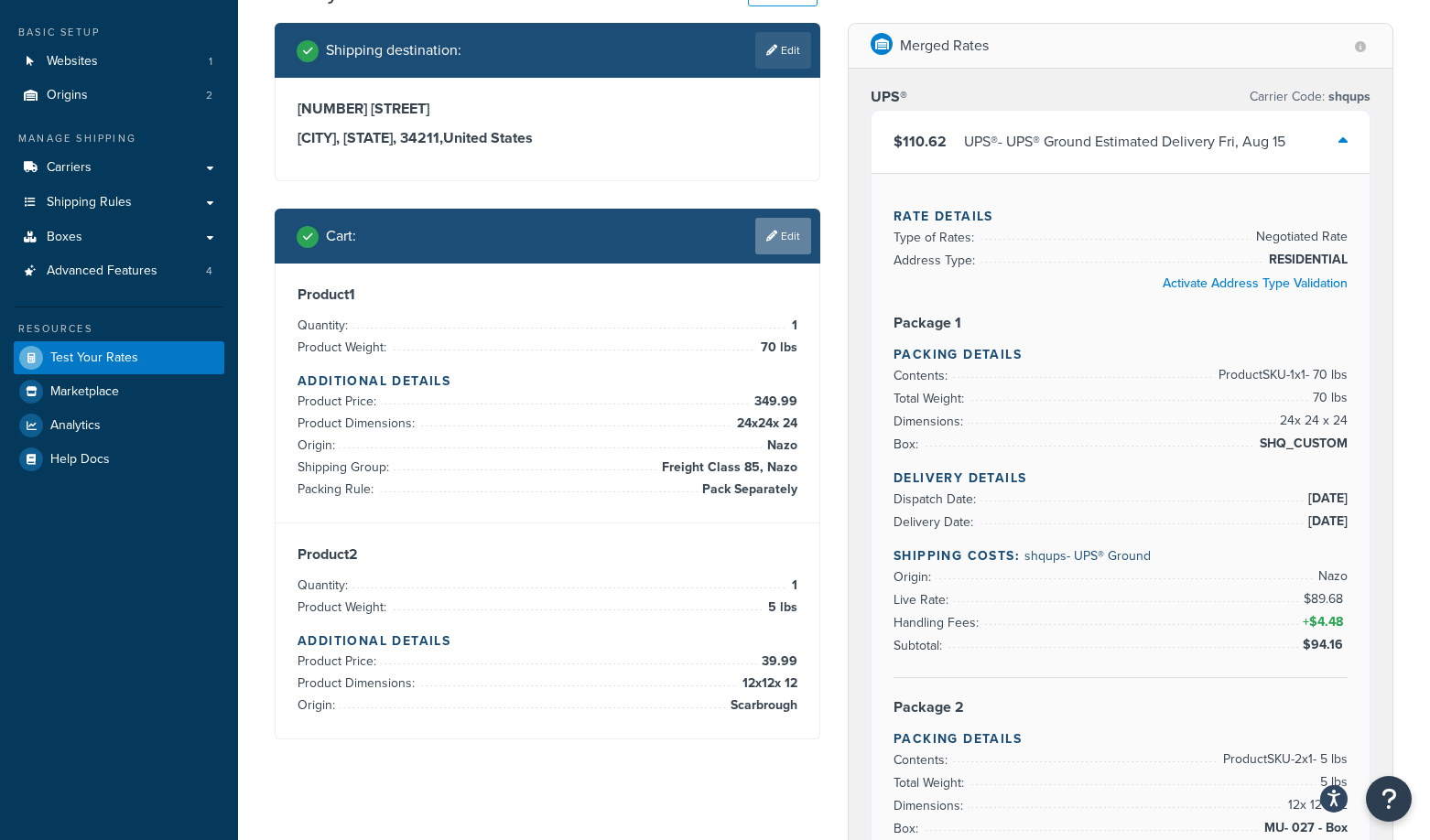 click on "Edit" at bounding box center (783, 236) 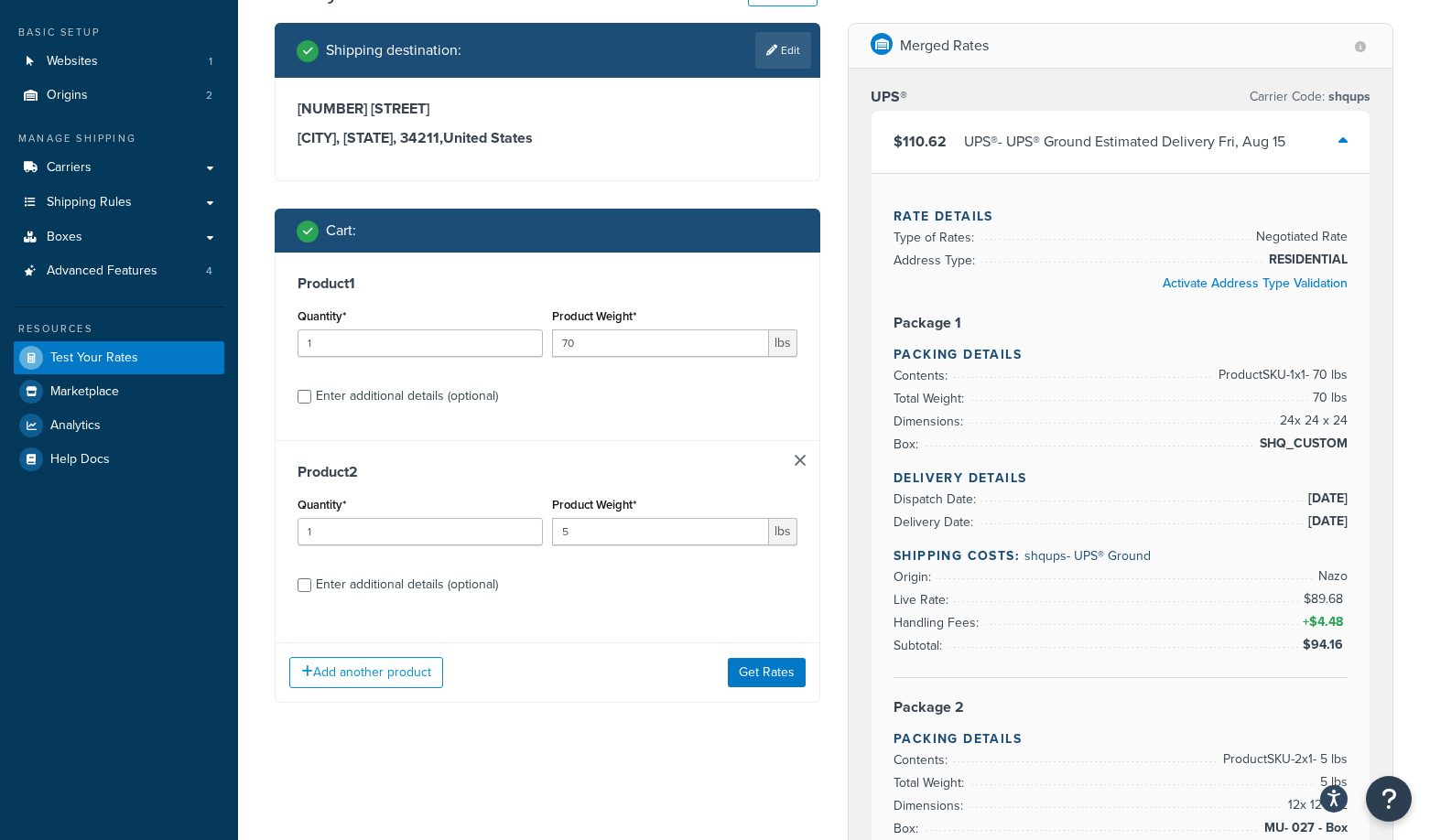 click on "Enter additional details (optional)" at bounding box center (547, 583) 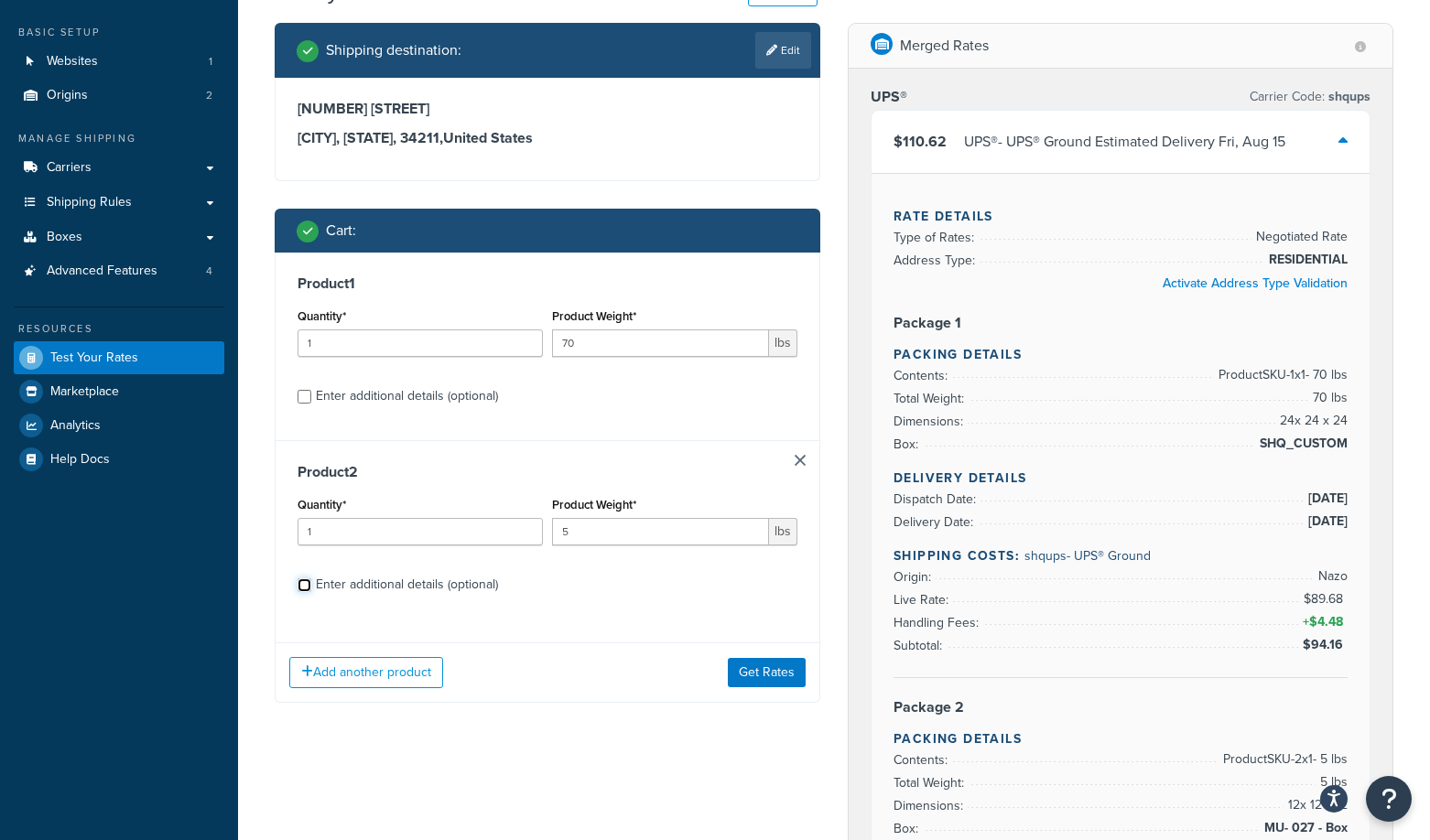 drag, startPoint x: 308, startPoint y: 582, endPoint x: 350, endPoint y: 564, distance: 45.694639 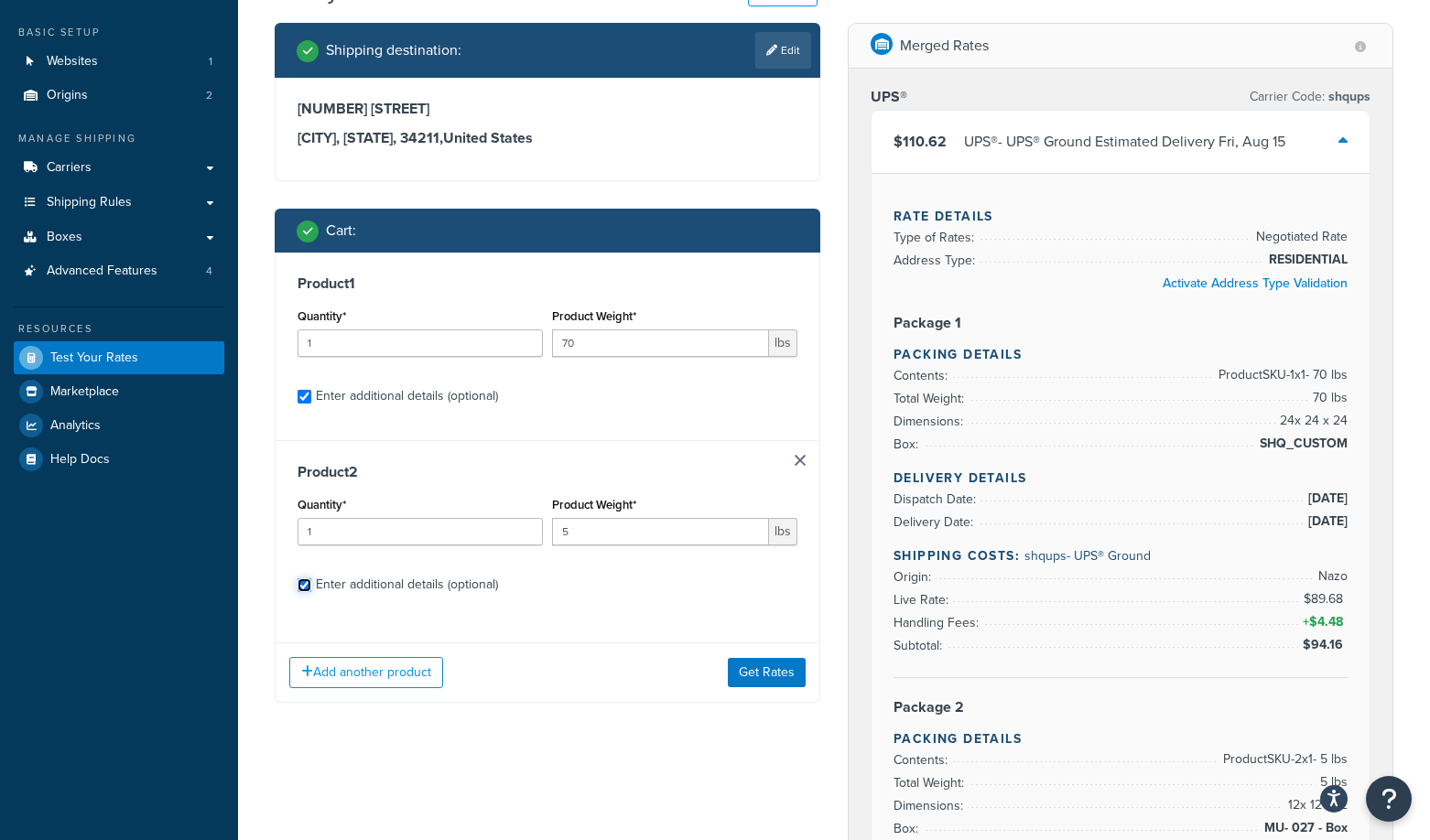 checkbox on "true" 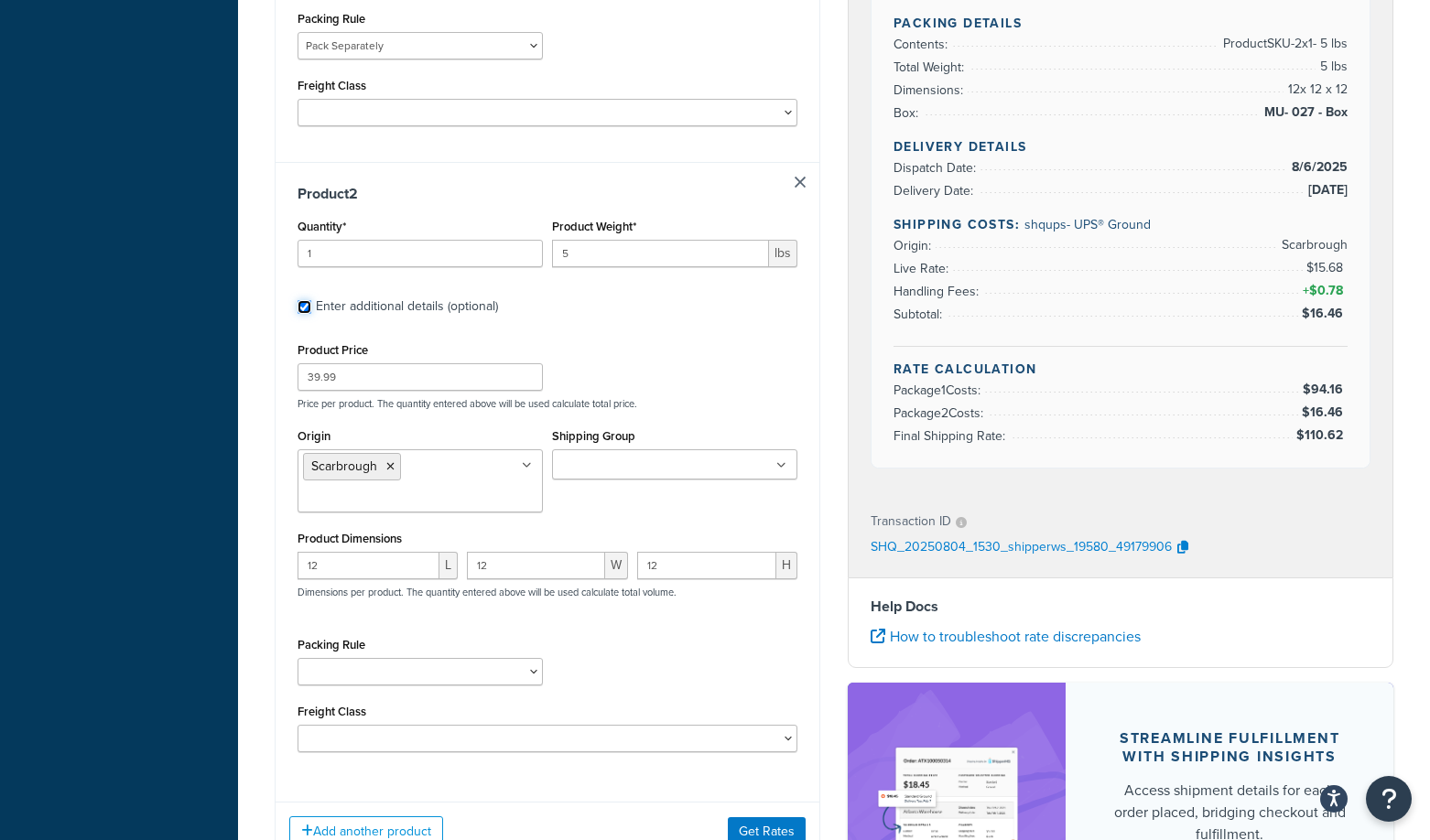 scroll, scrollTop: 824, scrollLeft: 0, axis: vertical 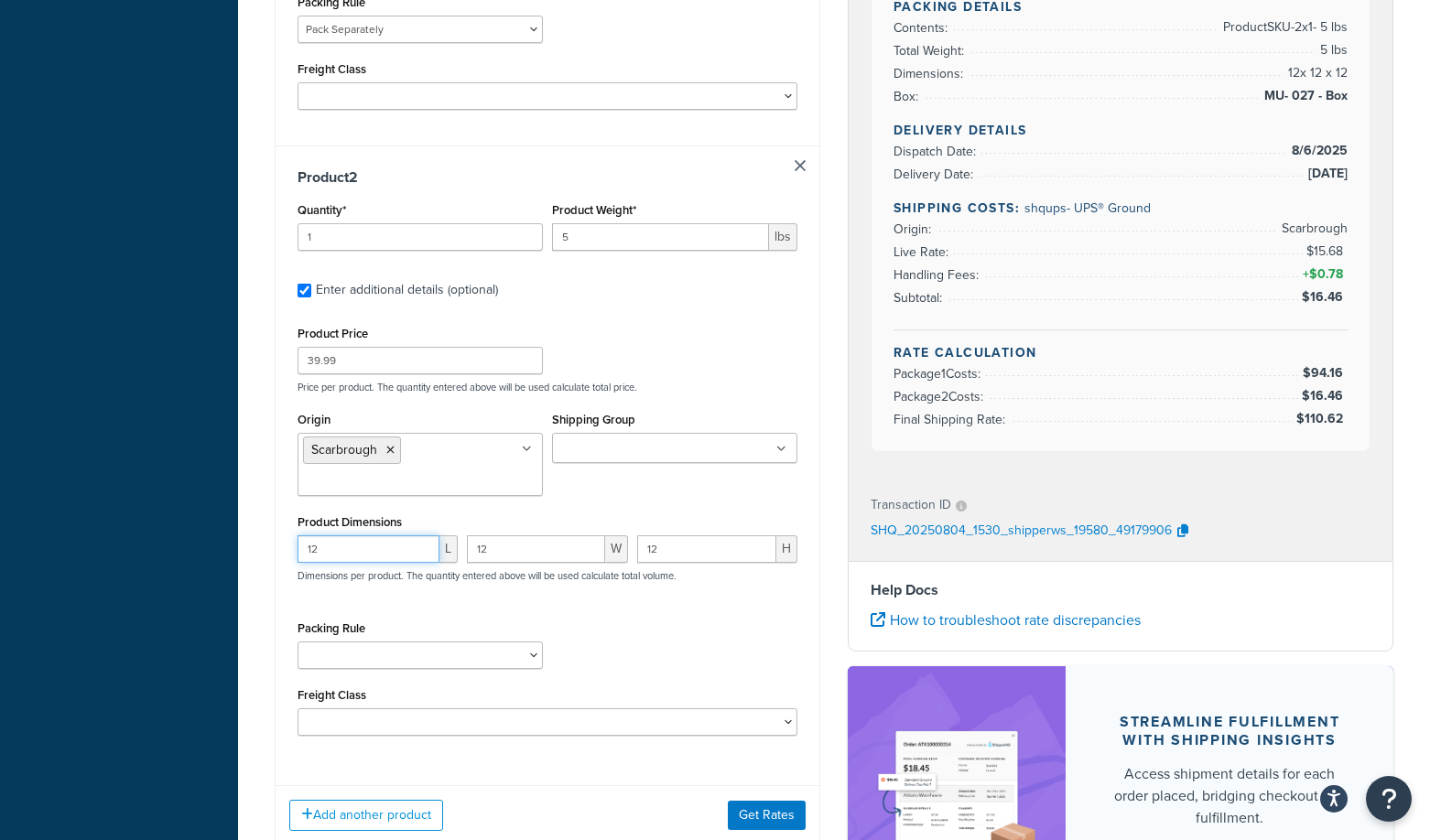 drag, startPoint x: 336, startPoint y: 557, endPoint x: 276, endPoint y: 568, distance: 61 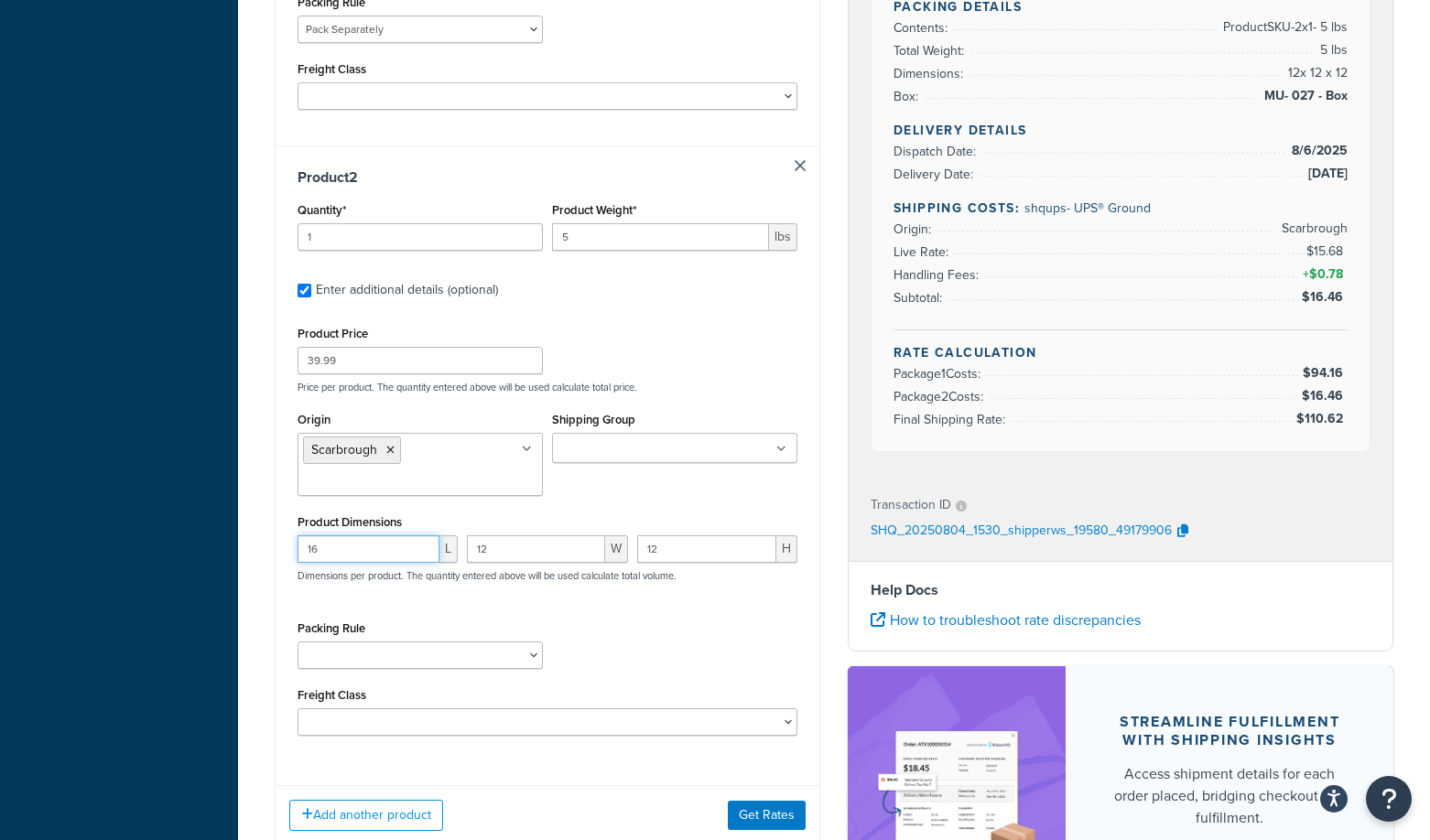 type on "16" 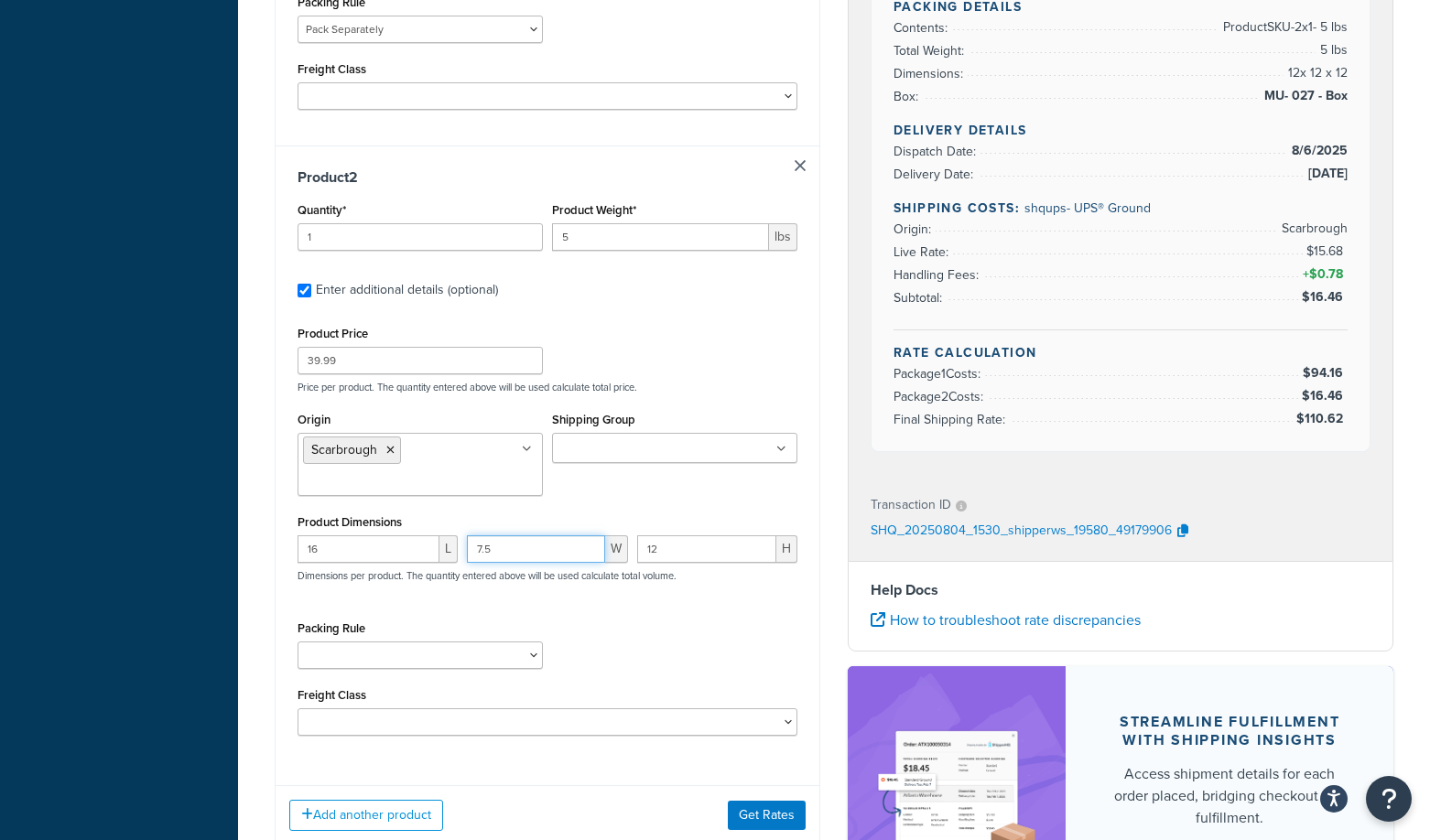 type on "7.5" 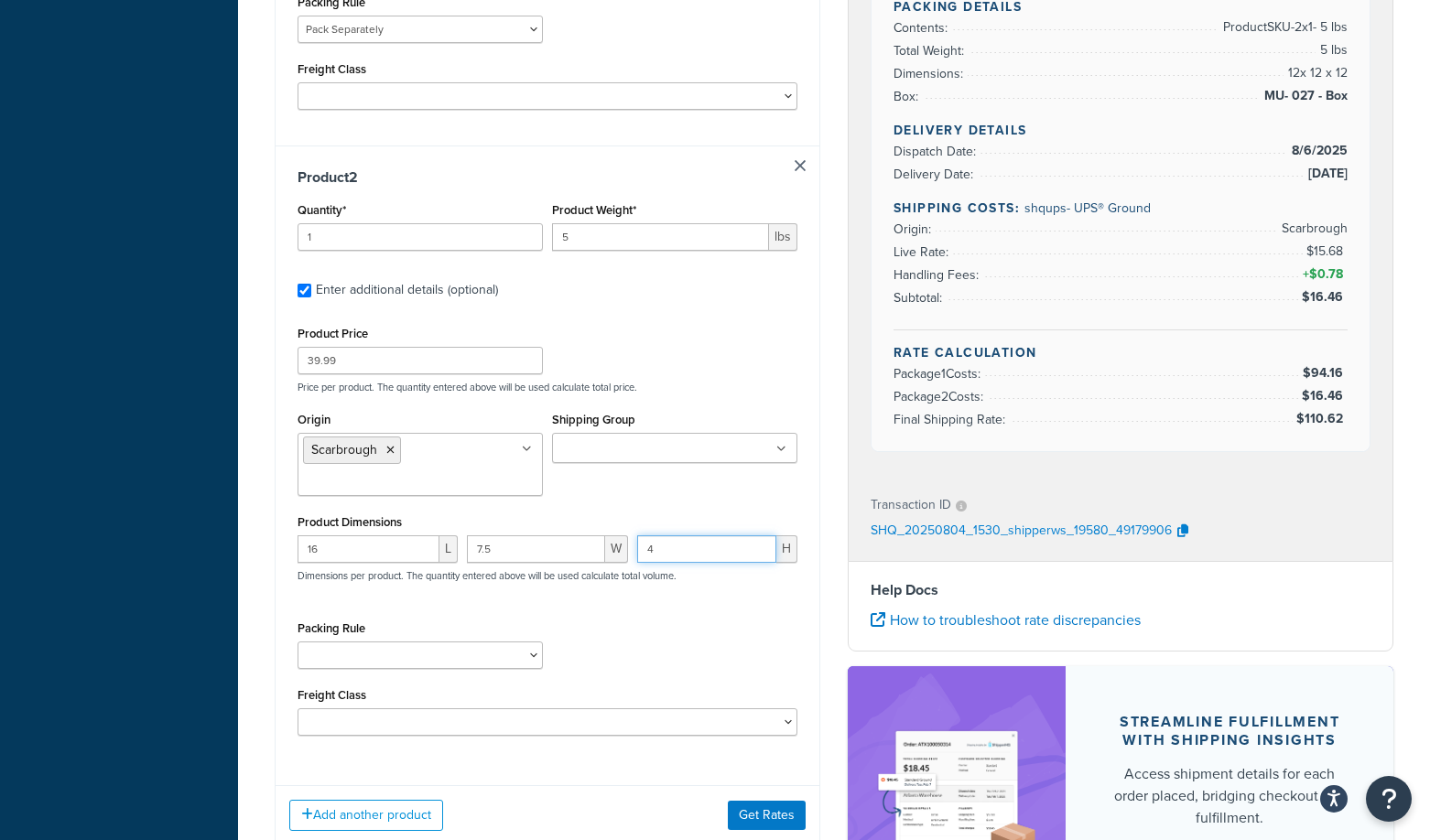type on "4" 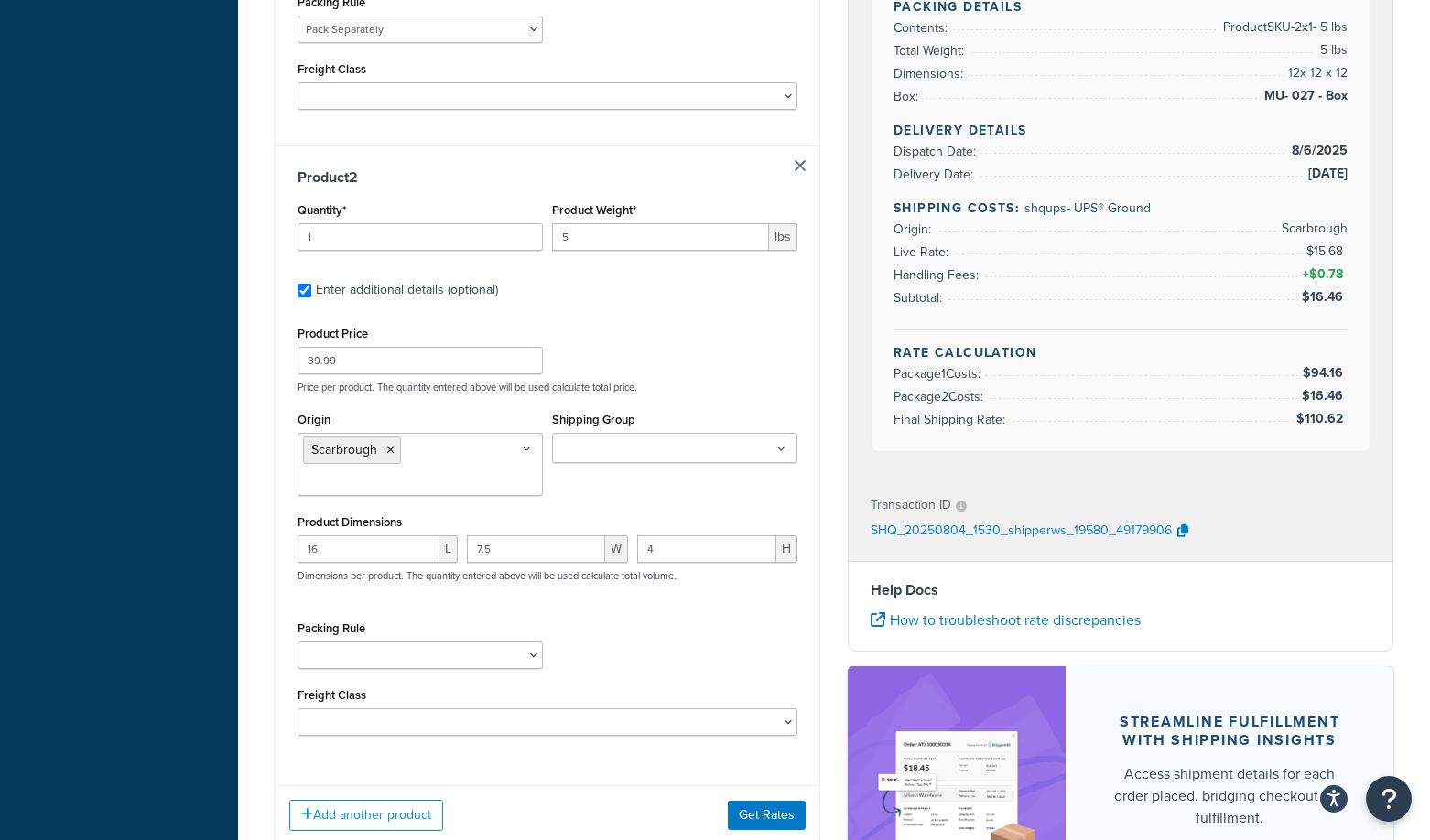 click on "Shipping Group" at bounding box center [638, 449] 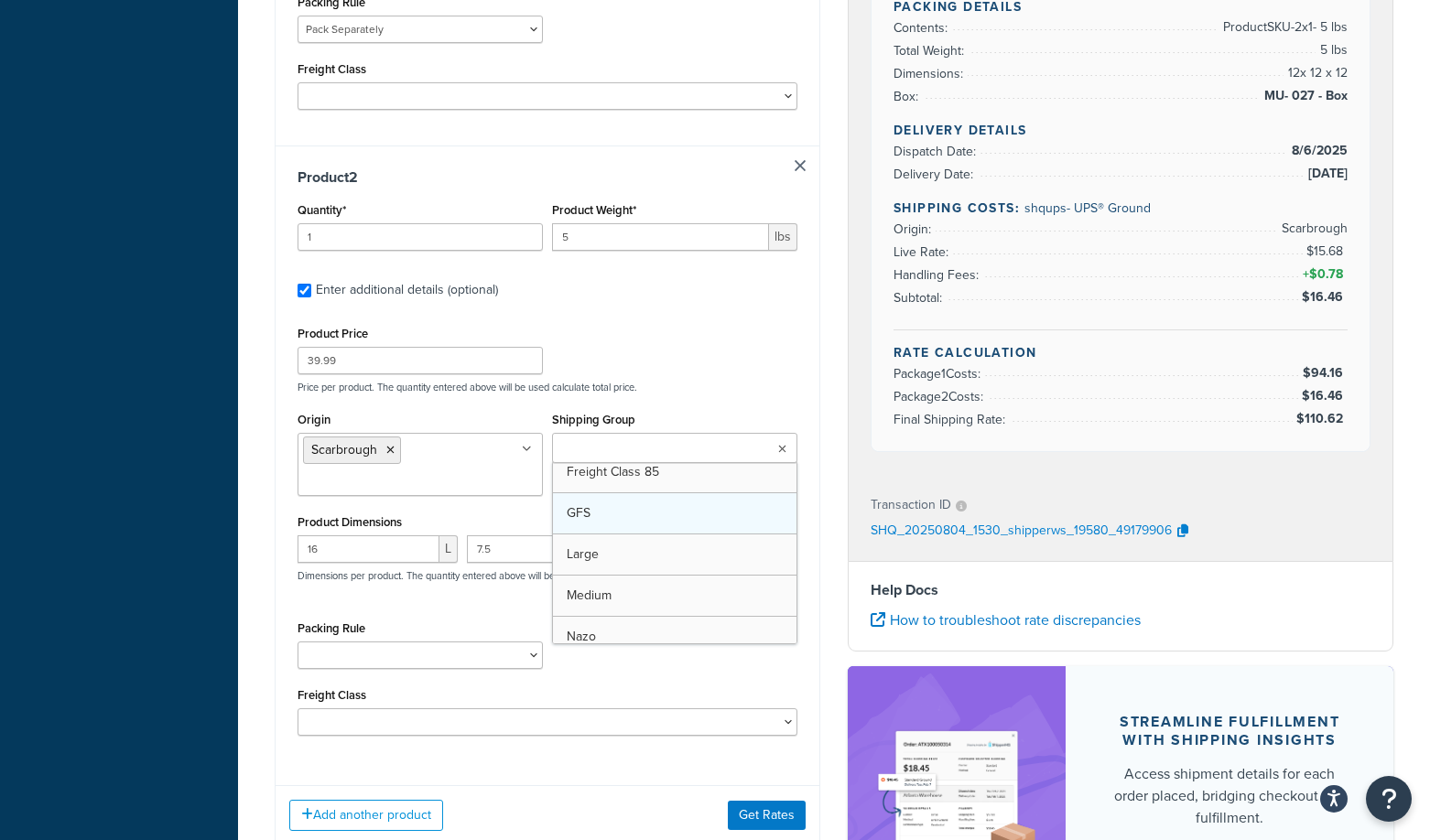 scroll, scrollTop: 549, scrollLeft: 0, axis: vertical 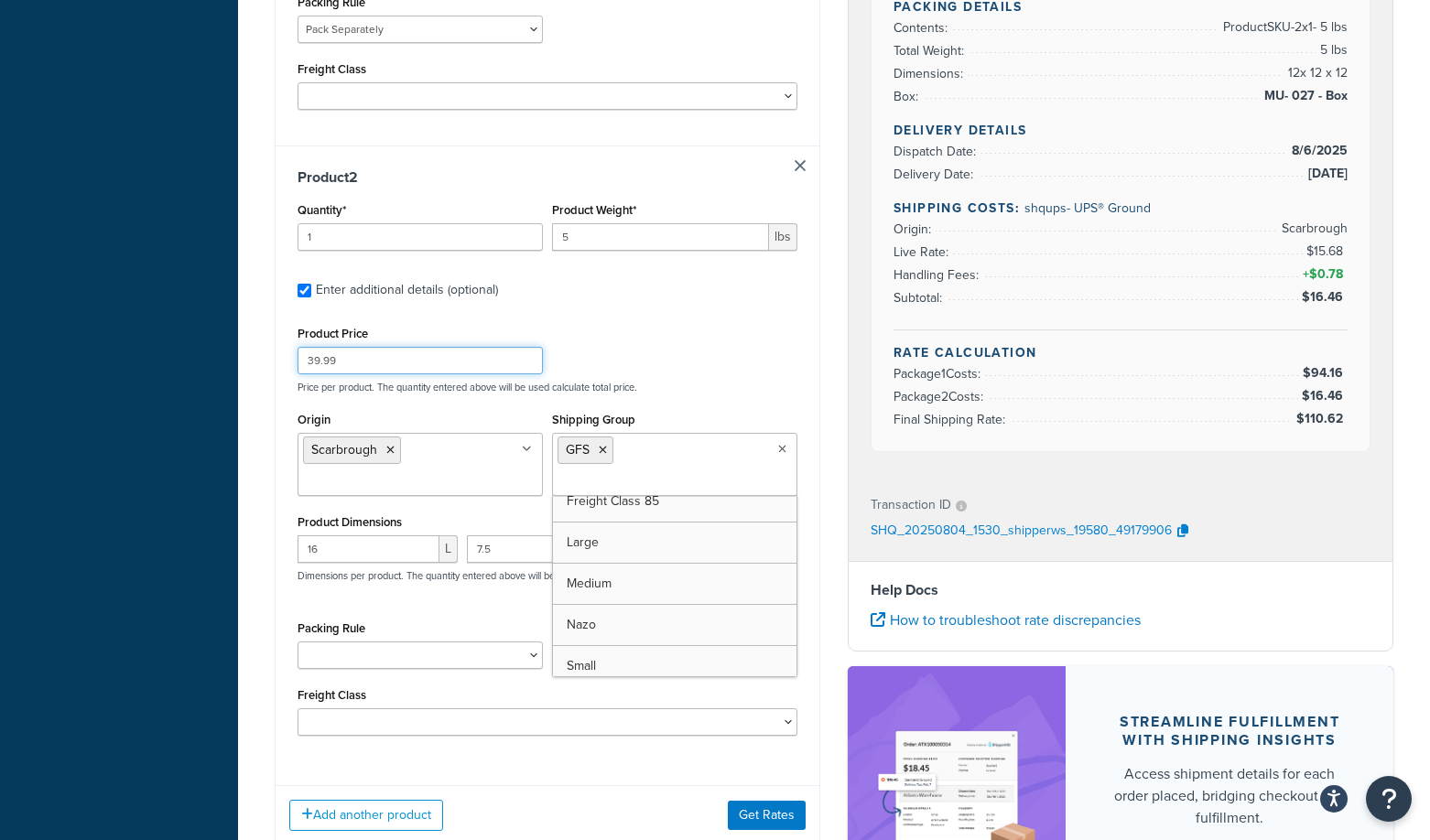 click on "Product Price   39.99 Price per product. The quantity entered above will be used calculate total price." at bounding box center (547, 357) 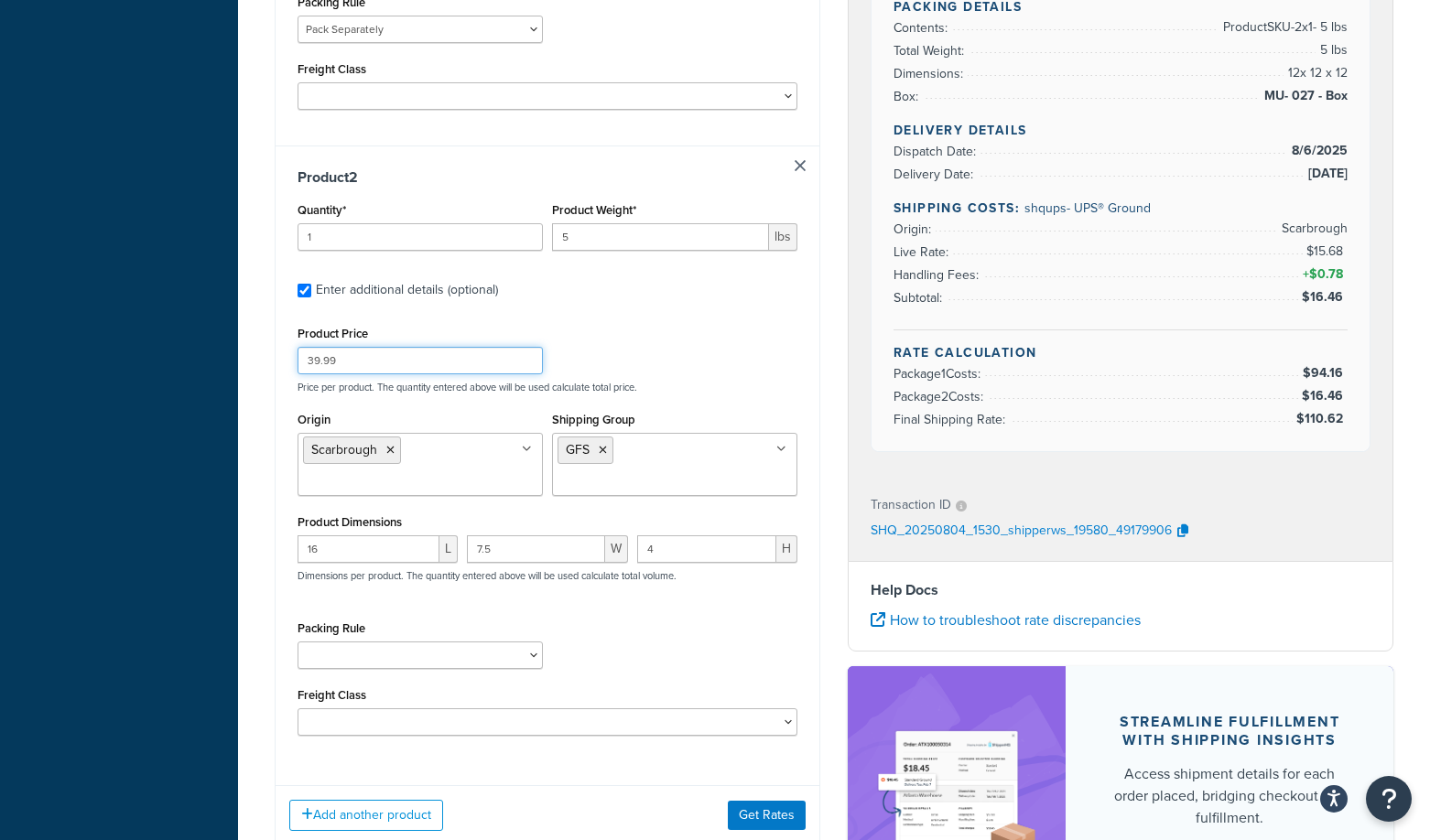 click on "39.99" at bounding box center (420, 361) 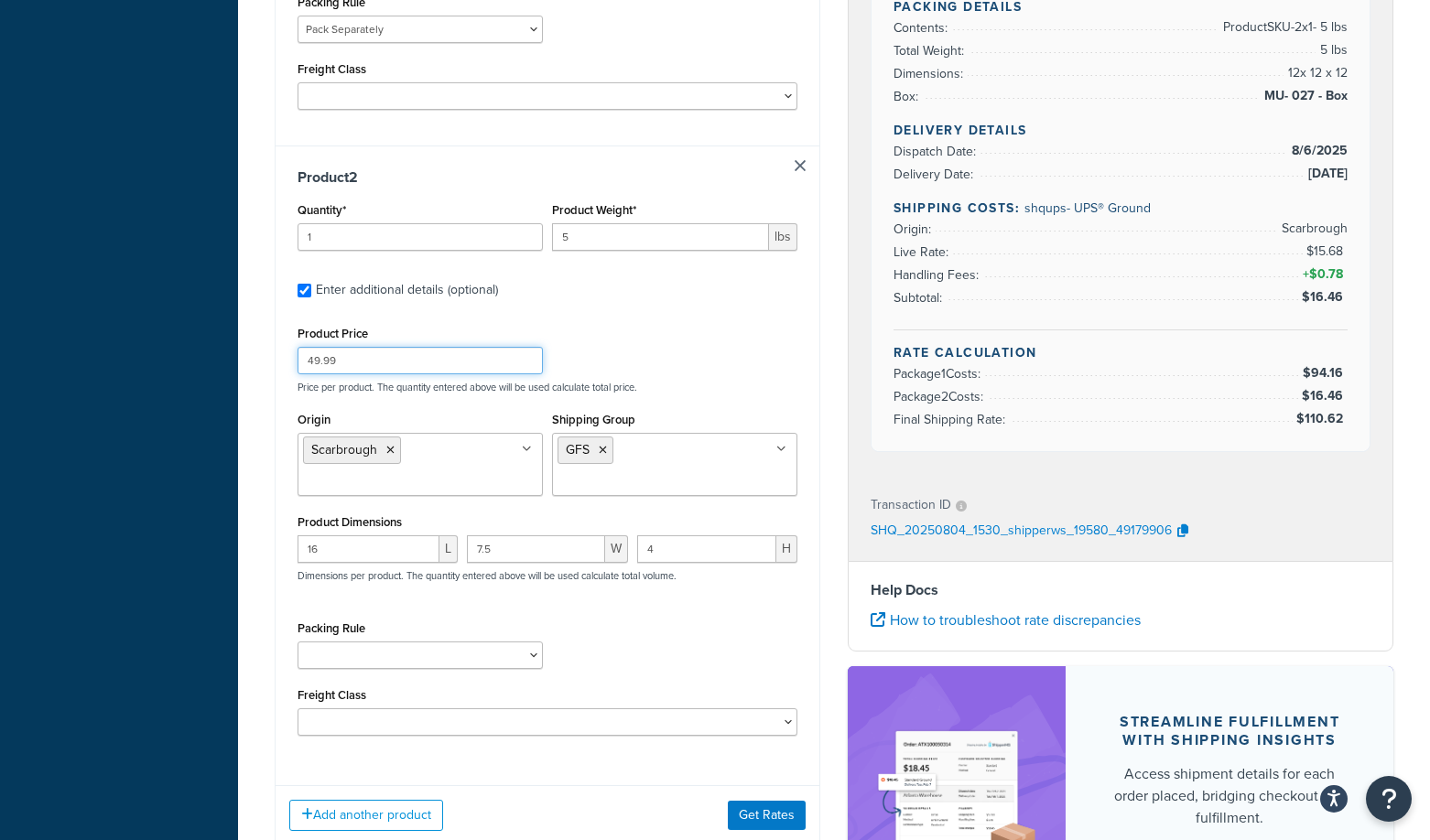 type on "49.99" 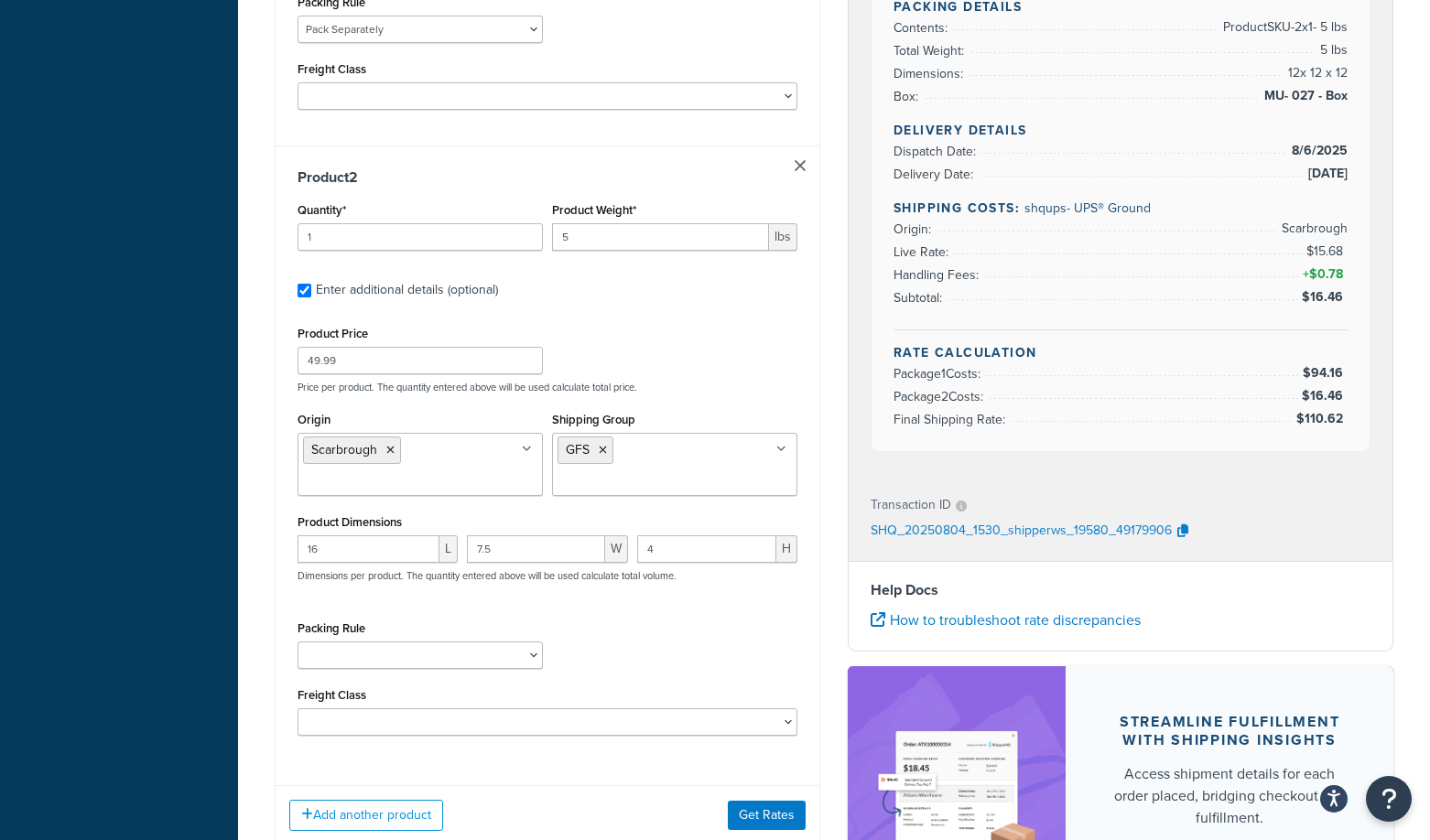 click on "Product Price   49.99 Price per product. The quantity entered above will be used calculate total price." at bounding box center (547, 357) 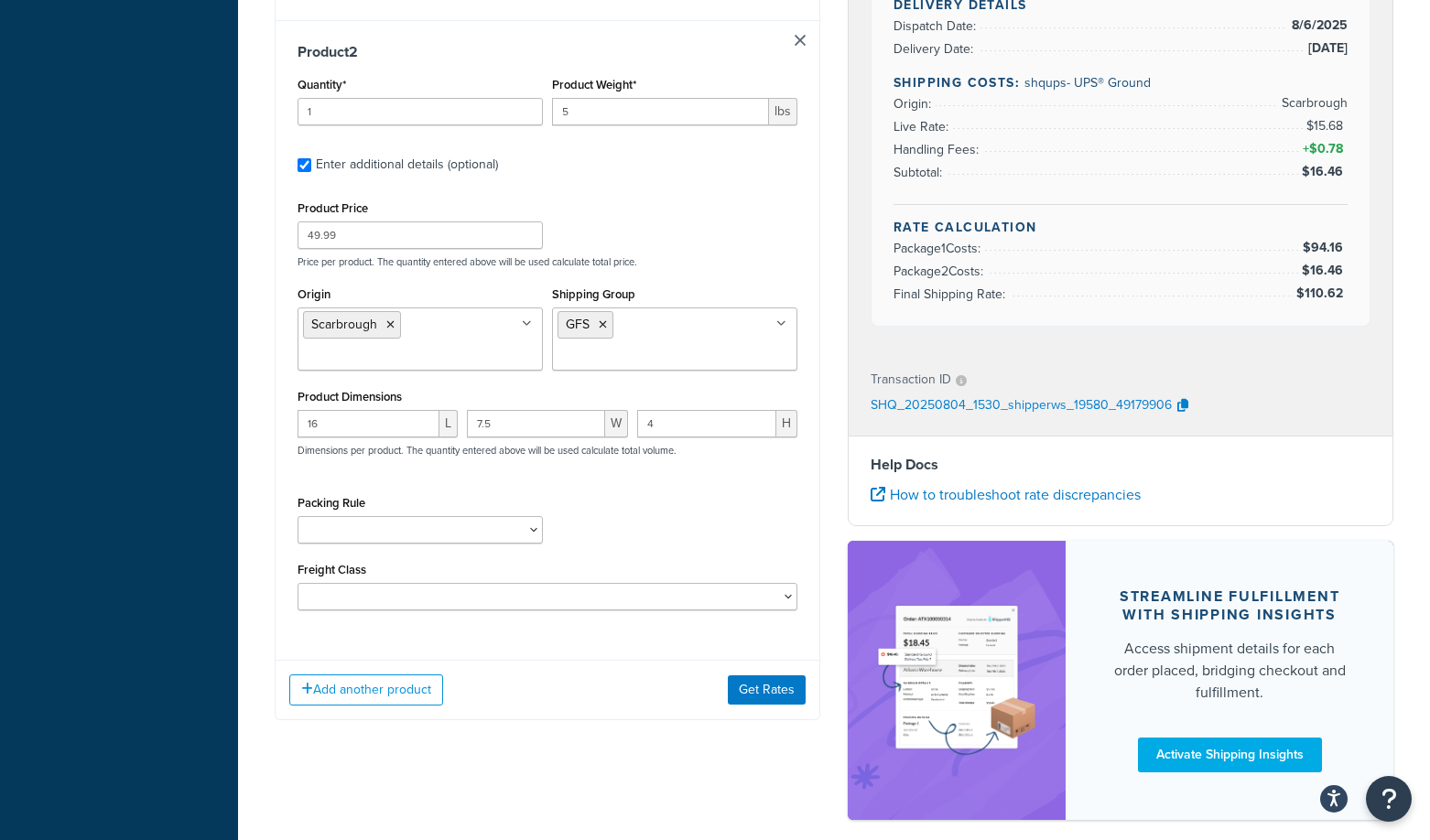 scroll, scrollTop: 1007, scrollLeft: 0, axis: vertical 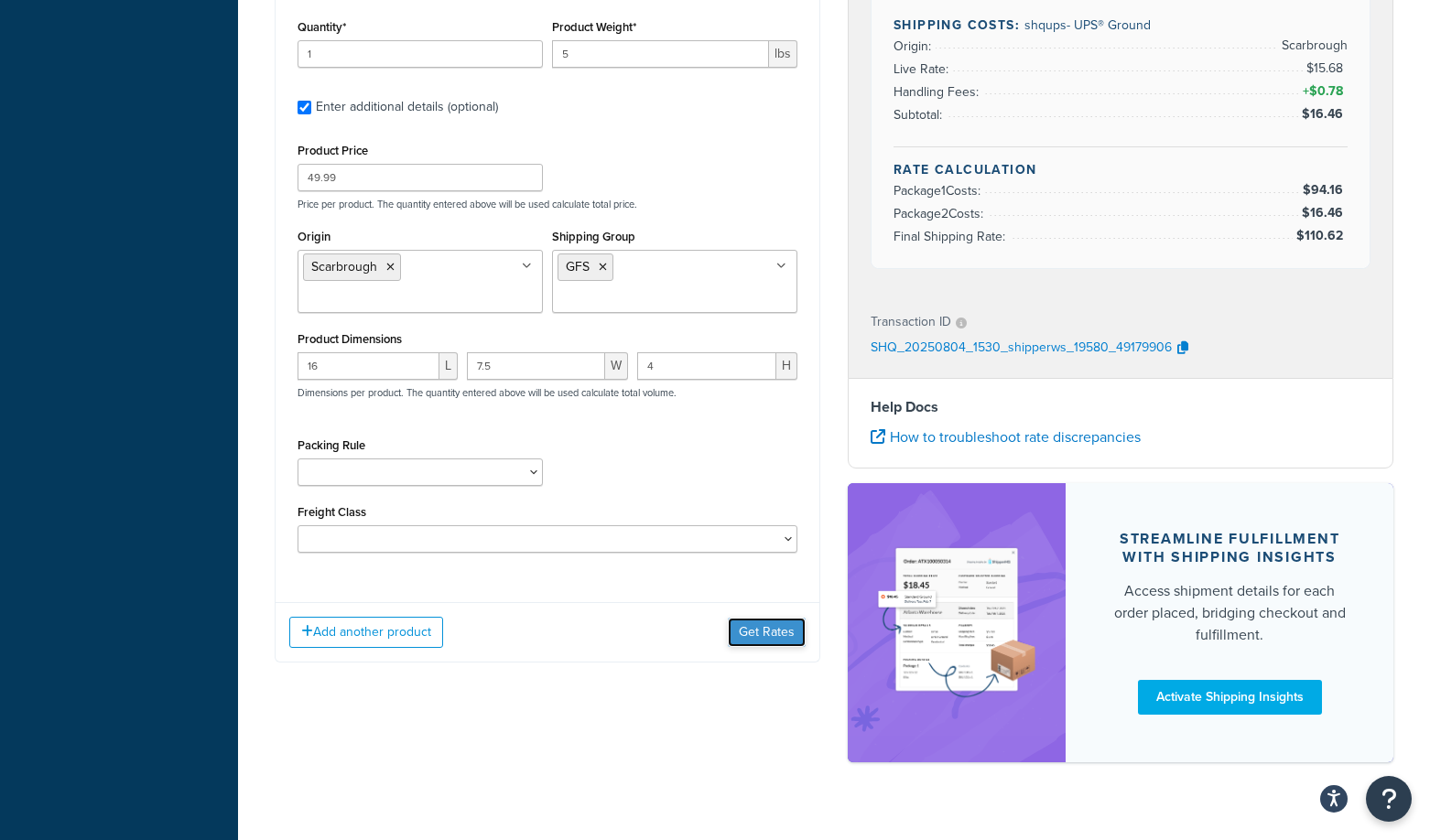 click on "Get Rates" at bounding box center [766, 632] 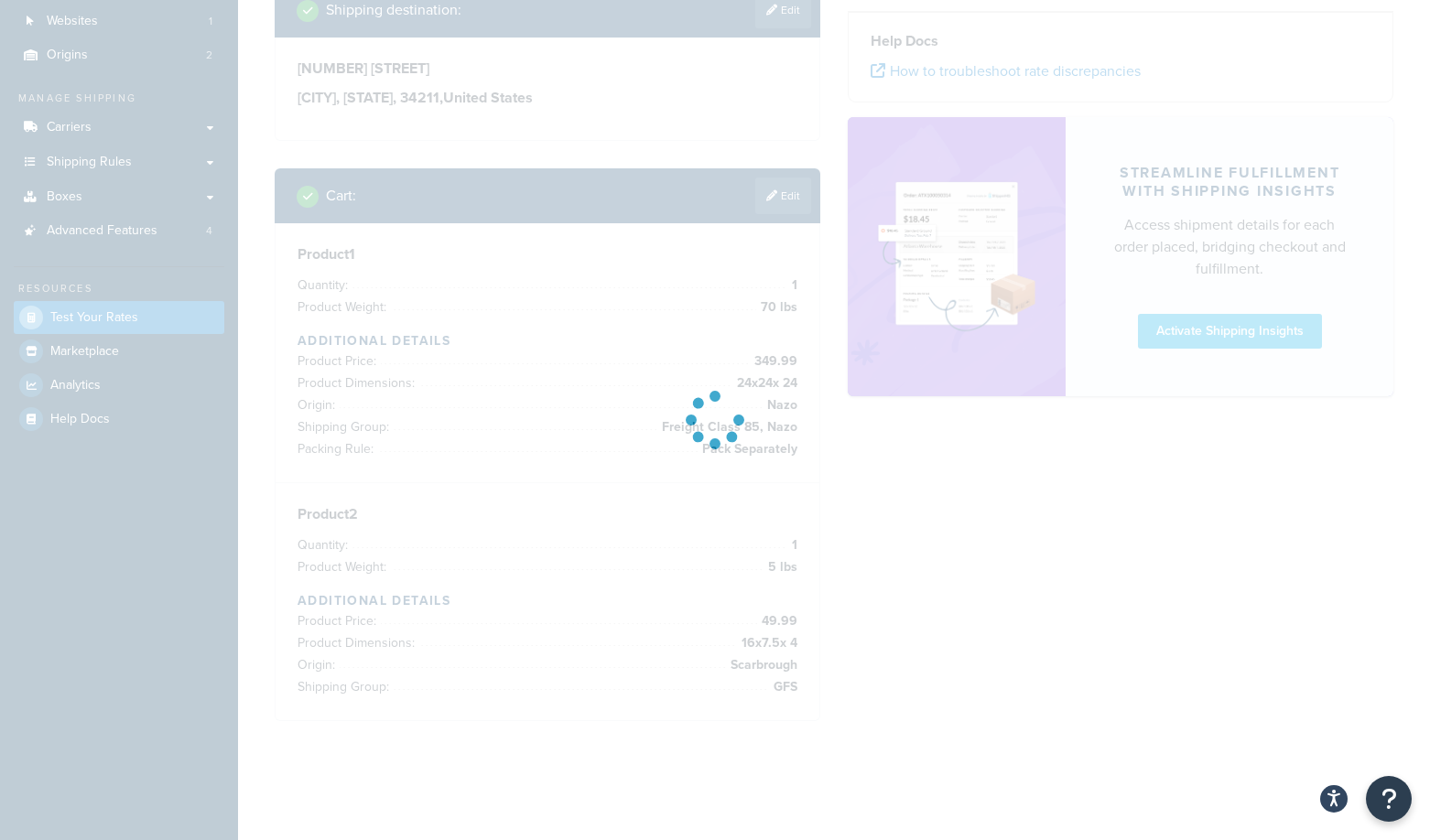 scroll, scrollTop: 132, scrollLeft: 0, axis: vertical 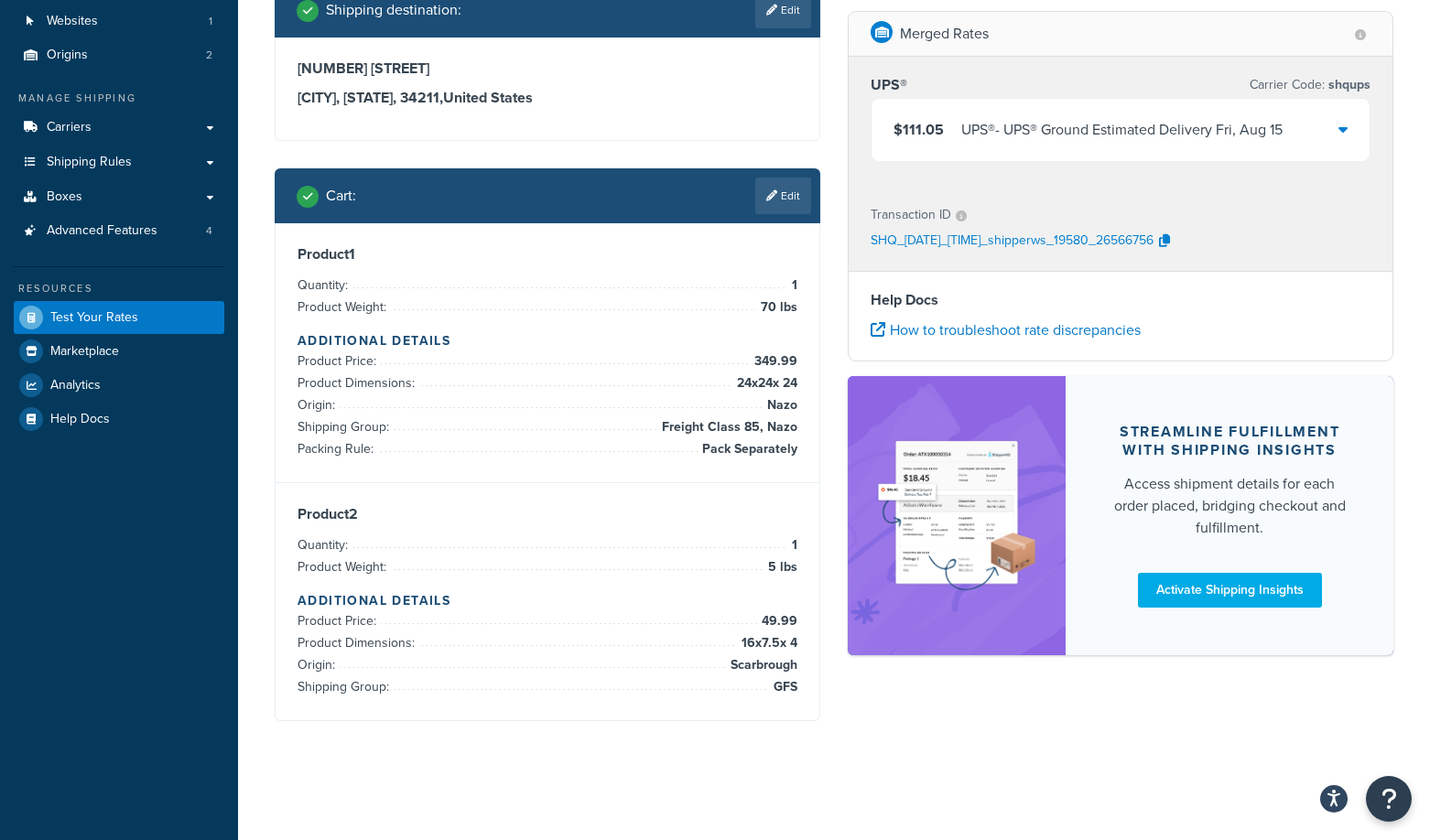 click on "$111.05 UPS®  -   UPS® Ground Estimated Delivery Fri, Aug 15" at bounding box center [1121, 130] 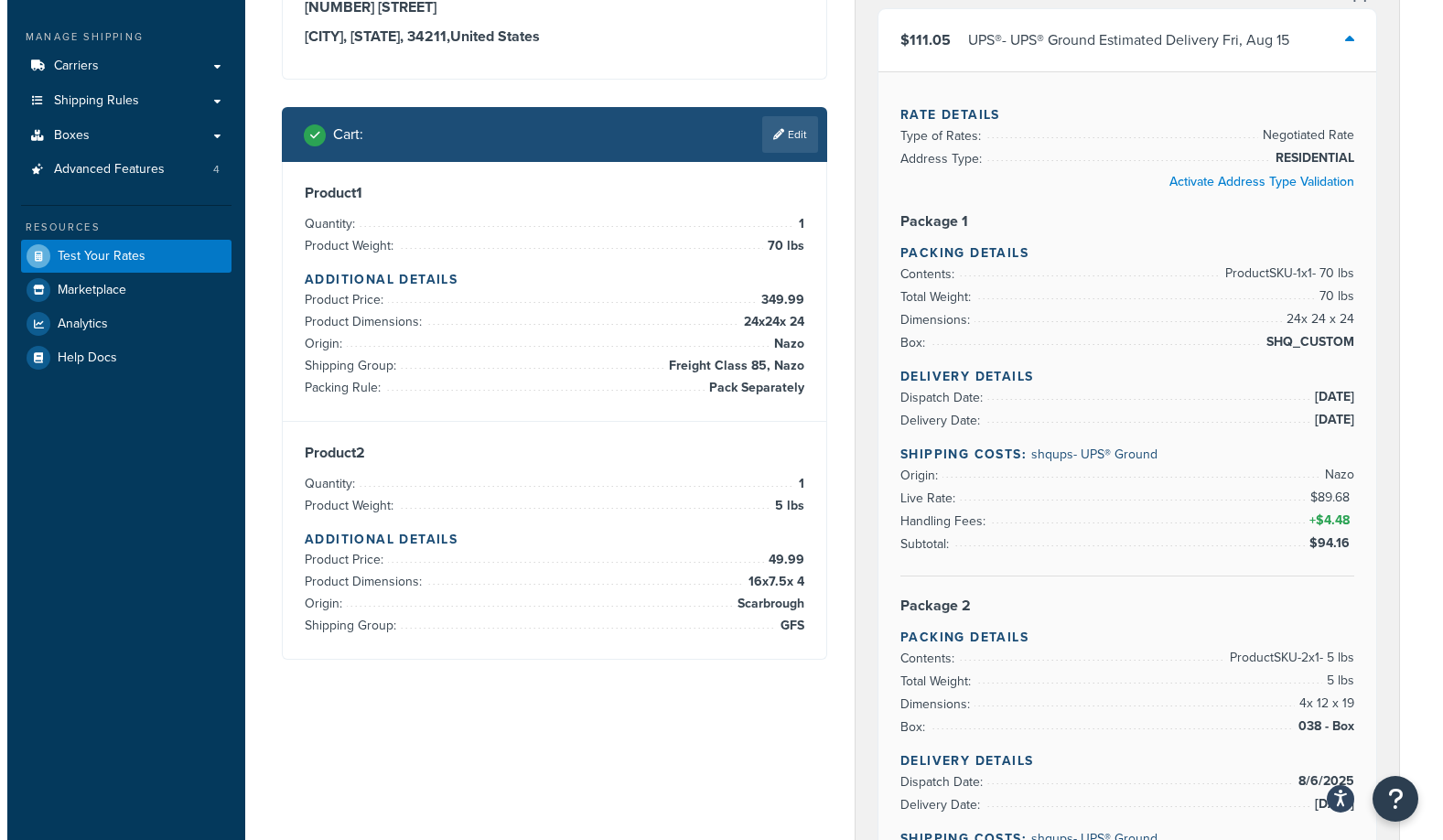 scroll, scrollTop: 0, scrollLeft: 0, axis: both 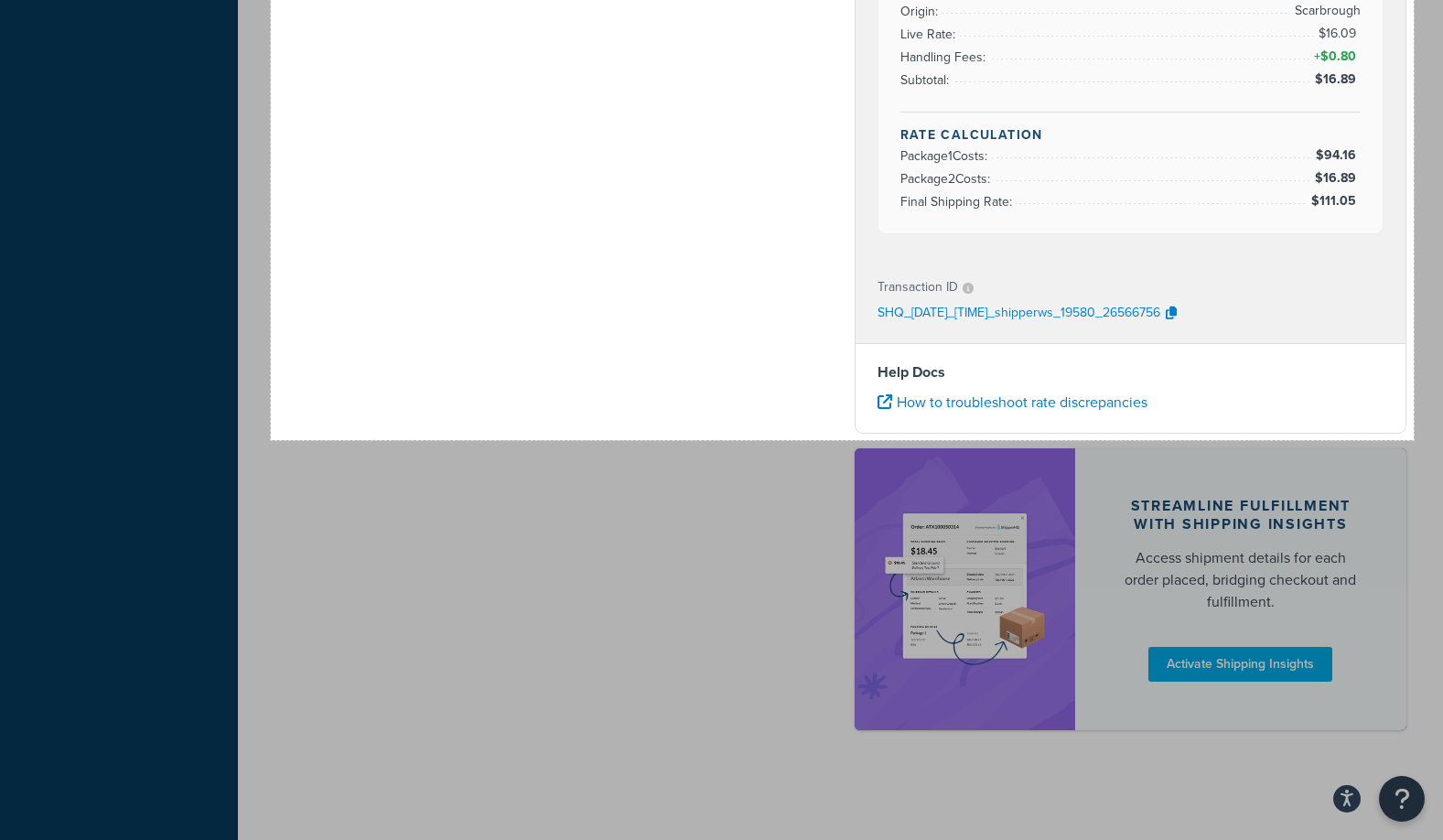 drag, startPoint x: 467, startPoint y: 115, endPoint x: 1414, endPoint y: 440, distance: 1001.2163 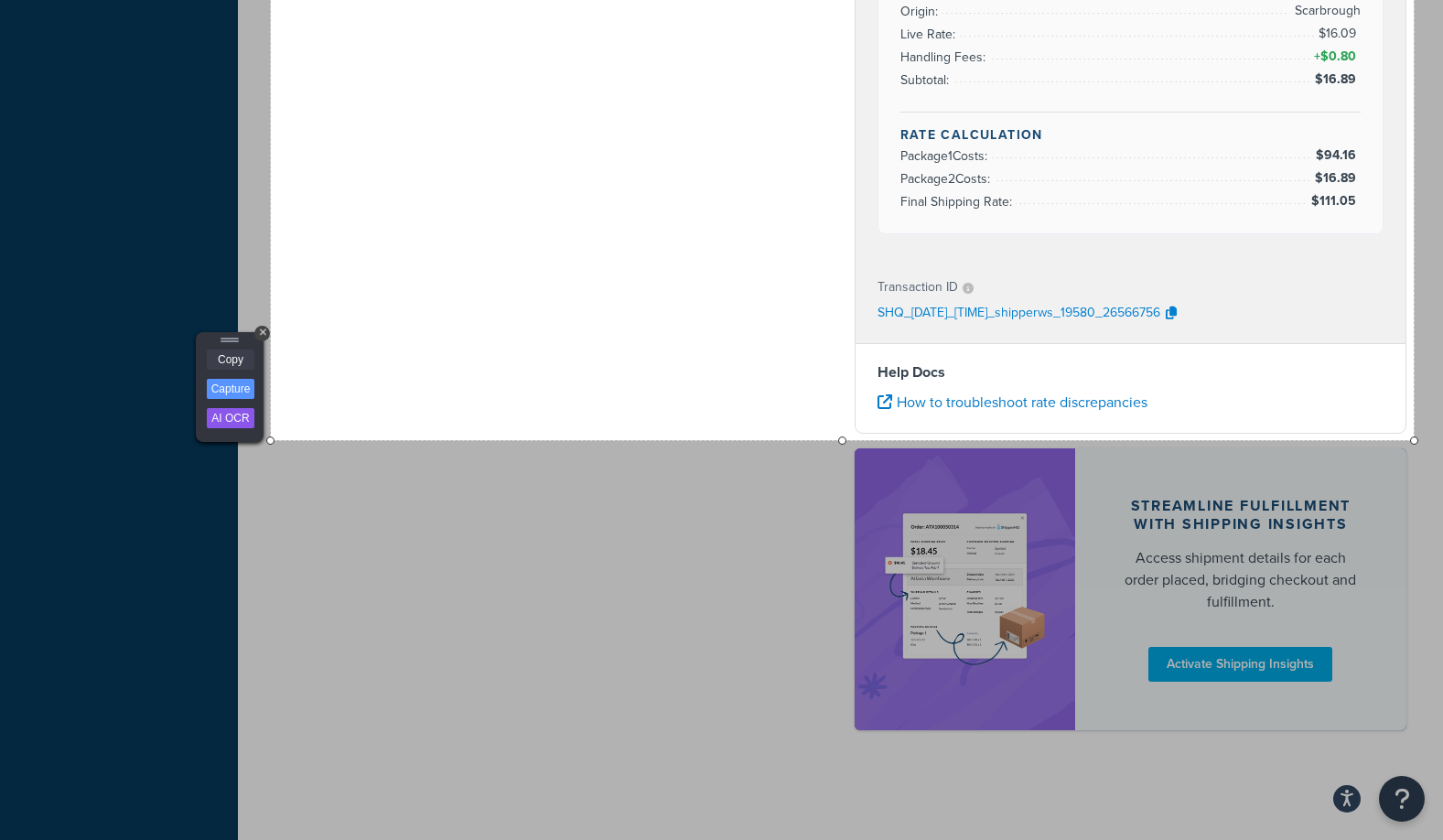 click on "Copy" at bounding box center (231, 360) 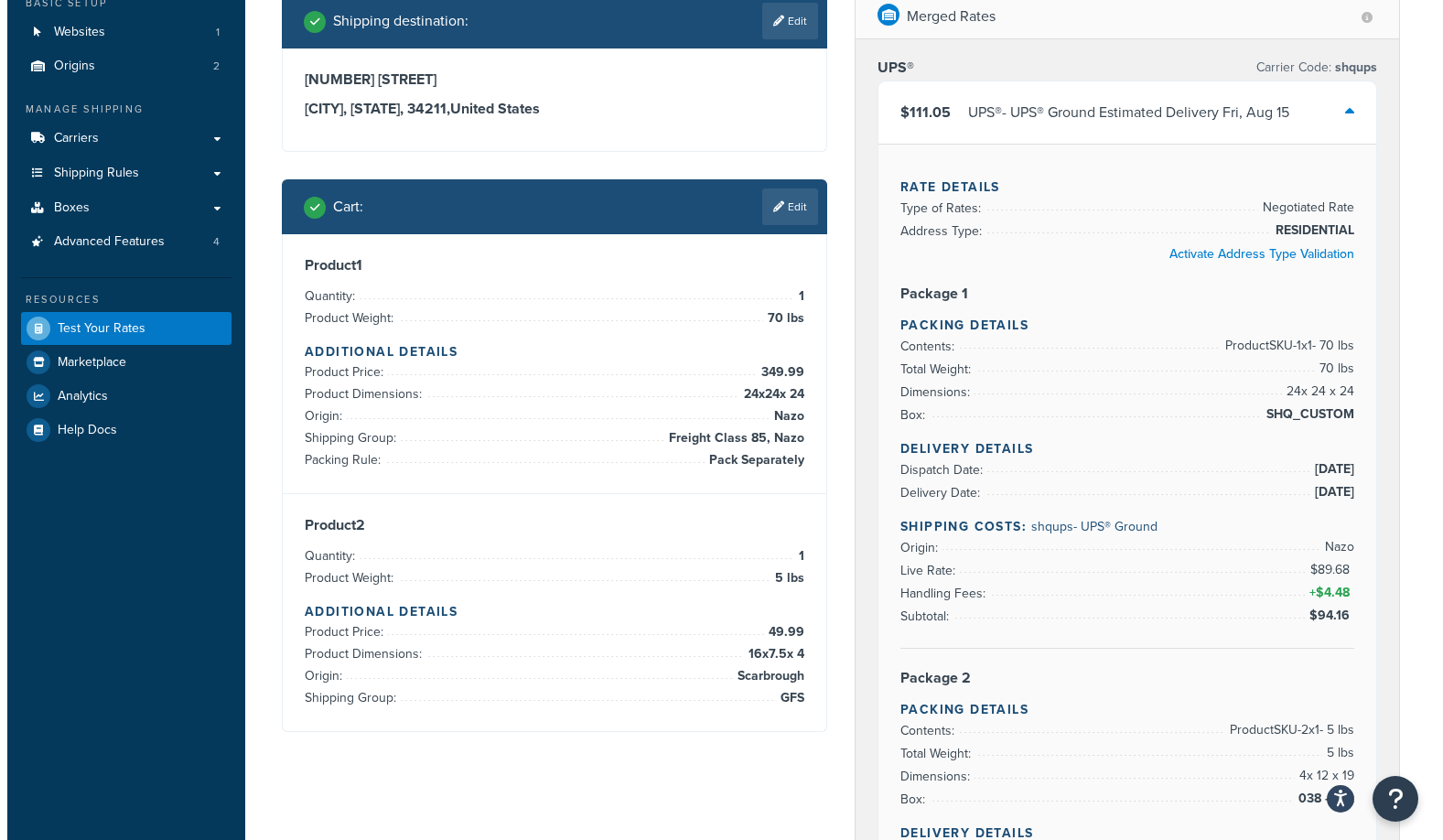 scroll, scrollTop: 0, scrollLeft: 0, axis: both 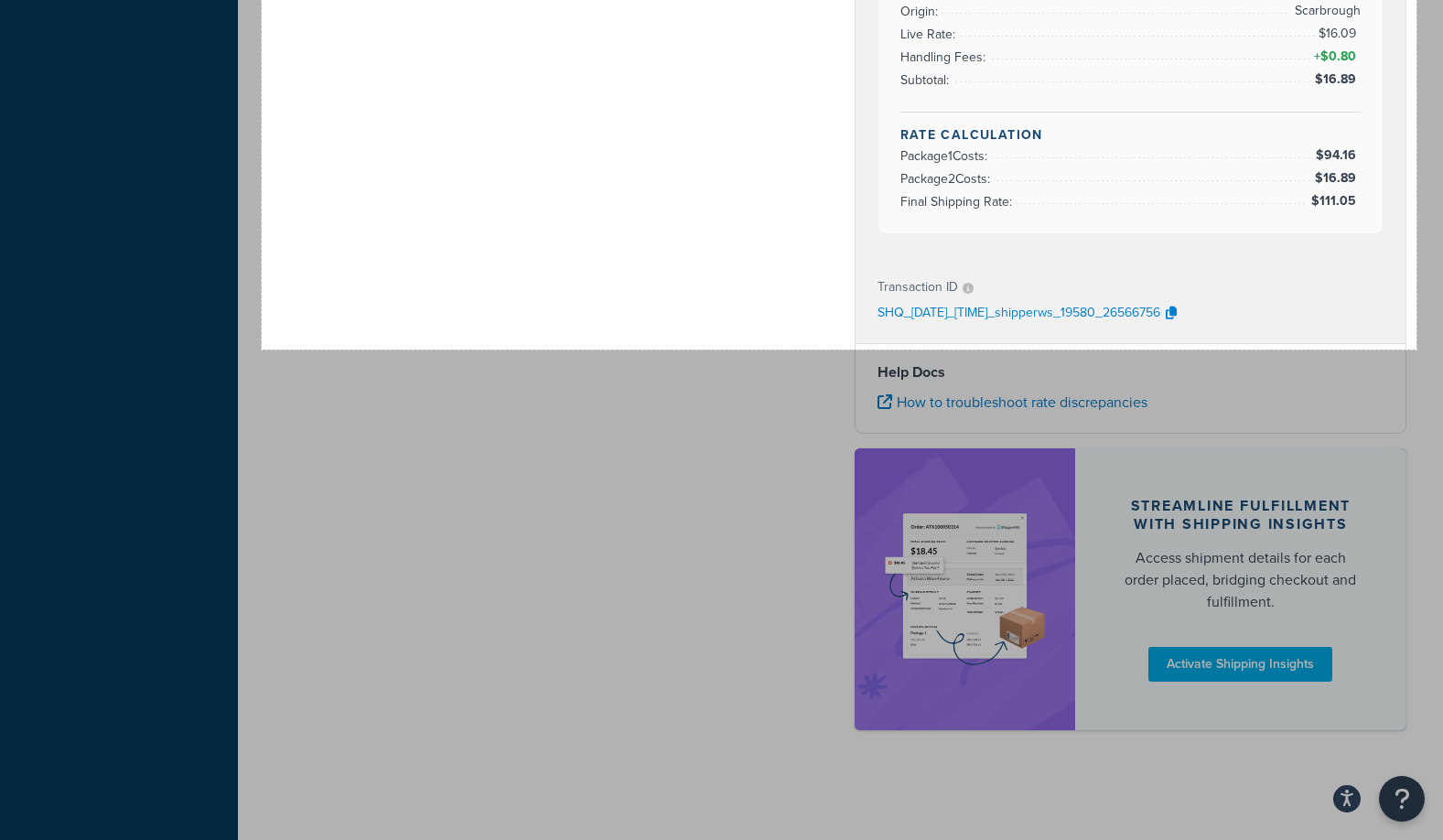 drag, startPoint x: 262, startPoint y: 65, endPoint x: 1416, endPoint y: 350, distance: 1188.6719 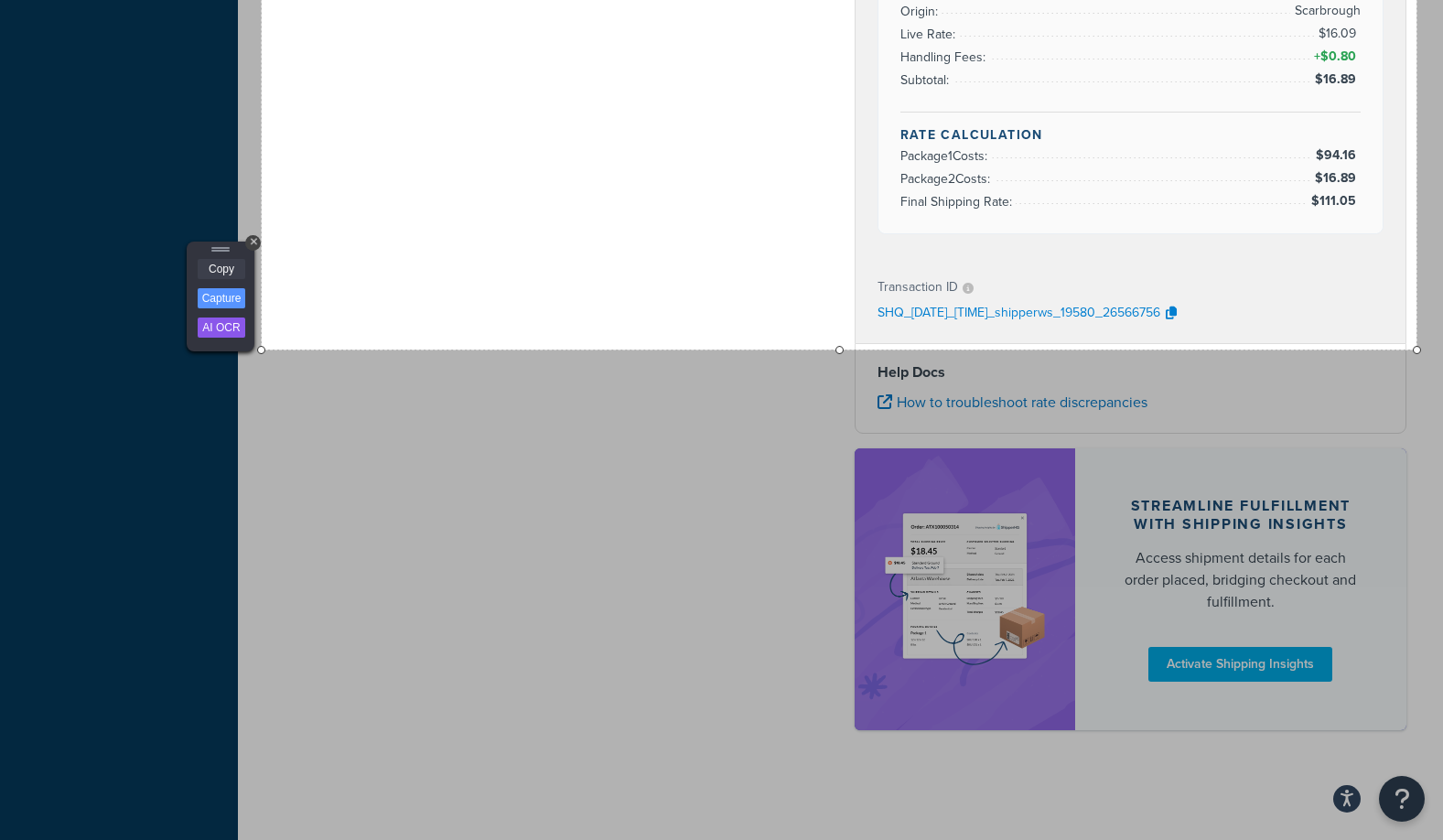 click on "Copy" at bounding box center (221, 269) 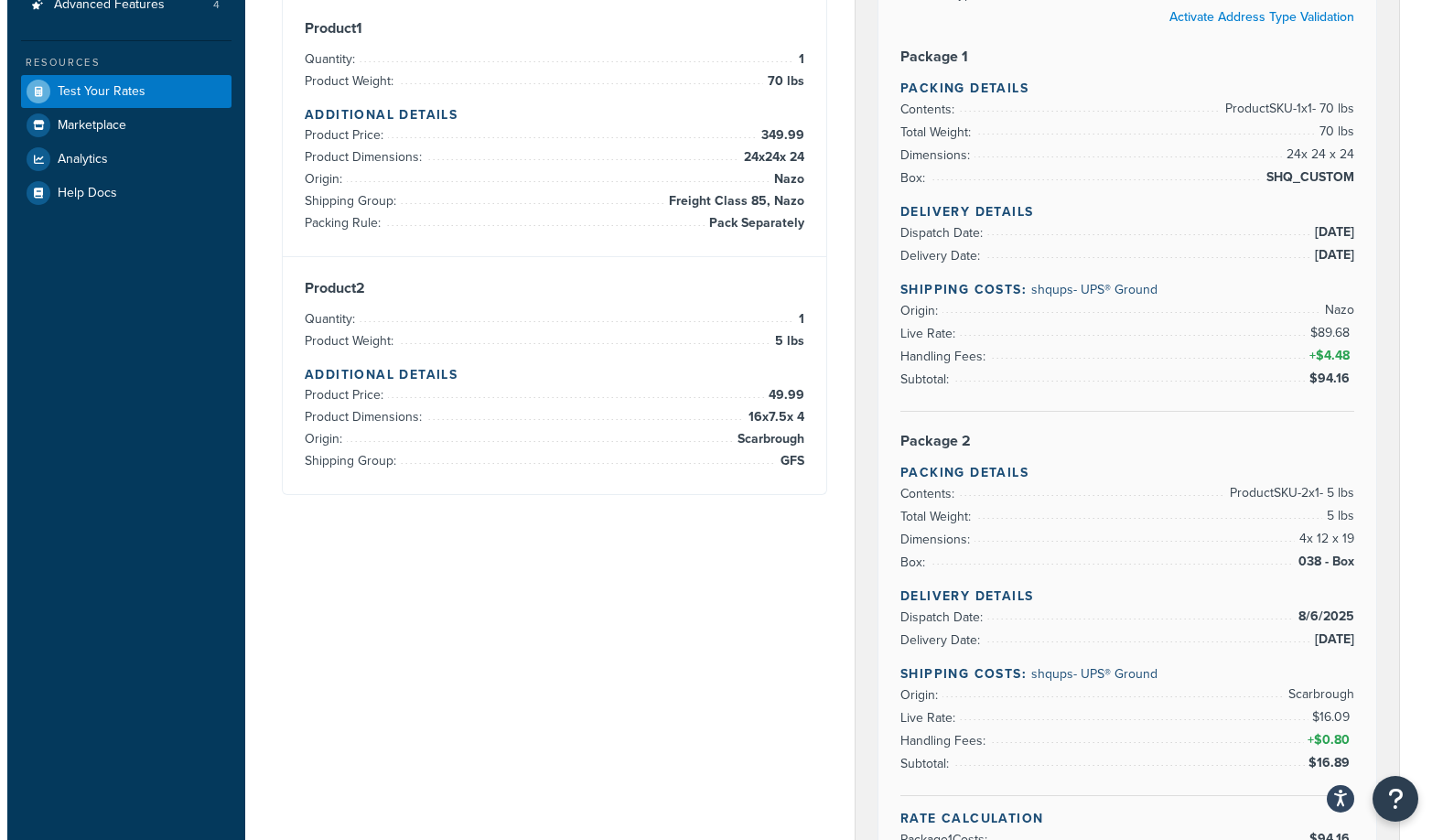 scroll, scrollTop: 0, scrollLeft: 0, axis: both 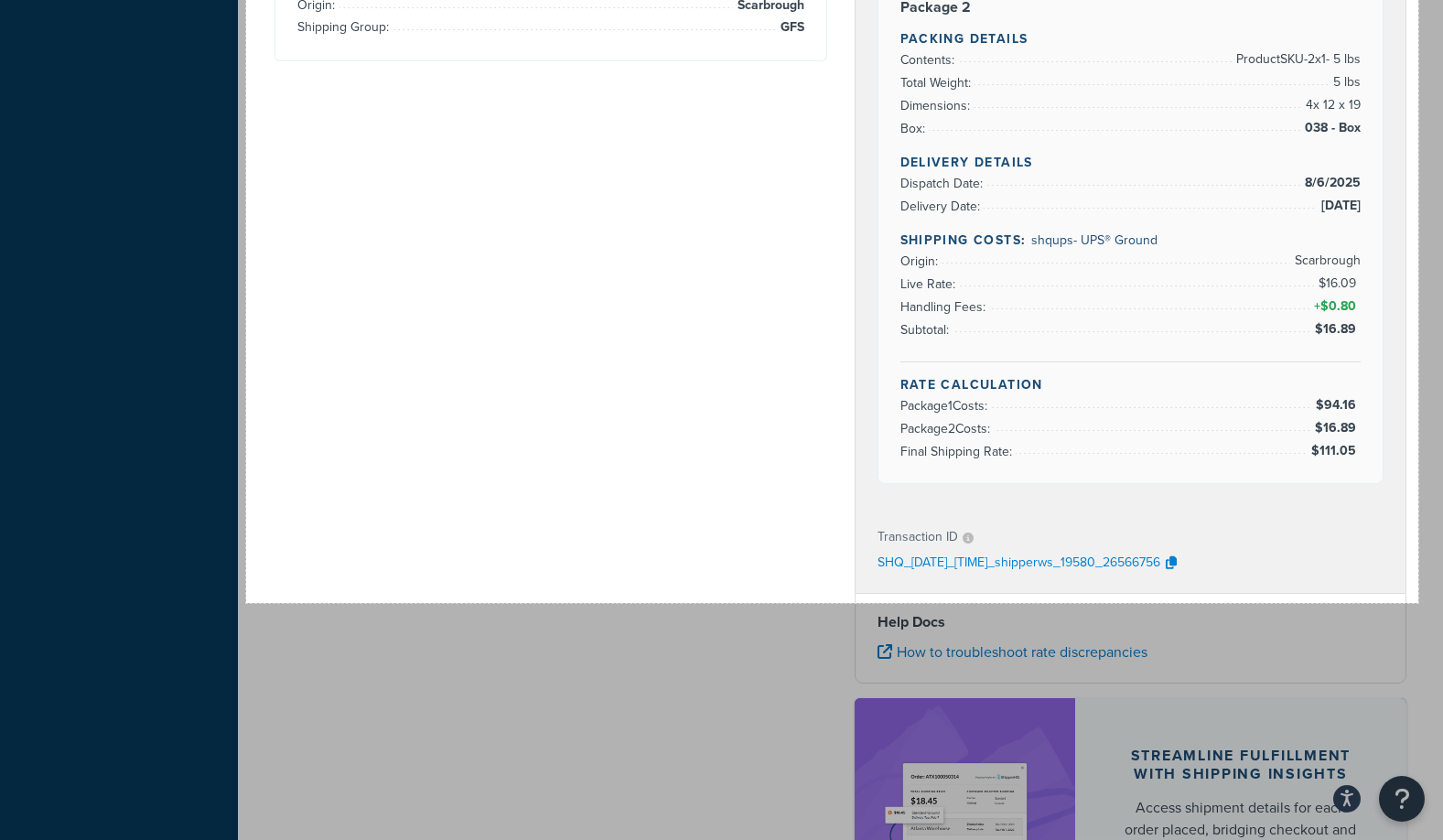 drag, startPoint x: 246, startPoint y: 69, endPoint x: 1418, endPoint y: 603, distance: 1287.9208 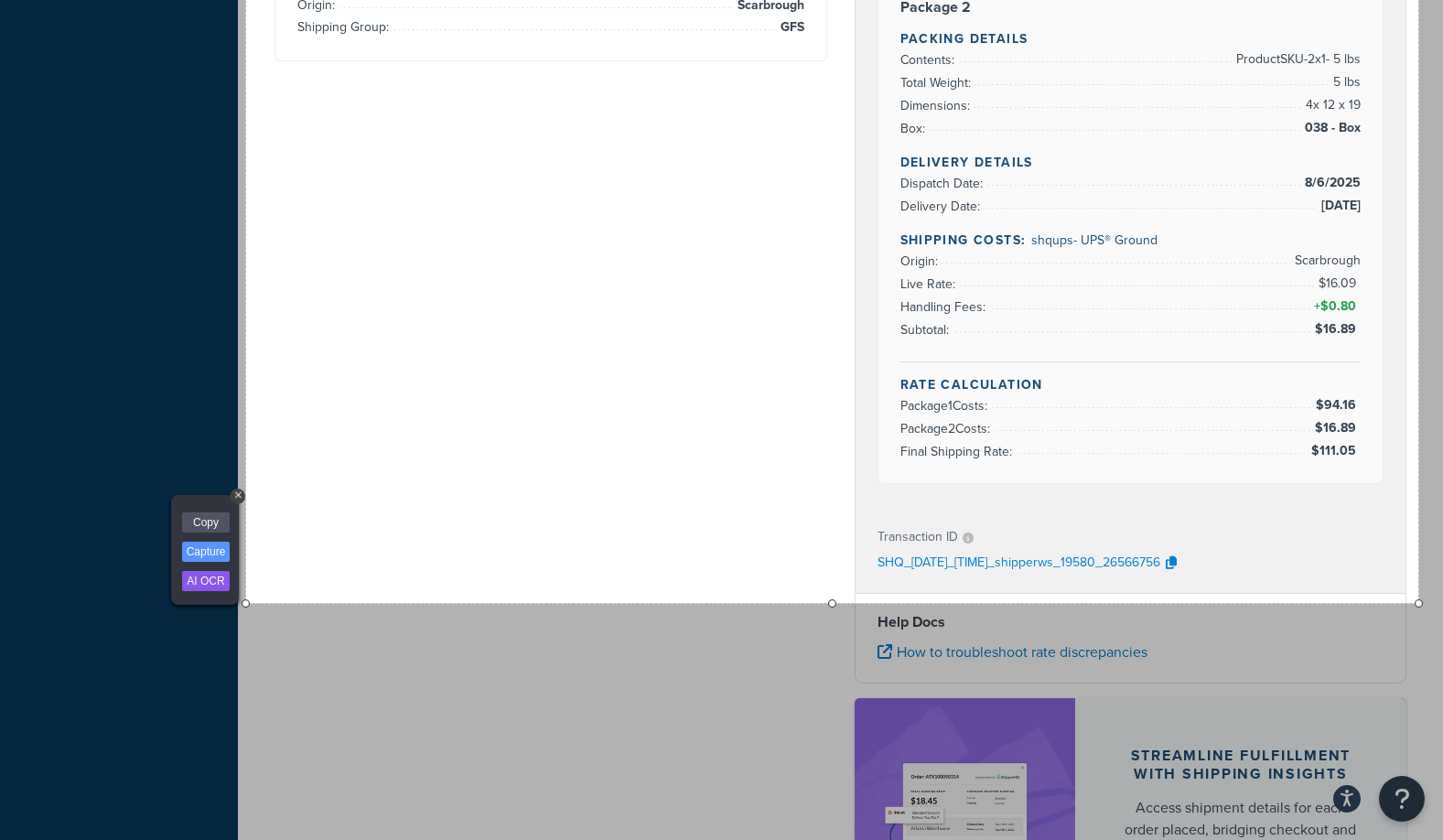 drag, startPoint x: 219, startPoint y: 551, endPoint x: 231, endPoint y: 544, distance: 13.892444 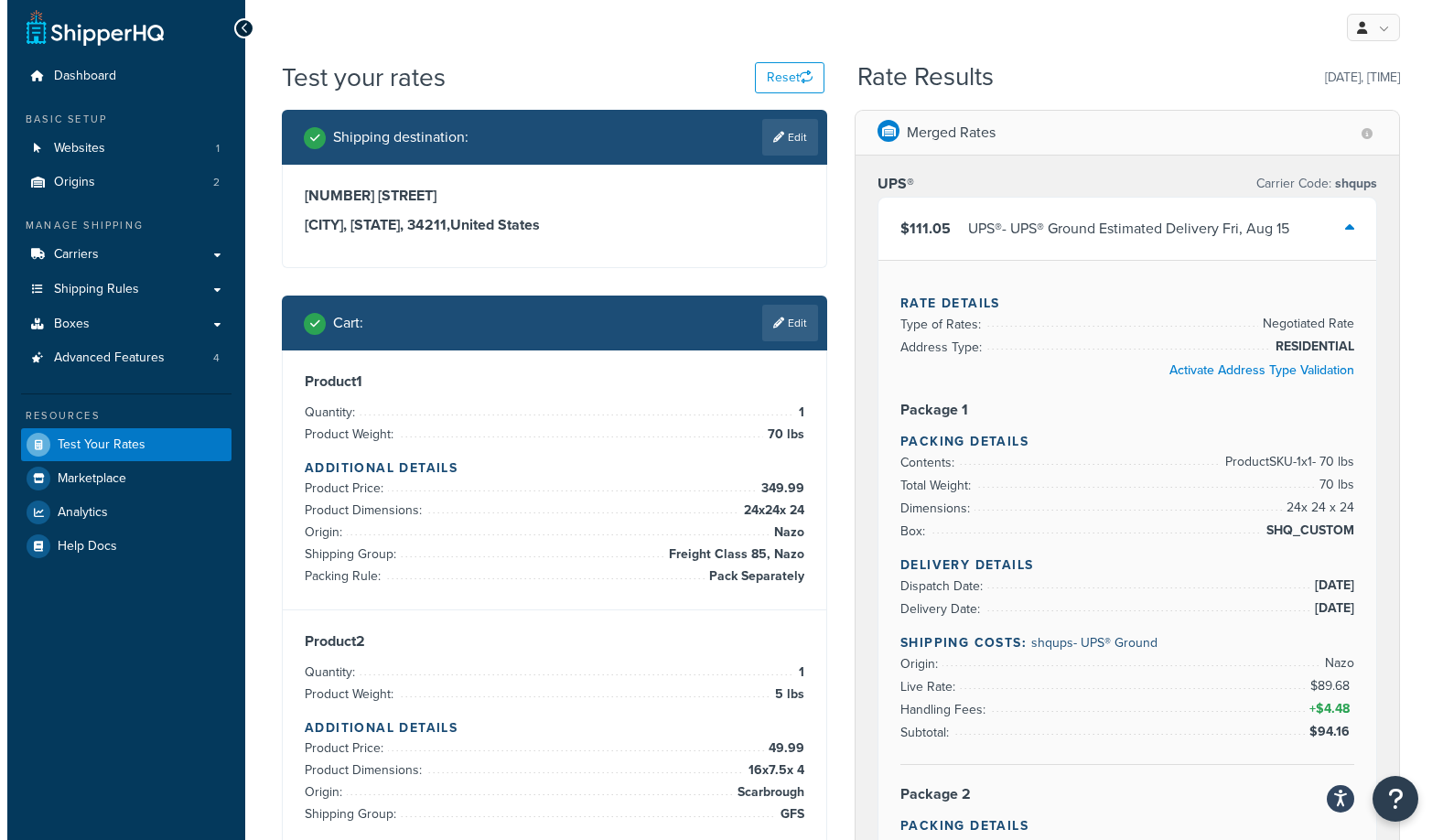 scroll, scrollTop: 0, scrollLeft: 0, axis: both 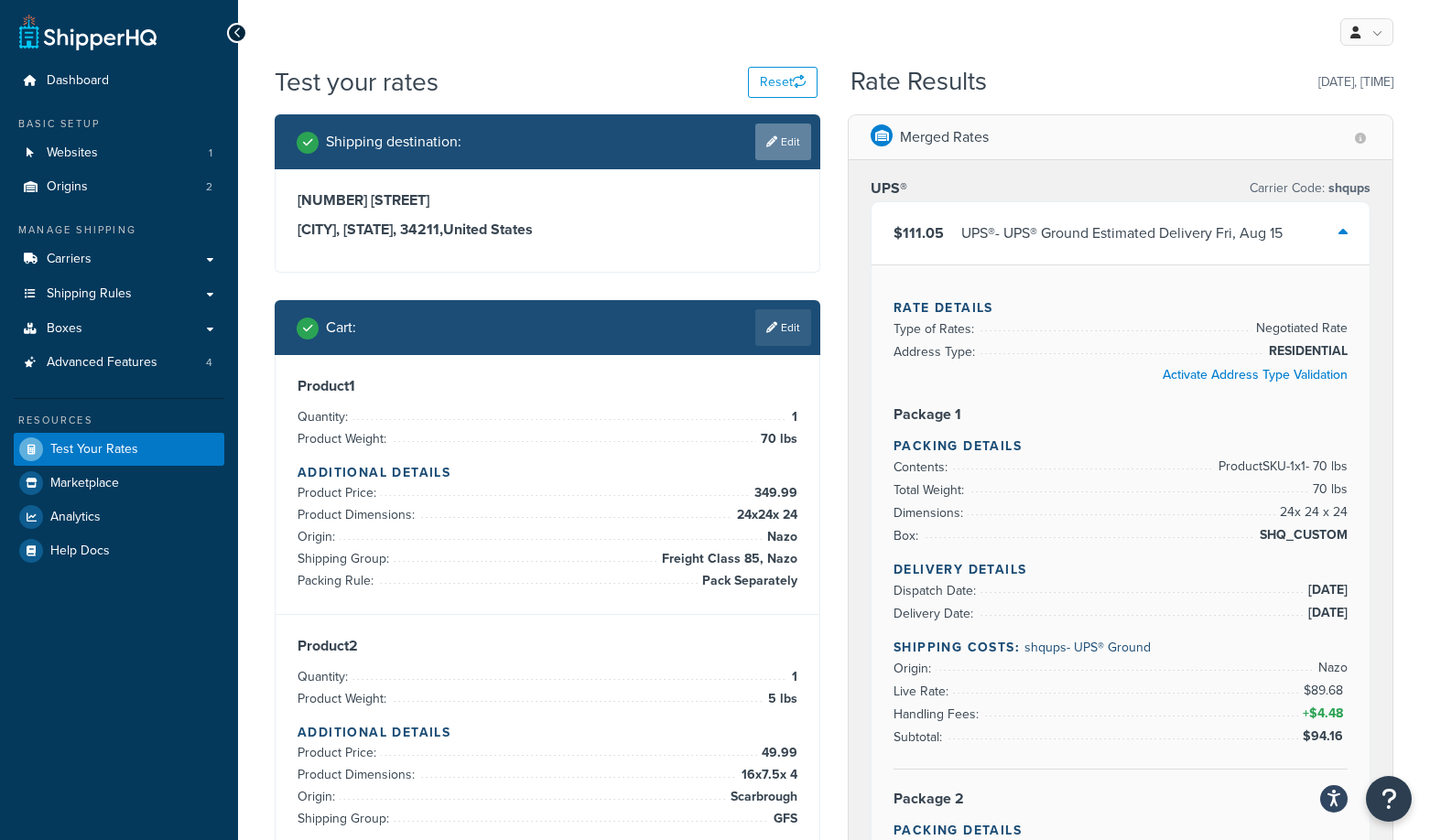 click on "Edit" at bounding box center [783, 142] 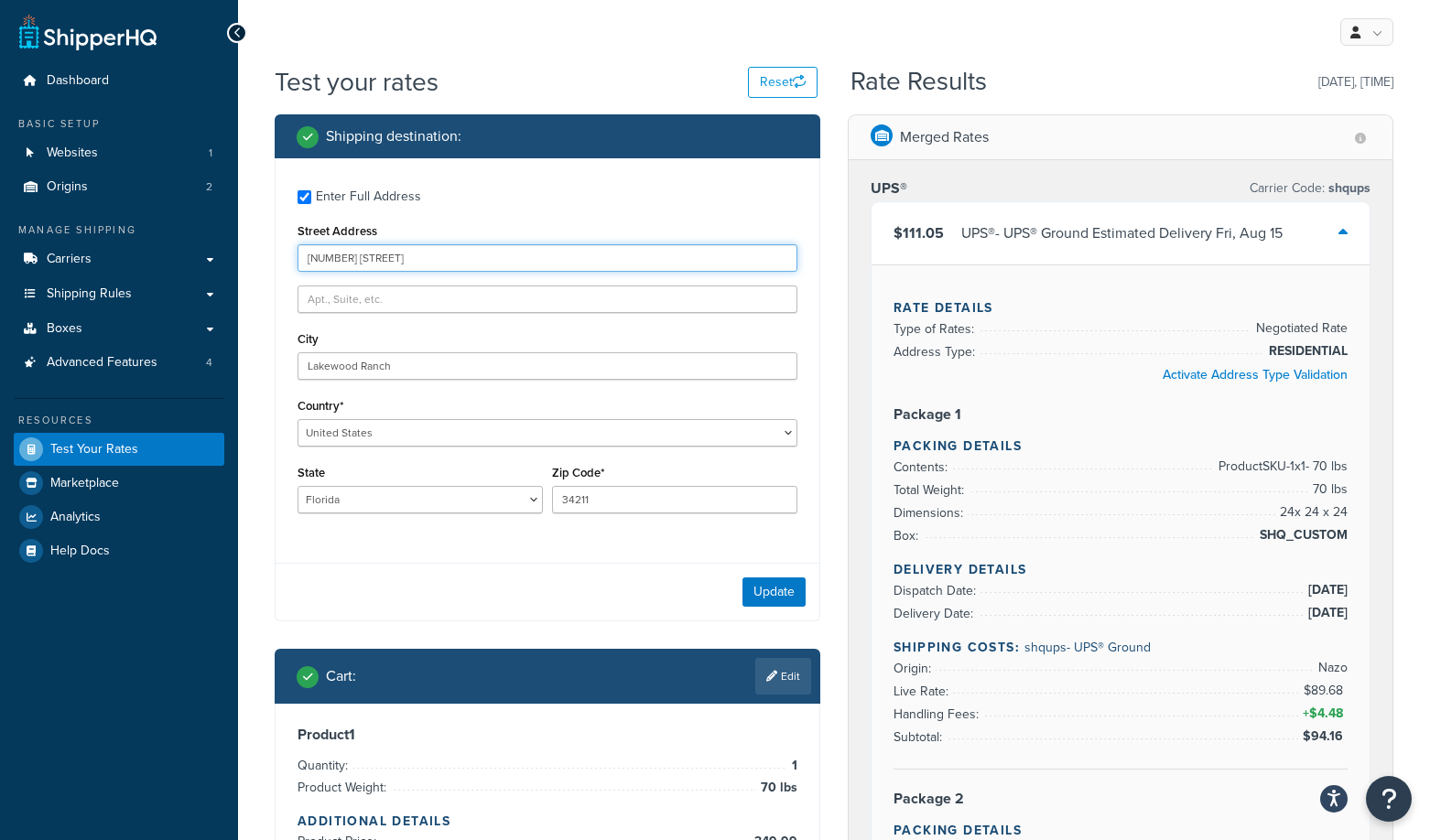 click on "14311 Maiden Terrace" at bounding box center [547, 258] 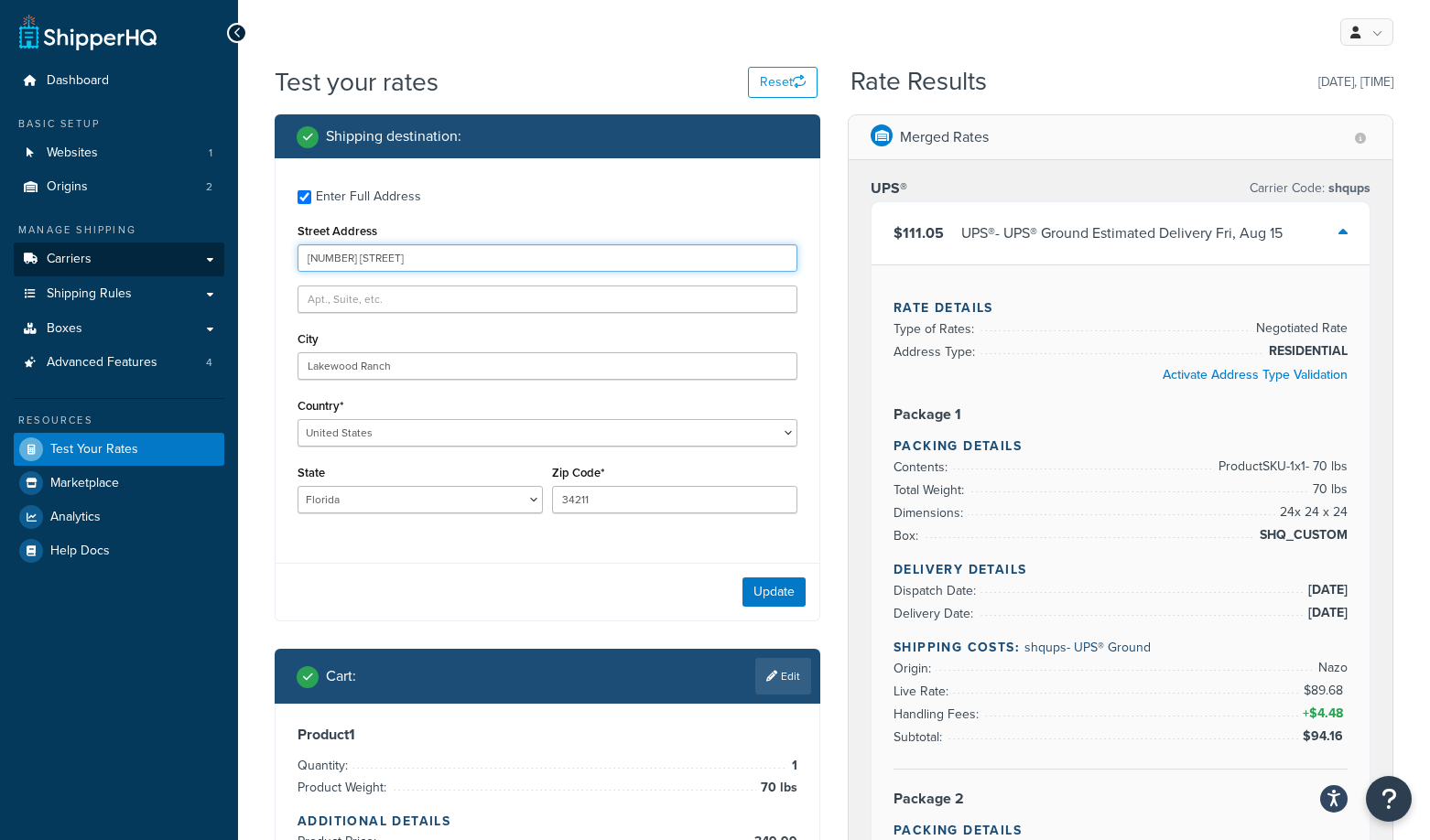 drag, startPoint x: 292, startPoint y: 258, endPoint x: 178, endPoint y: 258, distance: 114 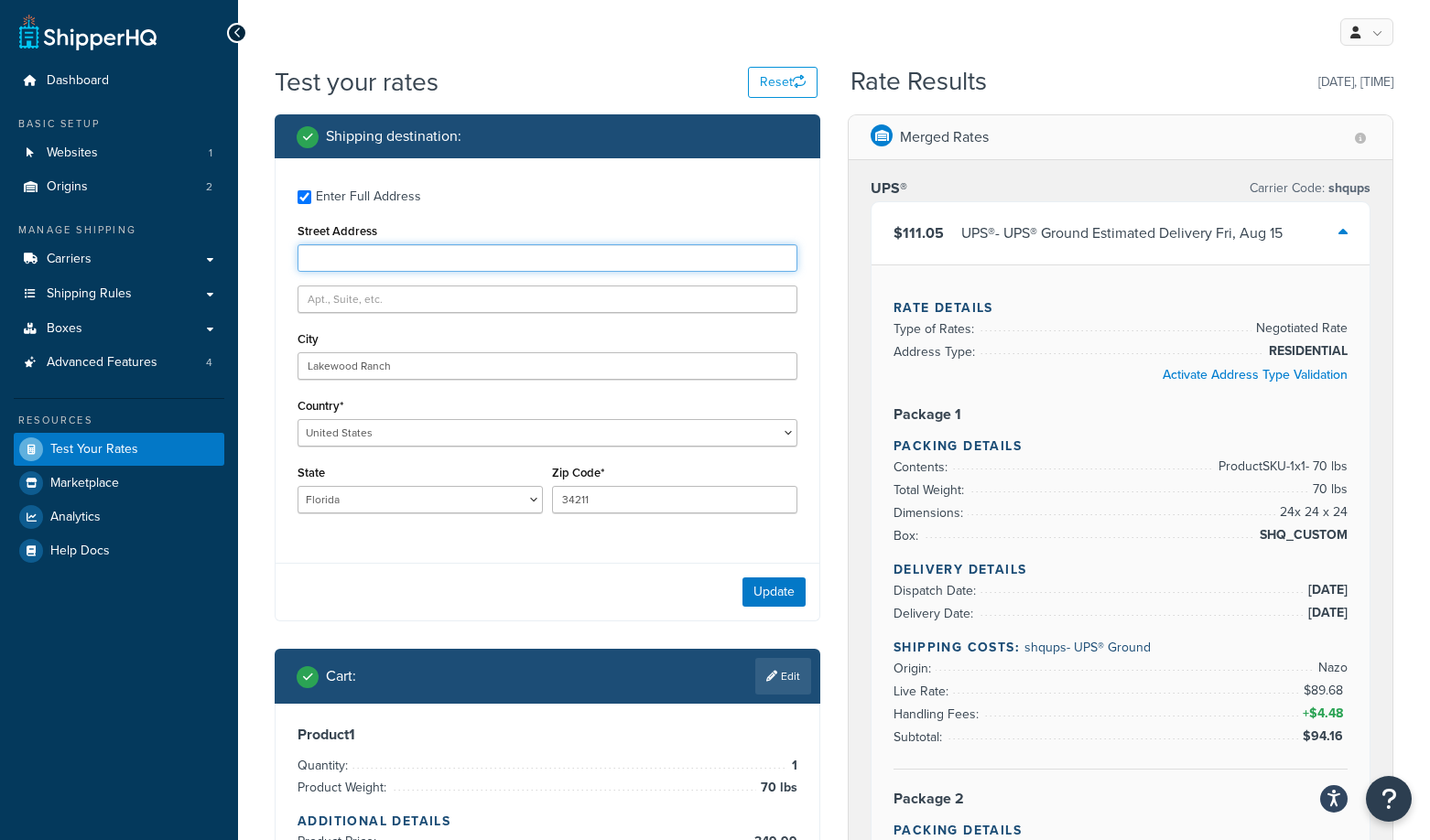 click on "Street Address" at bounding box center (547, 258) 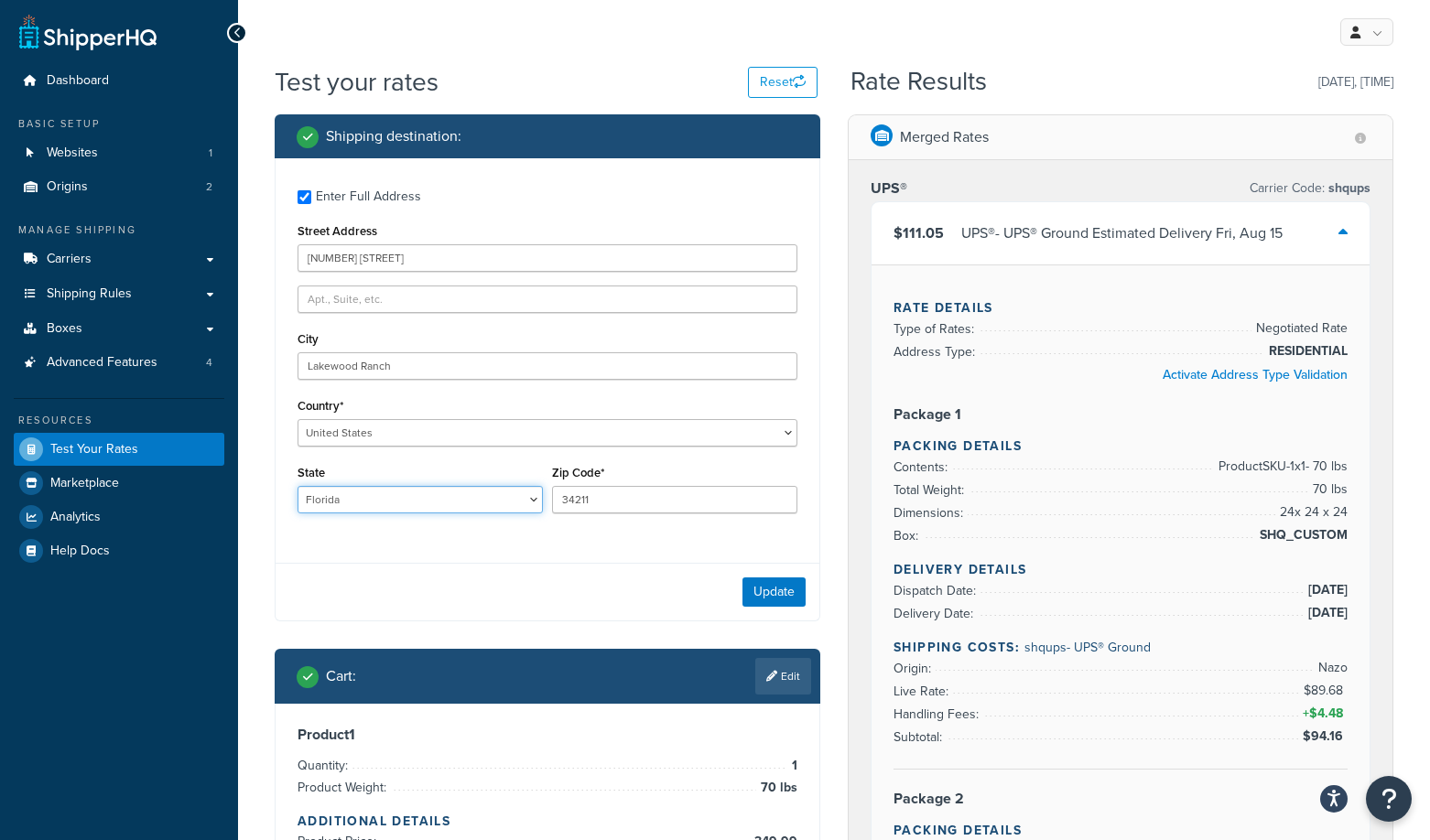 select on "KS" 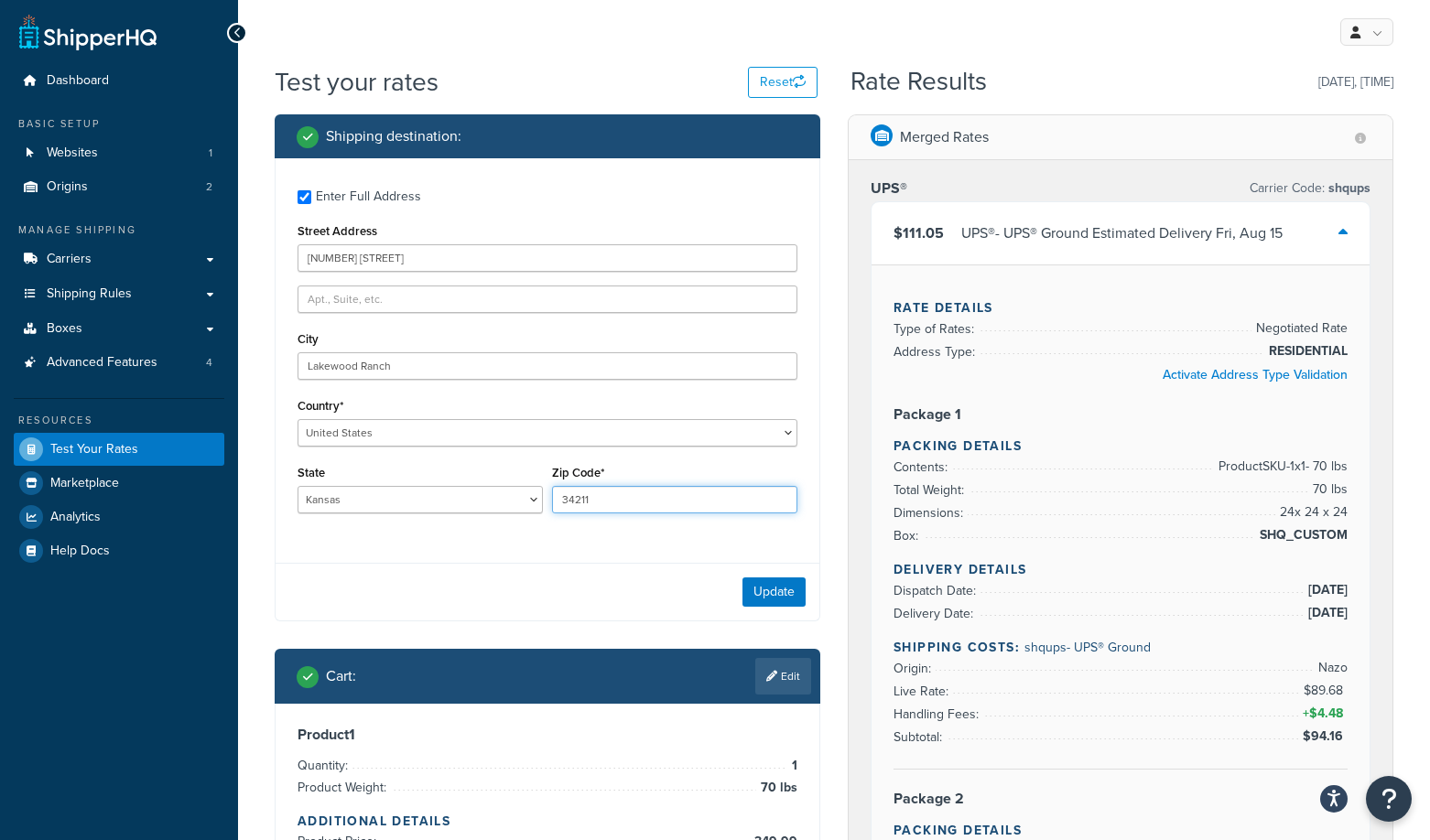 click on "34211" at bounding box center (675, 500) 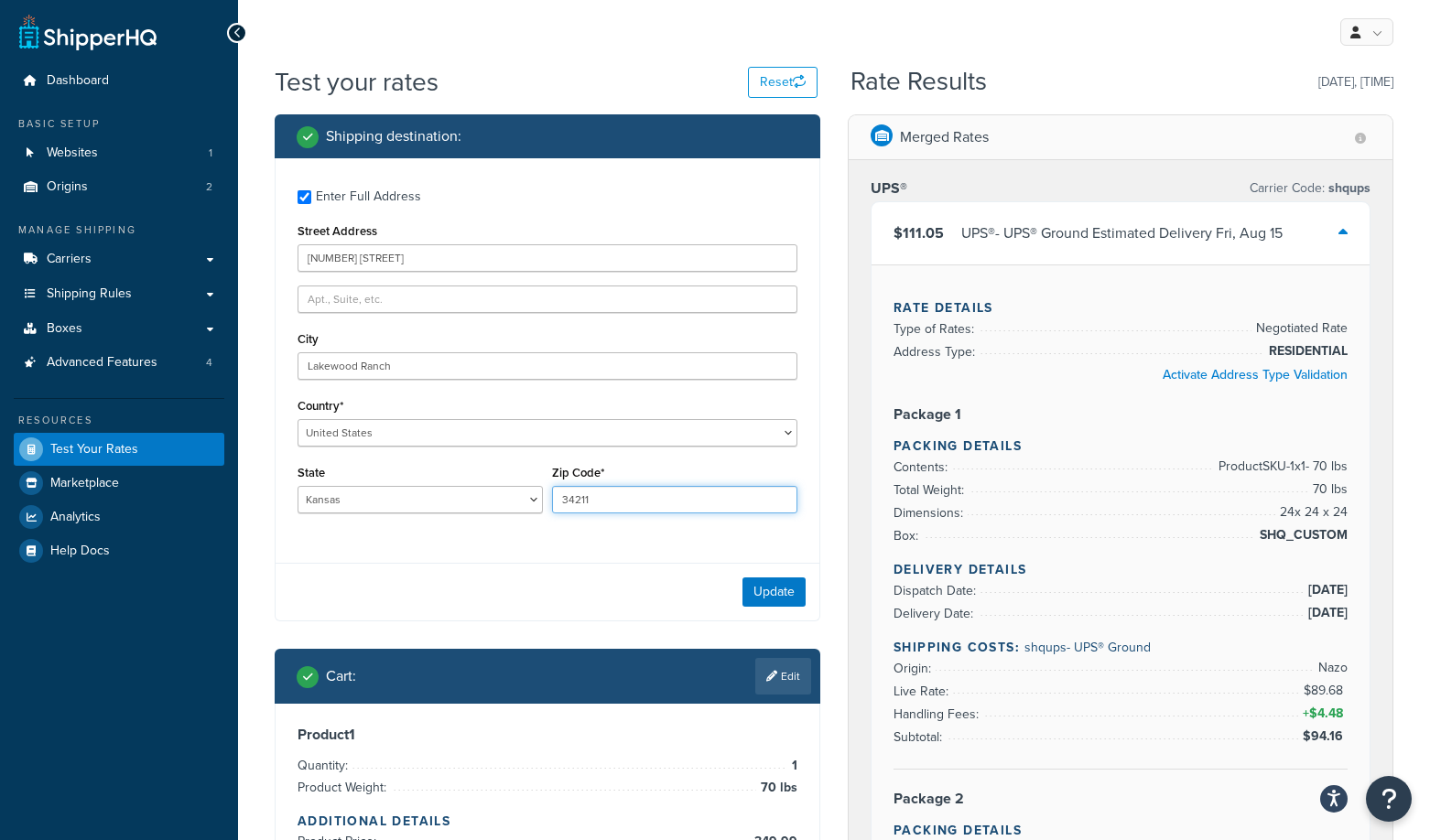 drag, startPoint x: 595, startPoint y: 500, endPoint x: 501, endPoint y: 501, distance: 94.00532 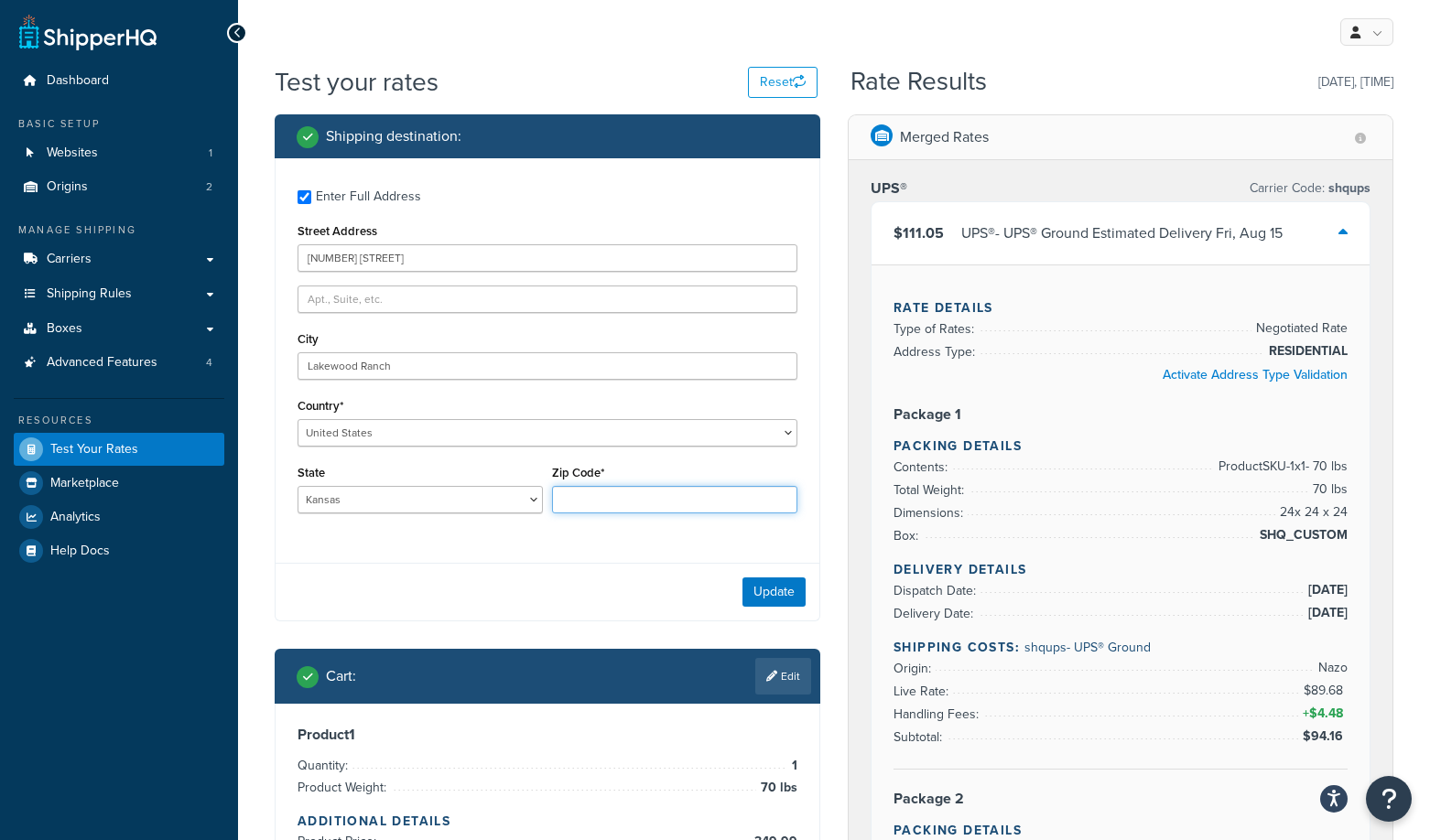 click on "Zip Code*" at bounding box center (675, 500) 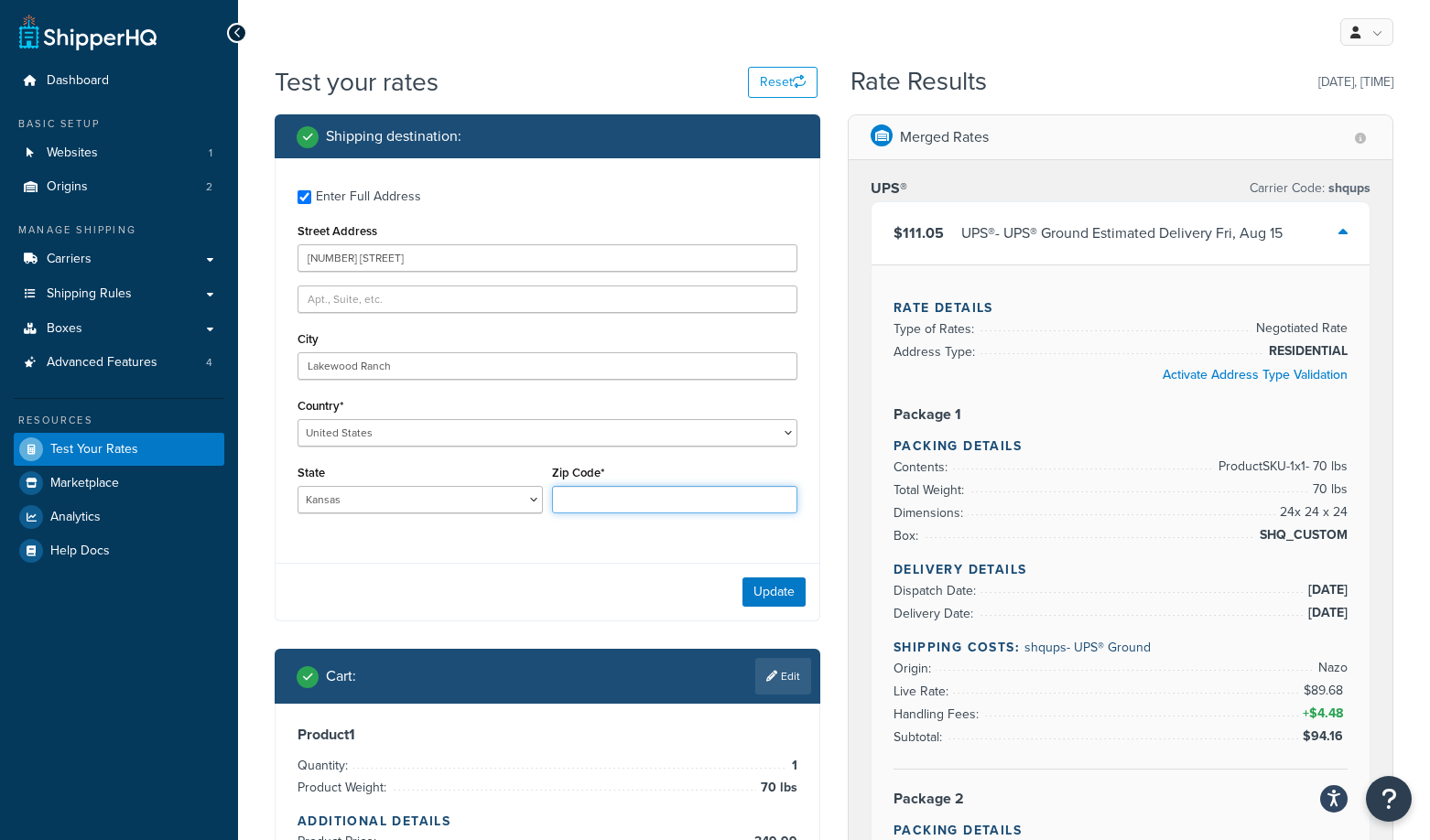 type on "66215" 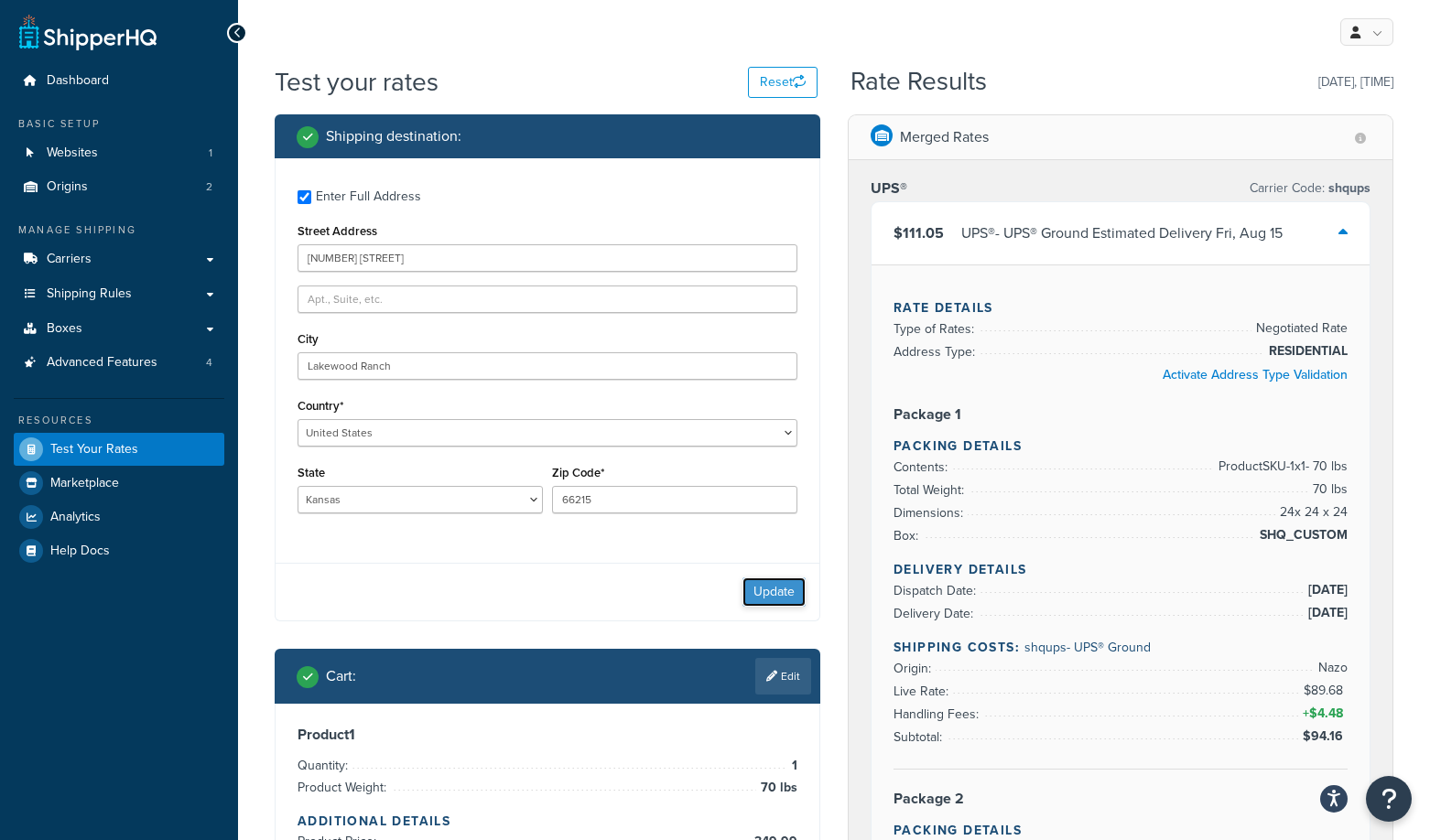 click on "Update" at bounding box center (774, 592) 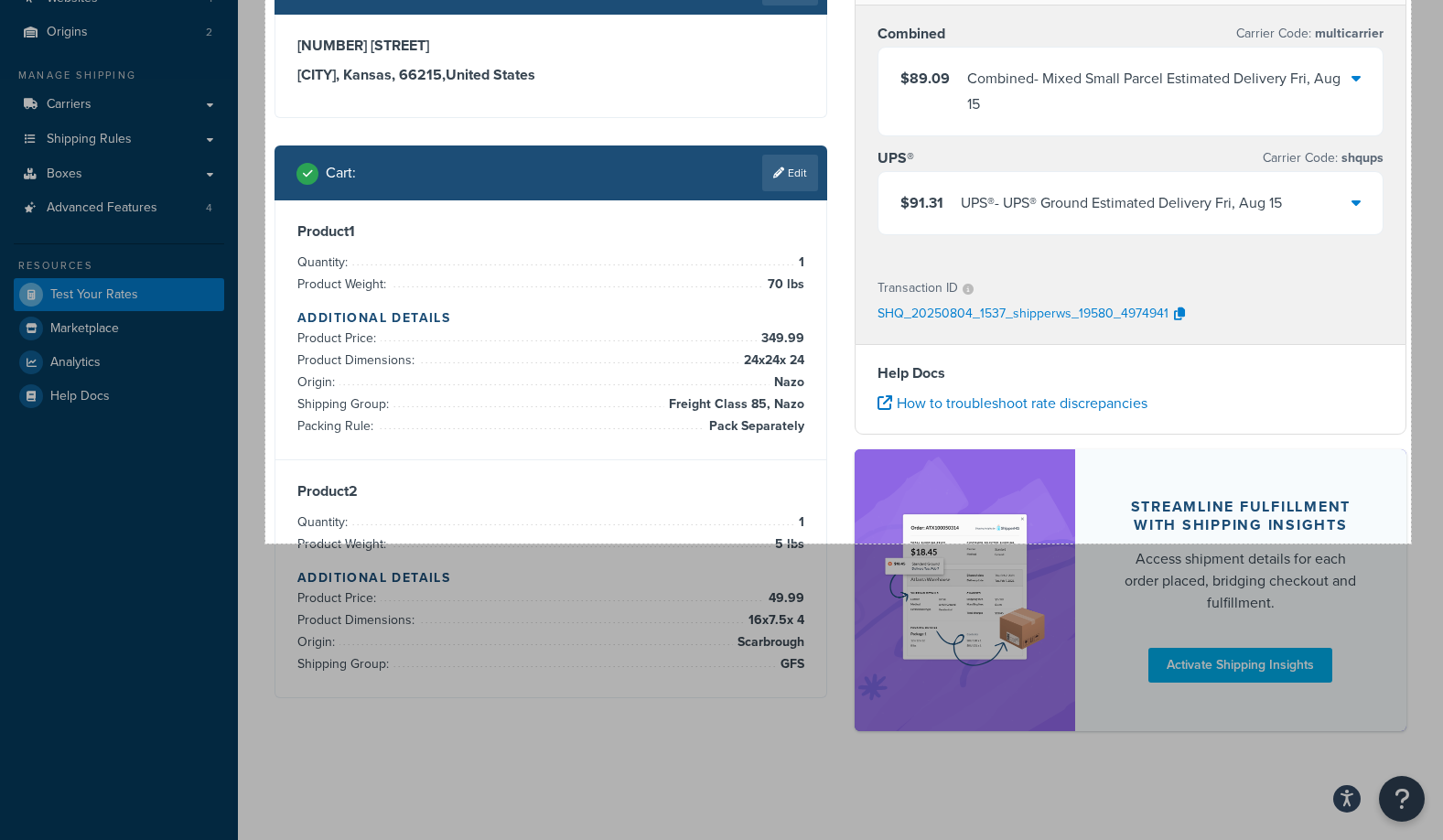 scroll, scrollTop: 156, scrollLeft: 0, axis: vertical 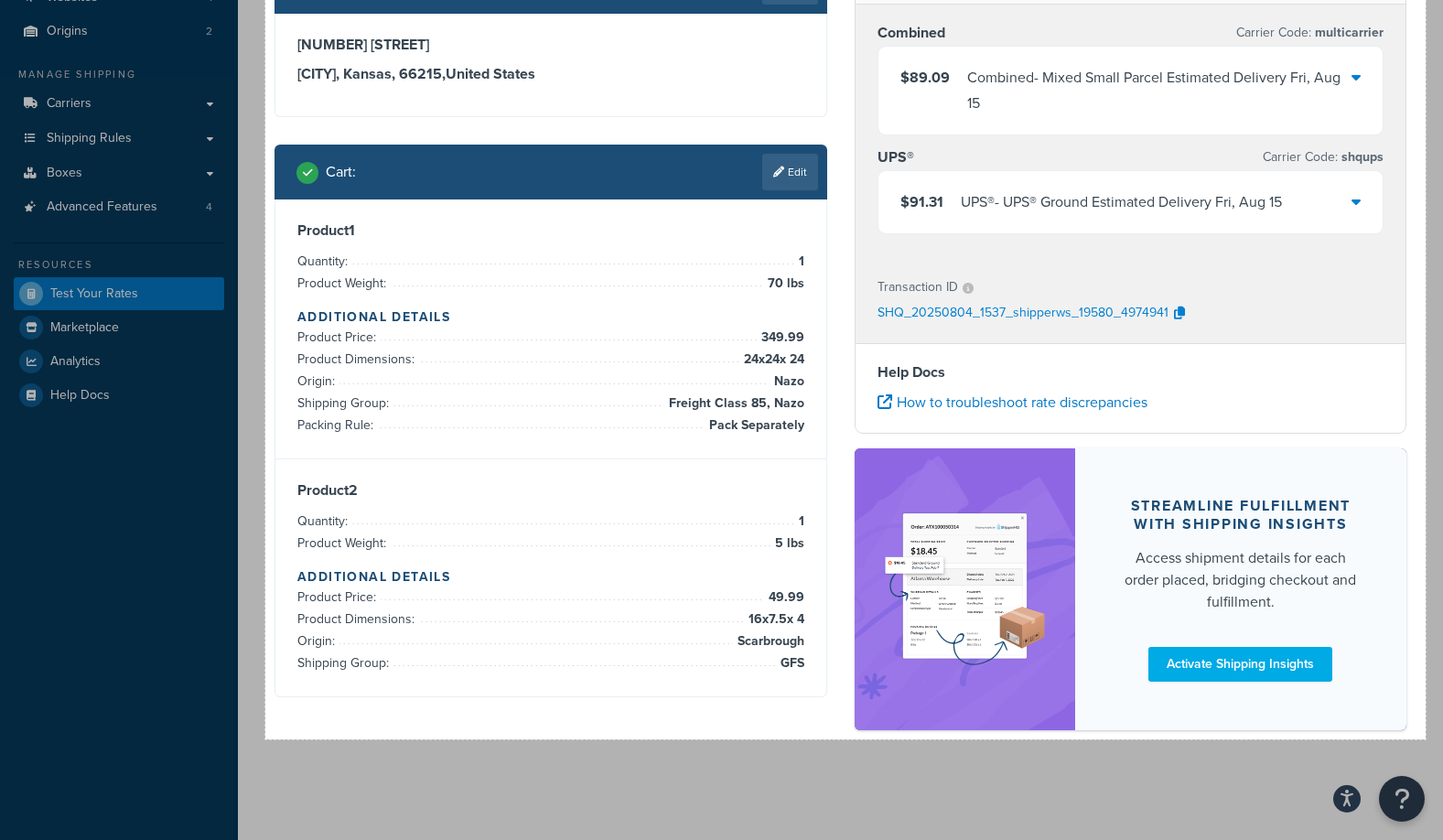 drag, startPoint x: 267, startPoint y: 43, endPoint x: 1426, endPoint y: 739, distance: 1351.9234 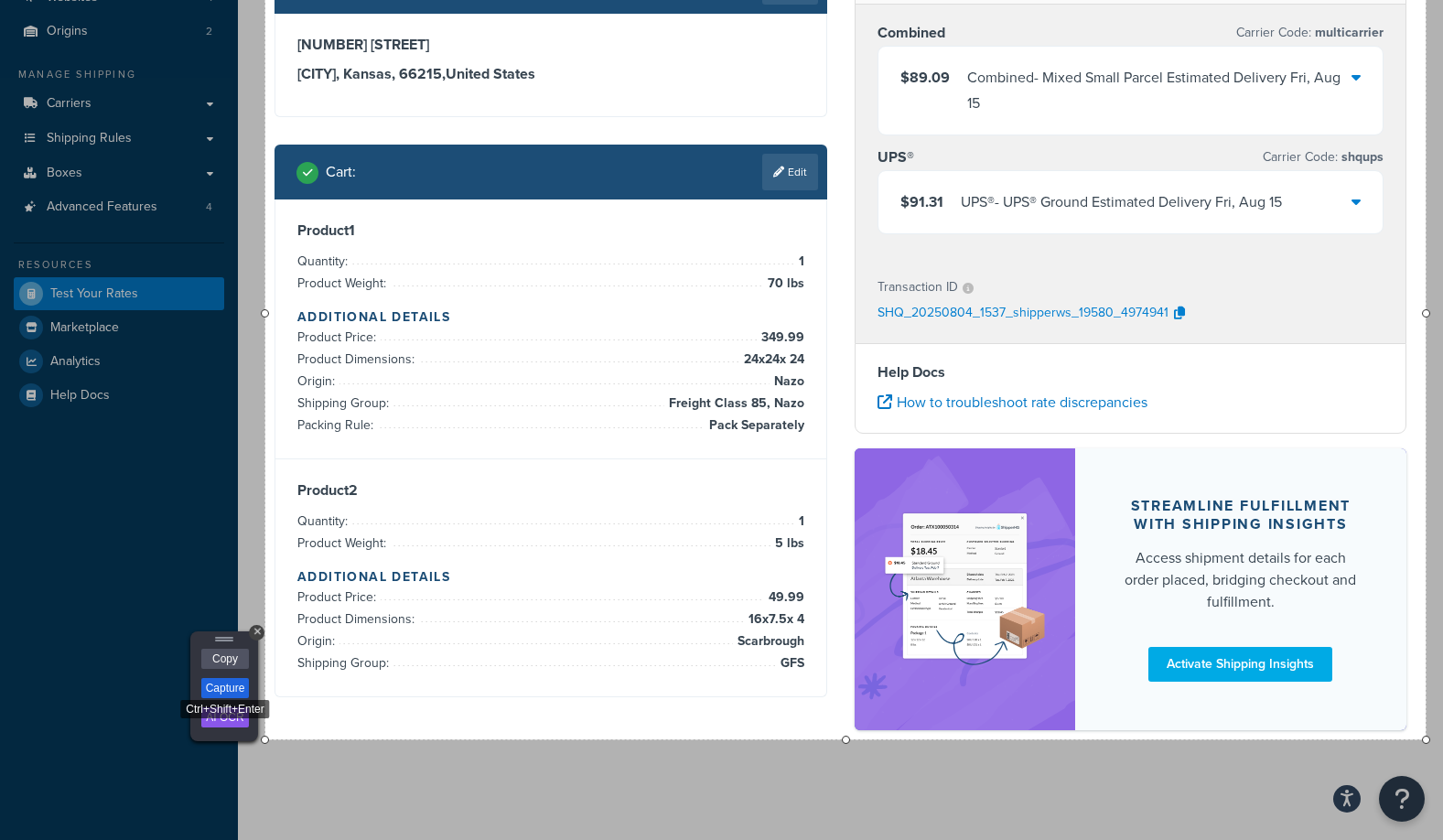 click on "Capture" at bounding box center (225, 688) 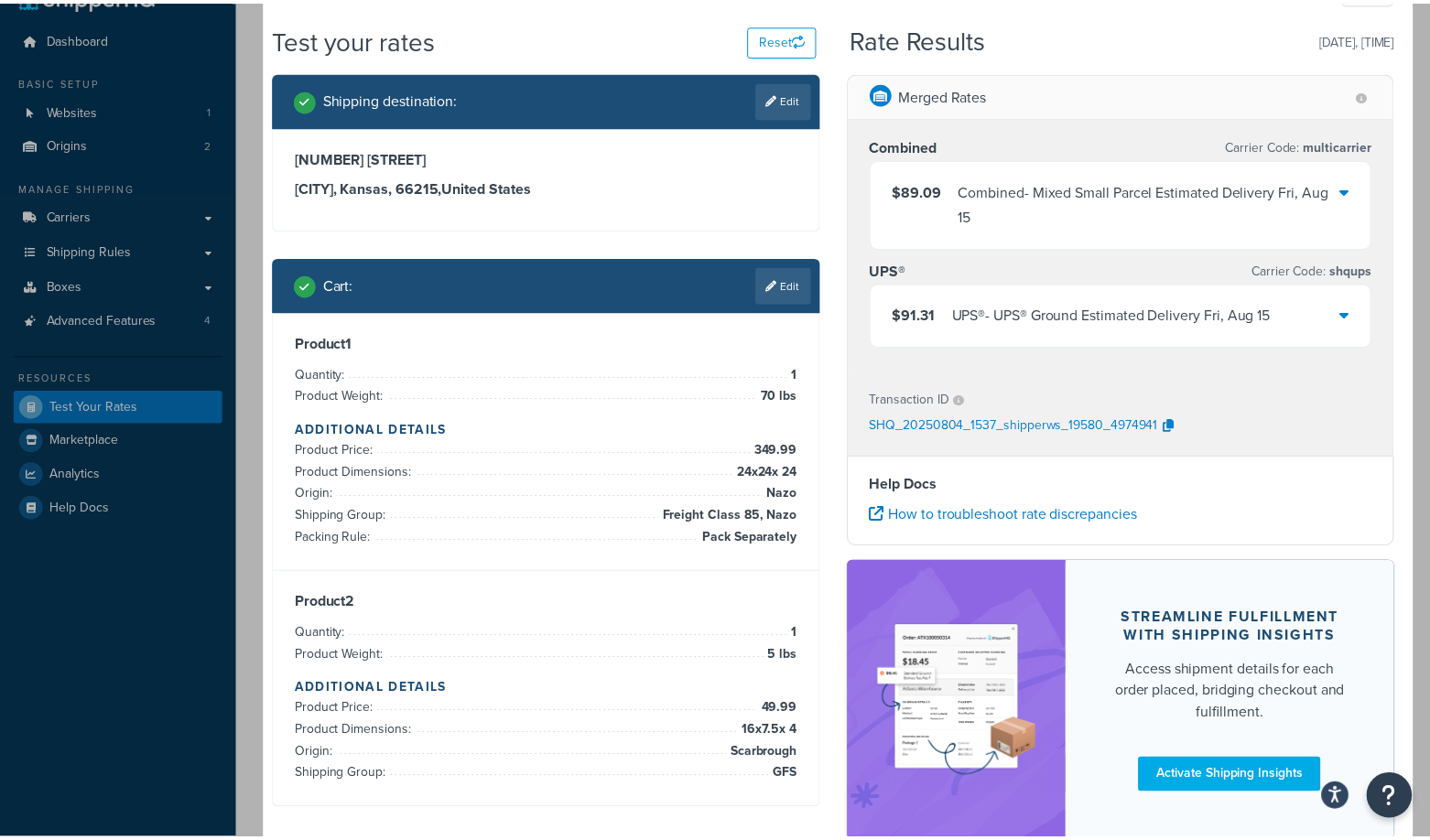 scroll, scrollTop: 55, scrollLeft: 0, axis: vertical 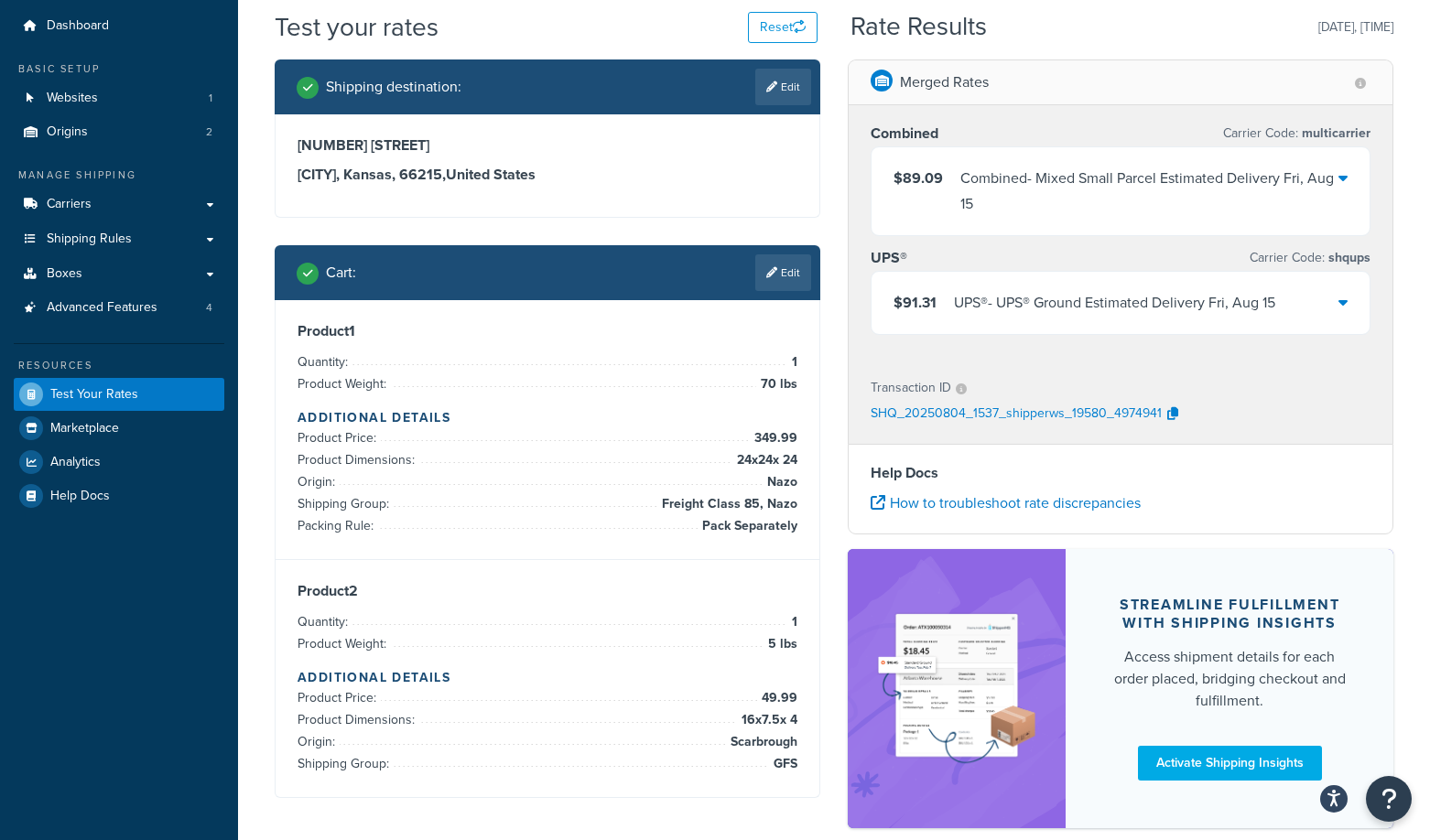 click at bounding box center (1343, 302) 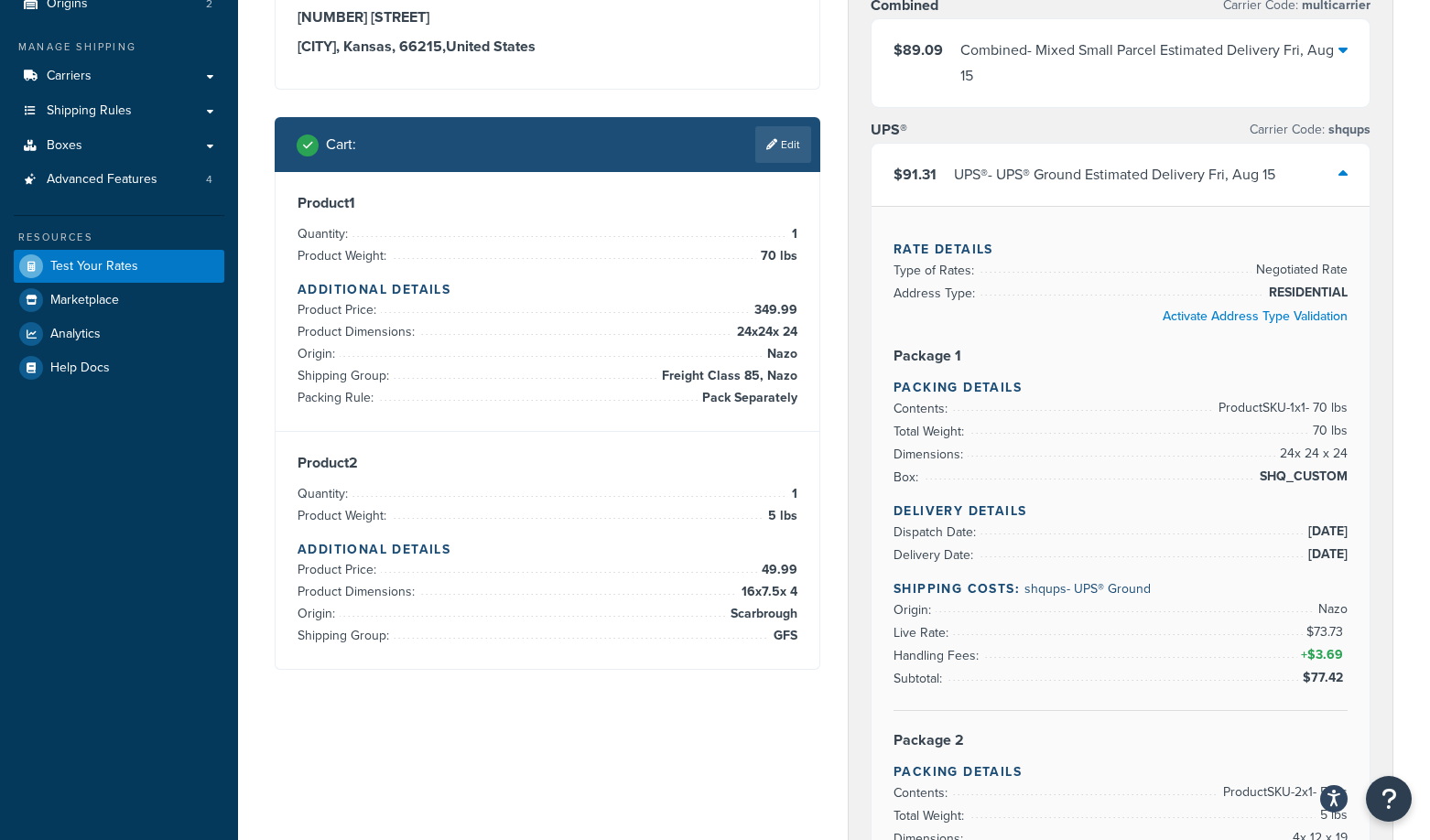 scroll, scrollTop: 146, scrollLeft: 0, axis: vertical 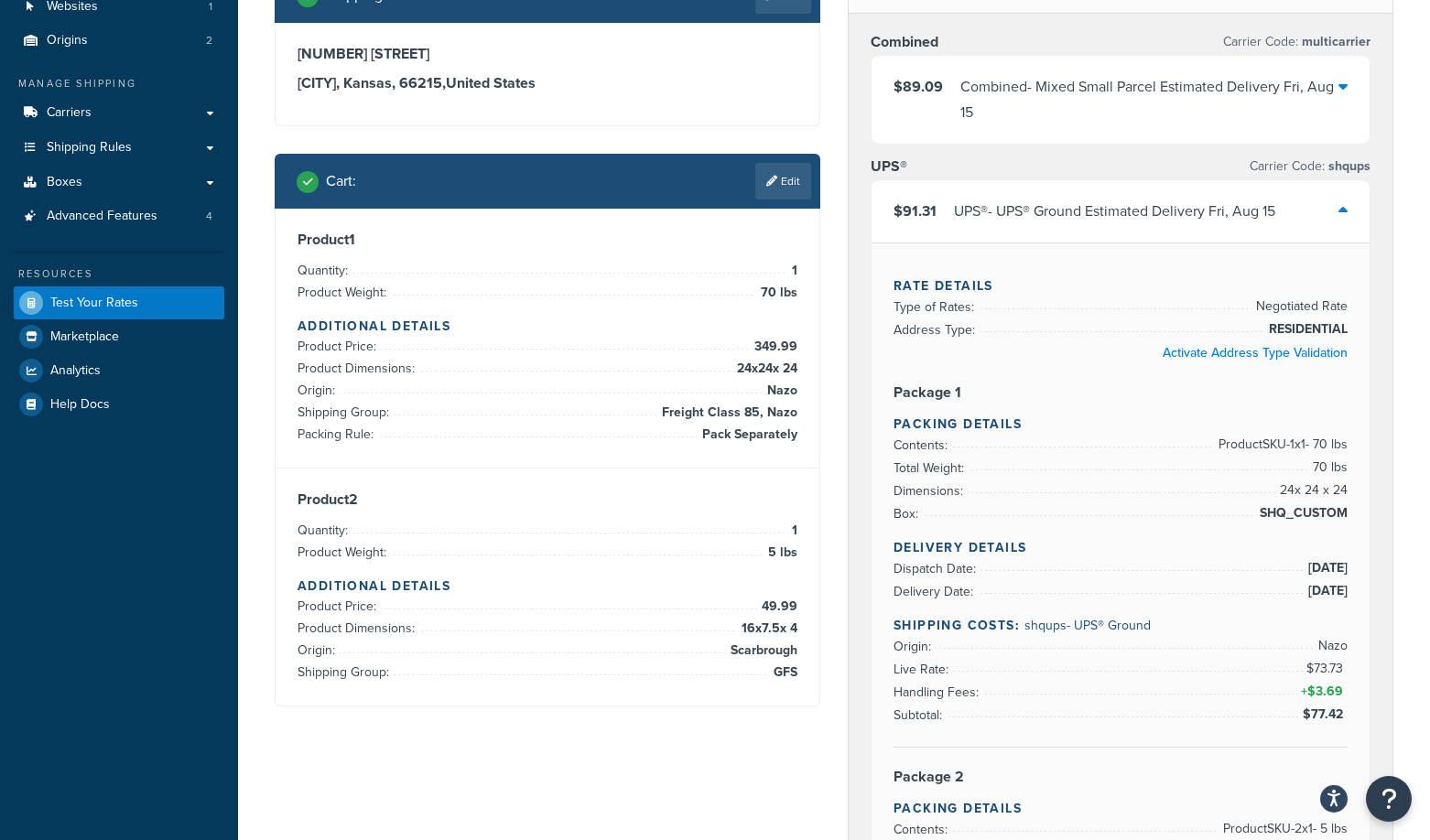 click on "Combined  -   Mixed Small Parcel Estimated Delivery Fri, Aug 15" at bounding box center (1149, 100) 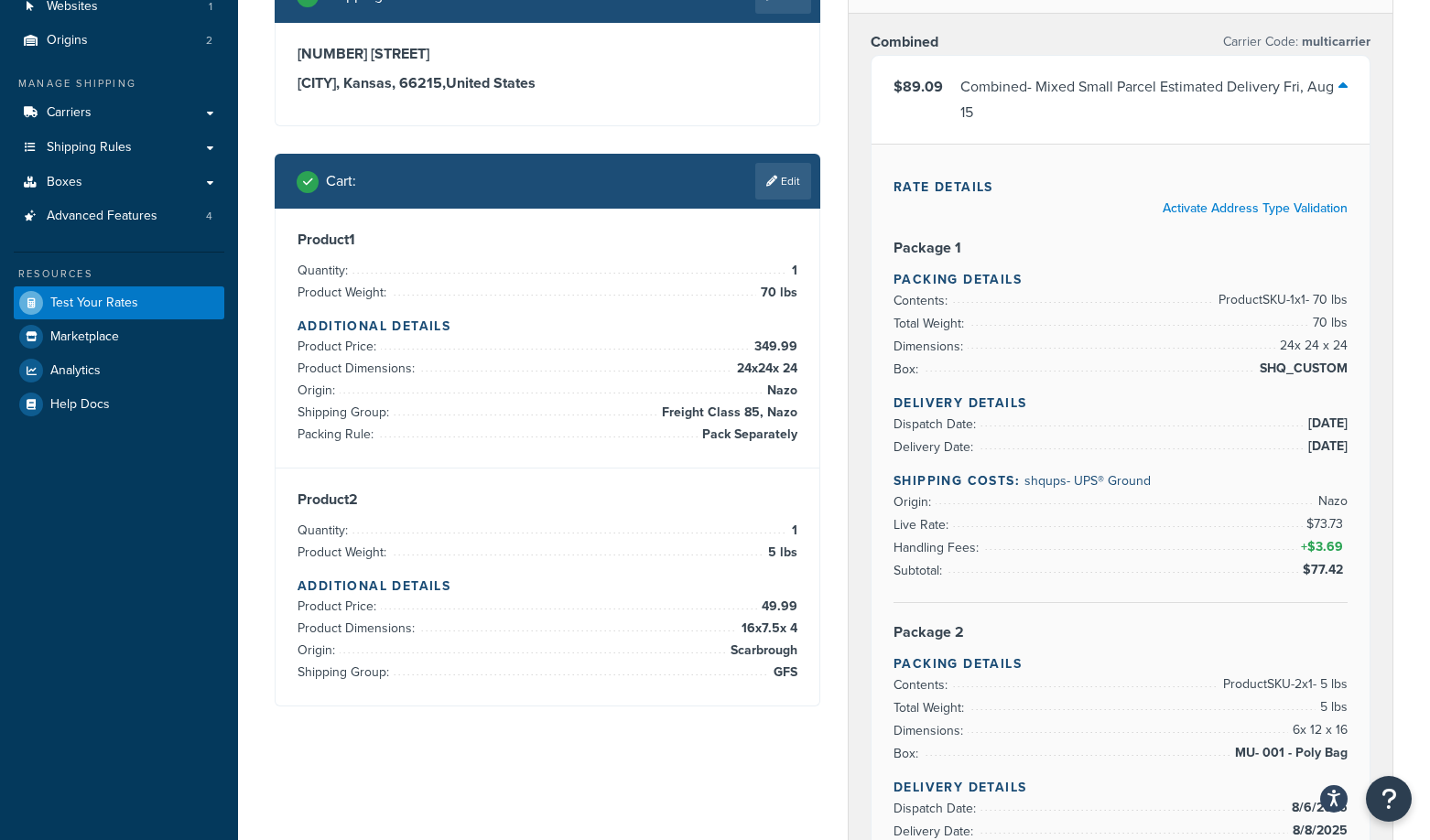 click on "Combined  -   Mixed Small Parcel Estimated Delivery Fri, Aug 15" at bounding box center (1149, 100) 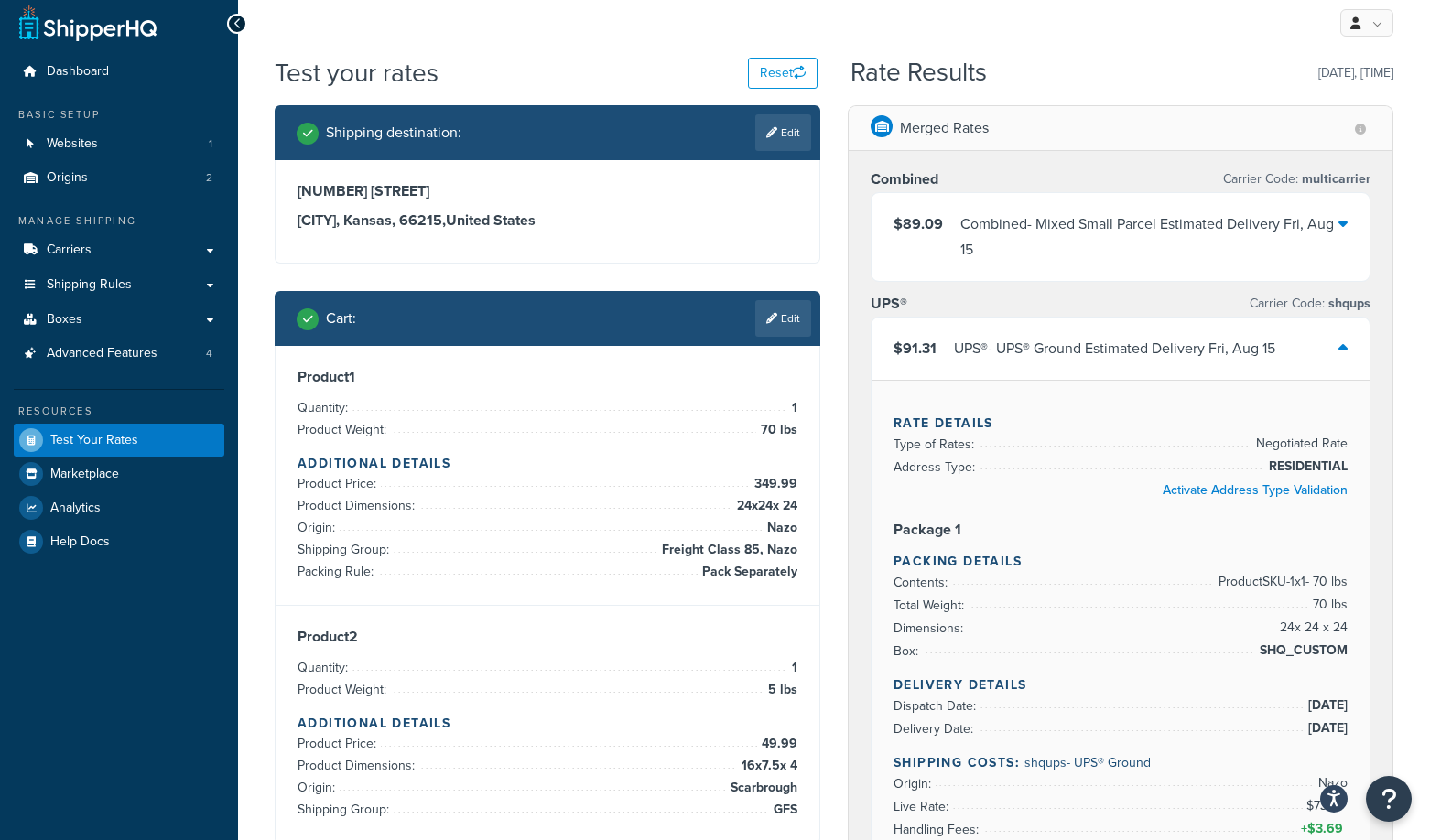 scroll, scrollTop: 0, scrollLeft: 0, axis: both 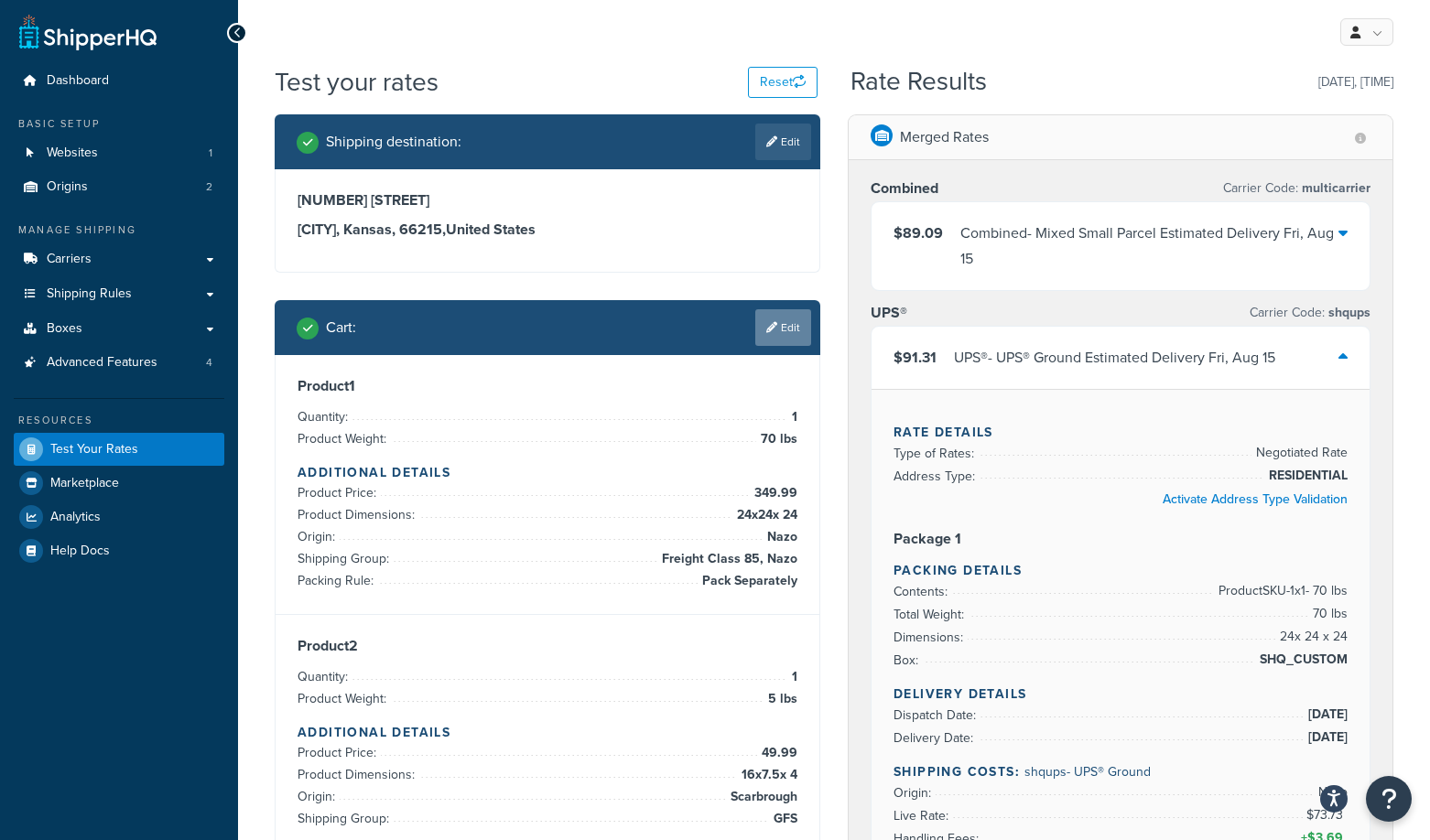 click on "Edit" at bounding box center (783, 328) 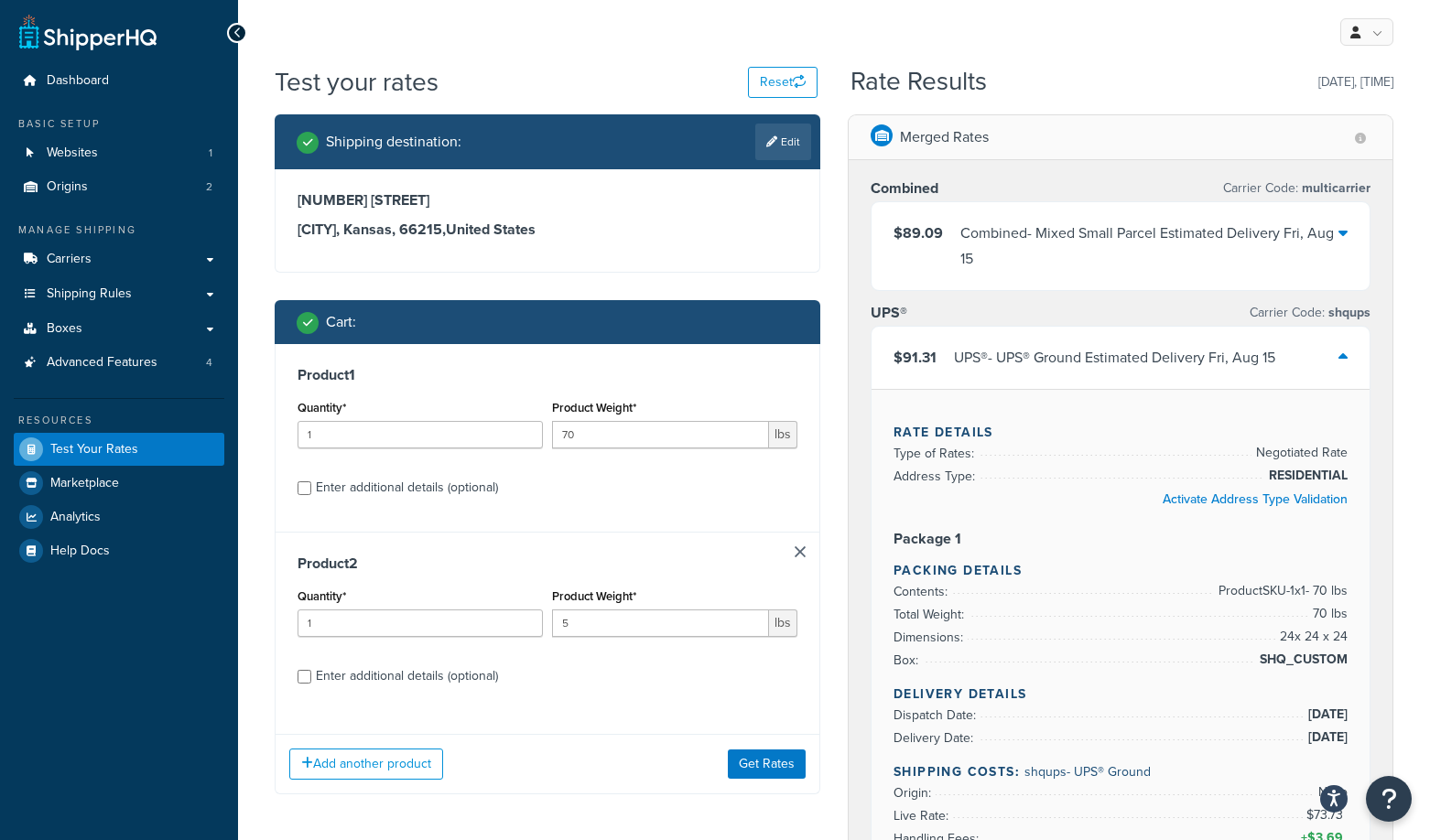 click at bounding box center [800, 552] 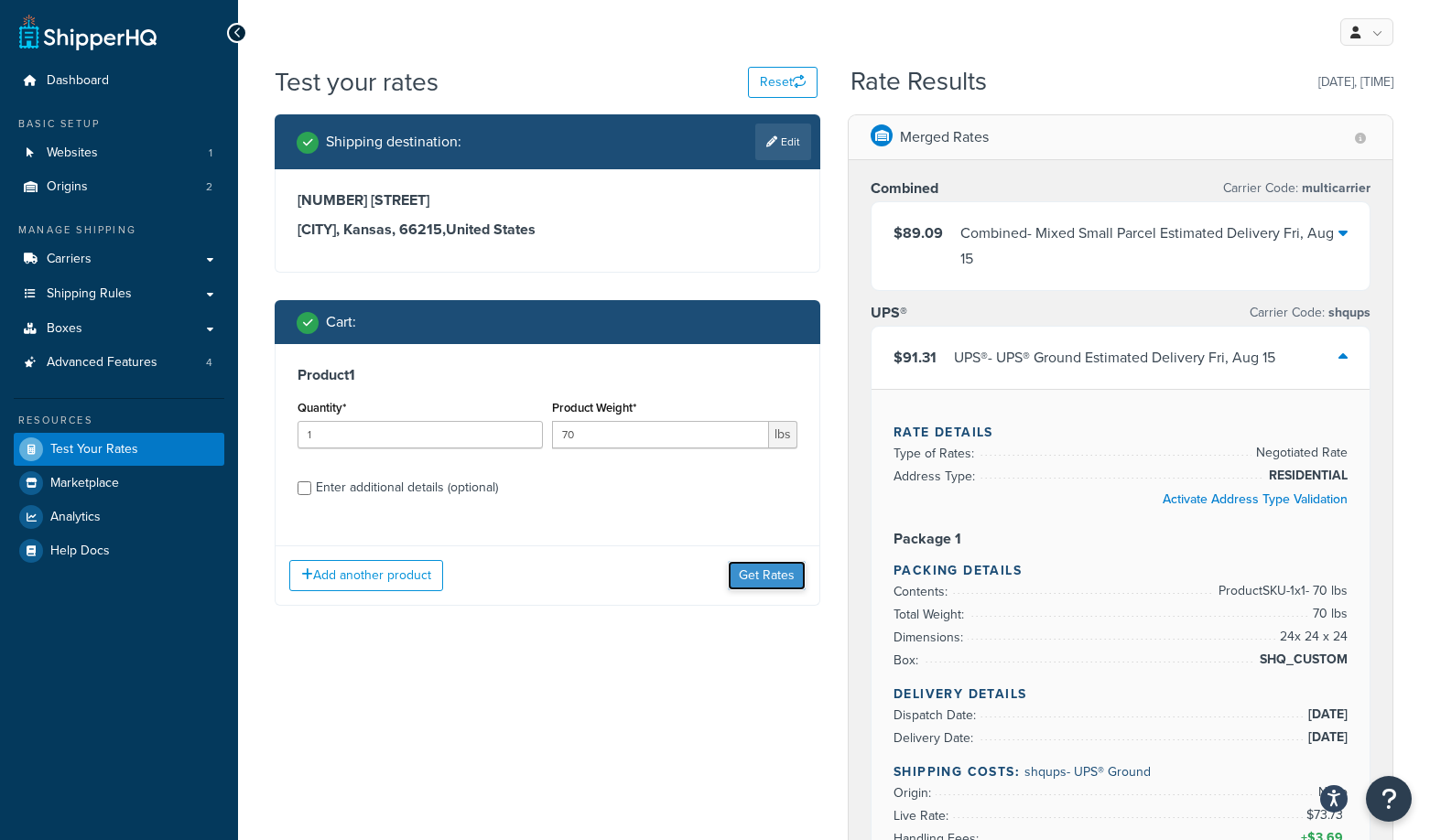 click on "Get Rates" at bounding box center [766, 576] 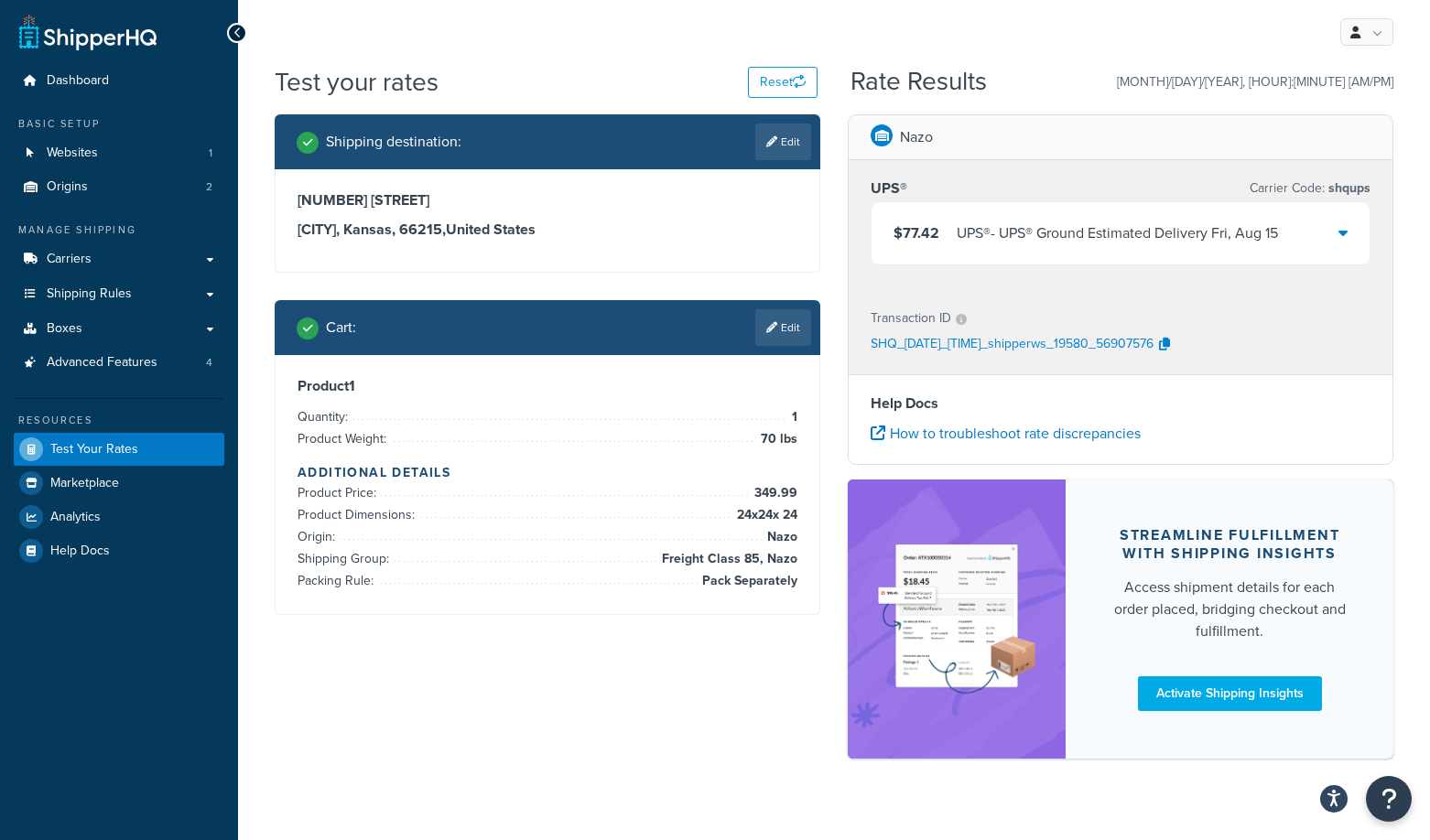 click on "Edit" at bounding box center (783, 142) 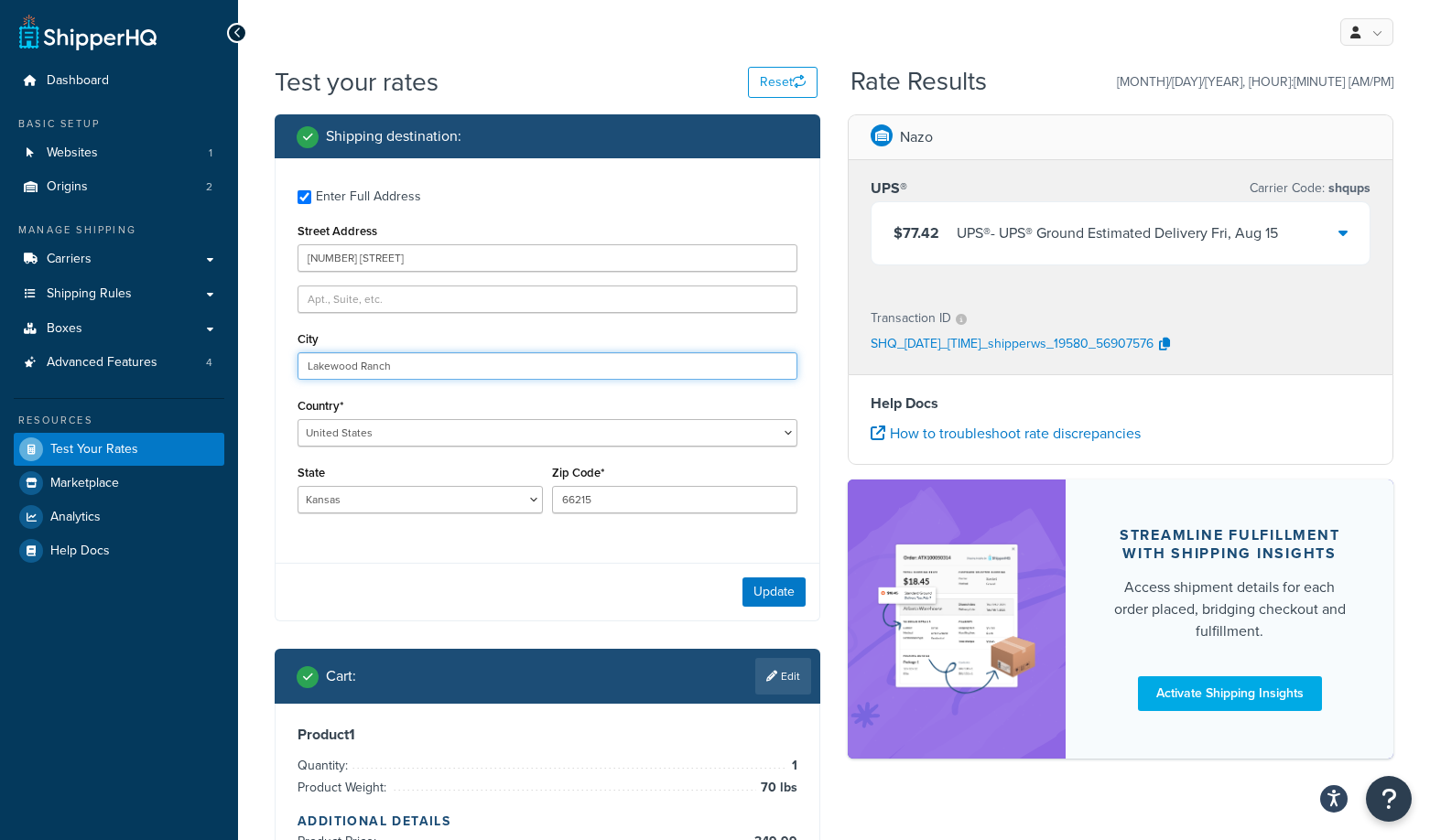 click on "Lakewood Ranch" at bounding box center [547, 366] 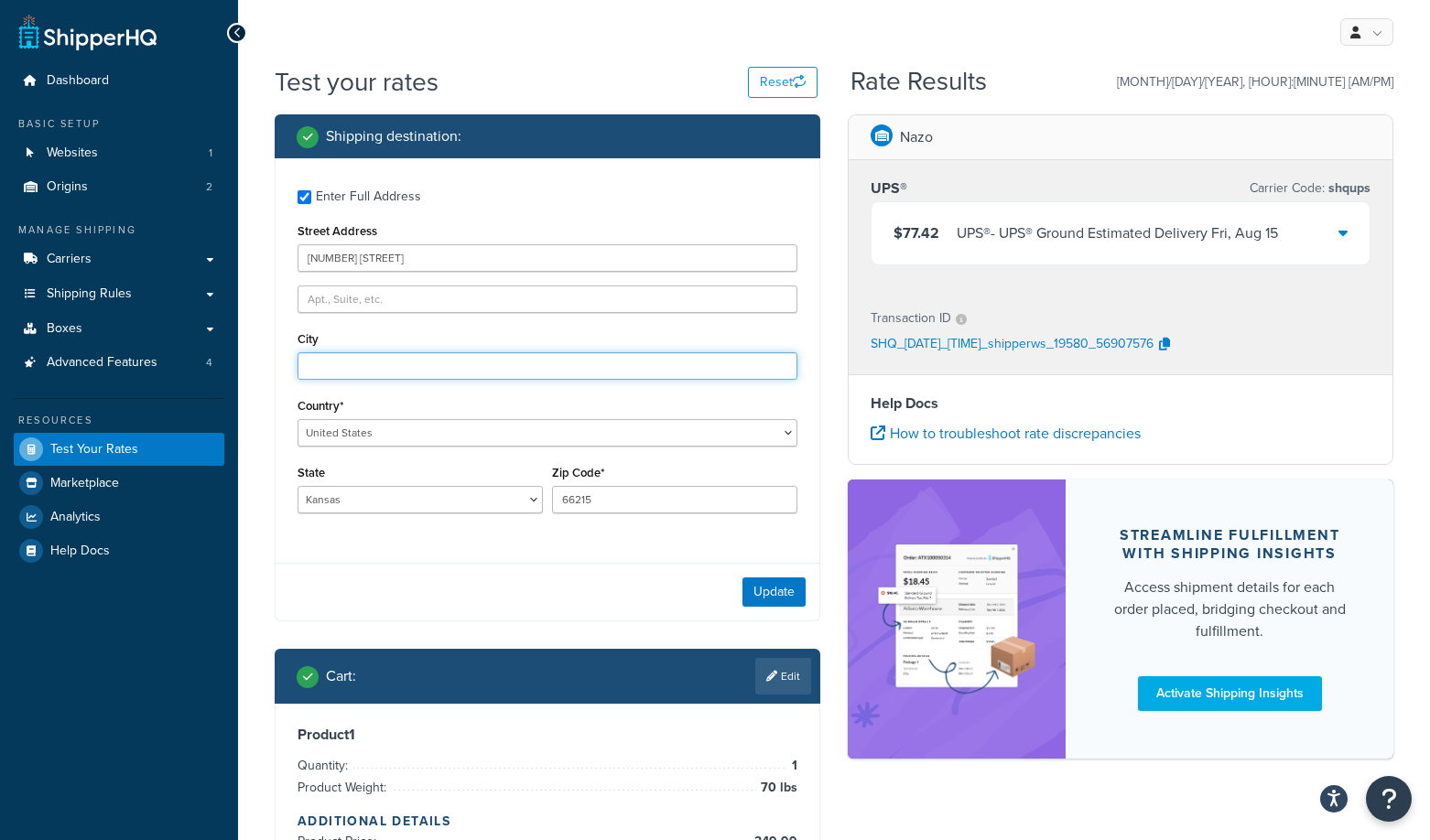 click on "City" at bounding box center (547, 366) 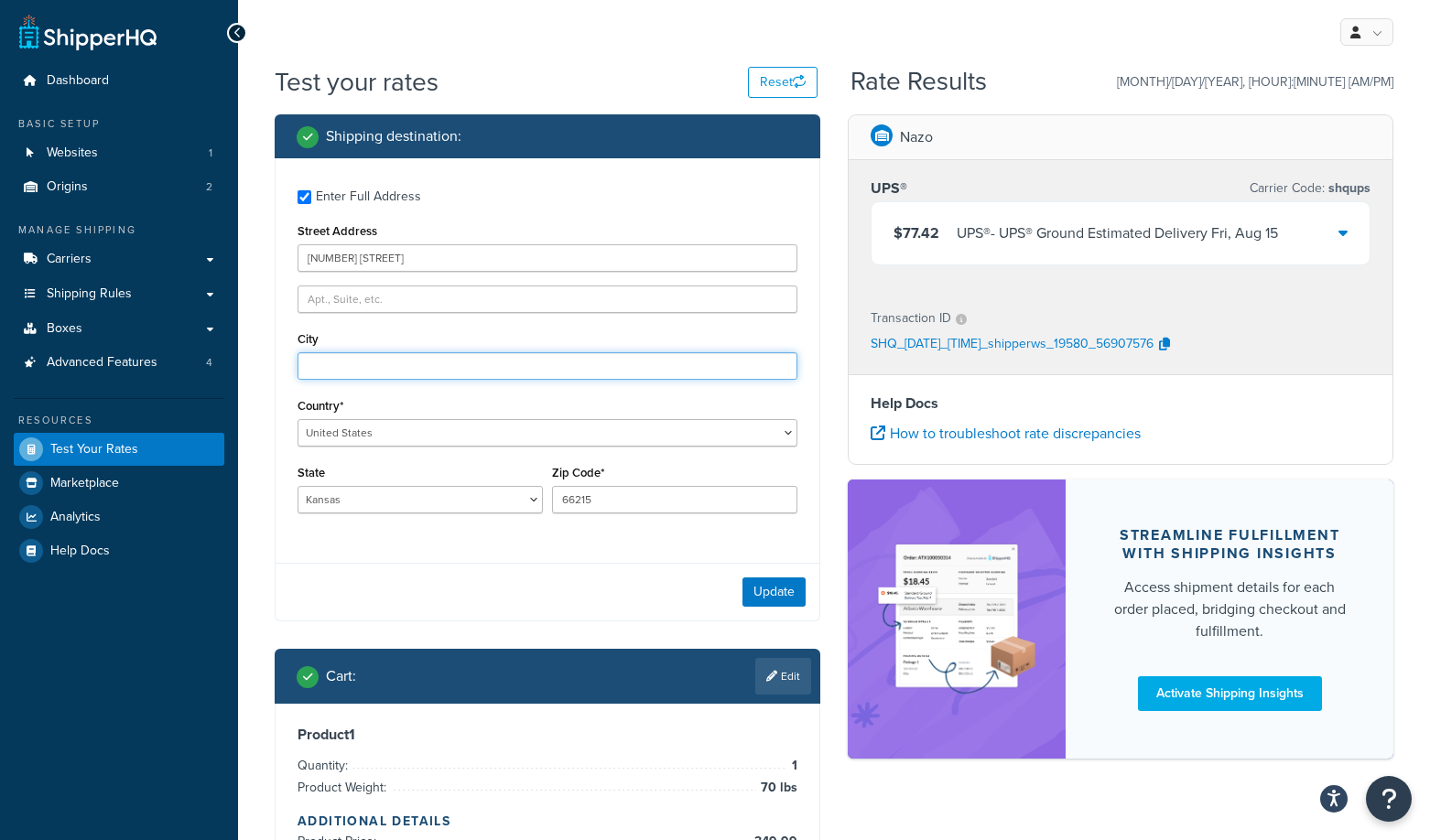 type on "Lenexa" 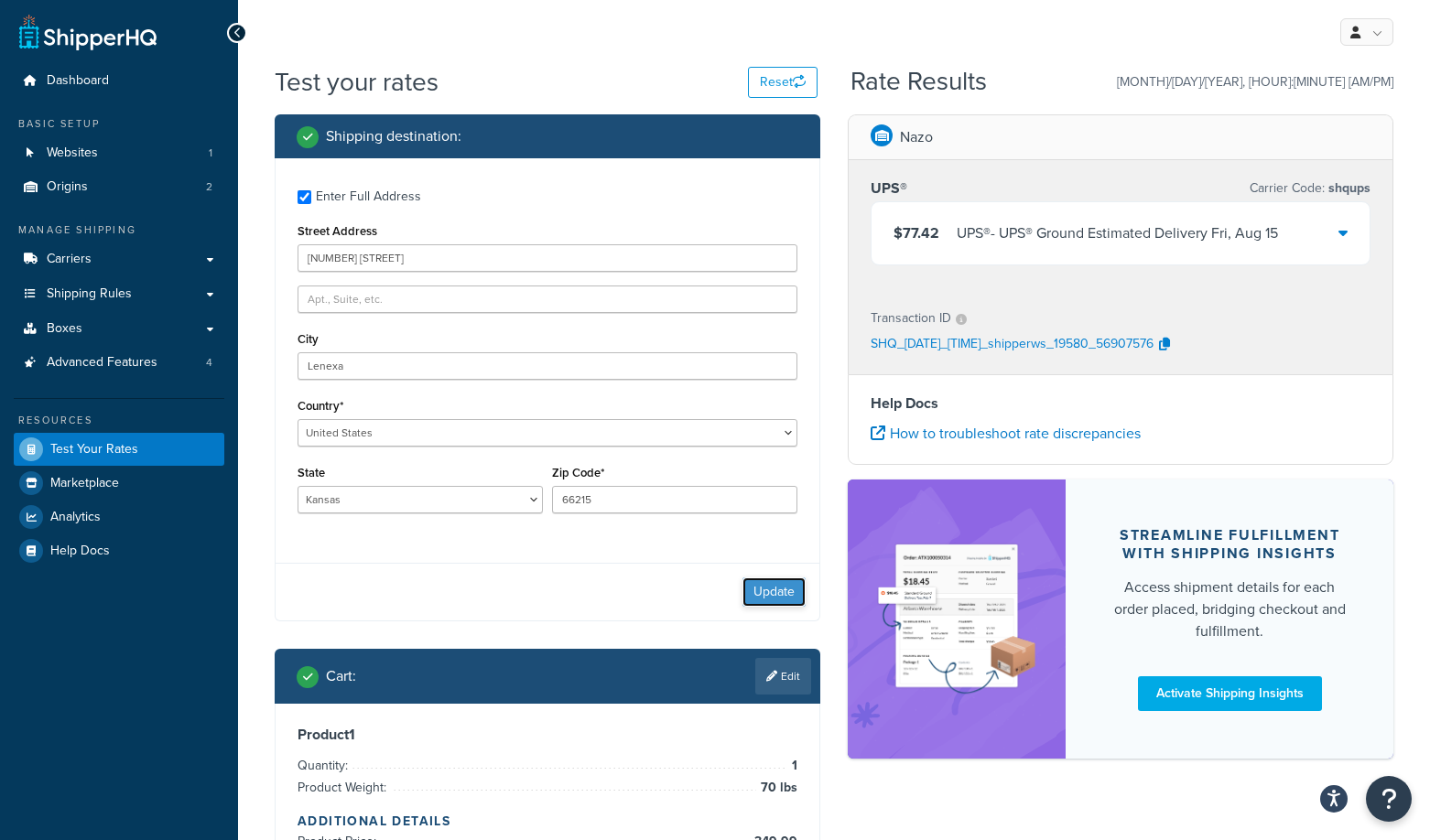 click on "Update" at bounding box center [774, 592] 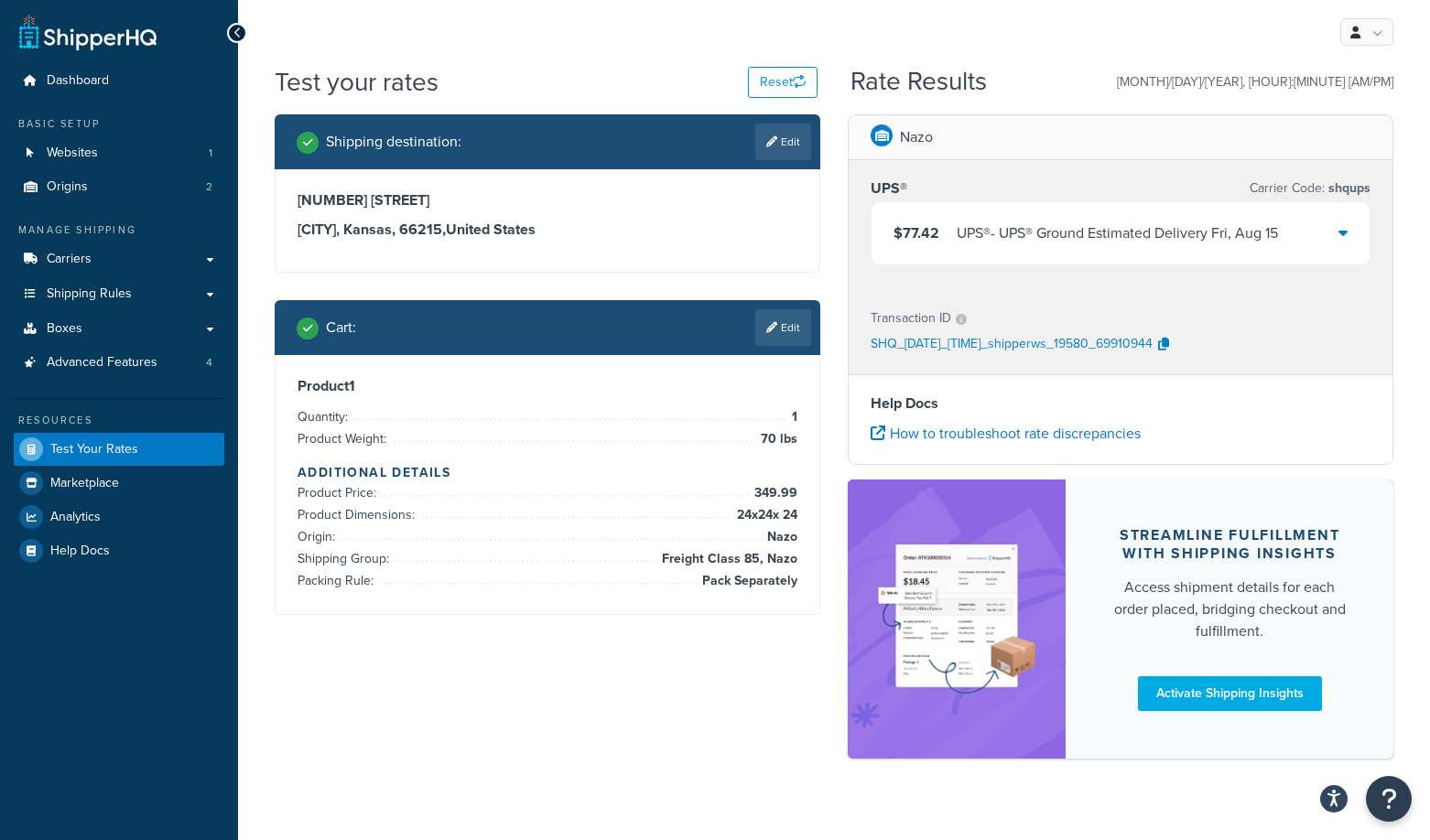 click on "$77.42 UPS®  -   UPS® Ground Estimated Delivery Fri, Aug 15" at bounding box center (1121, 233) 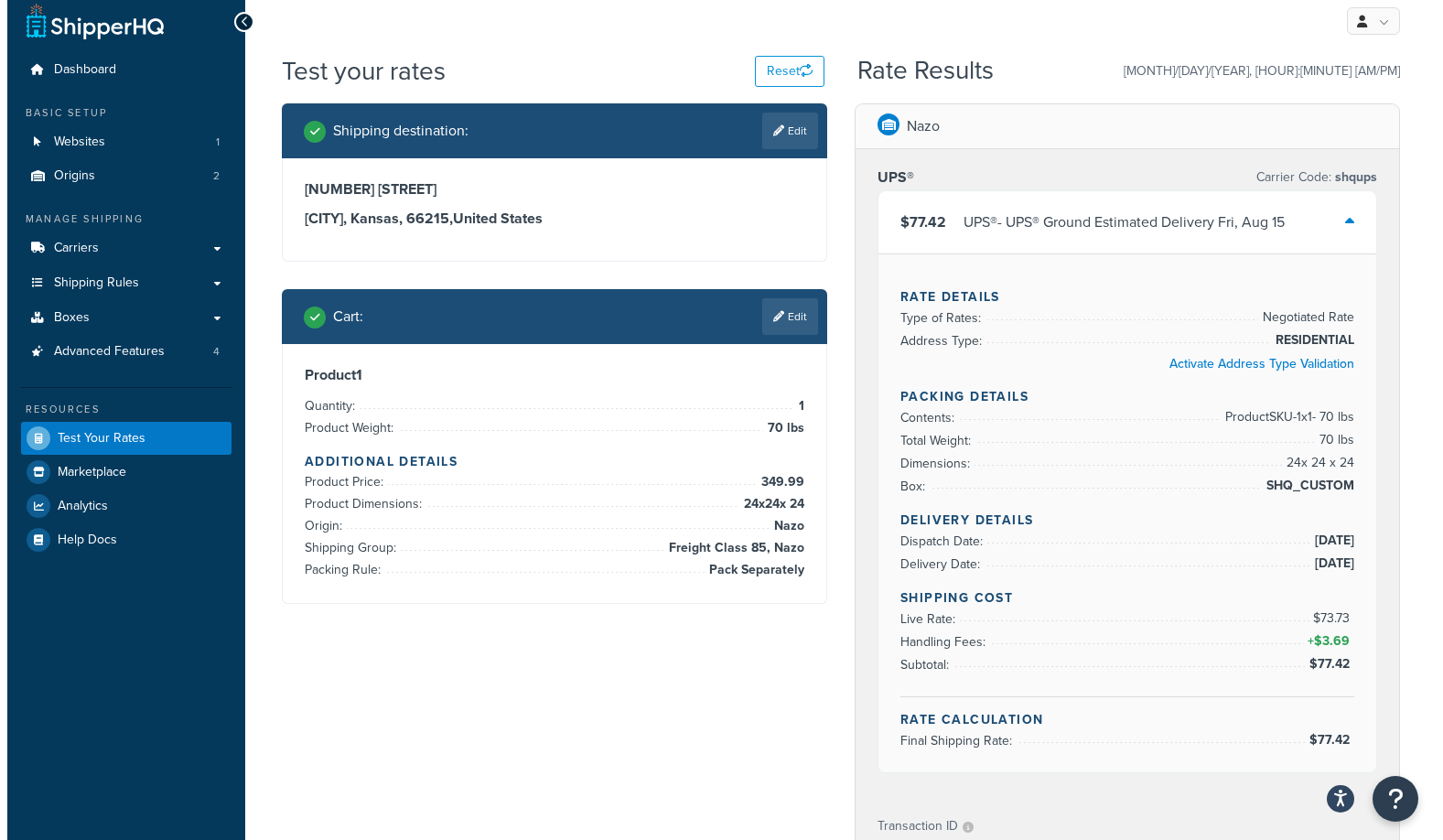 scroll, scrollTop: 0, scrollLeft: 0, axis: both 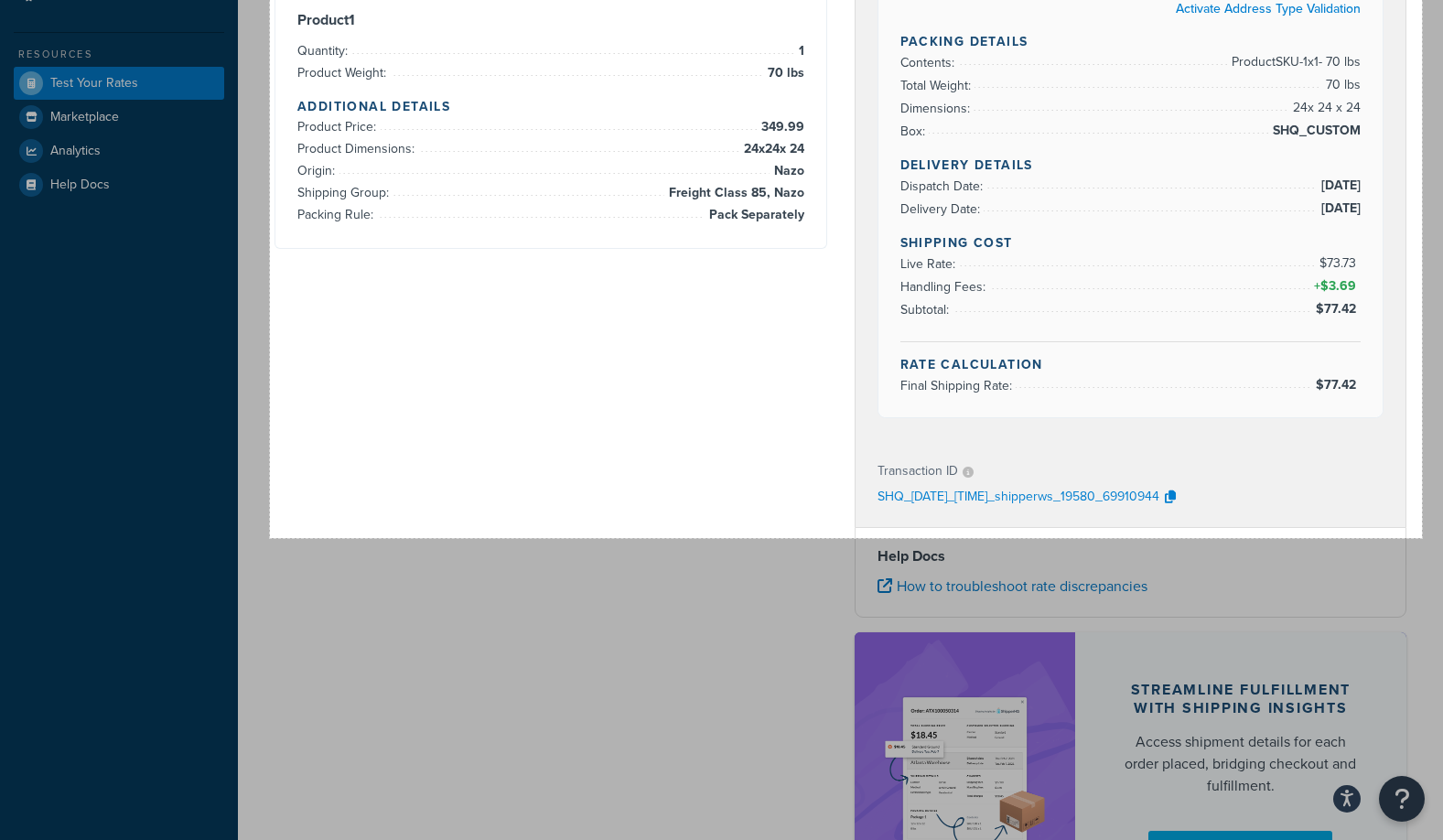 drag, startPoint x: 270, startPoint y: 53, endPoint x: 1422, endPoint y: 538, distance: 1249.9316 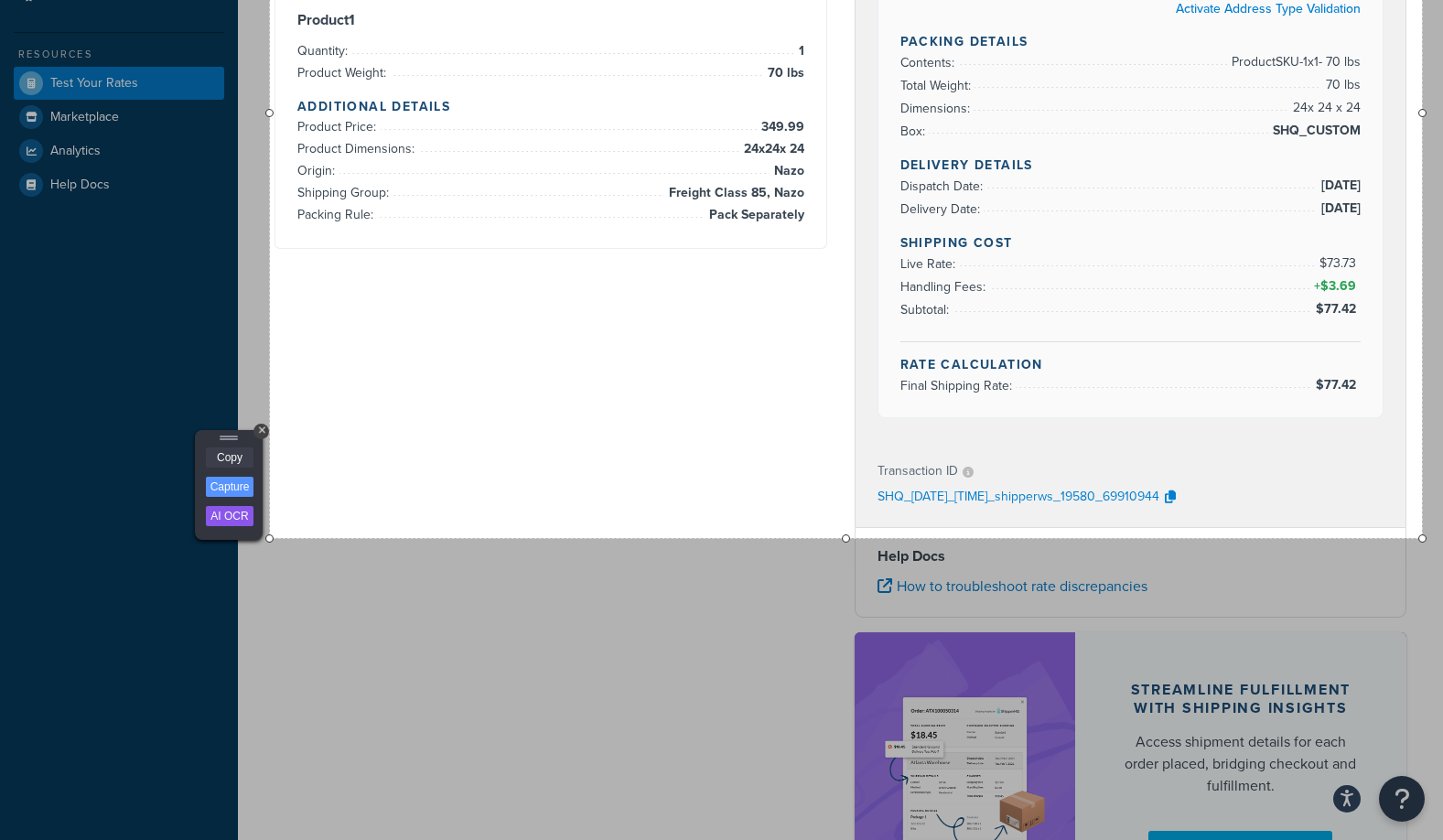 click on "Copy" at bounding box center (230, 458) 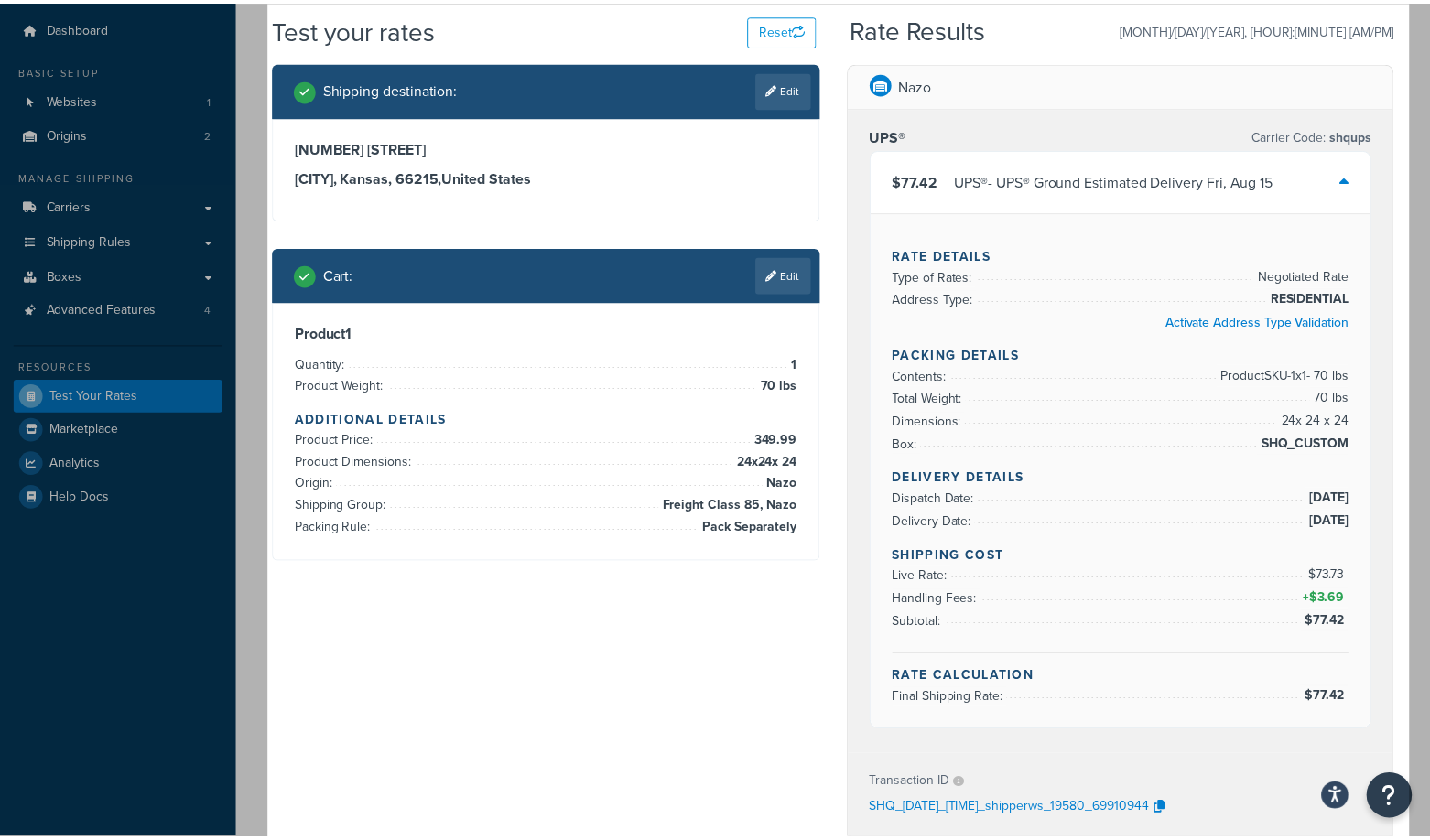 scroll, scrollTop: 64, scrollLeft: 0, axis: vertical 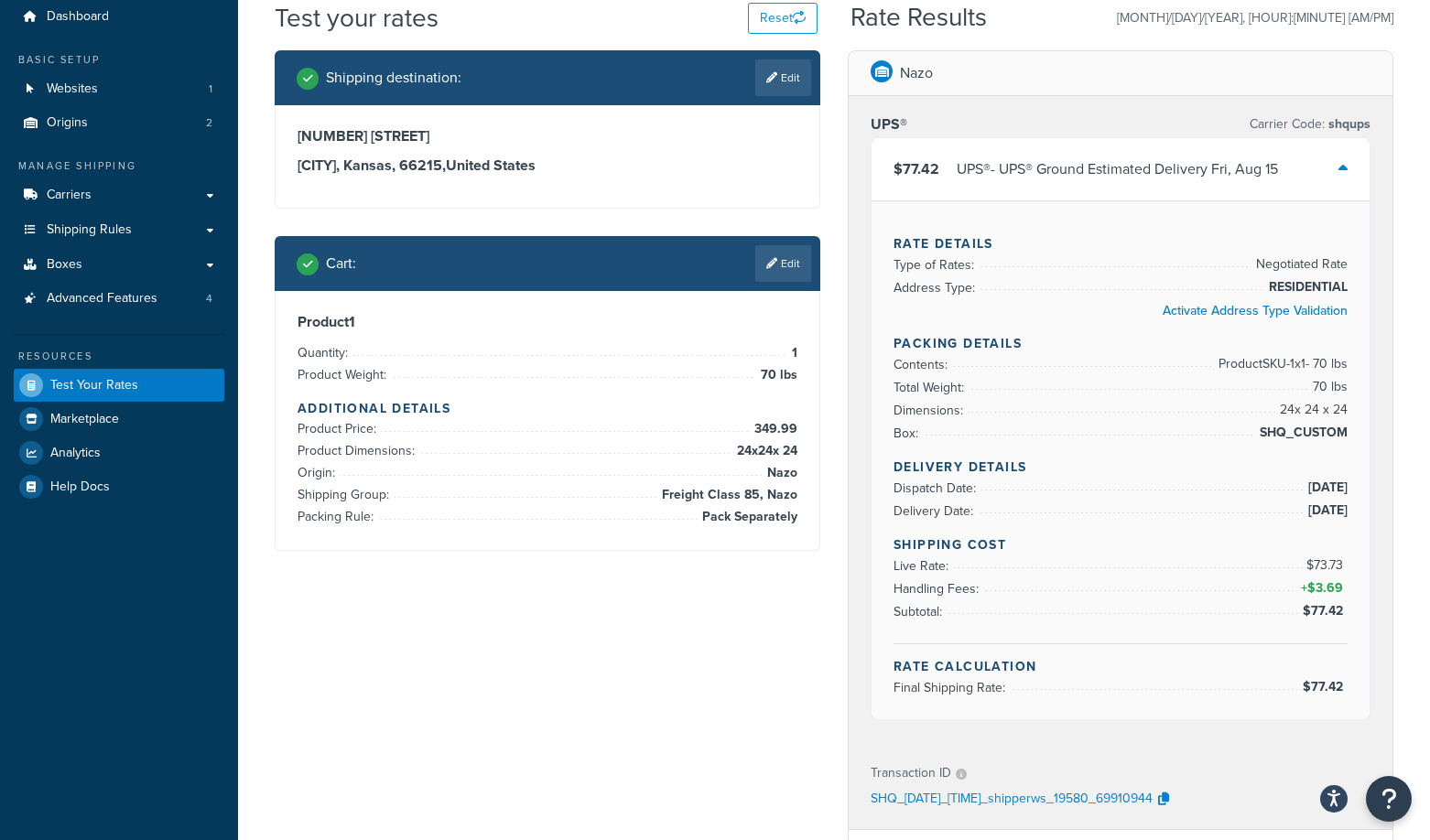 click at bounding box center (772, 264) 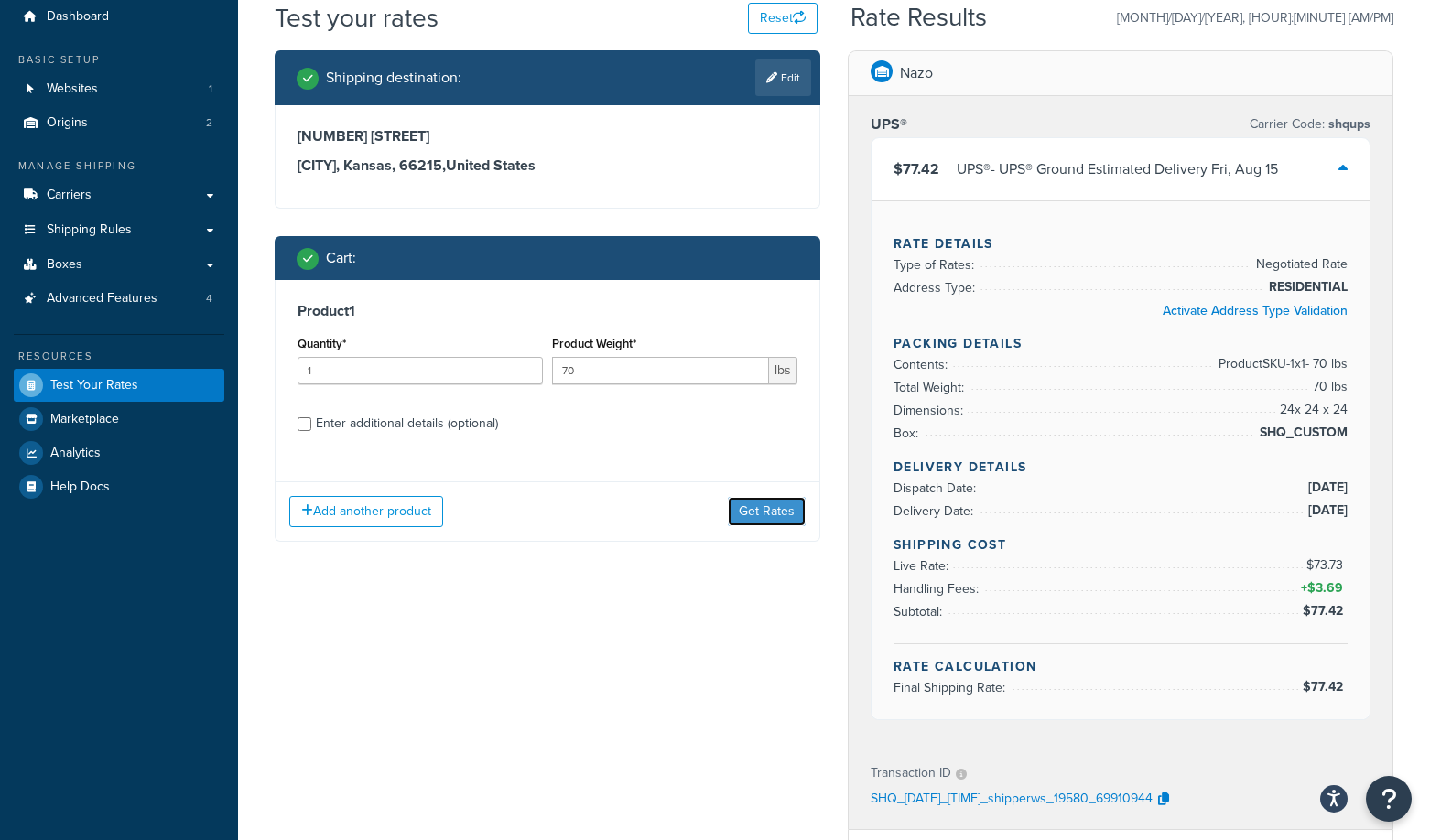 drag, startPoint x: 761, startPoint y: 519, endPoint x: 584, endPoint y: 509, distance: 177.28226 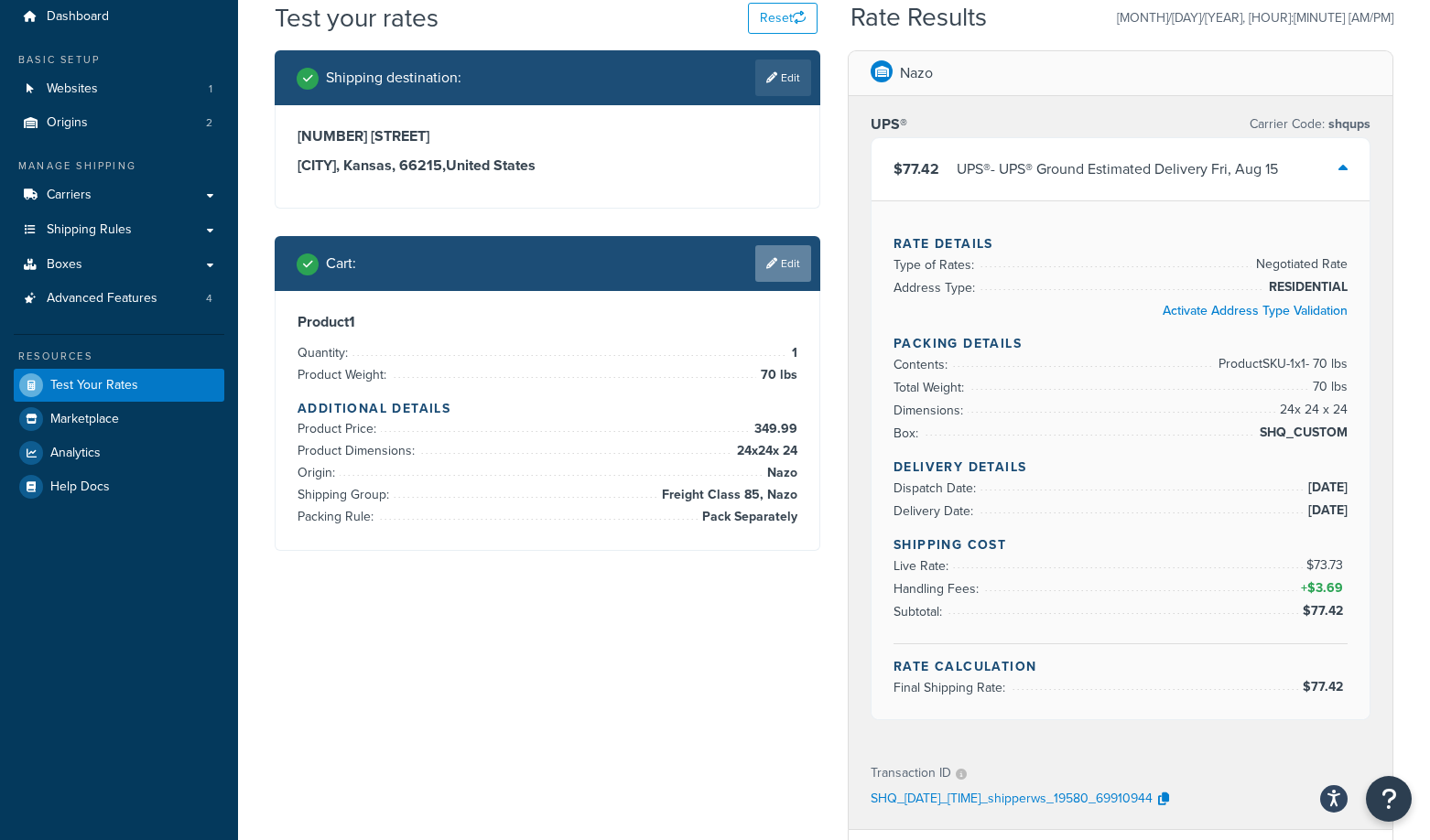 click on "Edit" at bounding box center (783, 264) 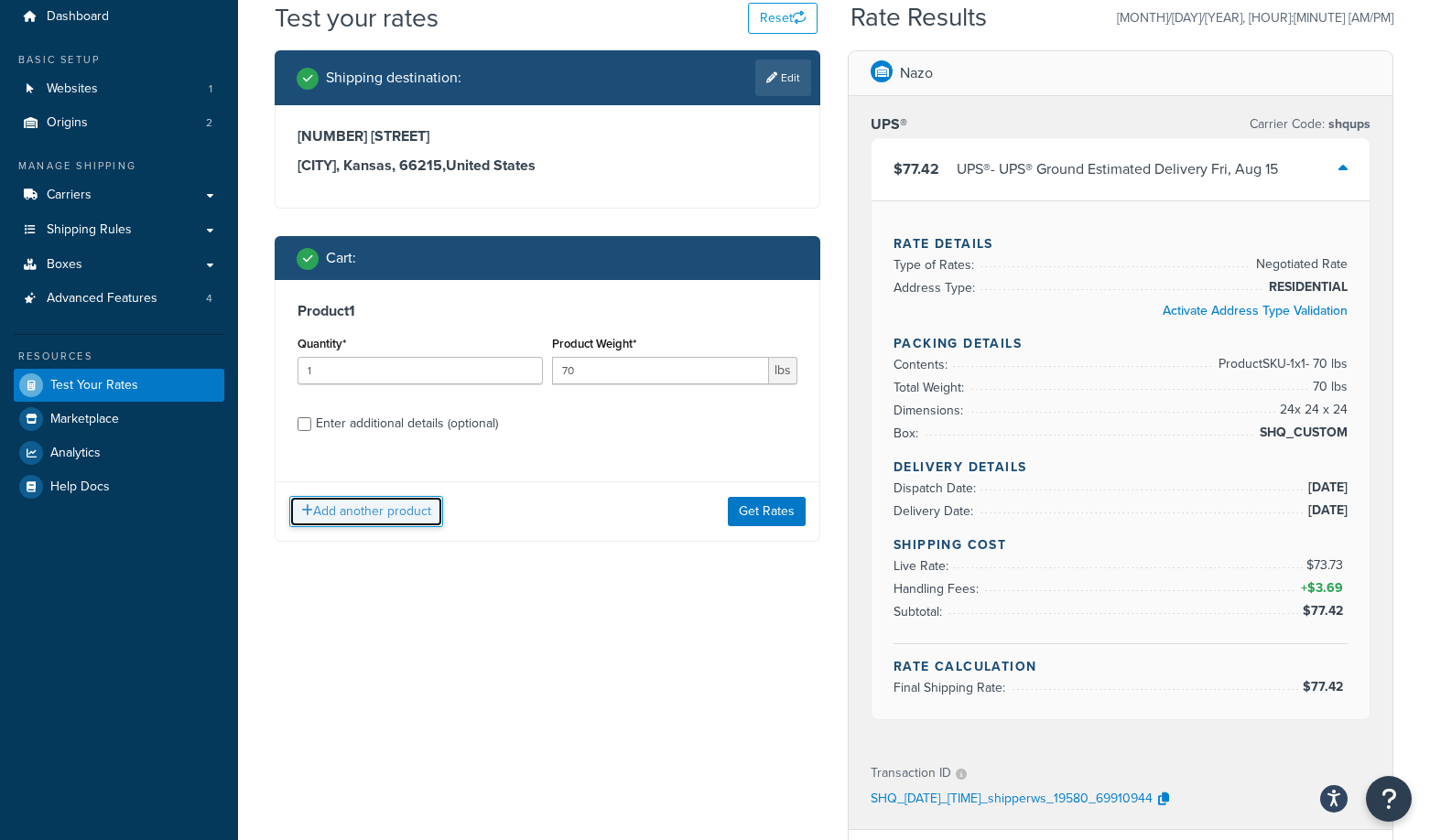 click on "Add another product" at bounding box center (366, 512) 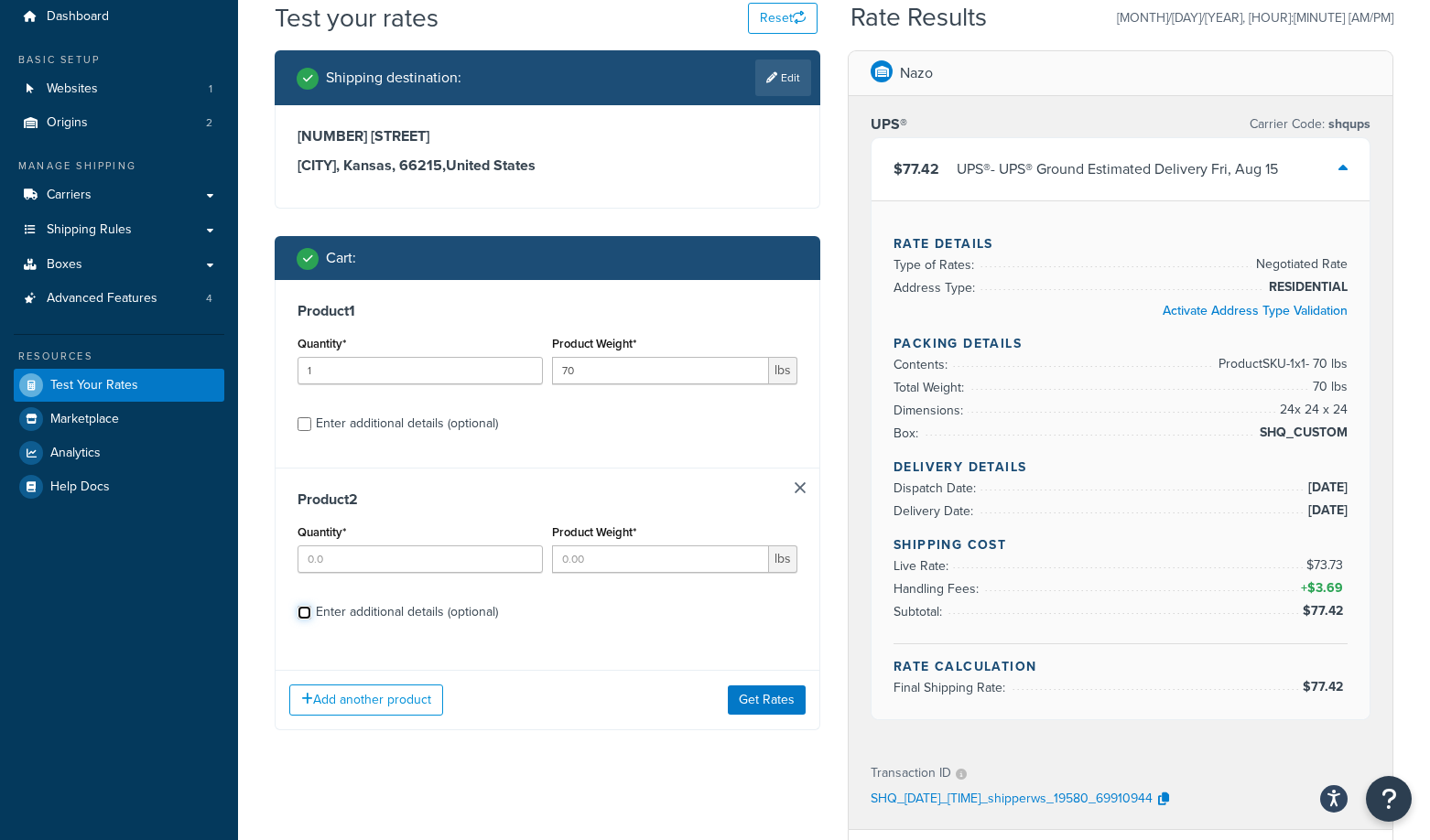 drag, startPoint x: 305, startPoint y: 617, endPoint x: 325, endPoint y: 498, distance: 120.669 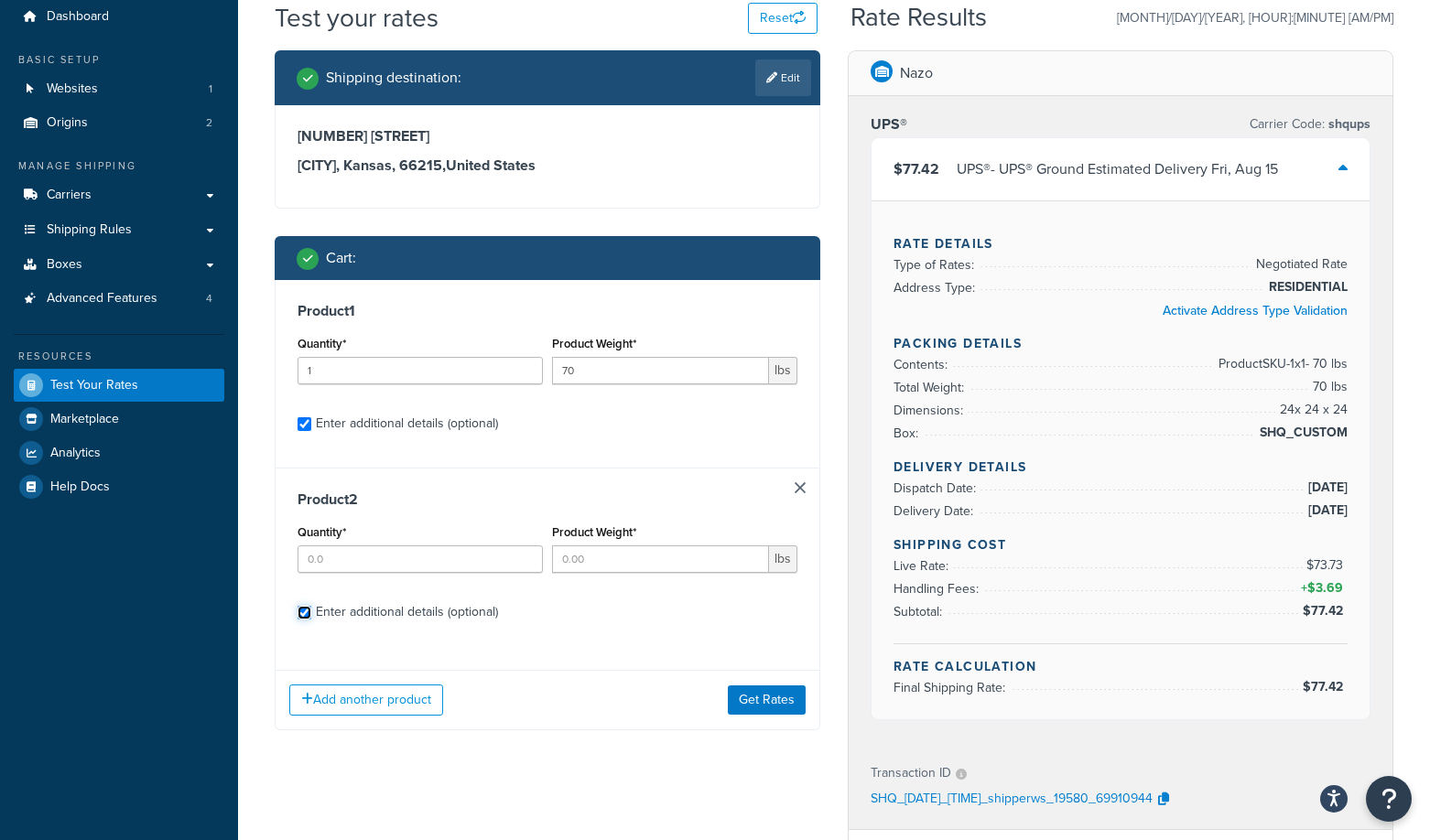 checkbox on "true" 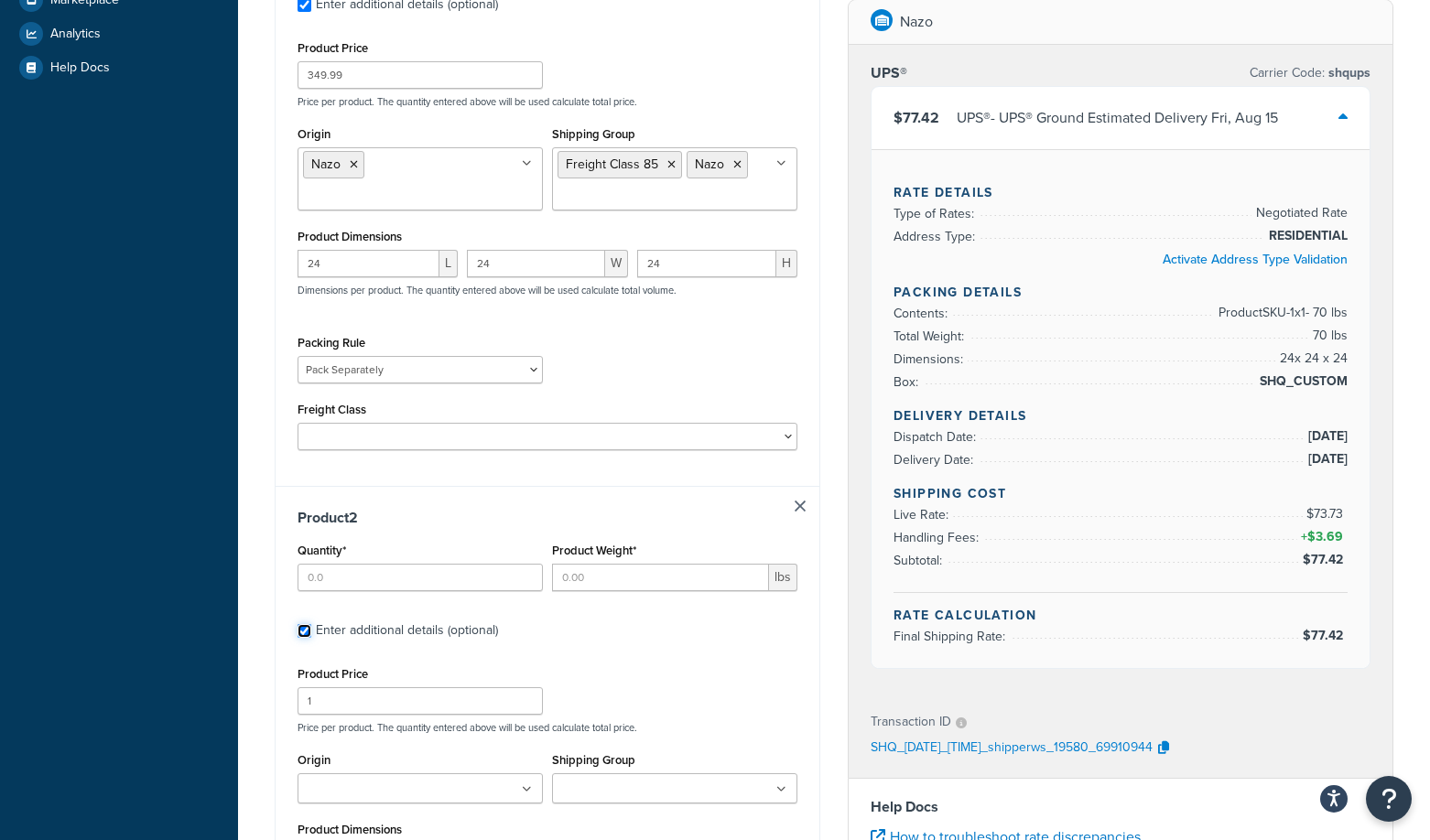 scroll, scrollTop: 705, scrollLeft: 0, axis: vertical 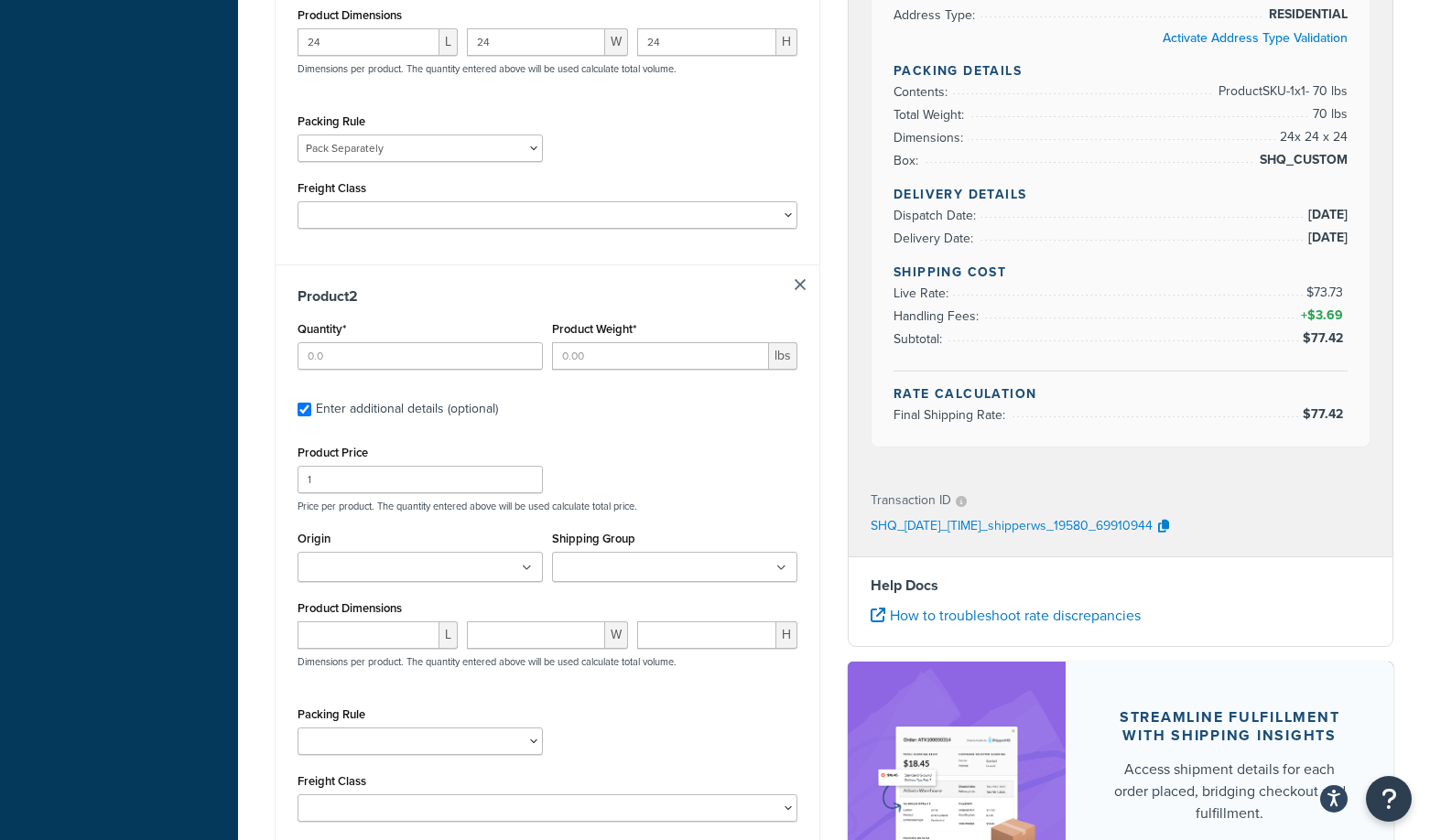 click at bounding box center [420, 566] 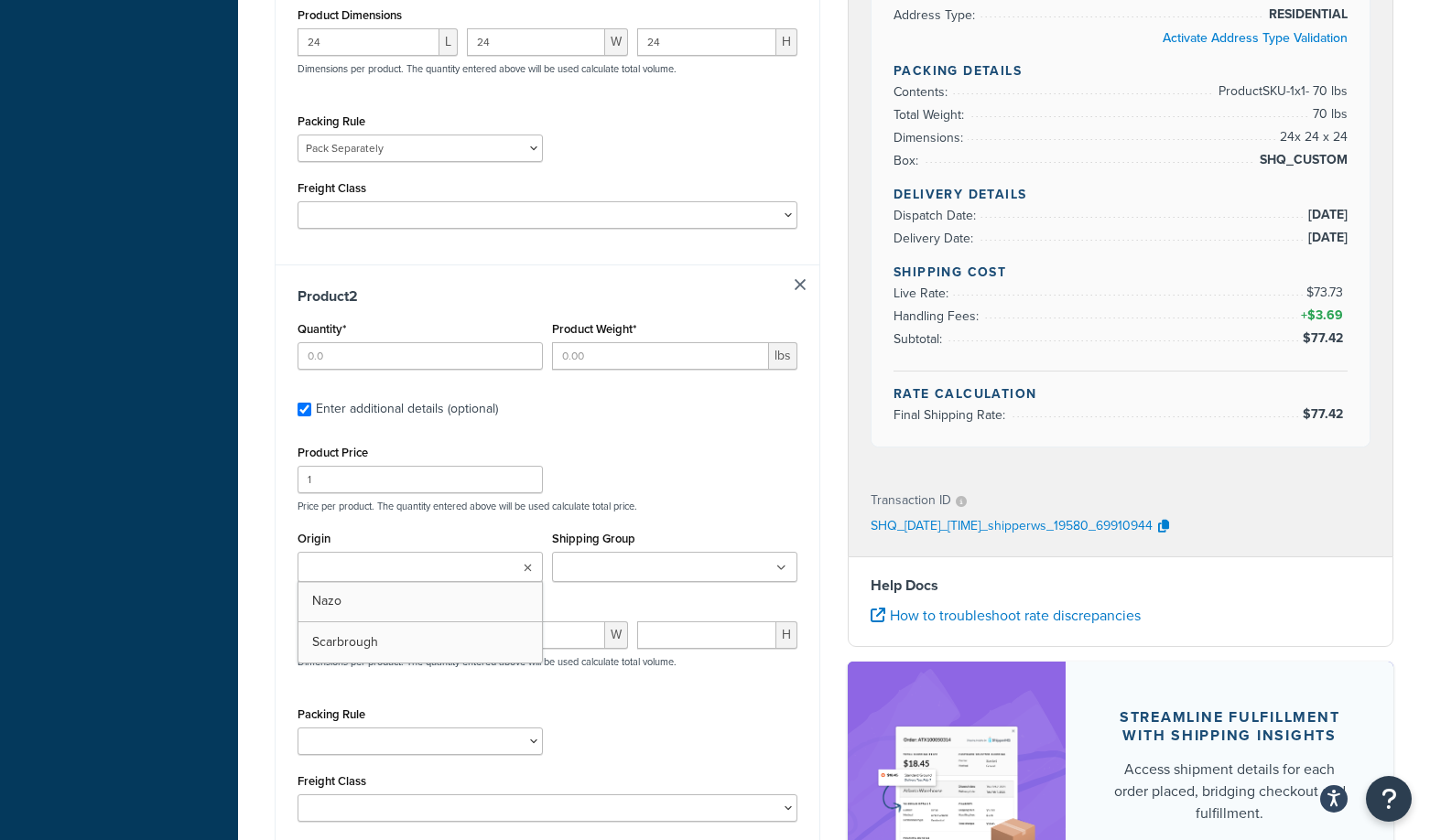 drag, startPoint x: 462, startPoint y: 640, endPoint x: 523, endPoint y: 596, distance: 75.213031 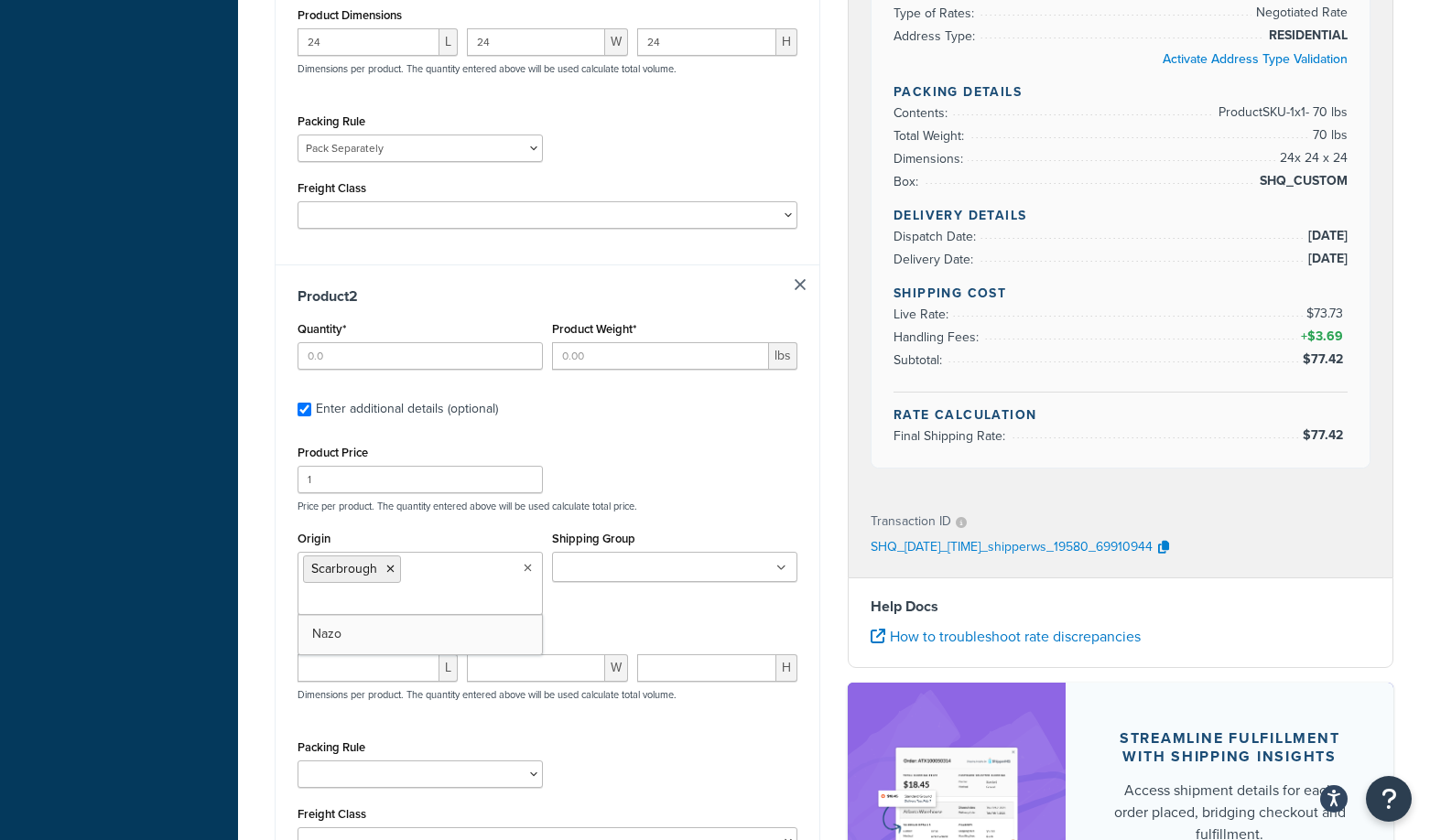click on "Shipping Group" at bounding box center (638, 568) 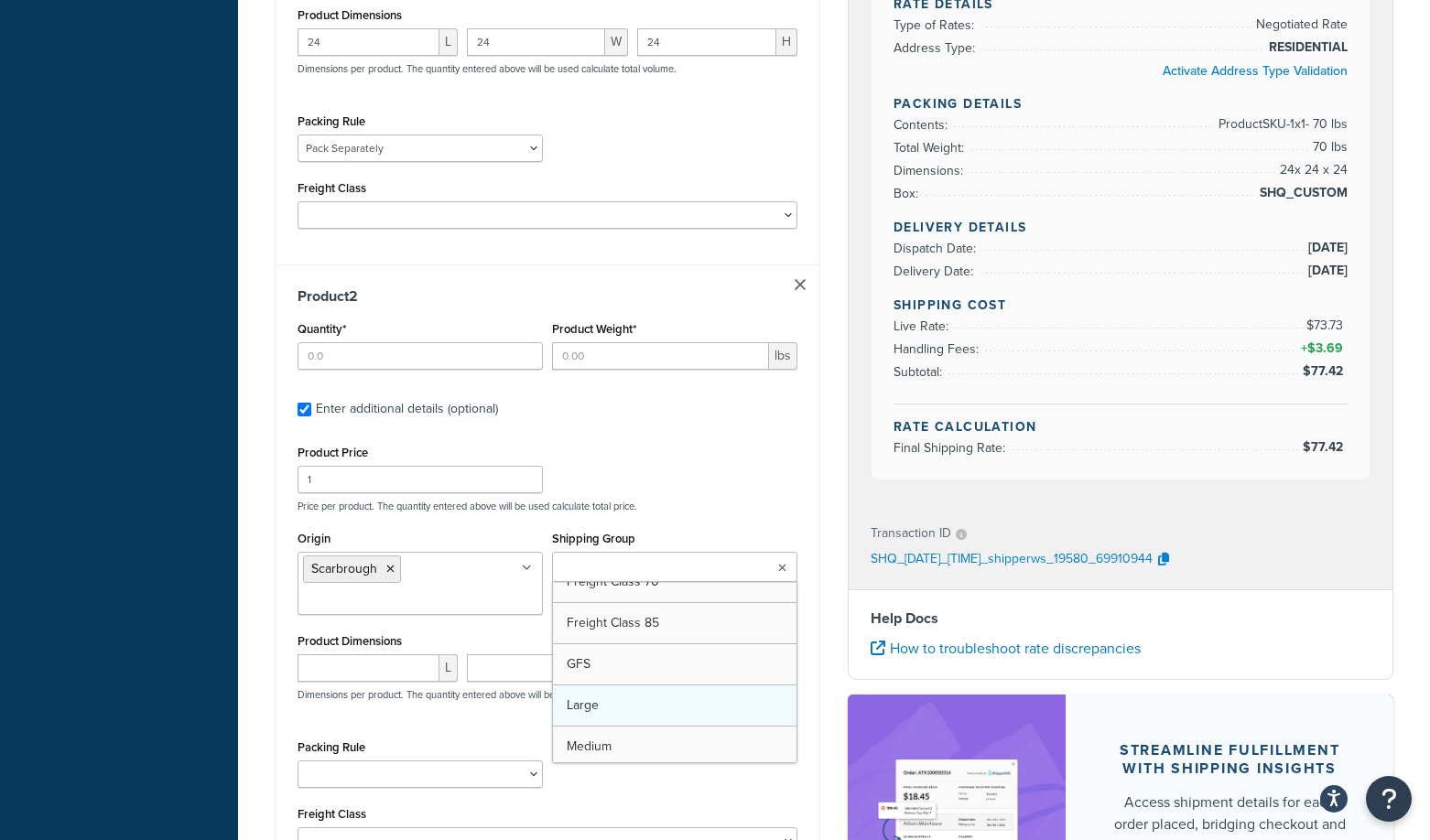 scroll, scrollTop: 509, scrollLeft: 0, axis: vertical 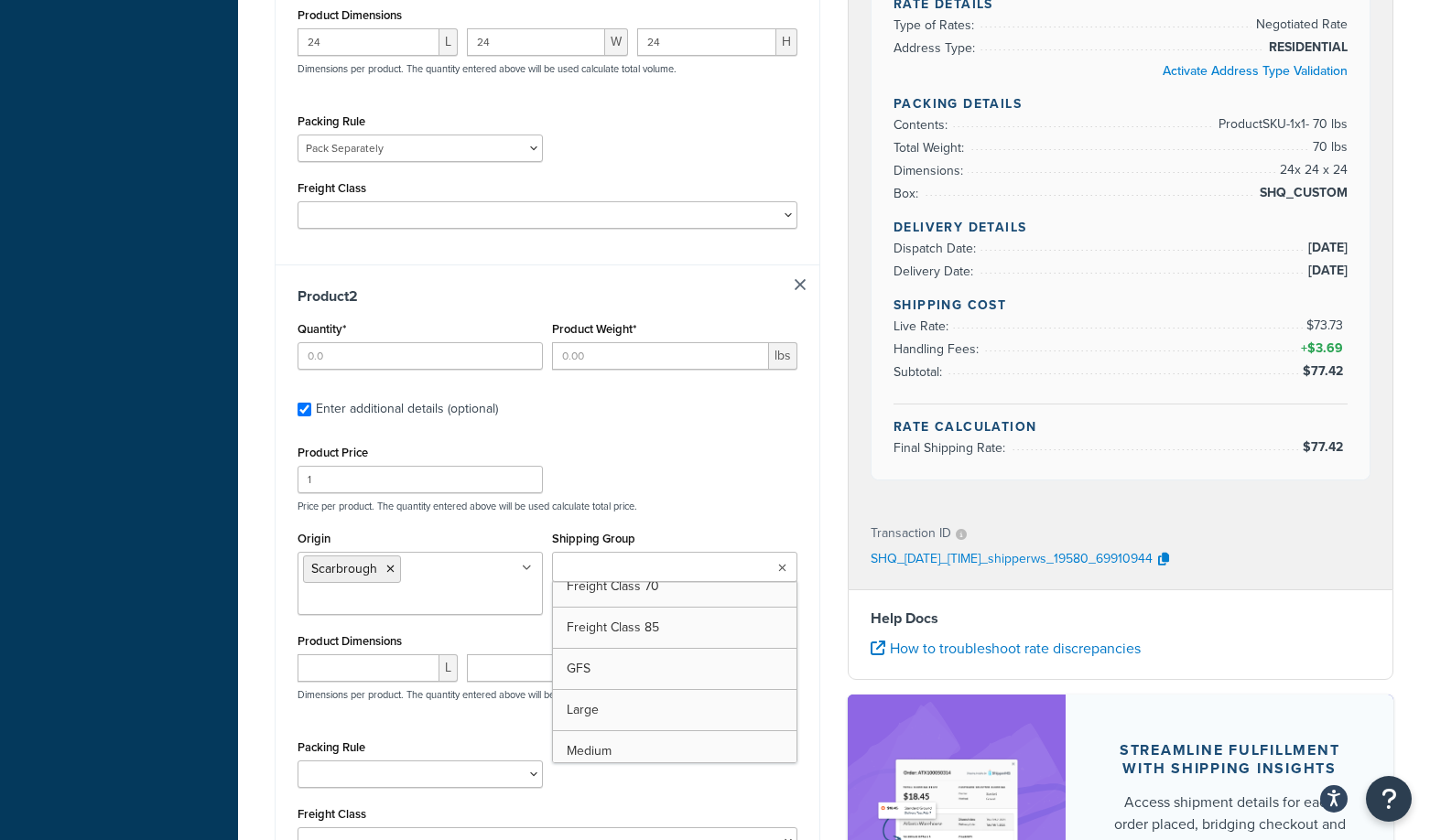 drag, startPoint x: 590, startPoint y: 666, endPoint x: 494, endPoint y: 659, distance: 96.25487 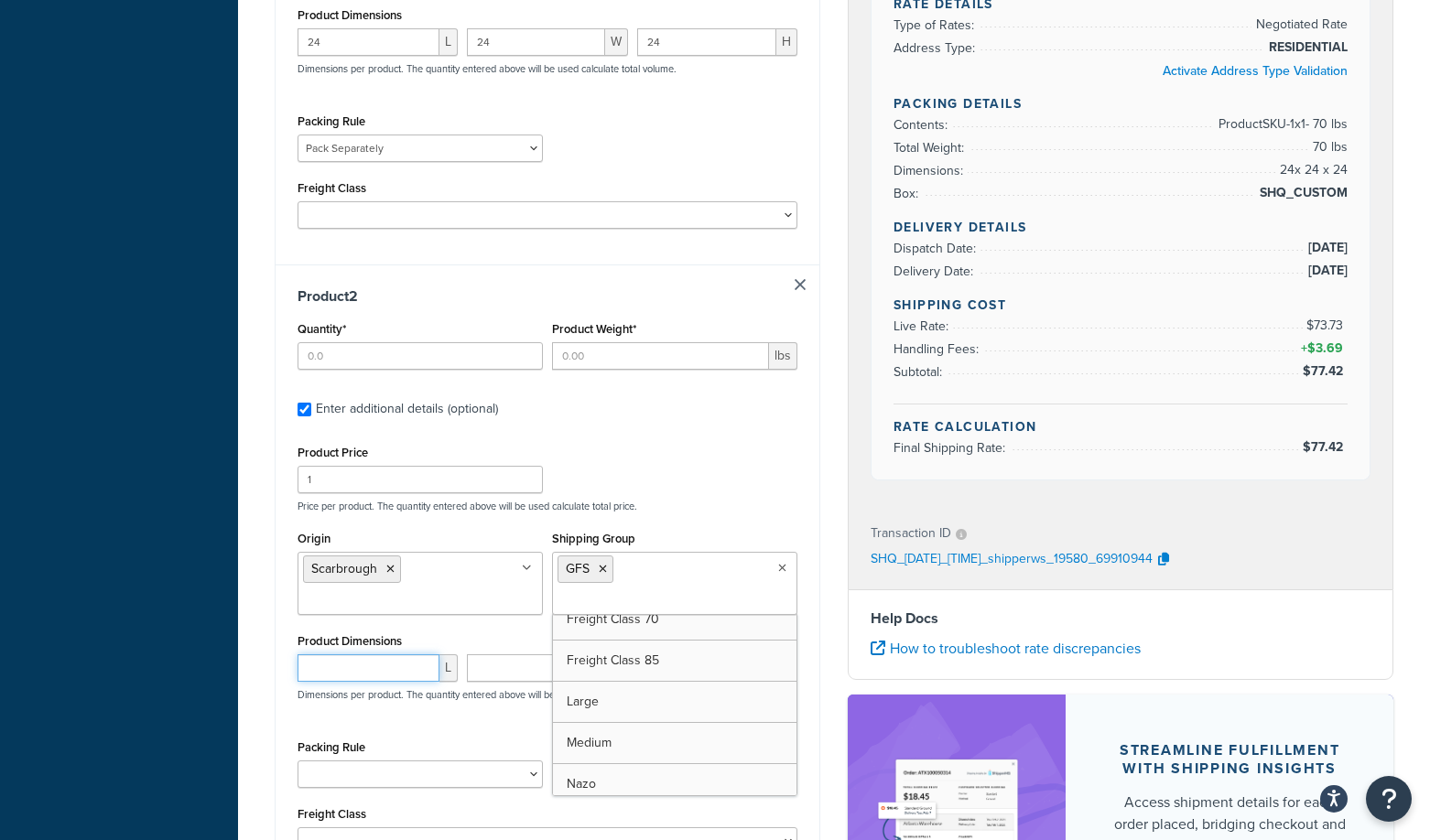 click at bounding box center [368, 668] 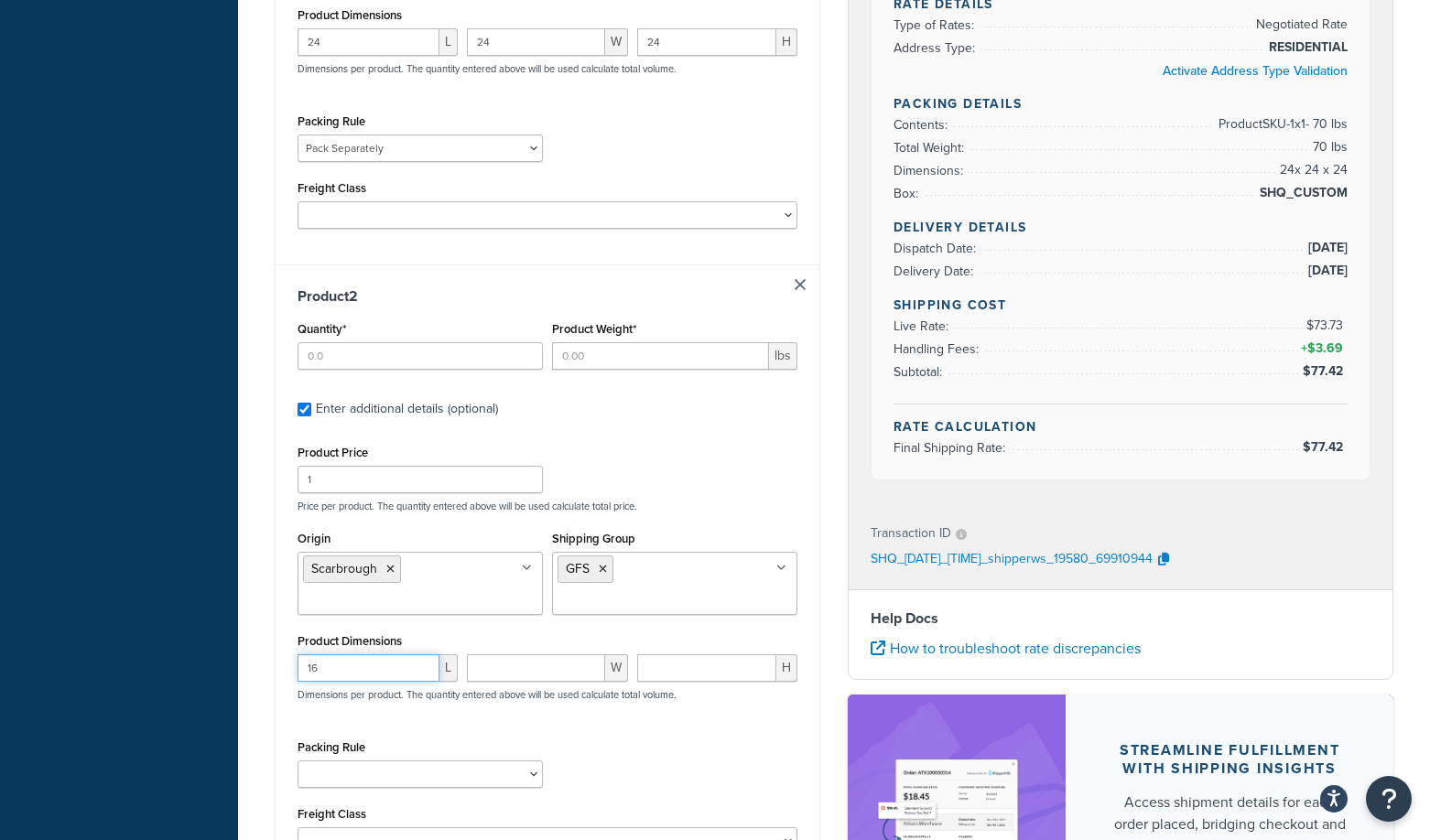 type on "16" 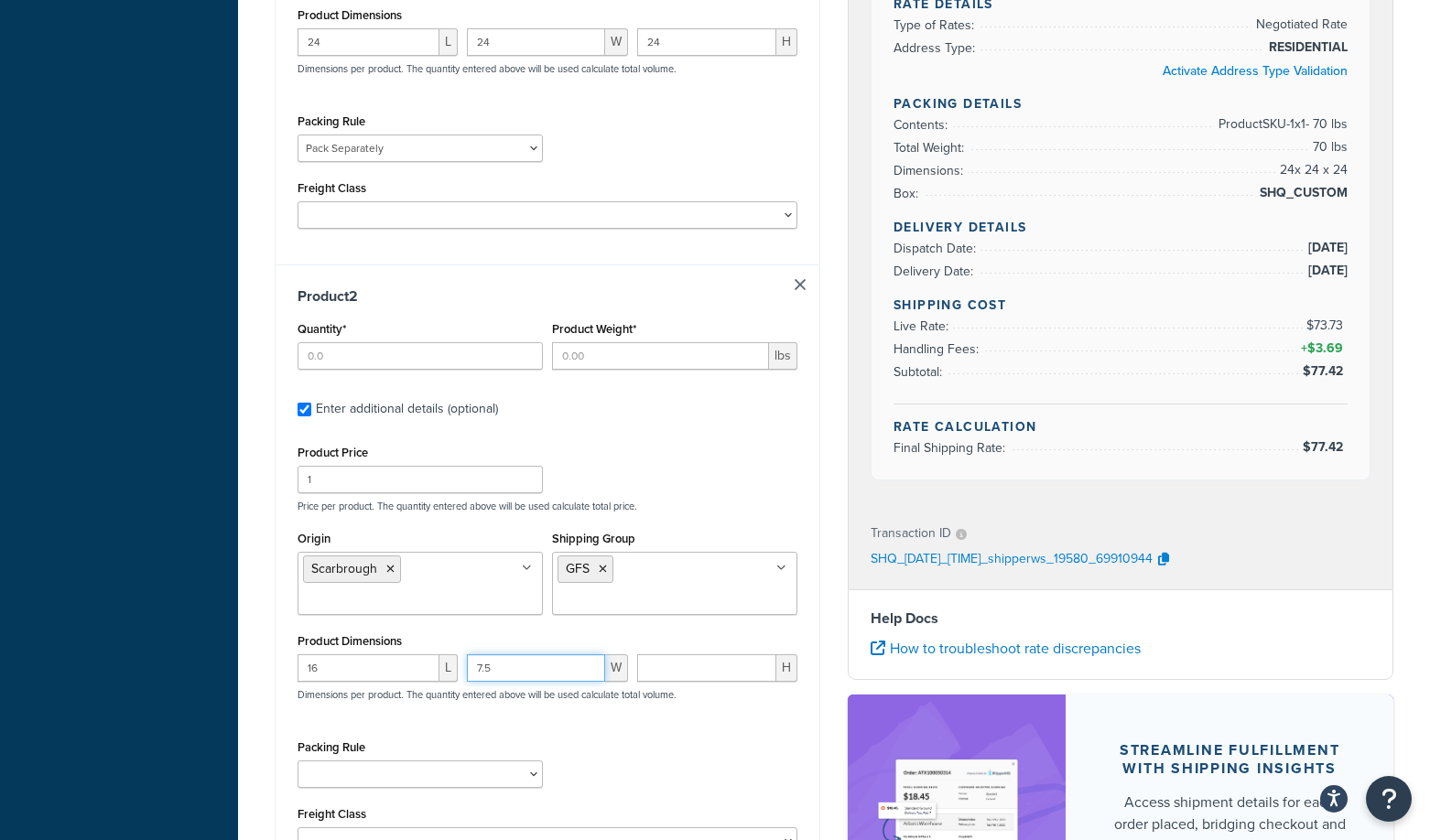 type on "7.5" 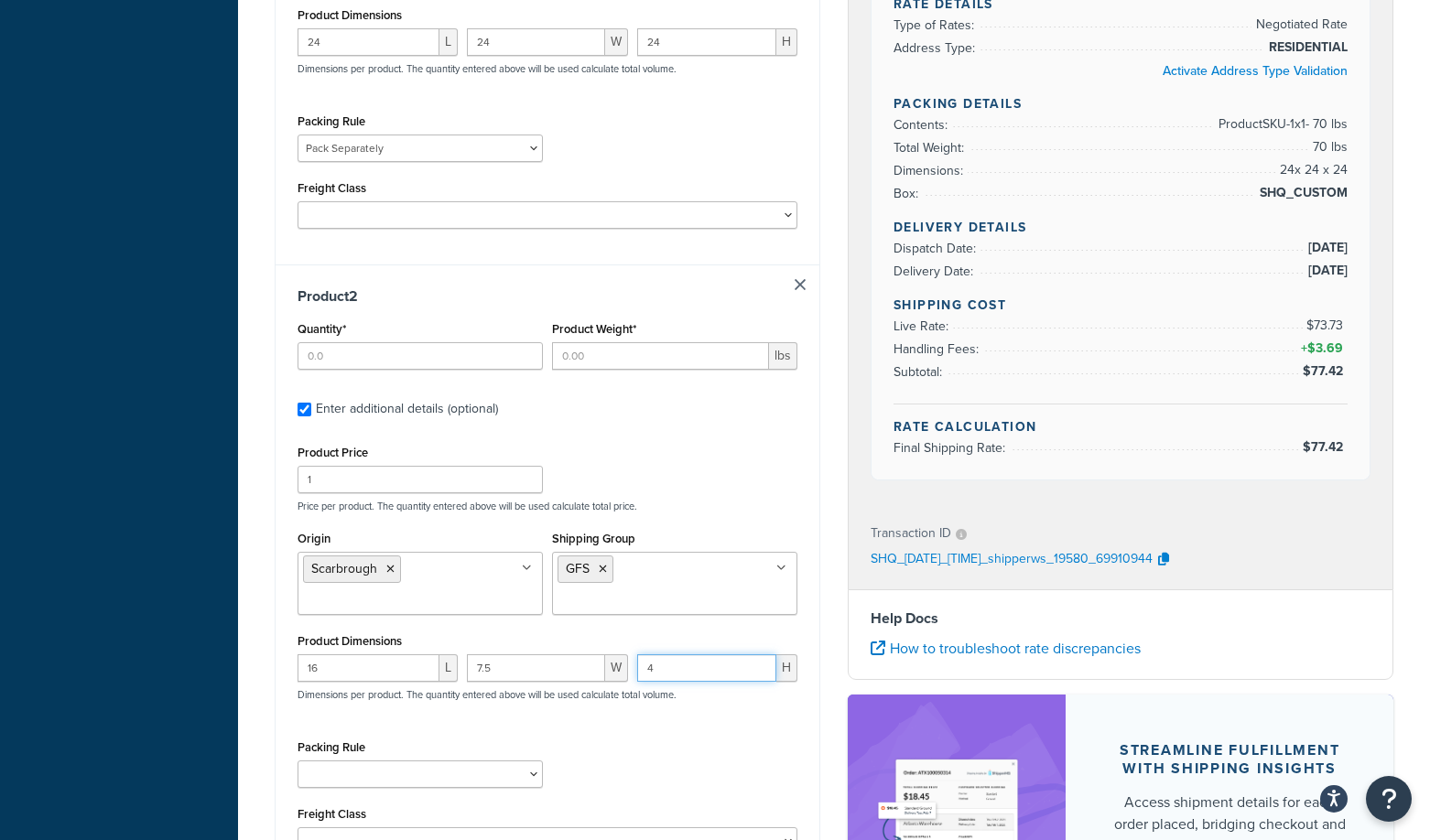 type on "4" 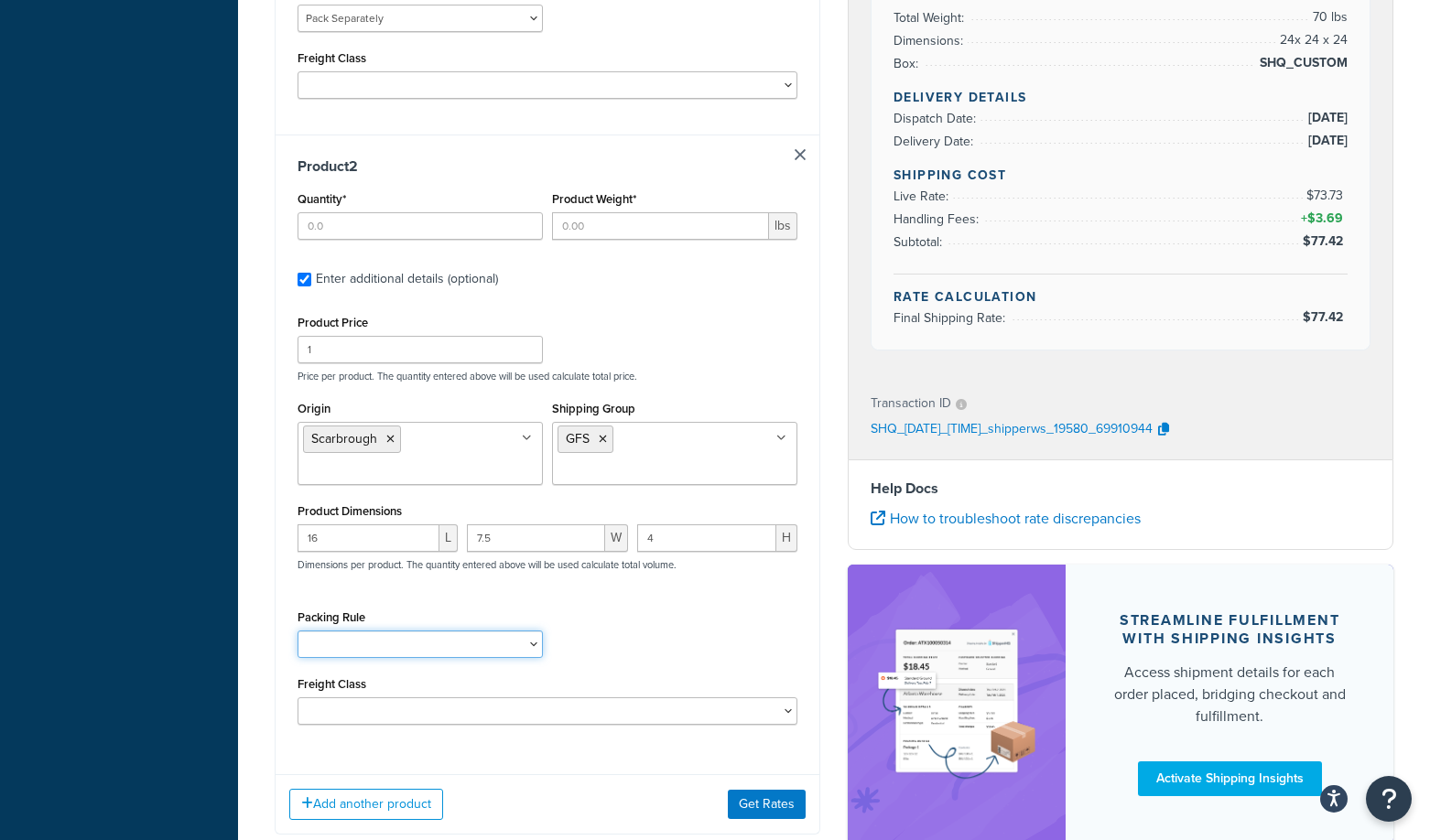 scroll, scrollTop: 953, scrollLeft: 0, axis: vertical 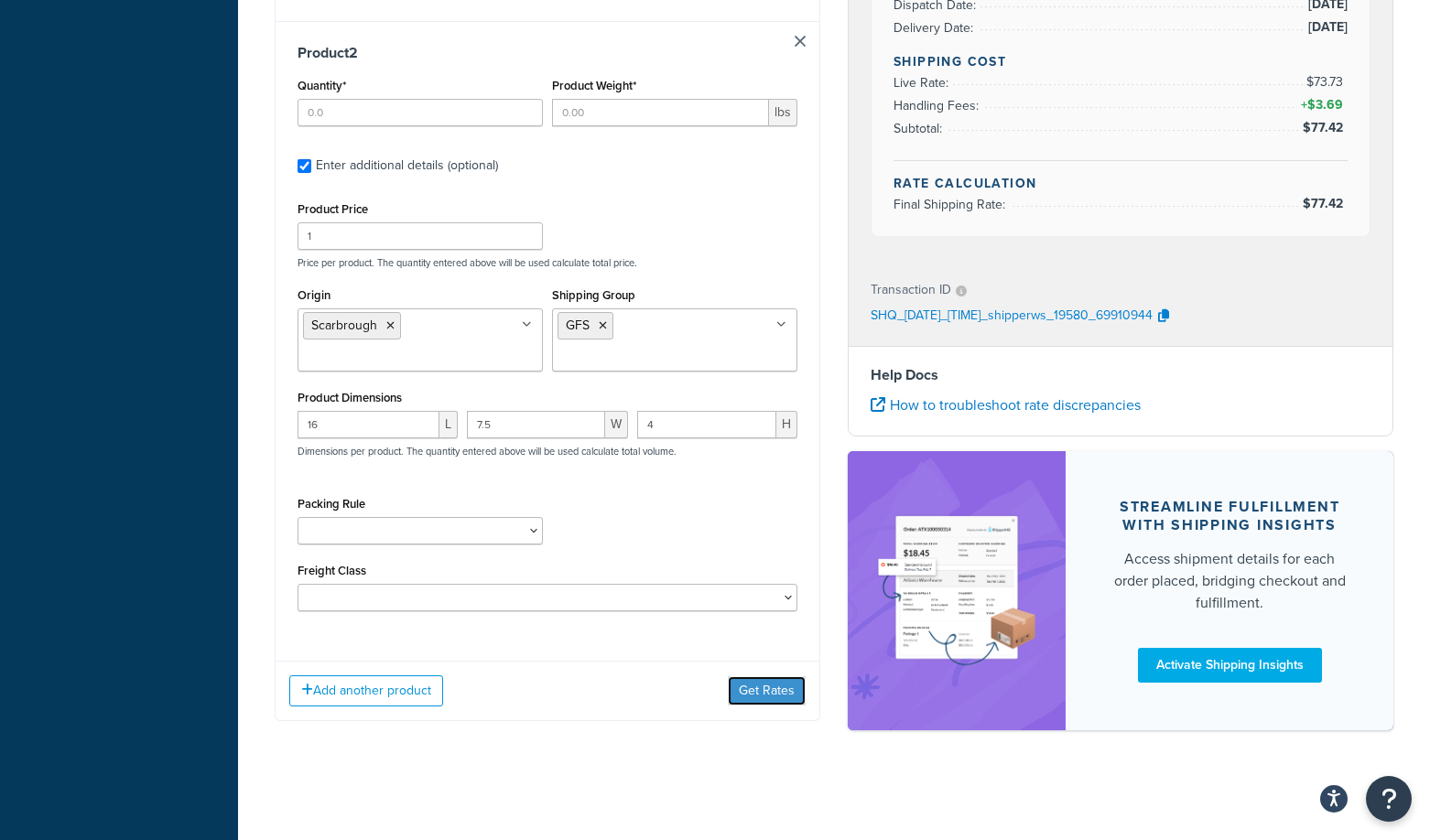drag, startPoint x: 743, startPoint y: 696, endPoint x: 766, endPoint y: 692, distance: 23.345235 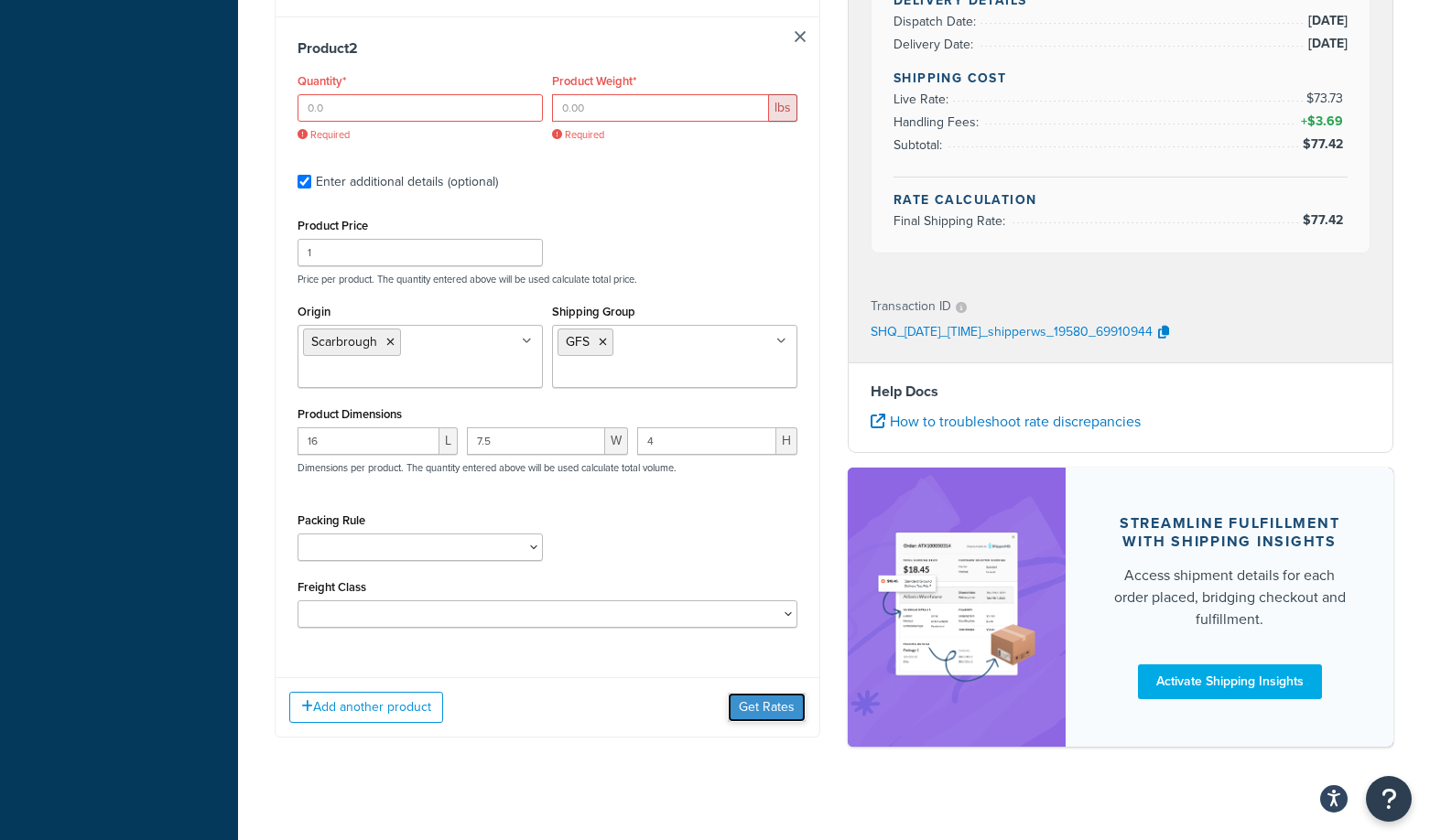 click on "Get Rates" at bounding box center (766, 707) 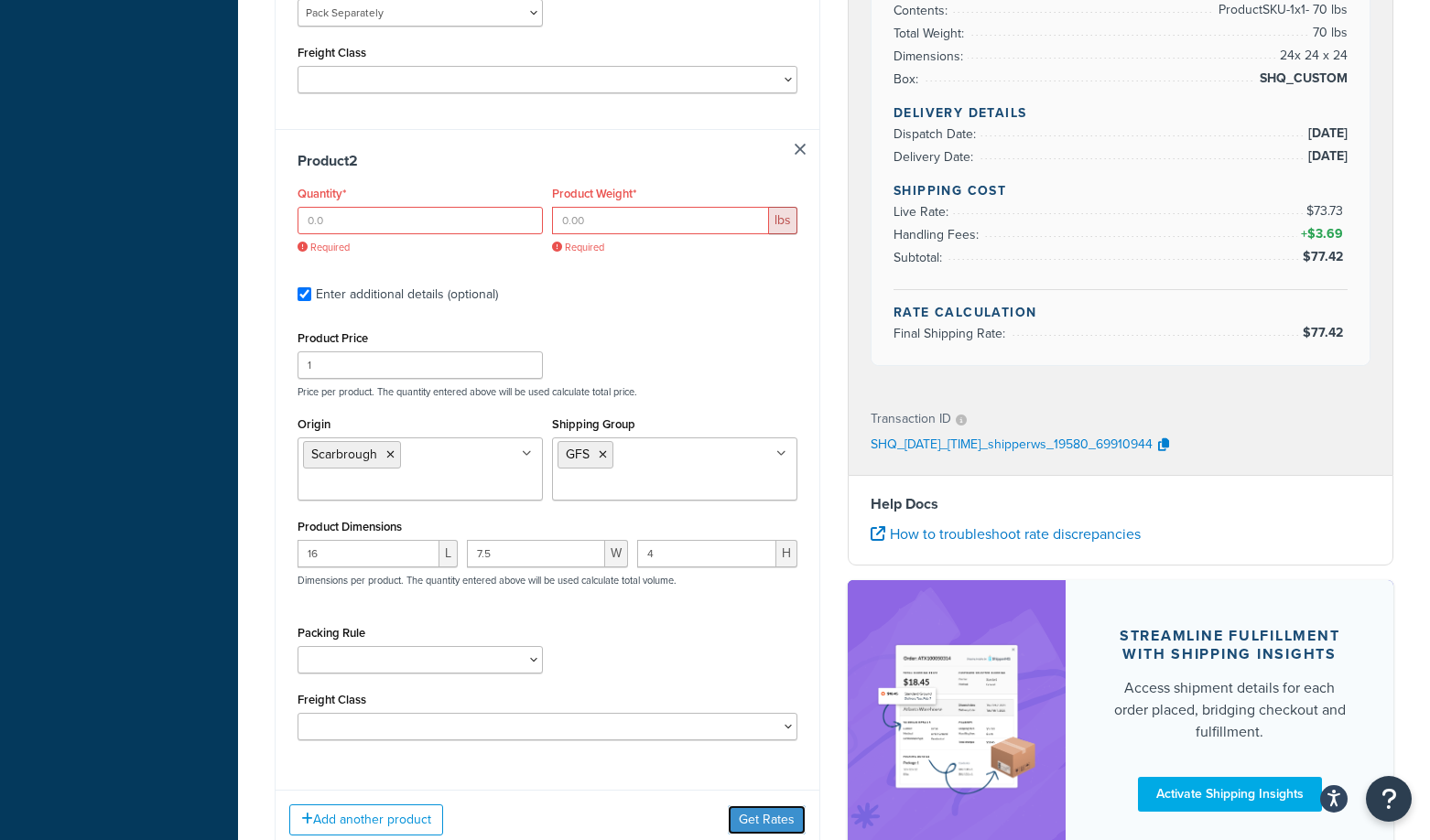 scroll, scrollTop: 861, scrollLeft: 0, axis: vertical 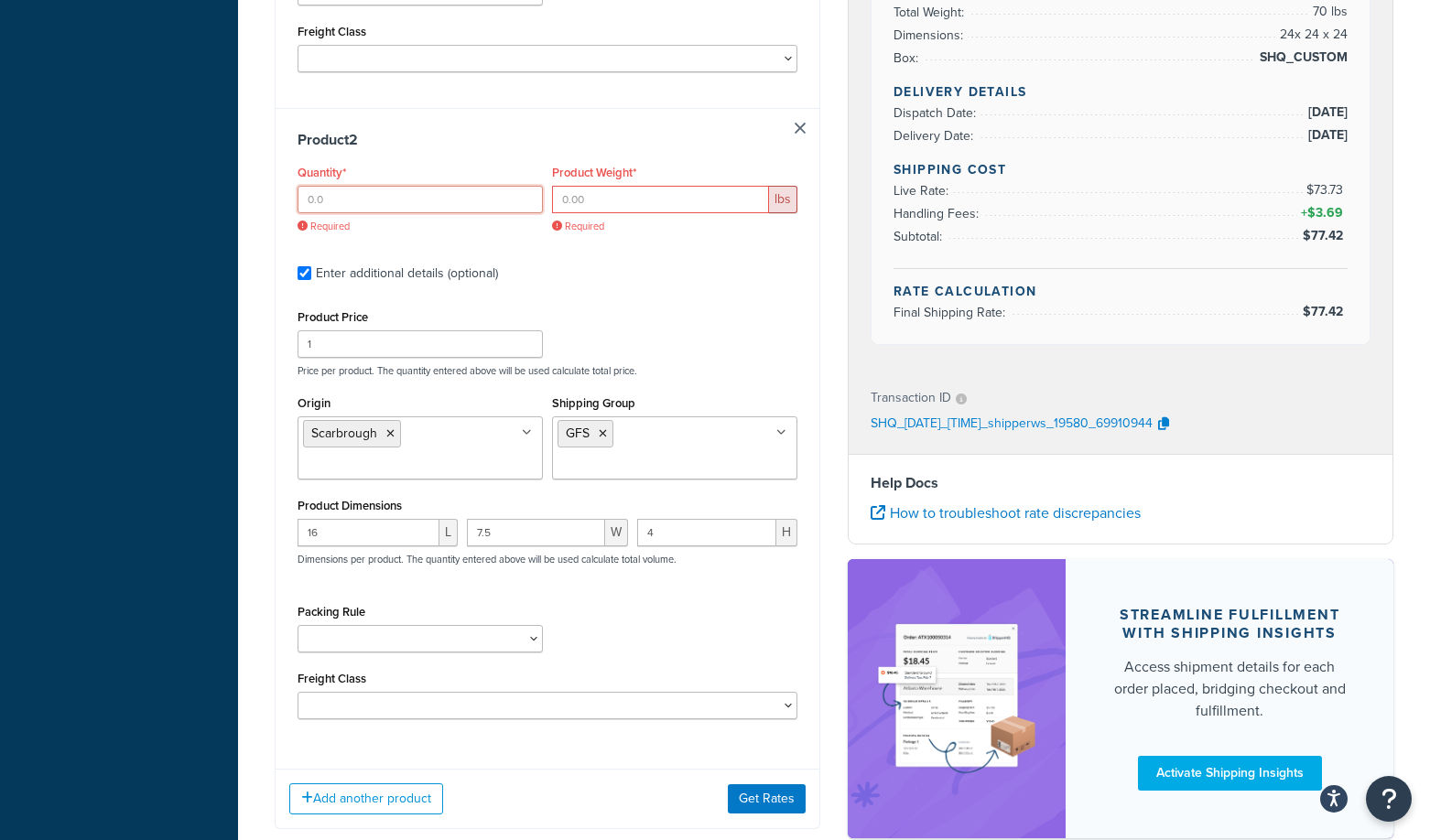 click on "Quantity*" at bounding box center (420, 199) 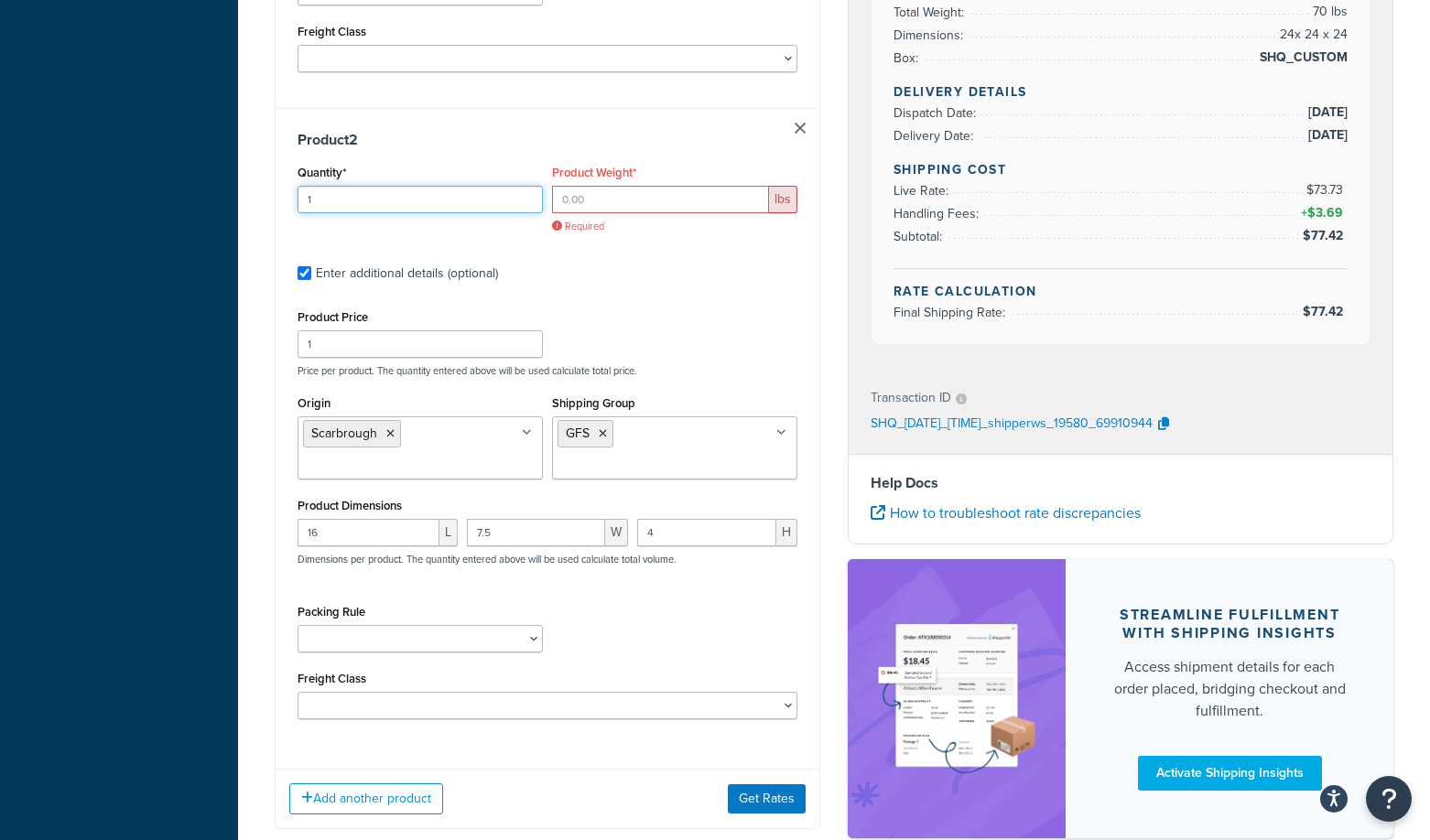 type on "1" 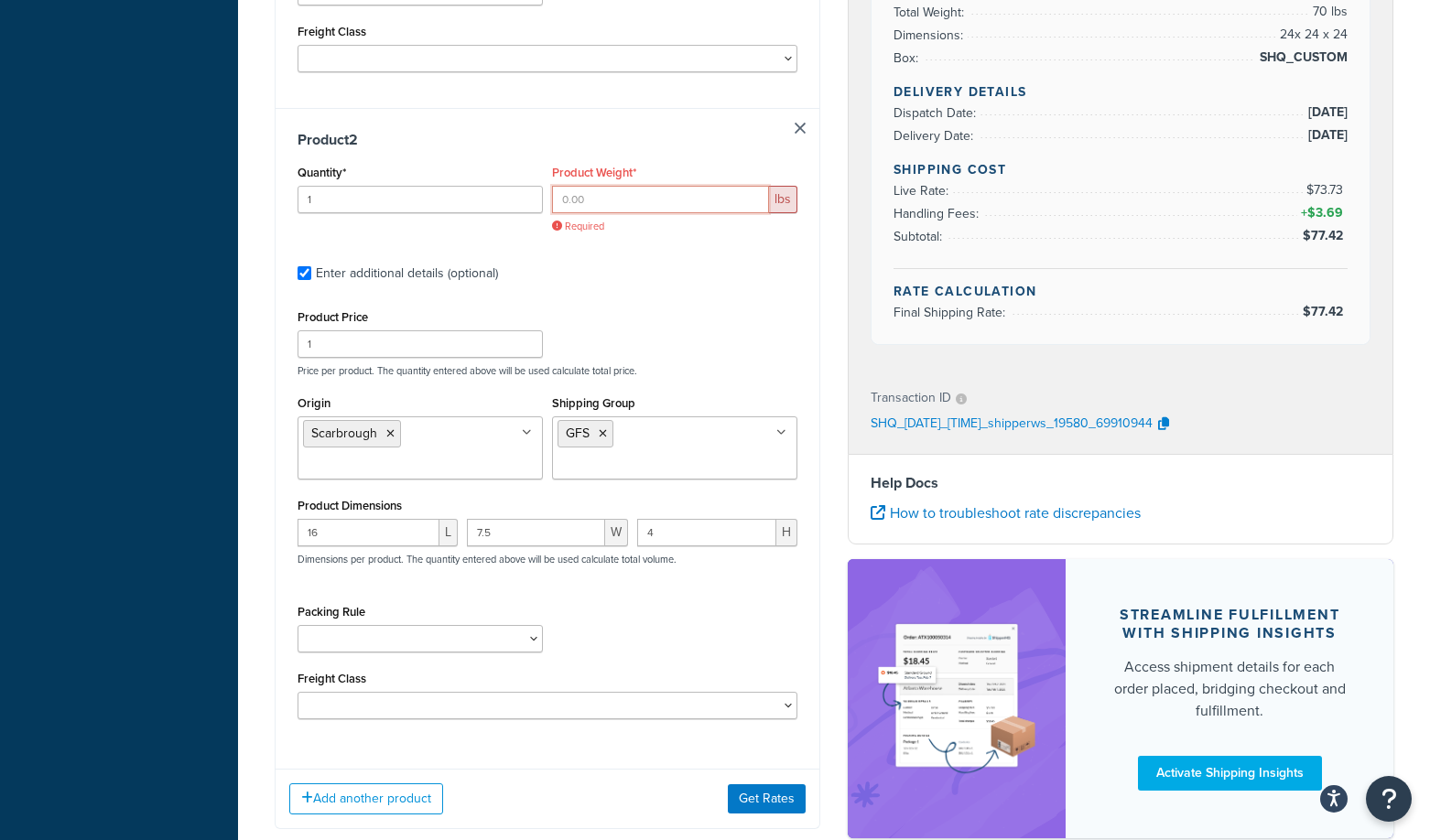 click on "Product Weight*" at bounding box center (660, 199) 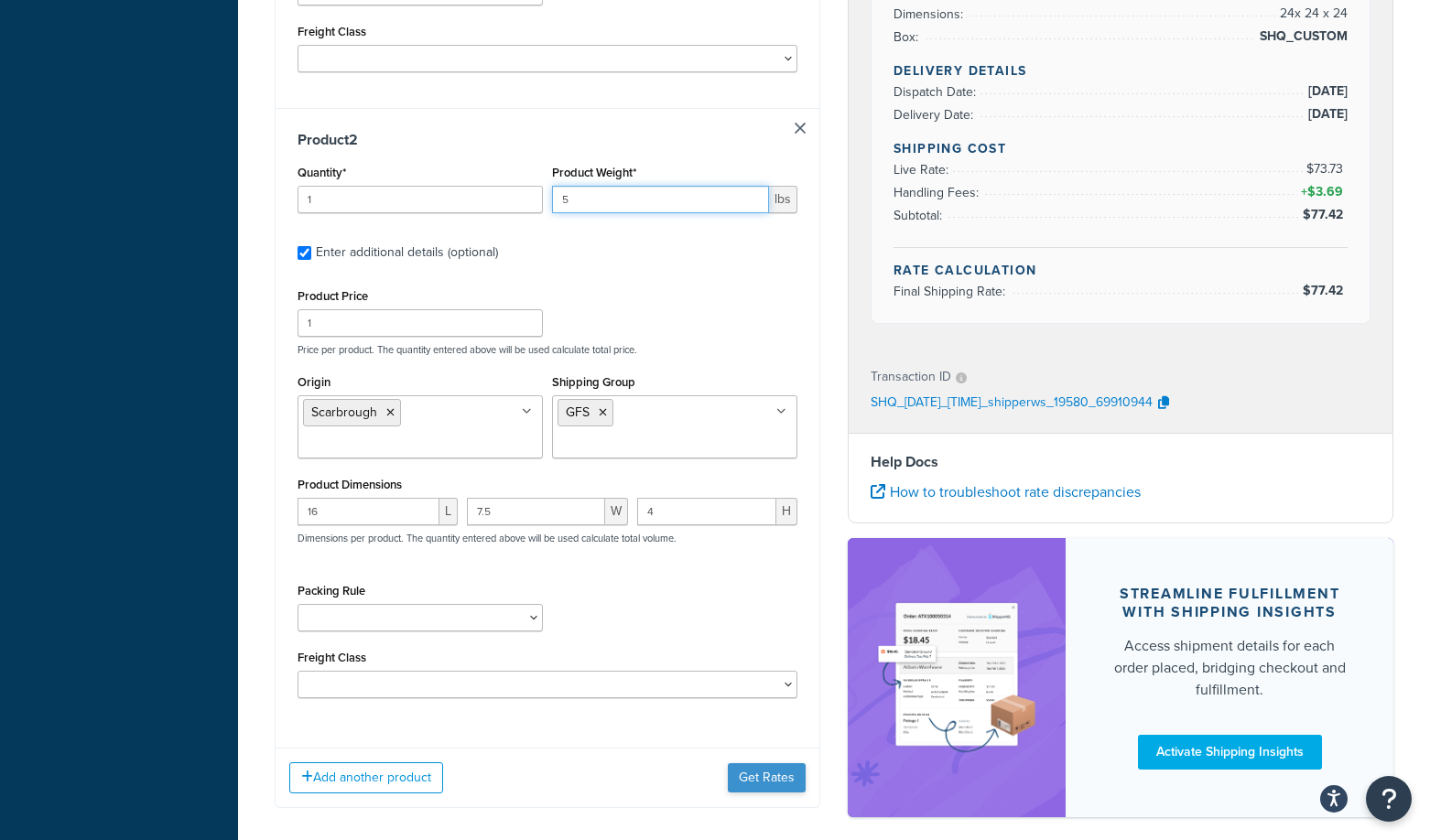 type on "5" 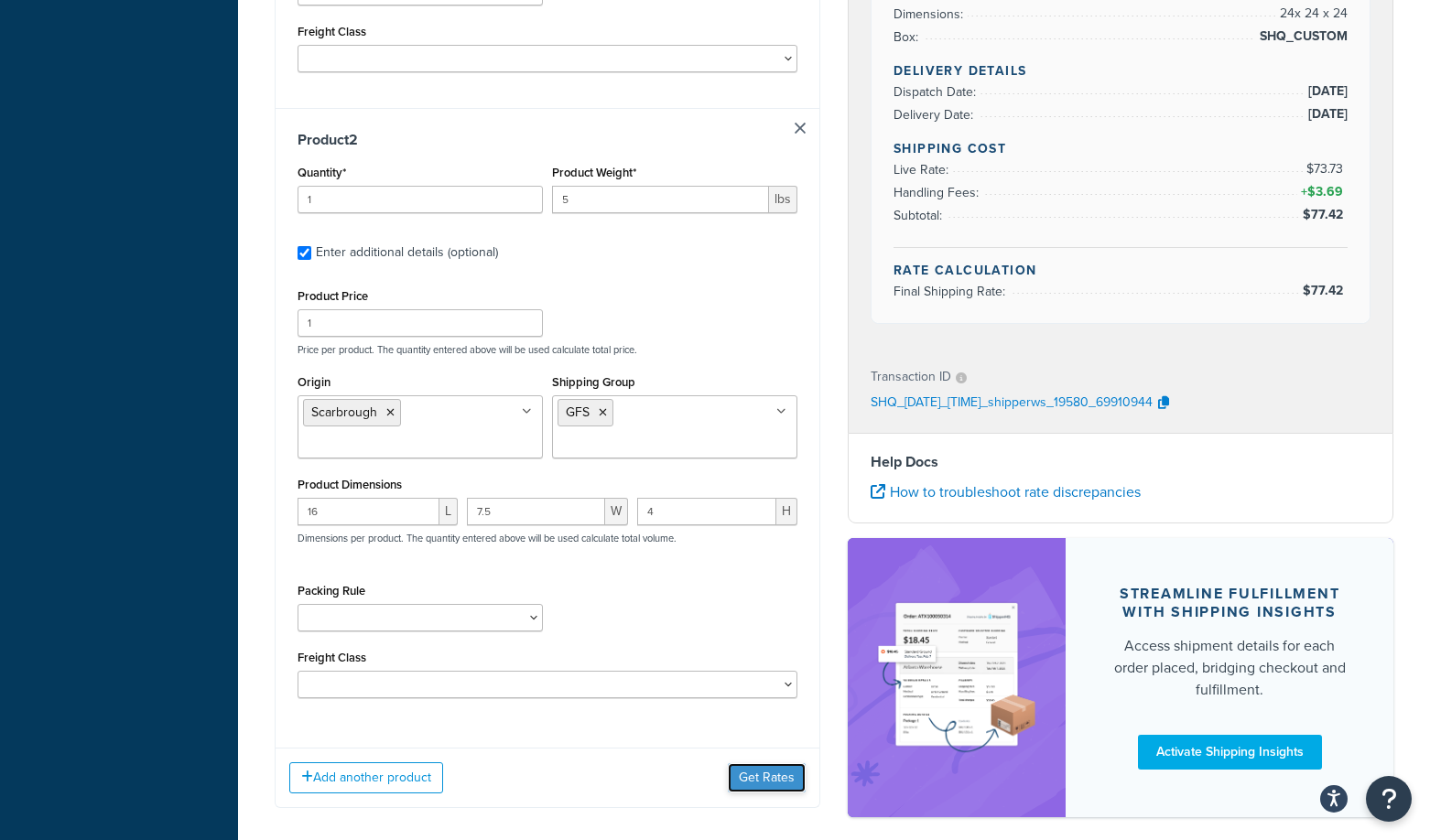 click on "Get Rates" at bounding box center [766, 778] 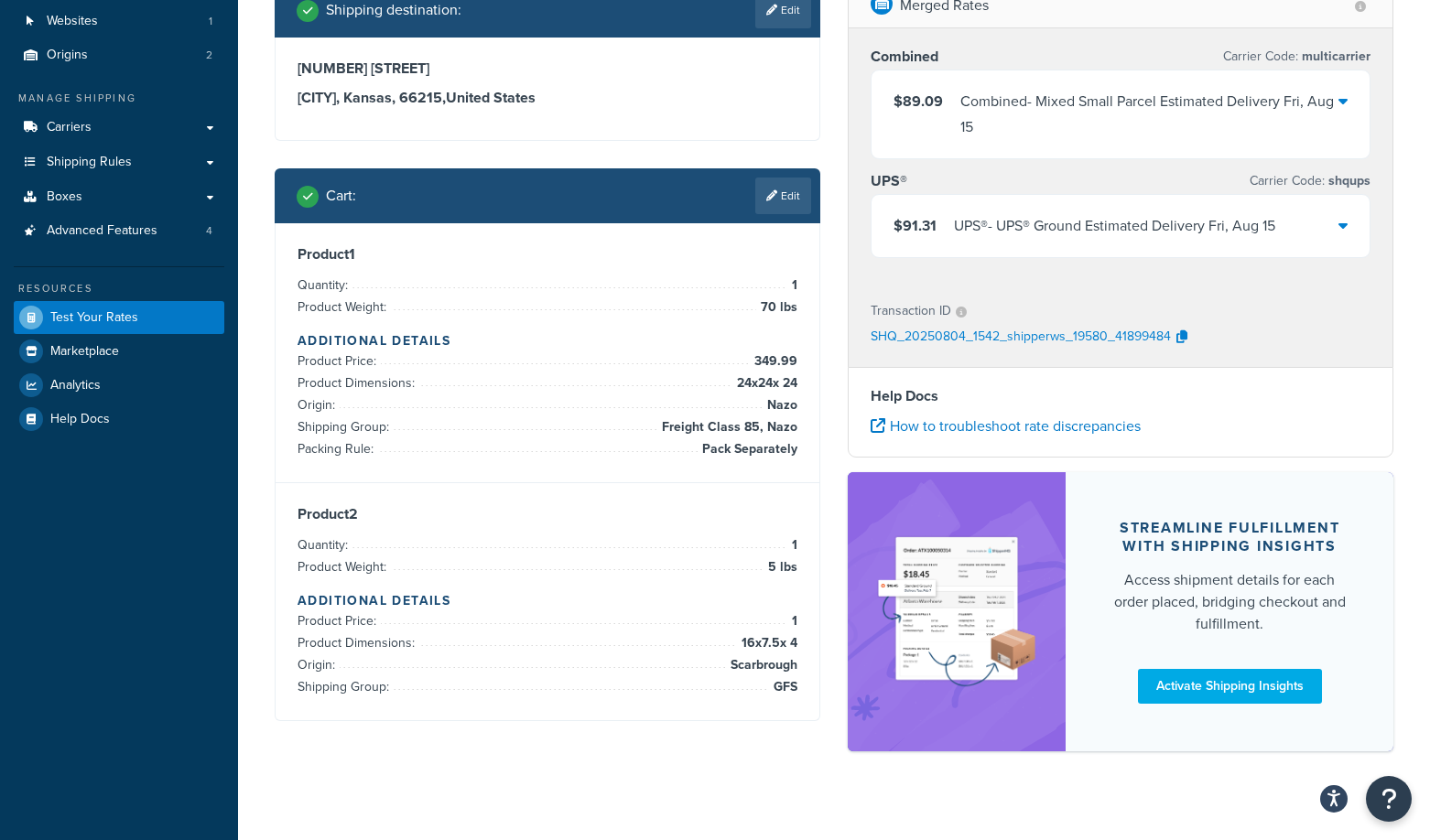 scroll, scrollTop: 153, scrollLeft: 0, axis: vertical 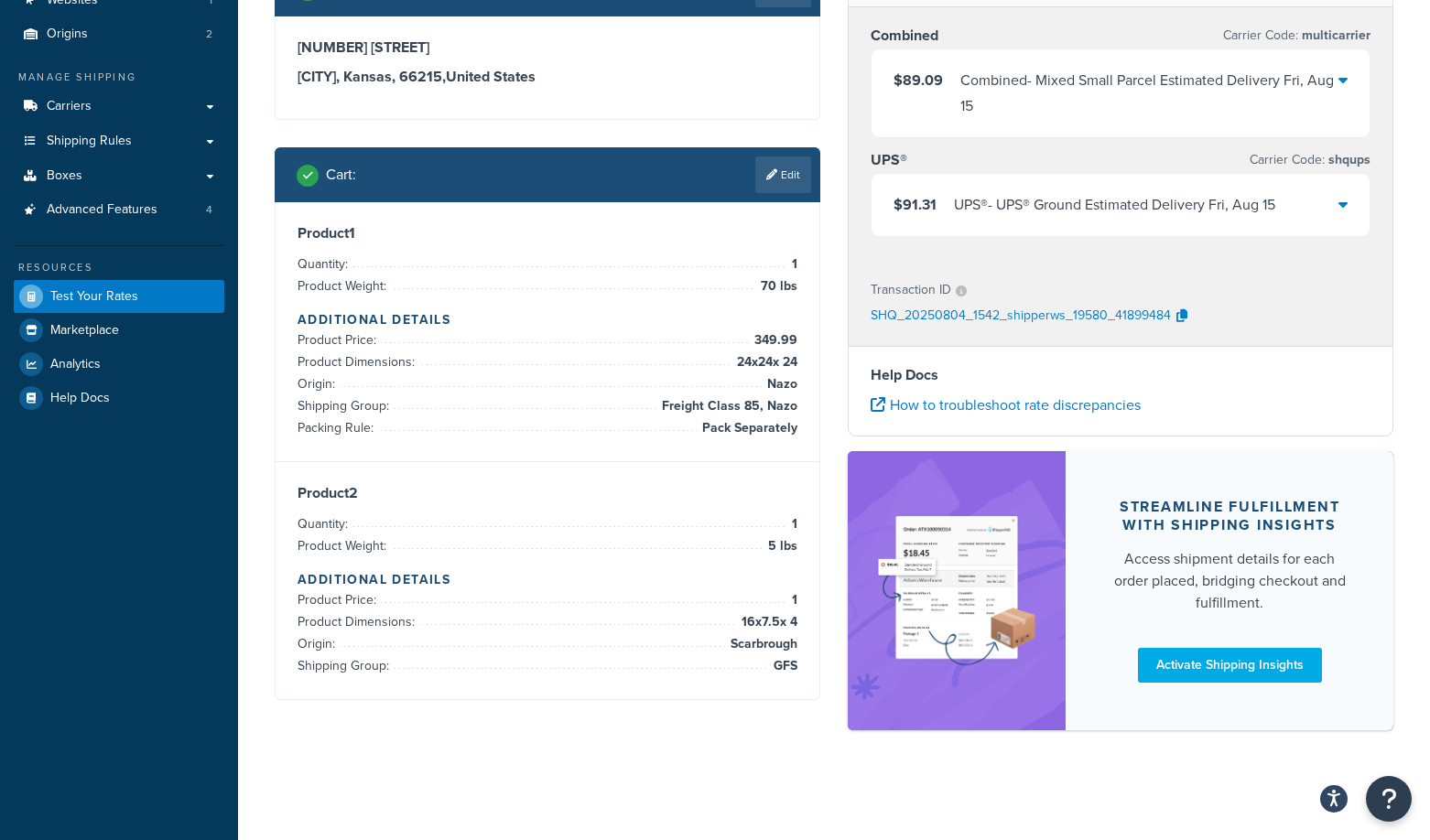 click on "Combined  -   Mixed Small Parcel Estimated Delivery Fri, Aug 15" at bounding box center [1149, 93] 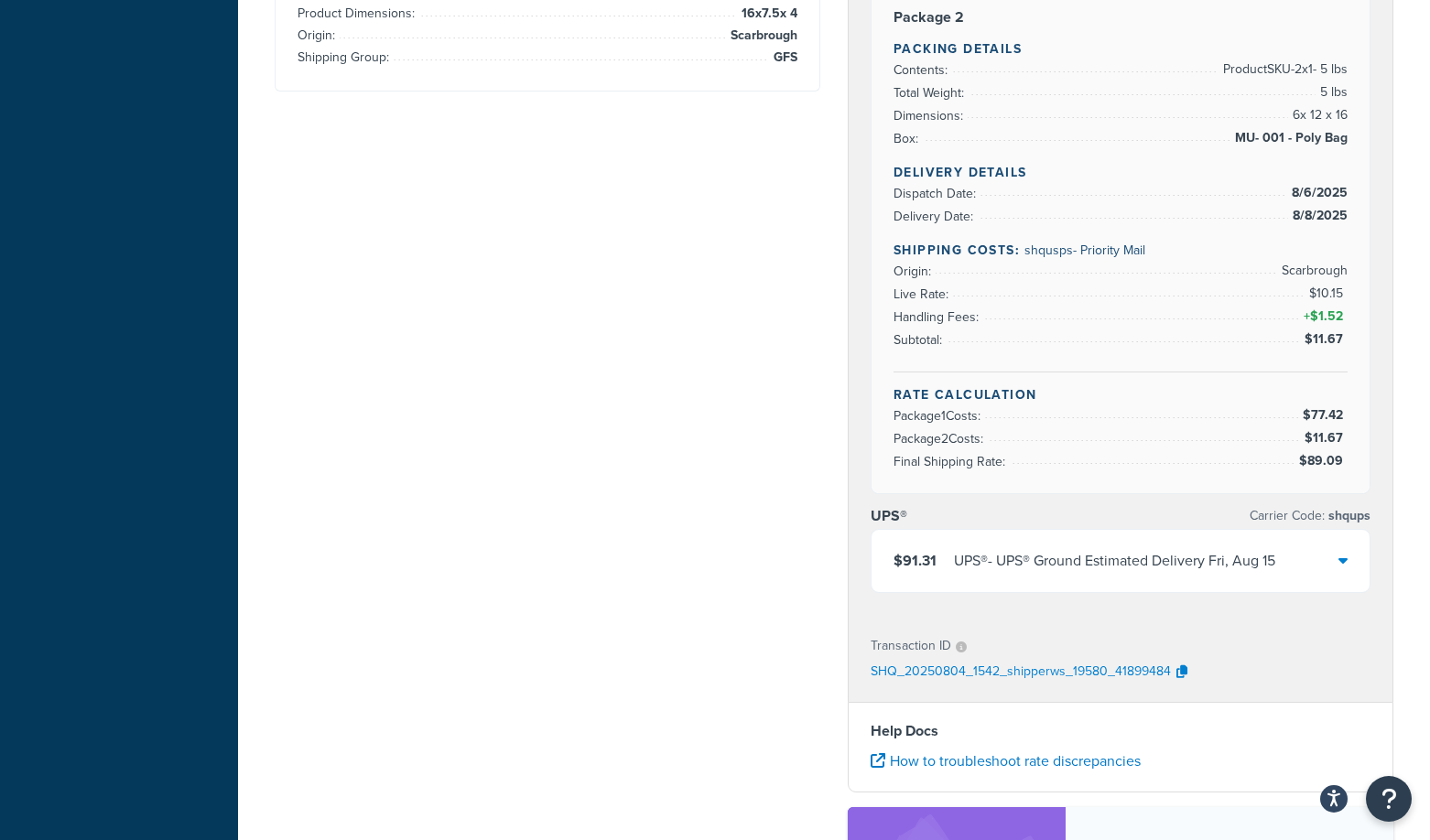 scroll, scrollTop: 861, scrollLeft: 0, axis: vertical 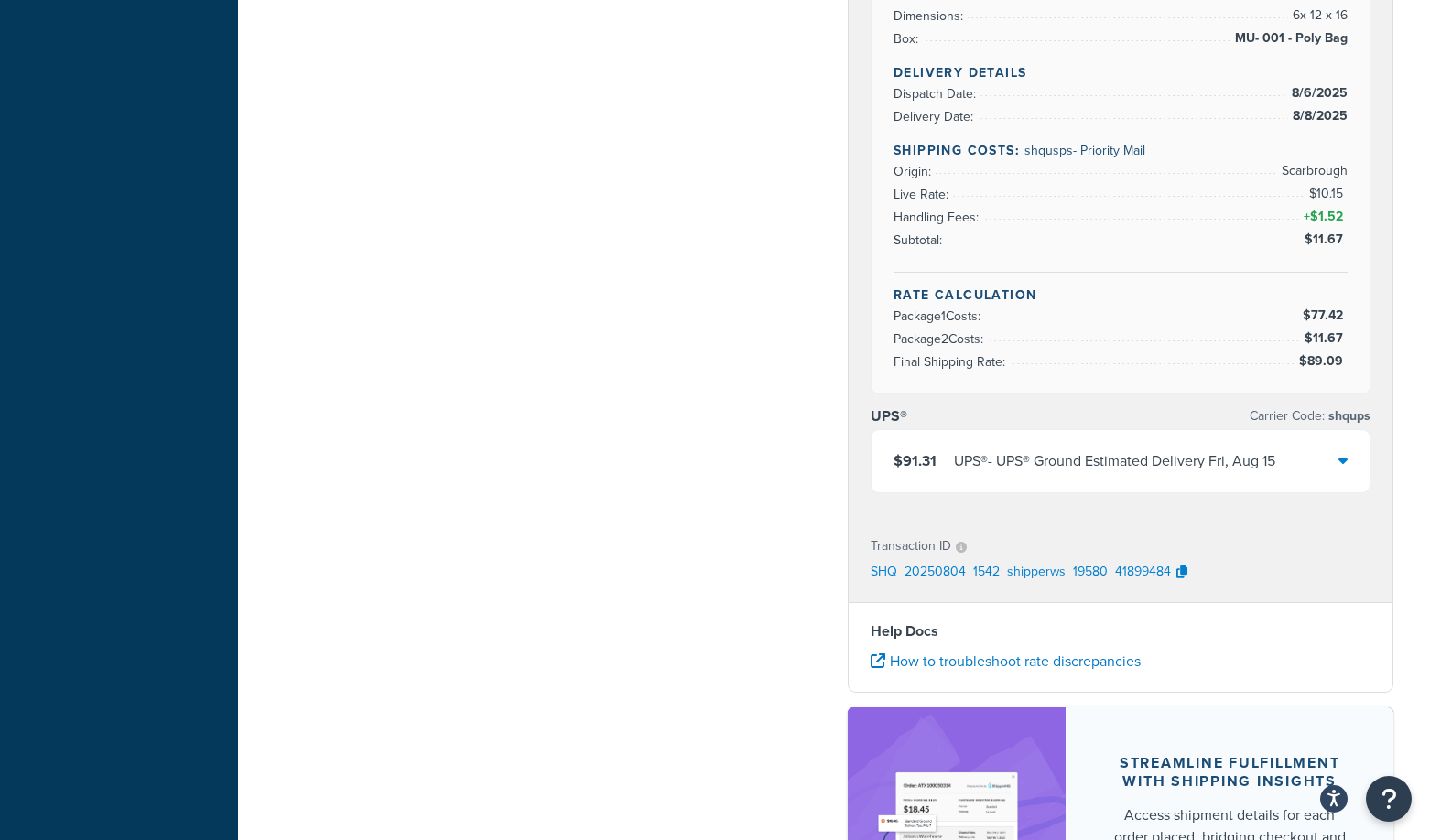 click at bounding box center (1343, 461) 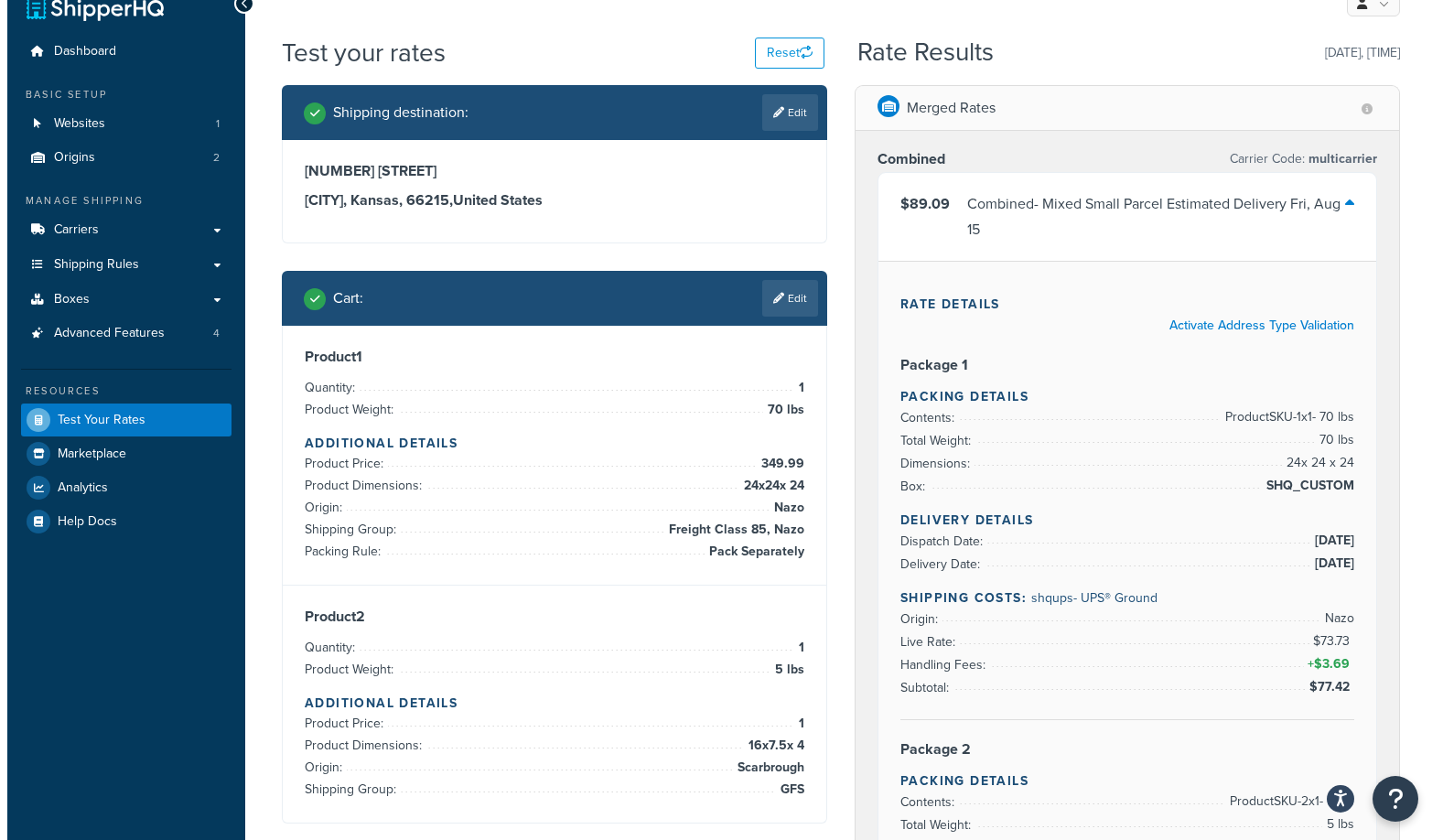 scroll, scrollTop: 0, scrollLeft: 0, axis: both 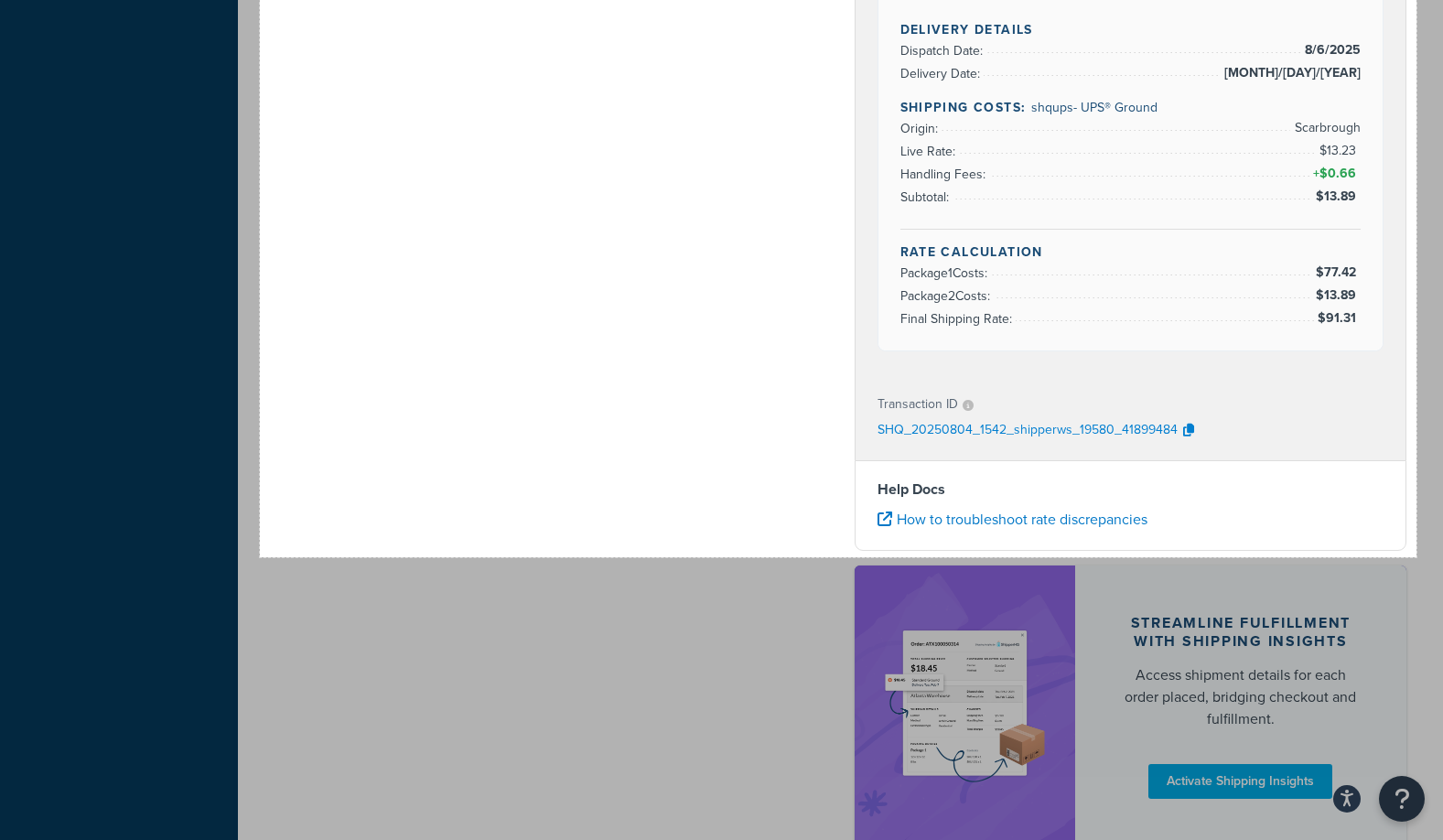 drag, startPoint x: 260, startPoint y: 31, endPoint x: 1416, endPoint y: 557, distance: 1270.04 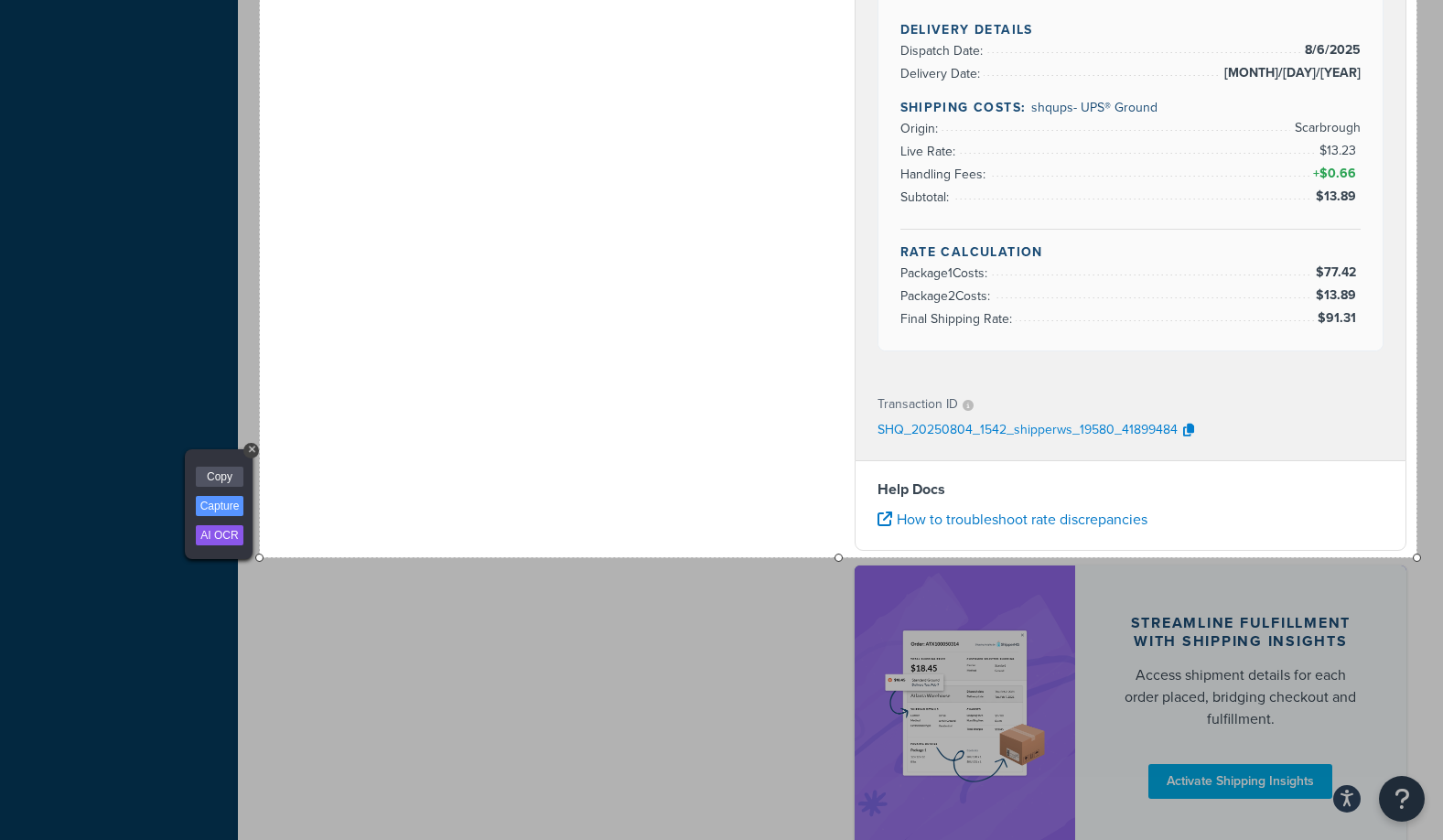 drag, startPoint x: 214, startPoint y: 477, endPoint x: 967, endPoint y: 425, distance: 754.7933 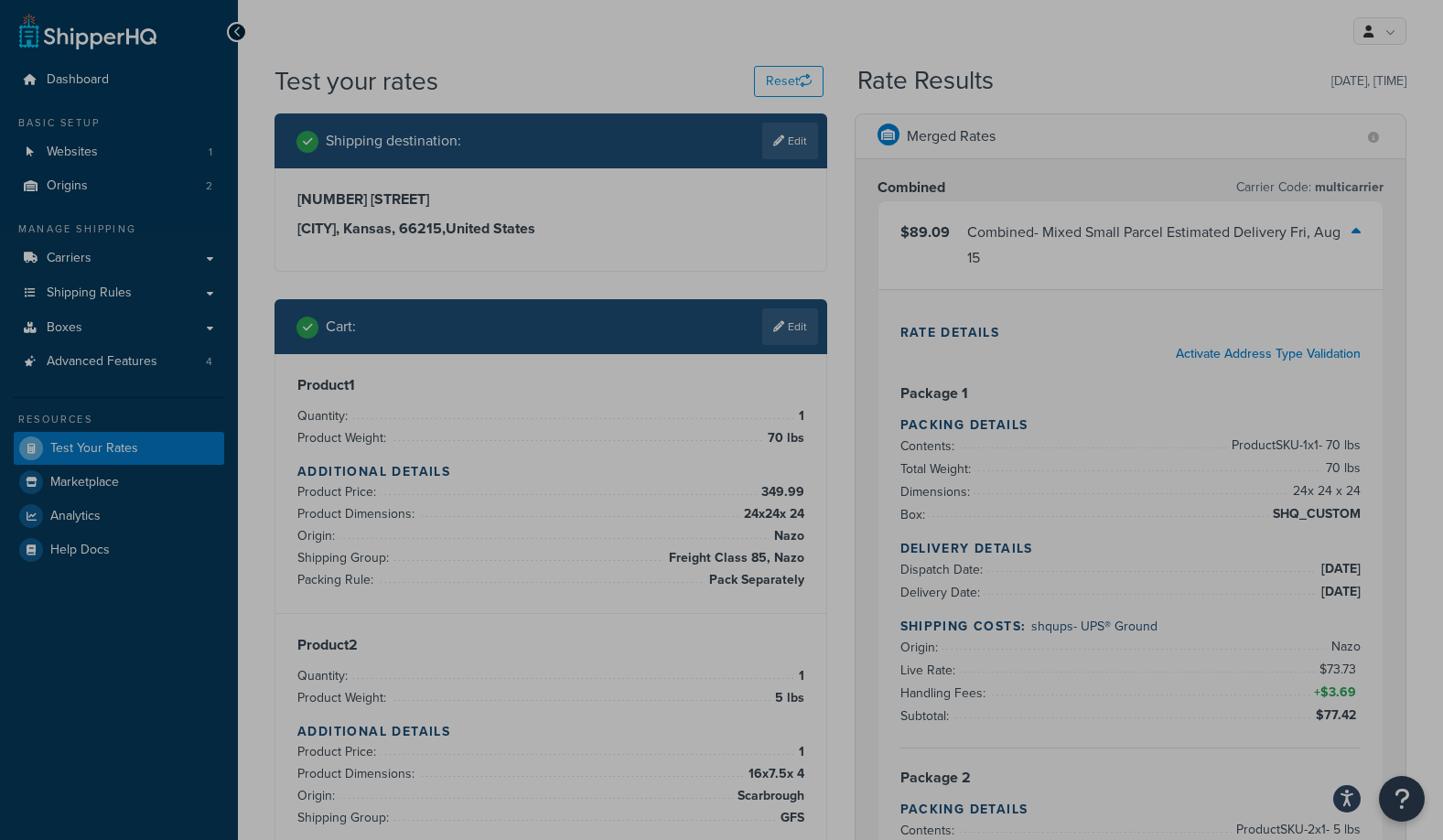 scroll, scrollTop: 0, scrollLeft: 0, axis: both 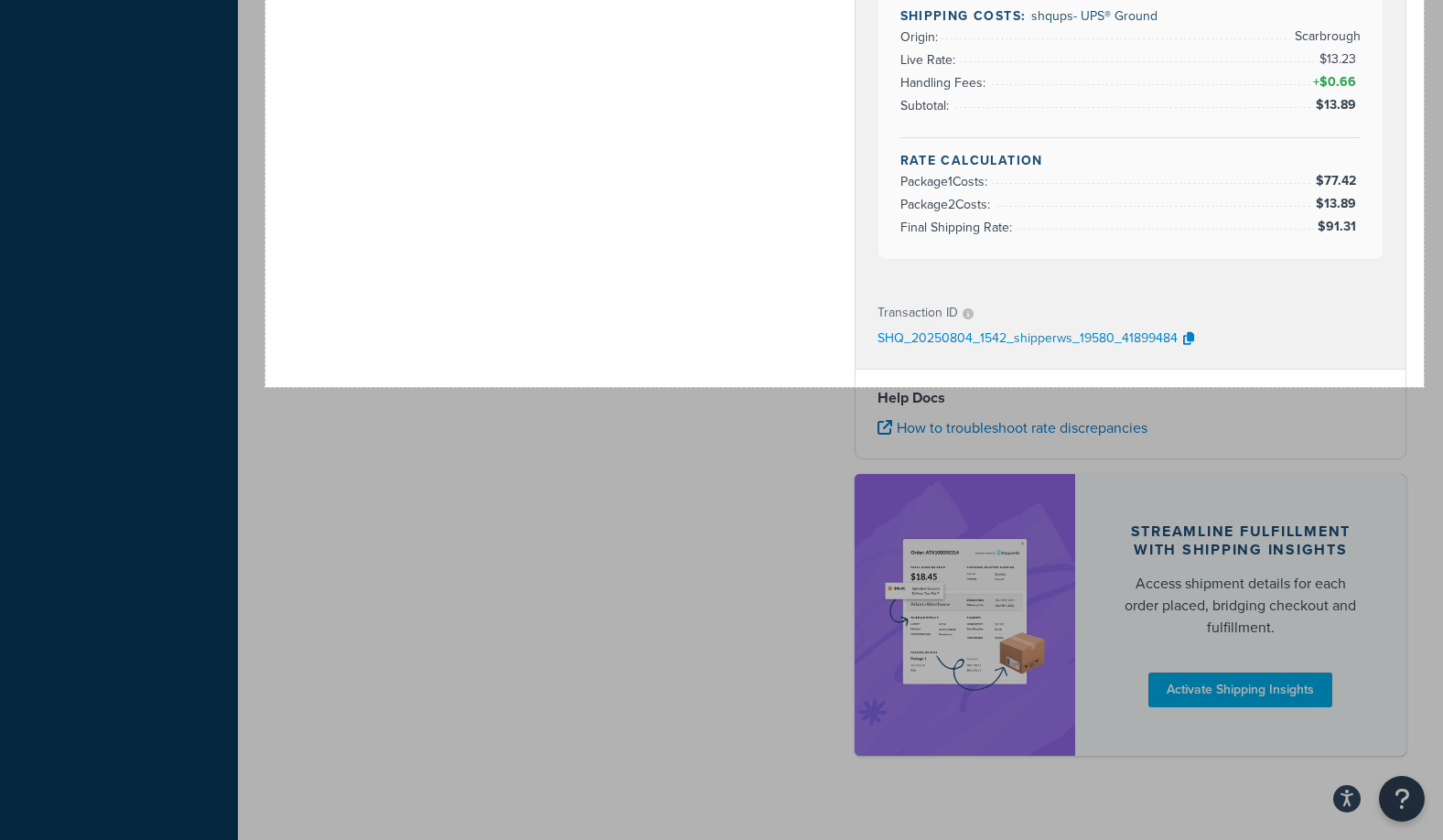 drag, startPoint x: 265, startPoint y: 51, endPoint x: 1424, endPoint y: 387, distance: 1206.7216 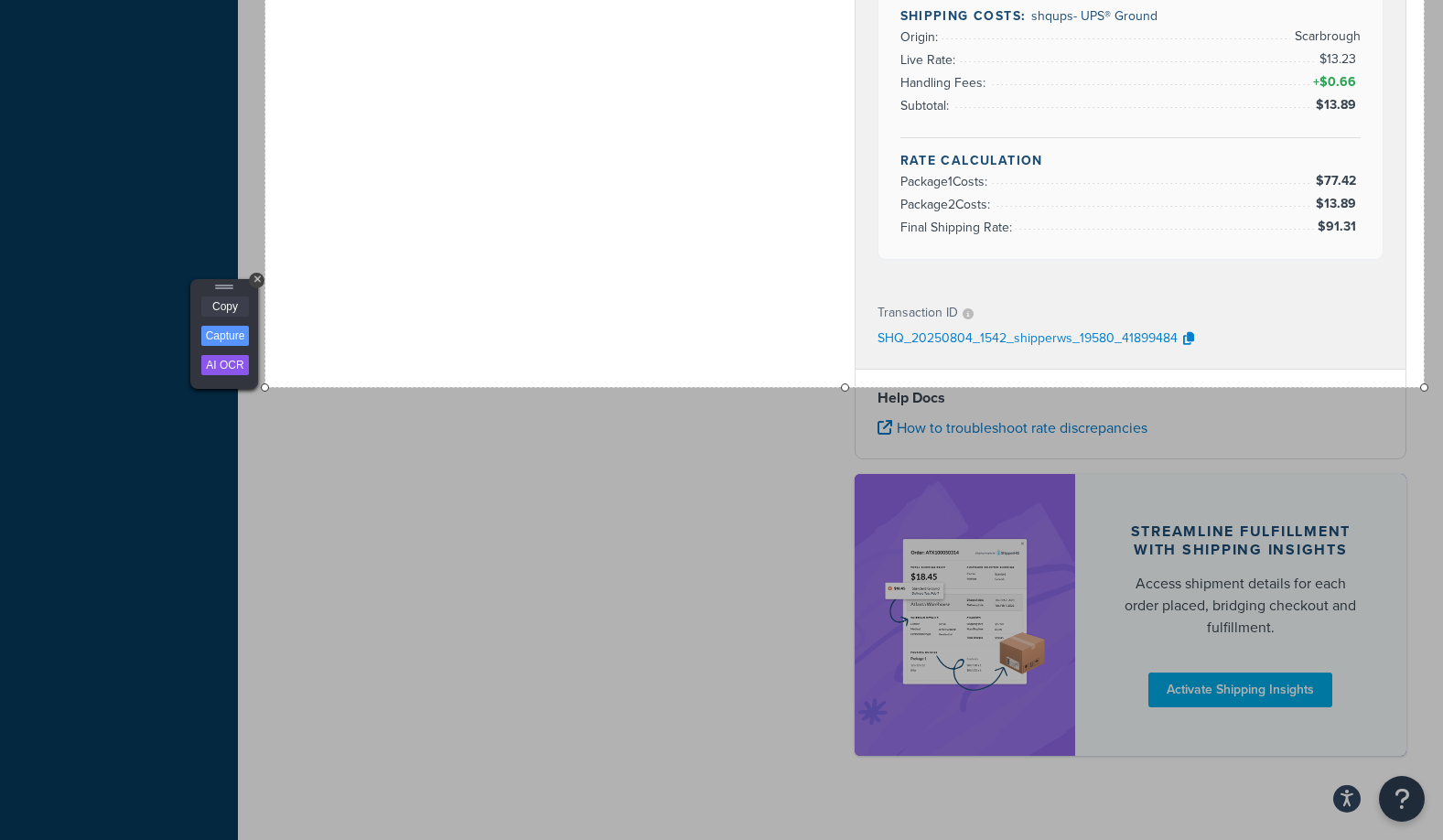 click on "Copy" at bounding box center [225, 307] 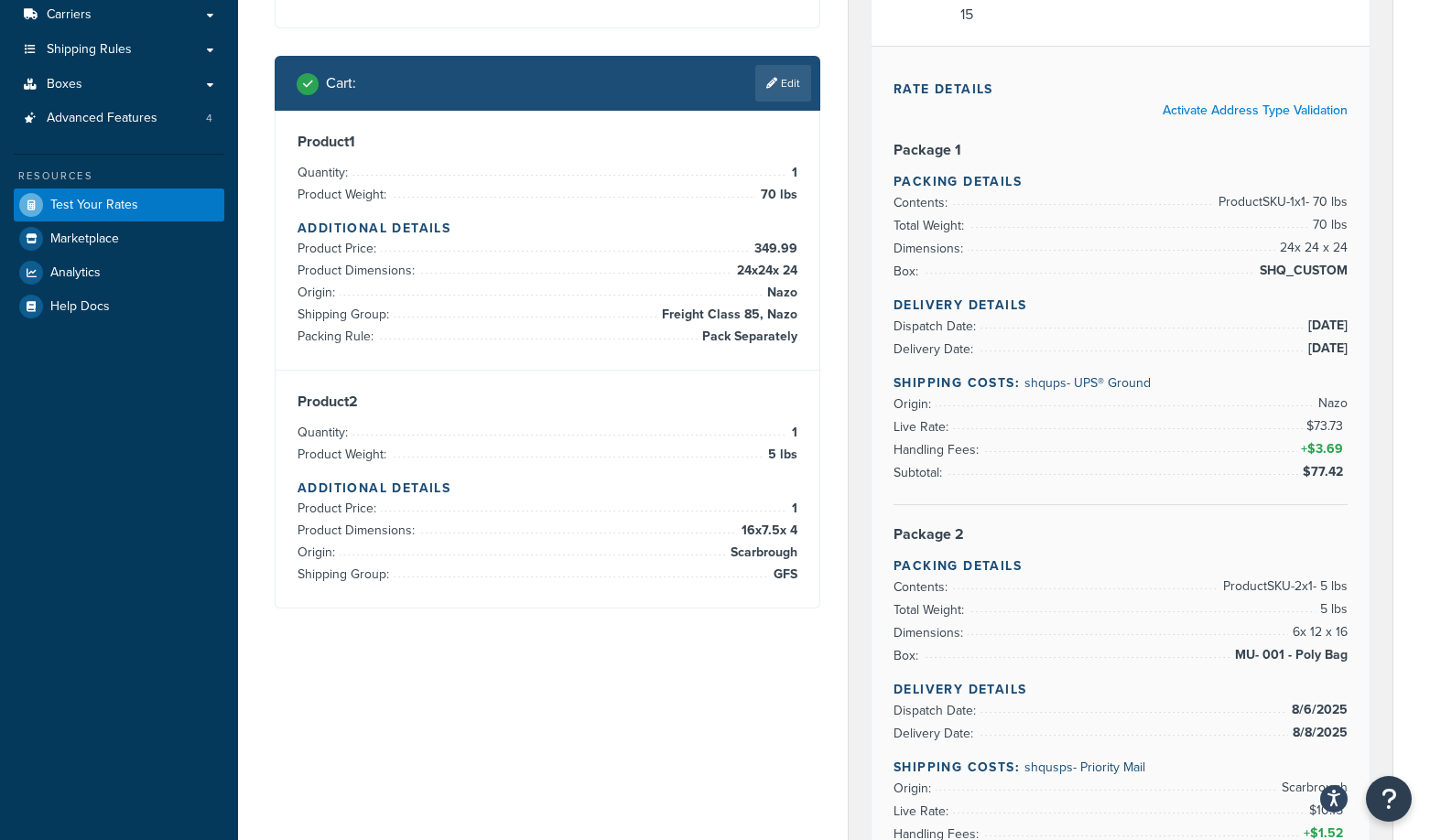 scroll, scrollTop: 188, scrollLeft: 0, axis: vertical 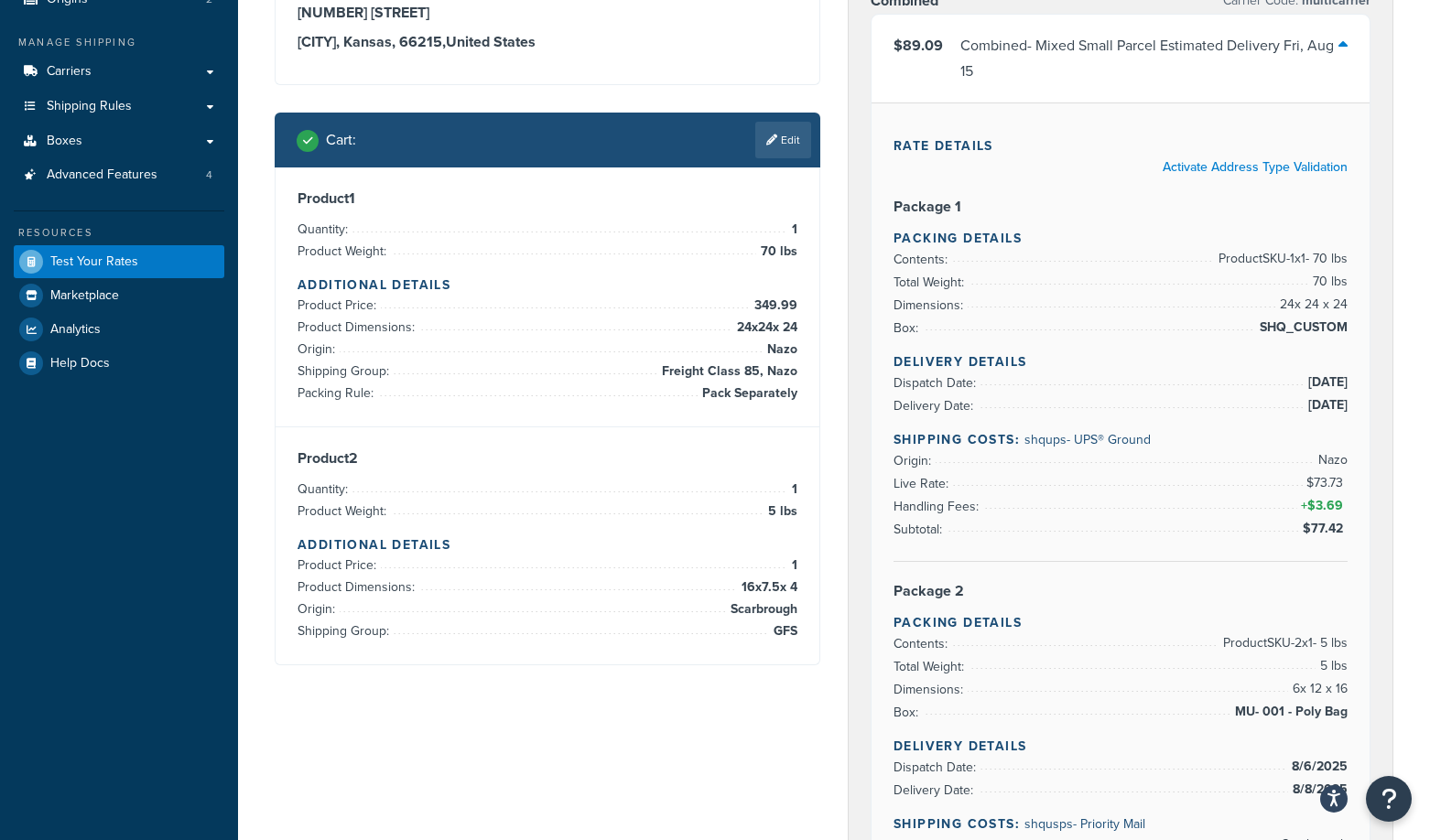 click on "Edit" at bounding box center [783, 140] 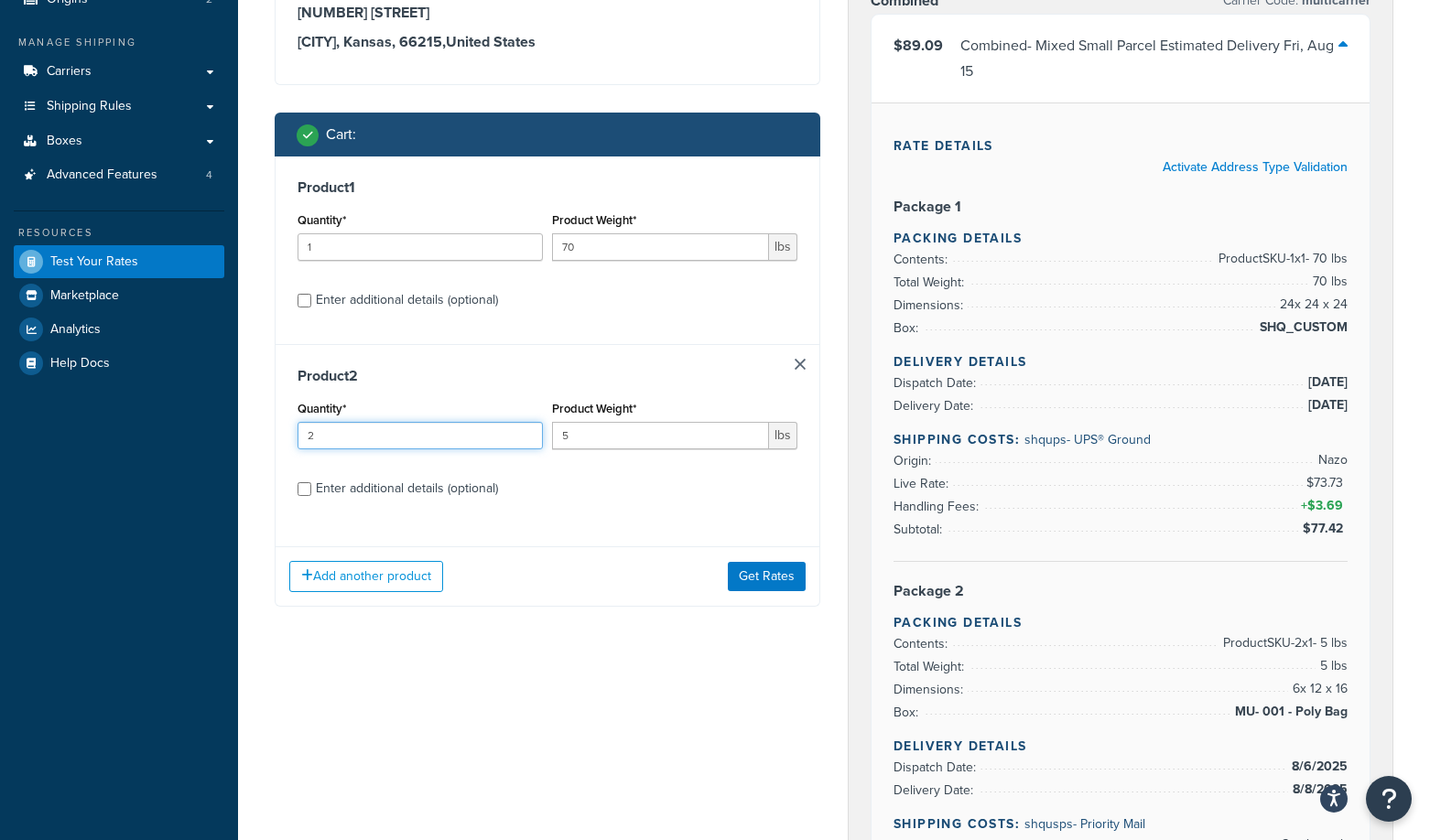 click on "2" at bounding box center [420, 436] 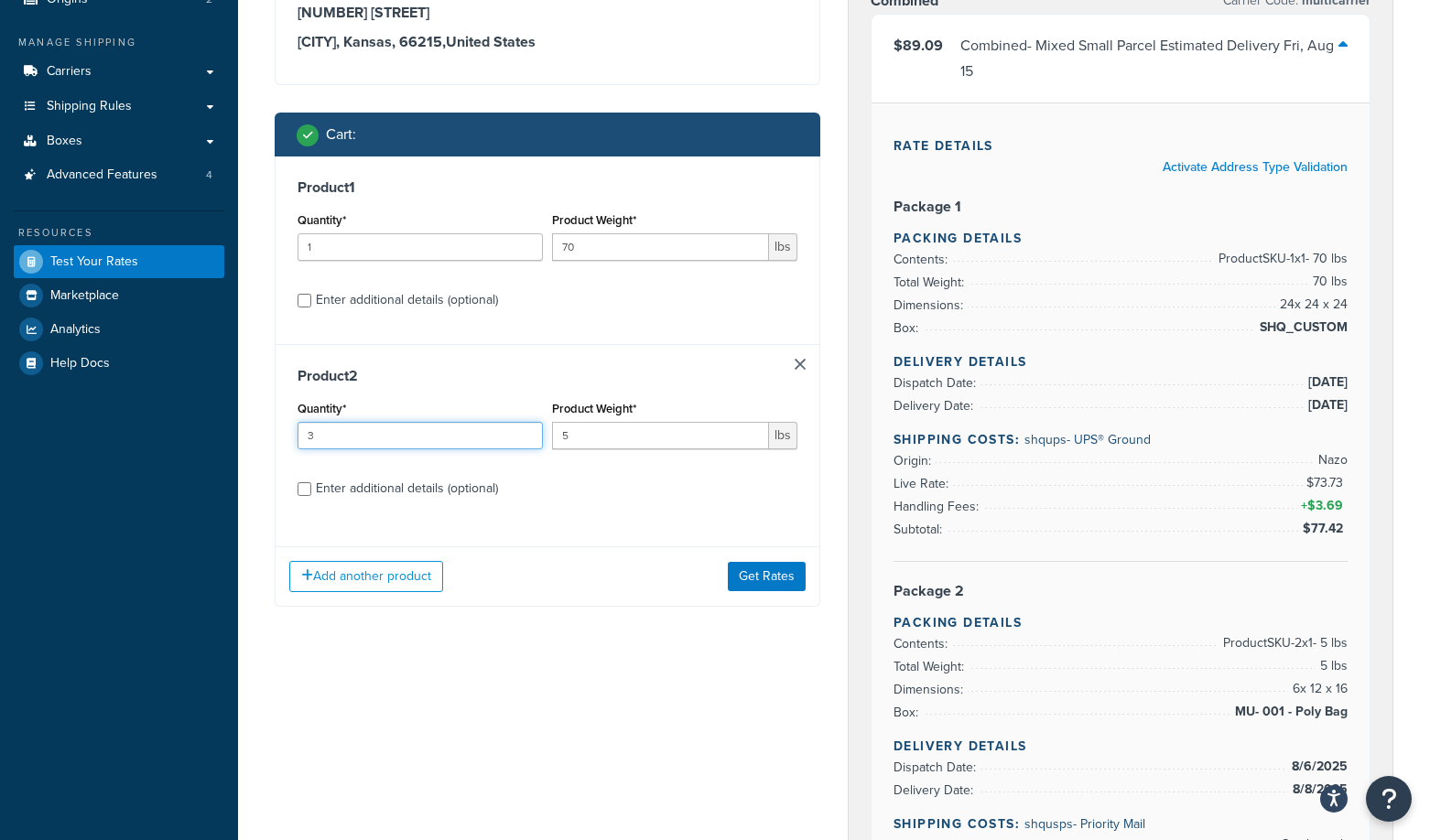 click on "3" at bounding box center (420, 436) 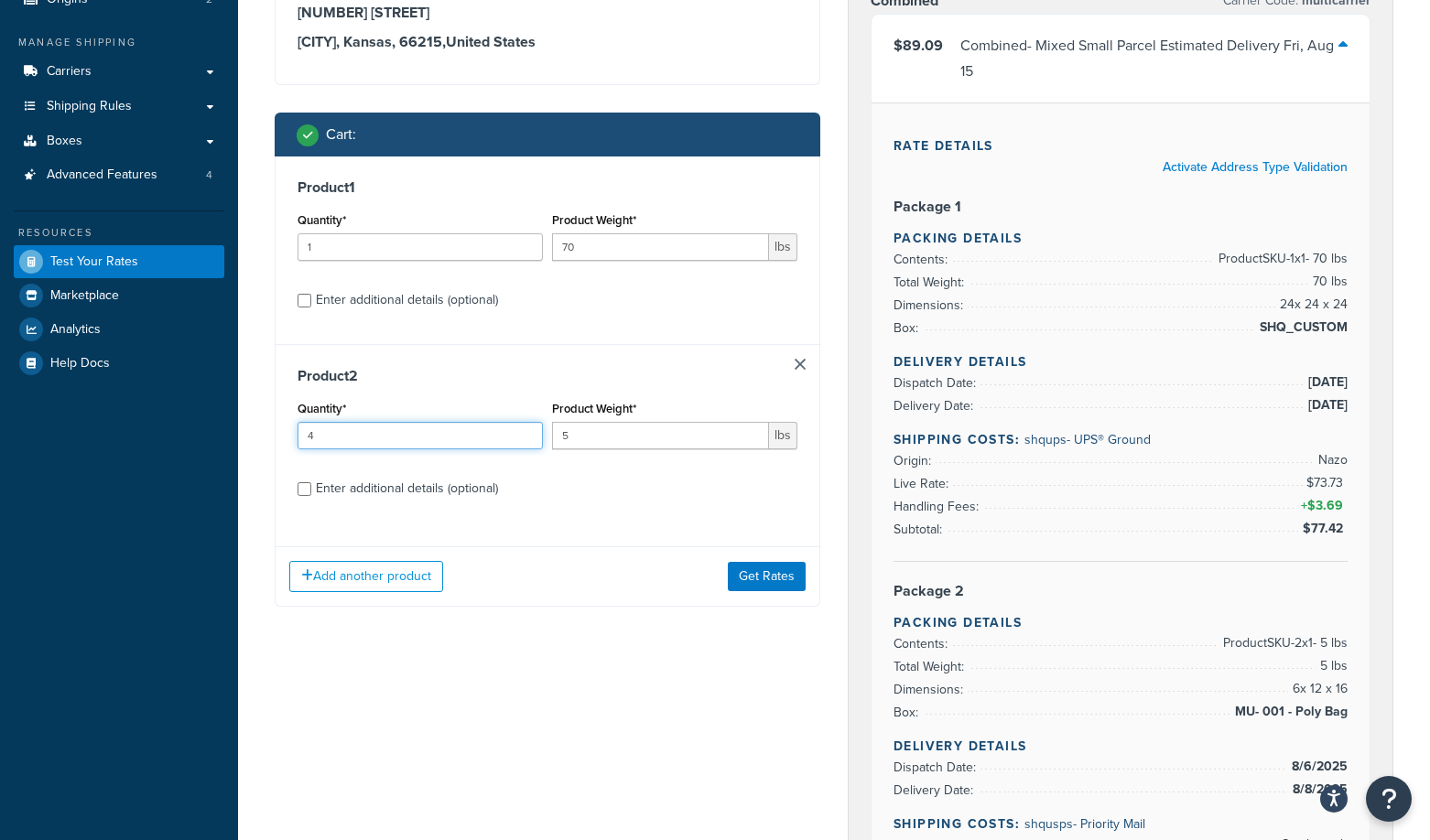 type on "4" 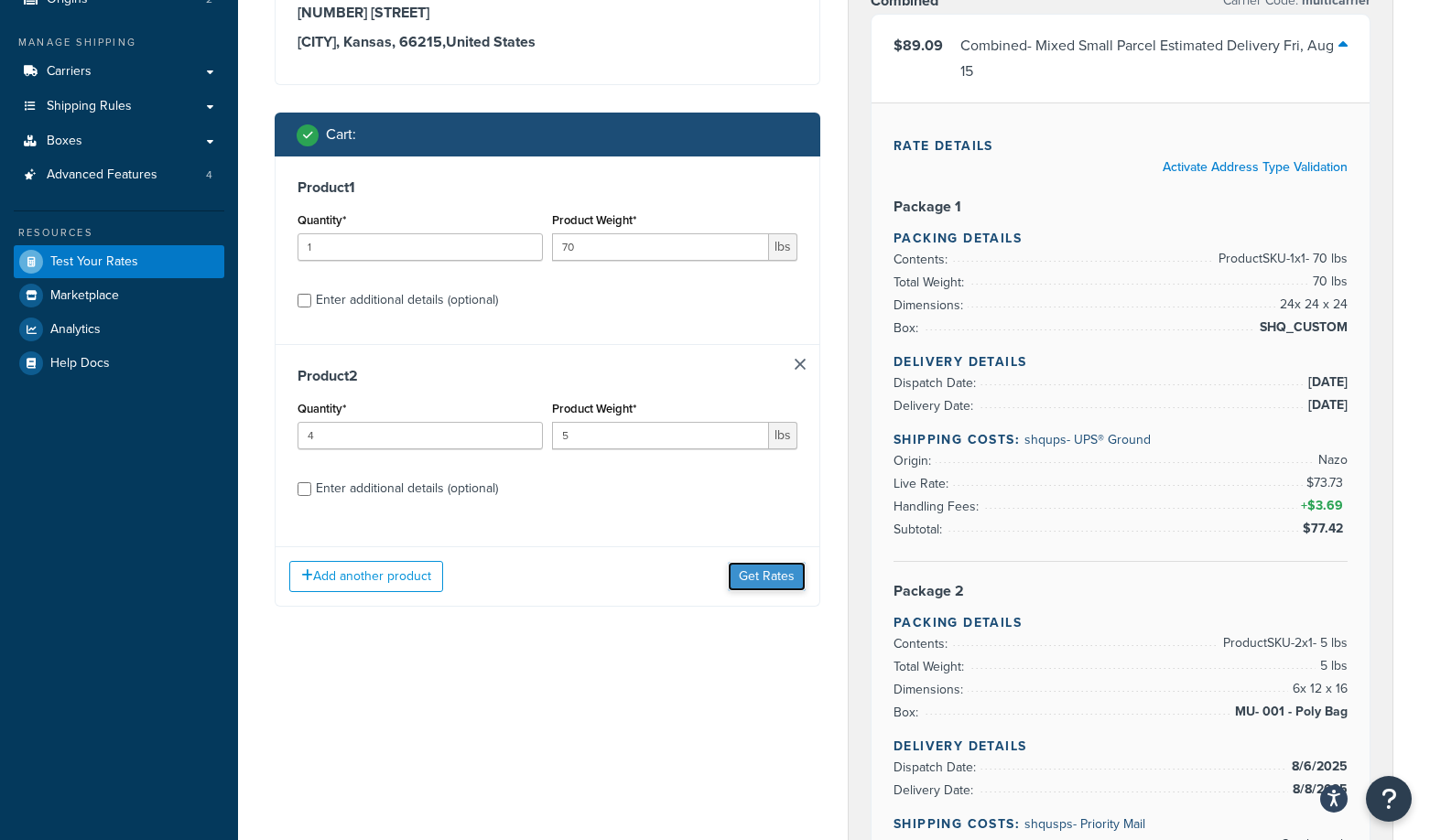 click on "Get Rates" at bounding box center (766, 576) 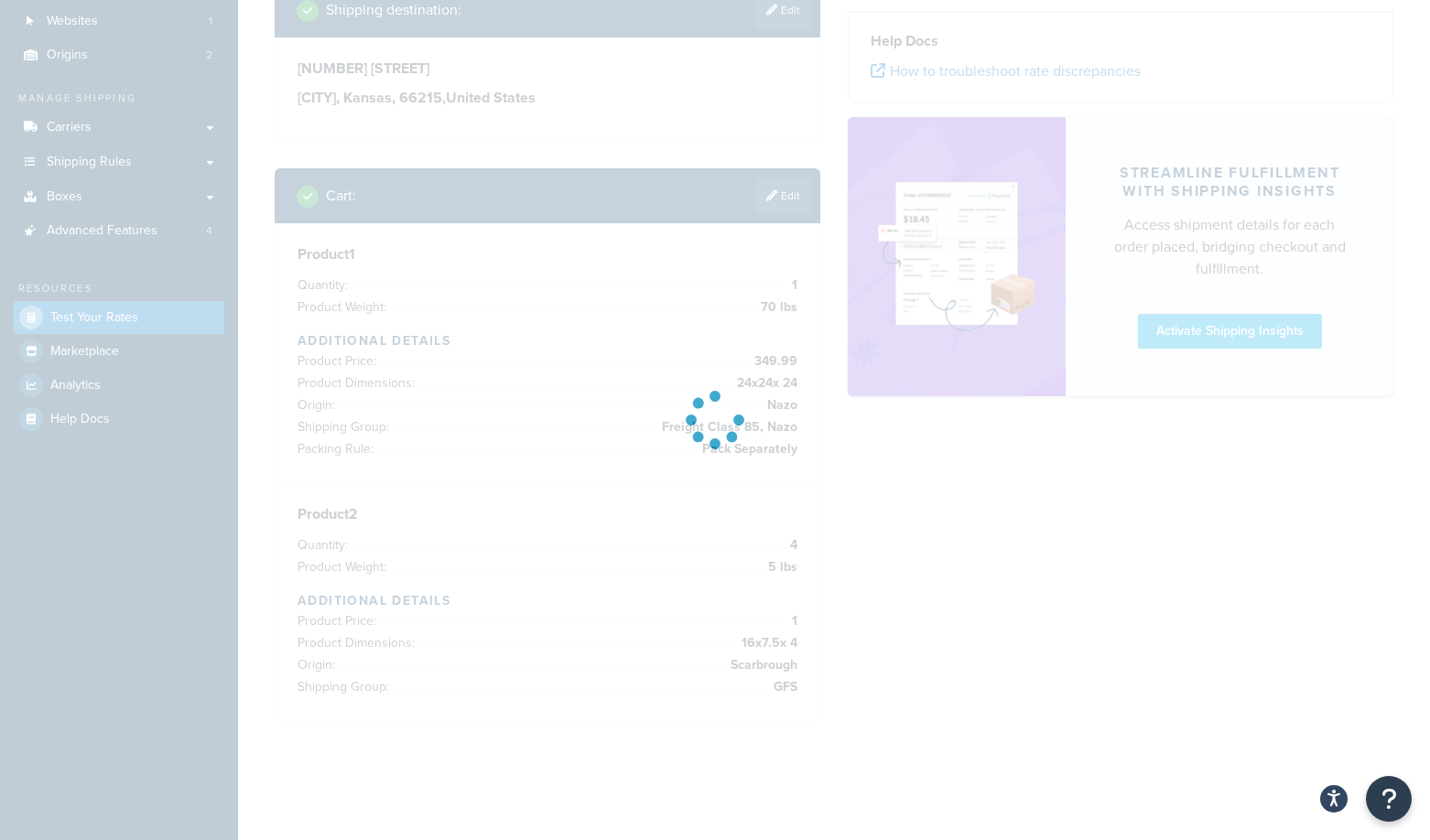 scroll, scrollTop: 132, scrollLeft: 0, axis: vertical 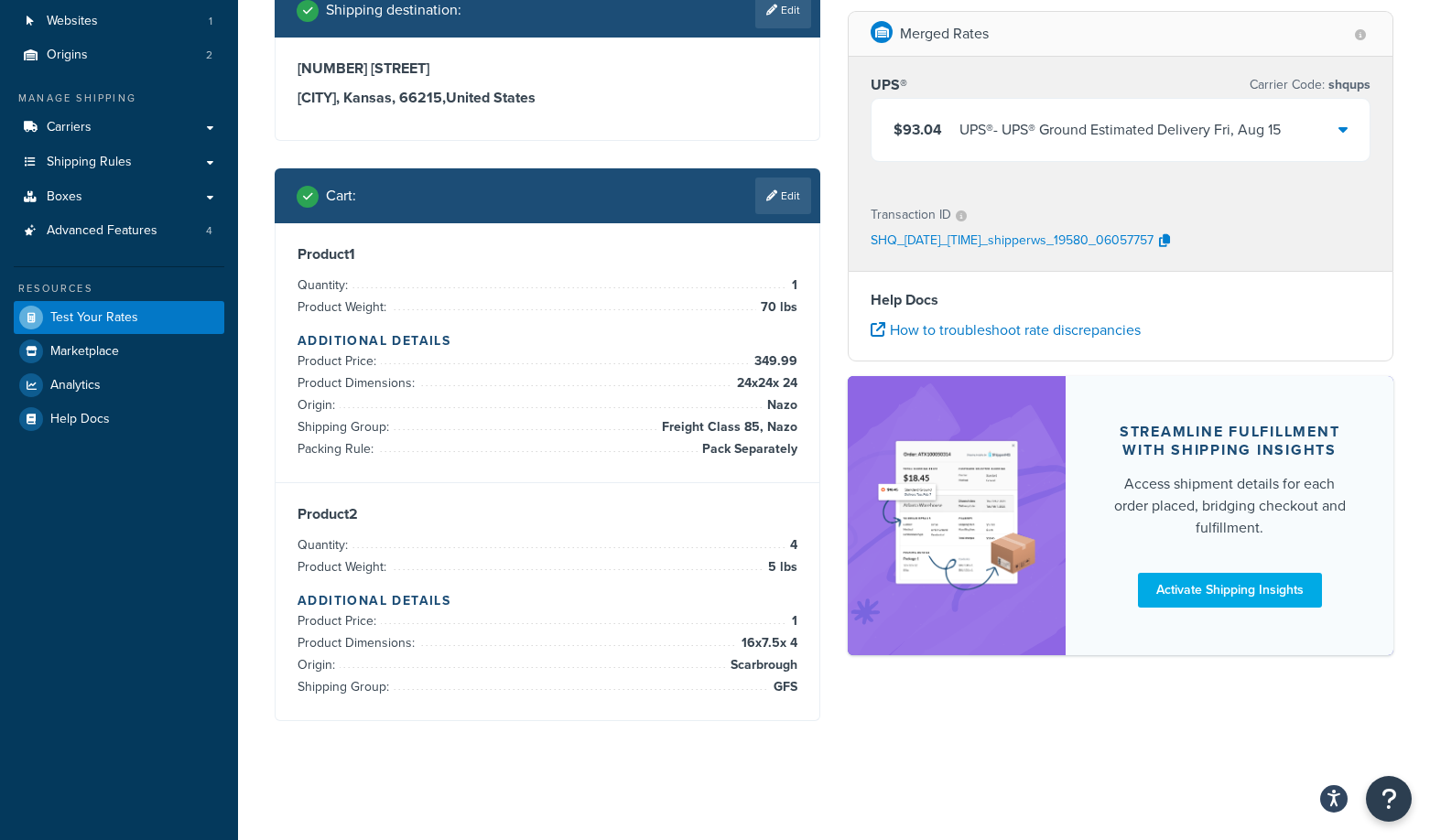 click at bounding box center [1343, 129] 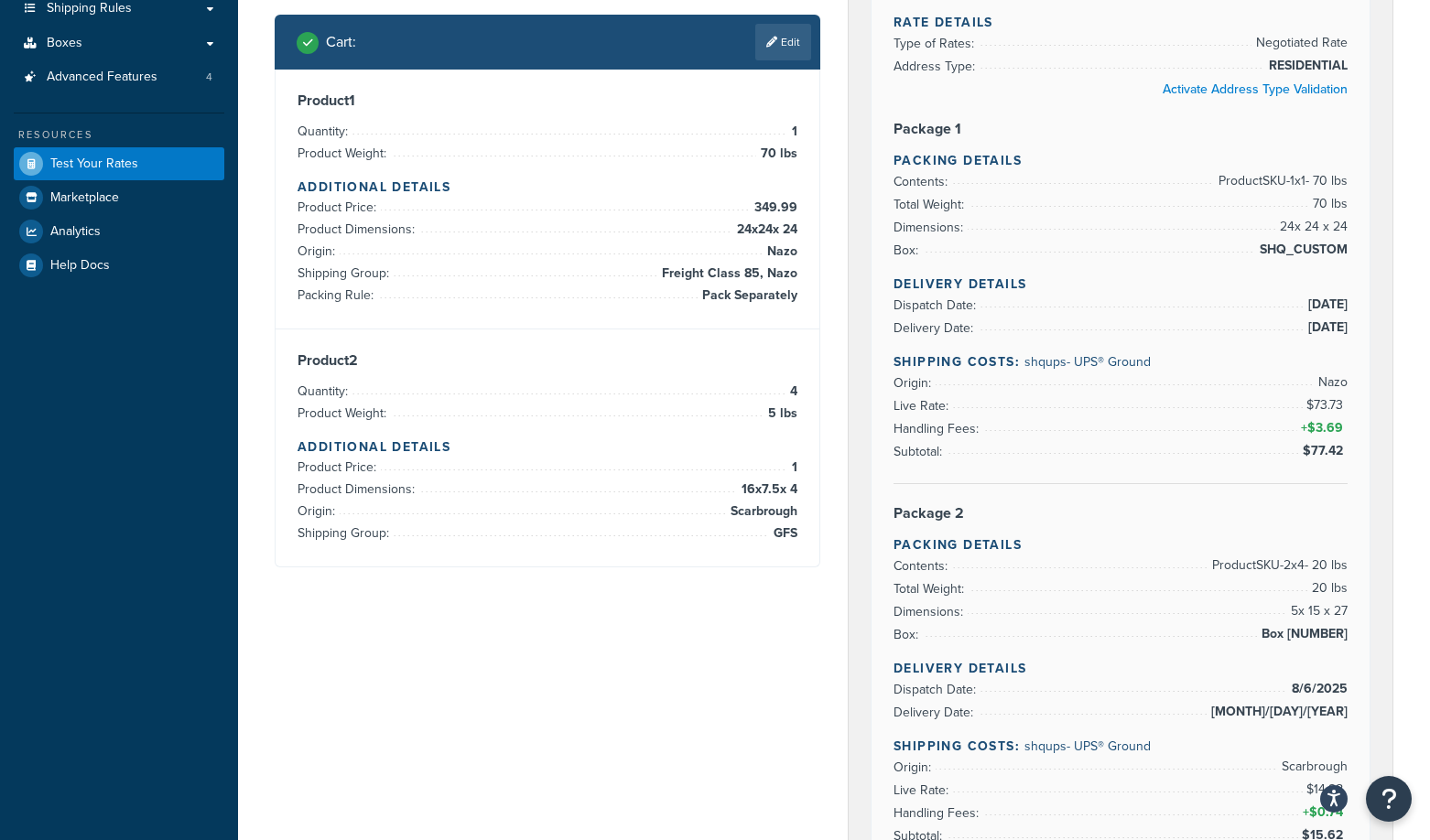 scroll, scrollTop: 279, scrollLeft: 0, axis: vertical 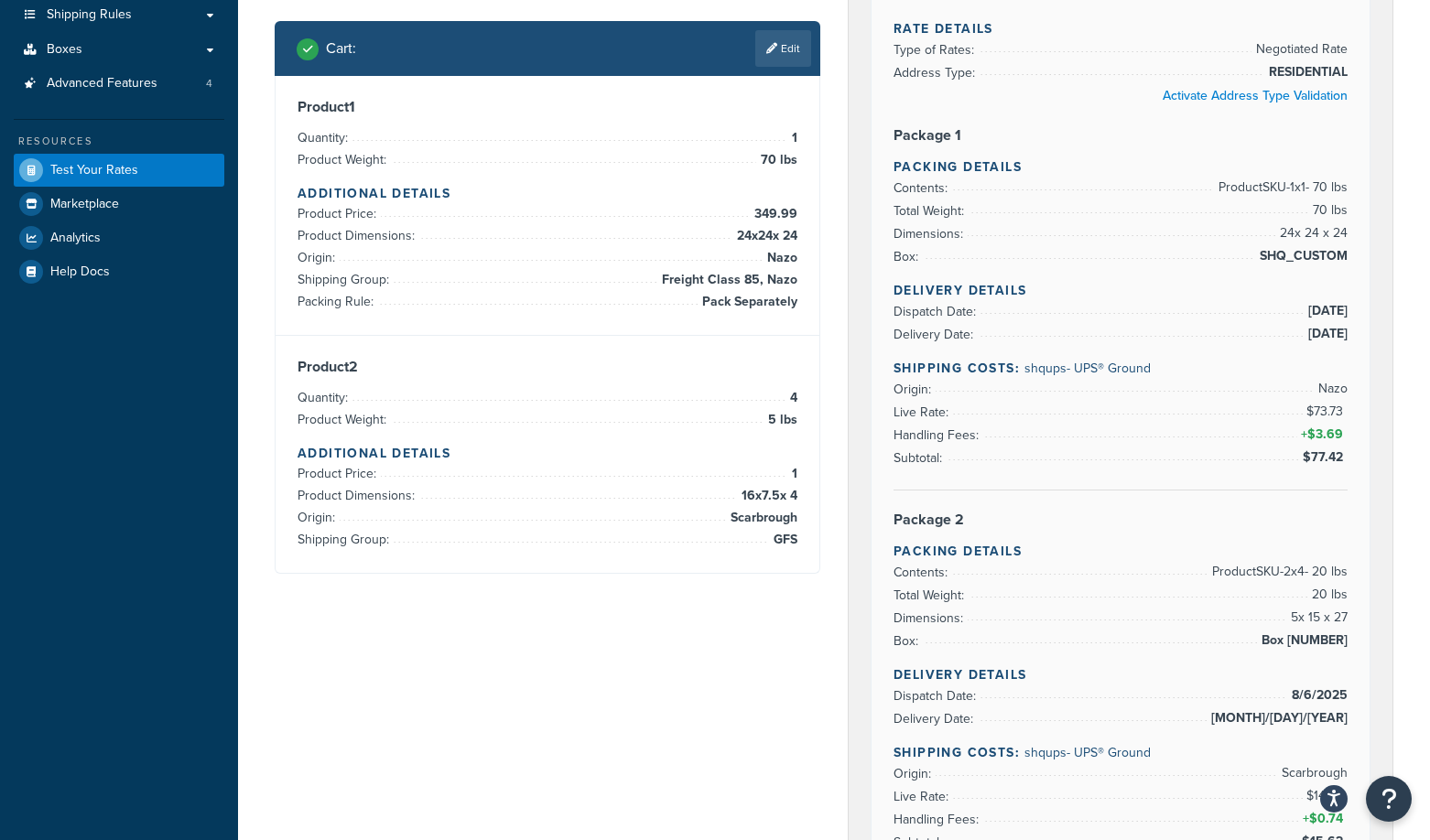 click on "Edit" at bounding box center (783, 48) 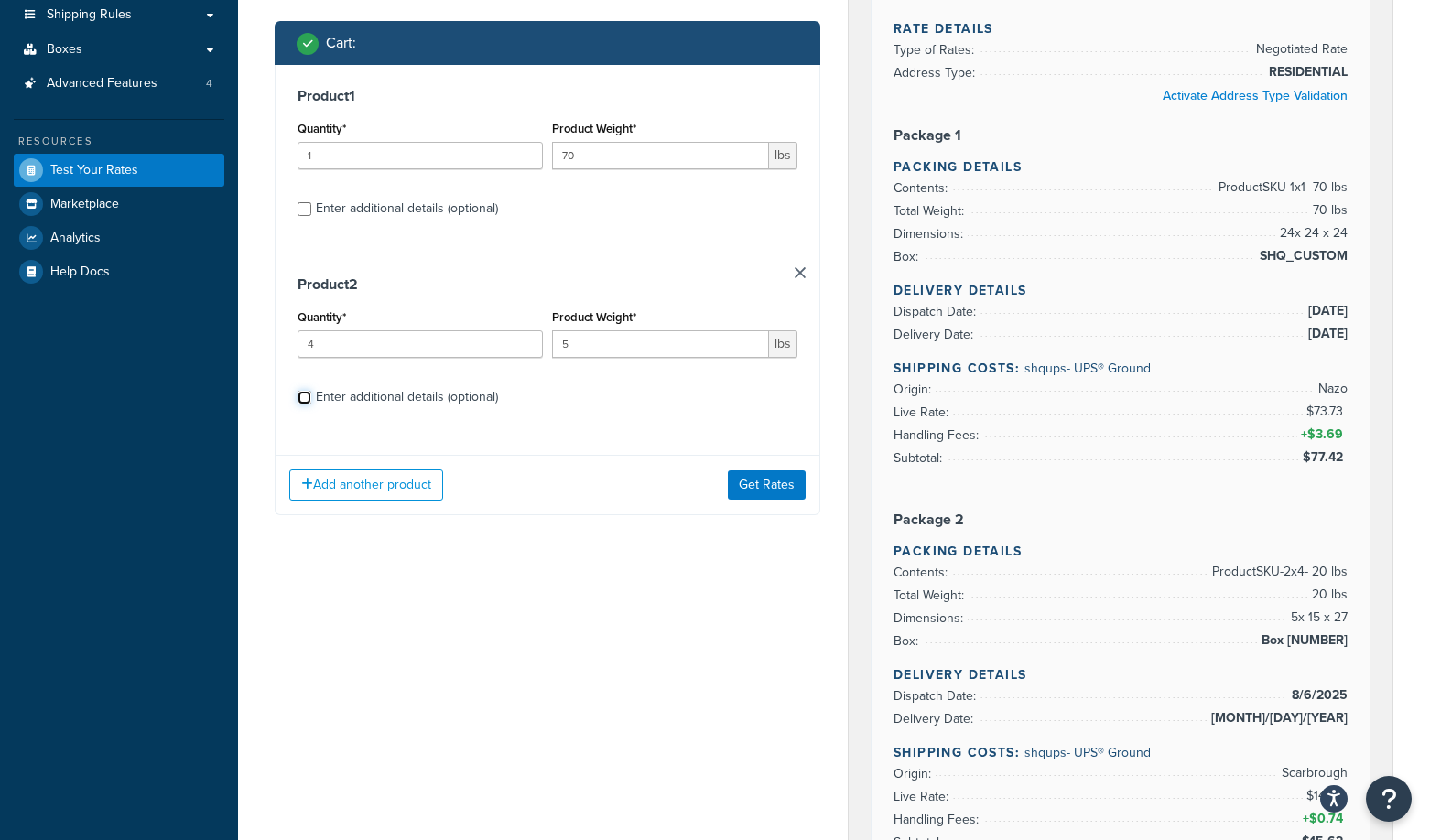 click on "Enter additional details (optional)" at bounding box center [304, 397] 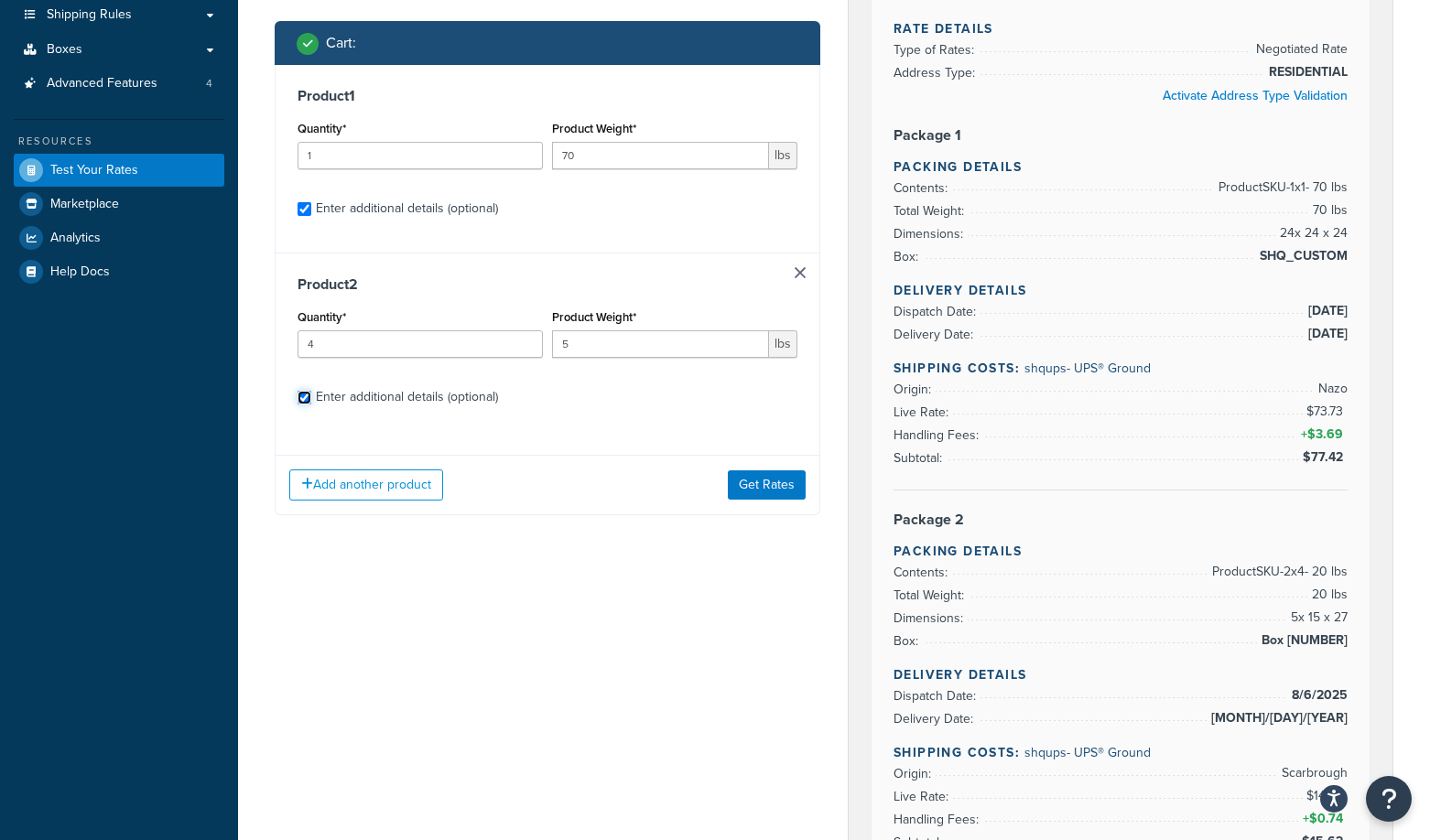 checkbox on "true" 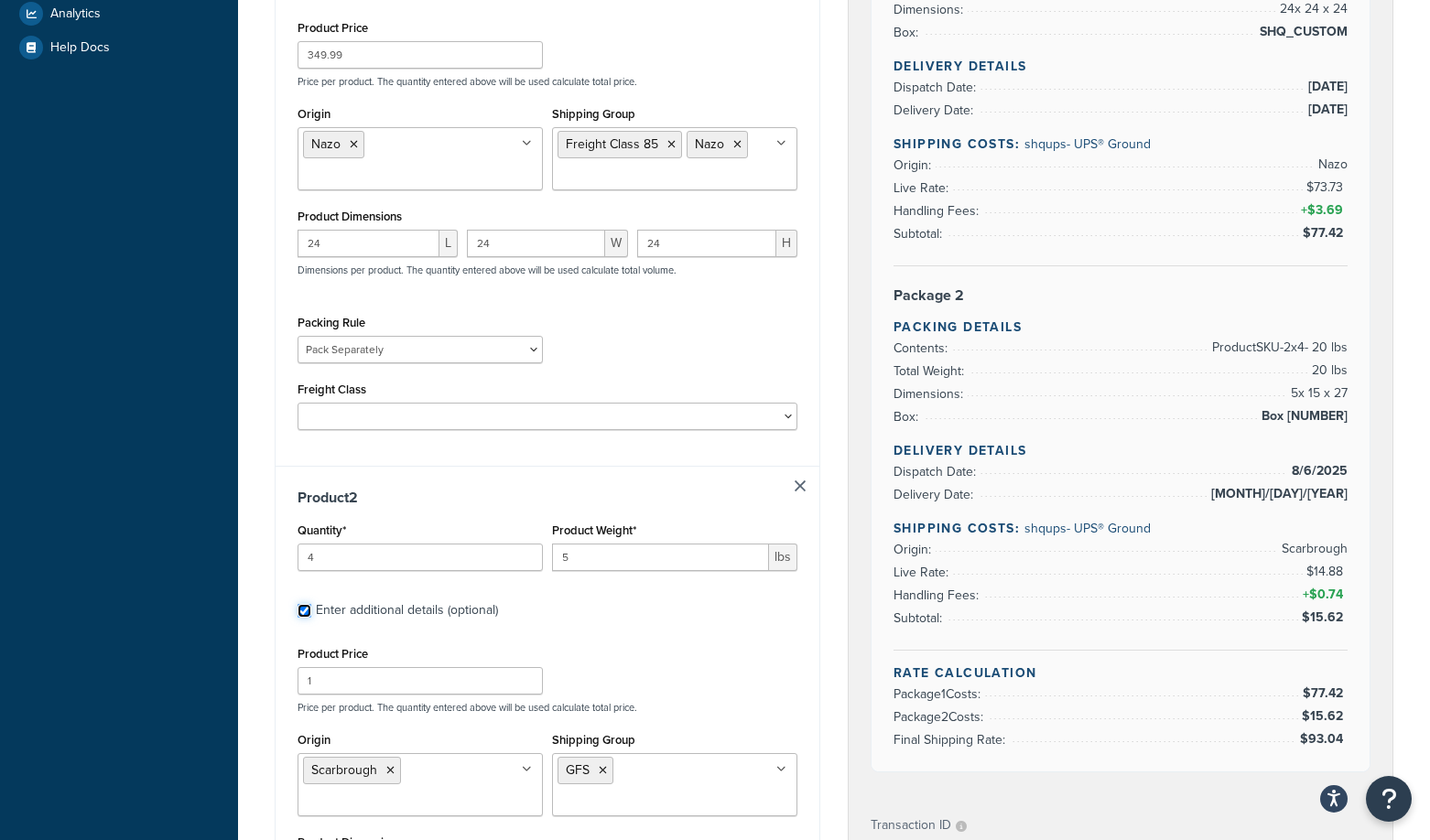 scroll, scrollTop: 645, scrollLeft: 0, axis: vertical 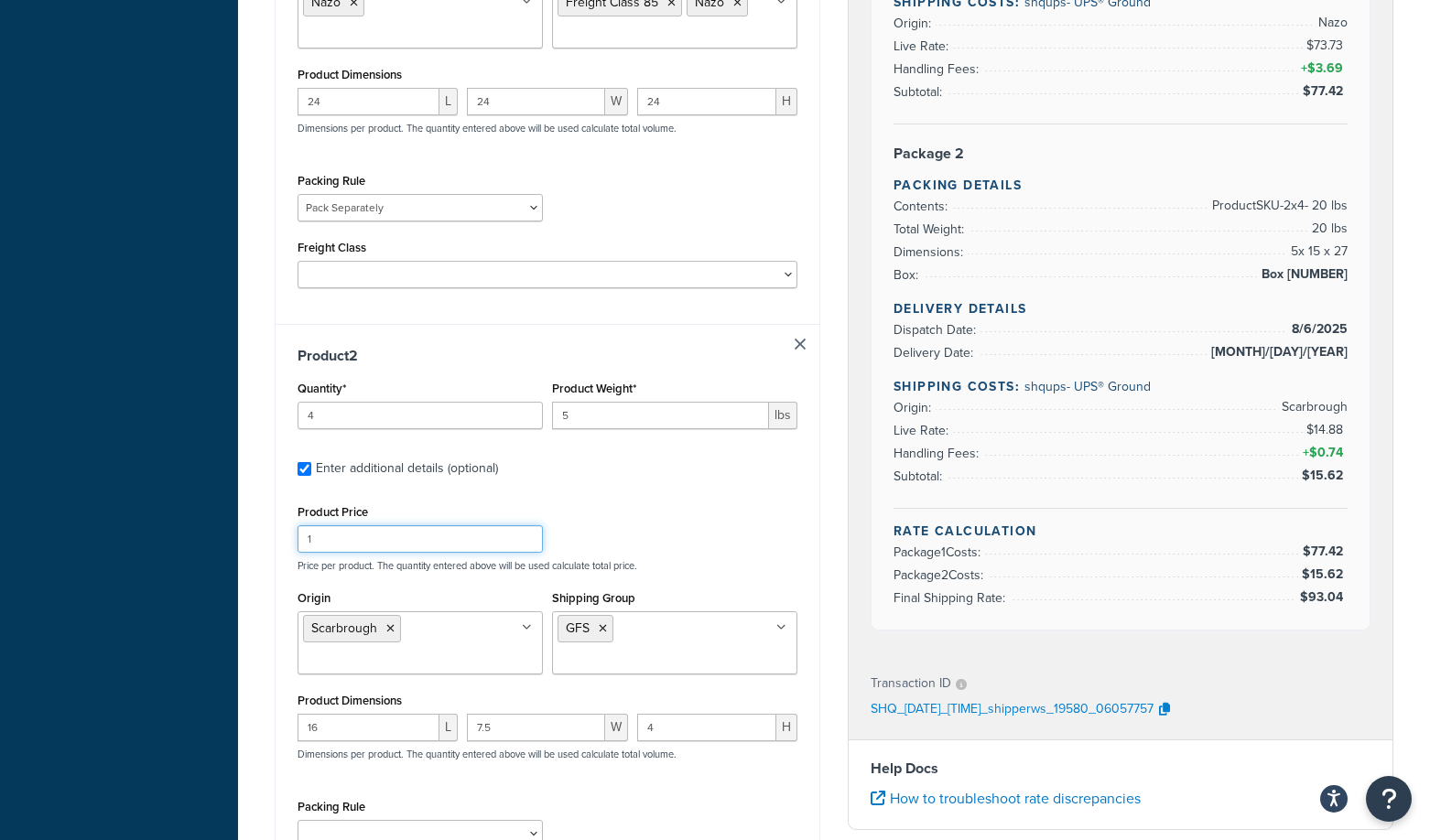 drag, startPoint x: 363, startPoint y: 537, endPoint x: 262, endPoint y: 537, distance: 101 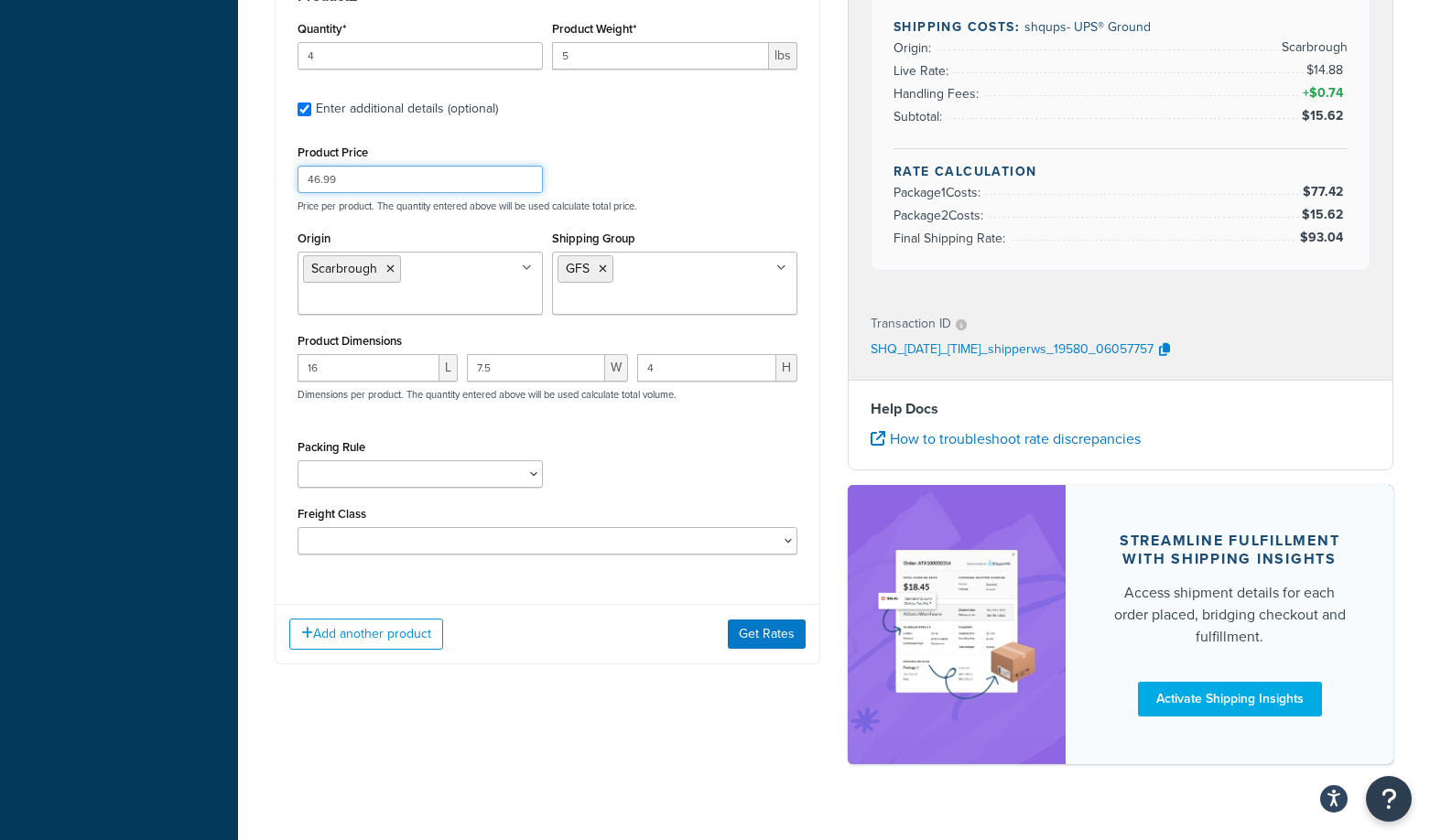 scroll, scrollTop: 1039, scrollLeft: 0, axis: vertical 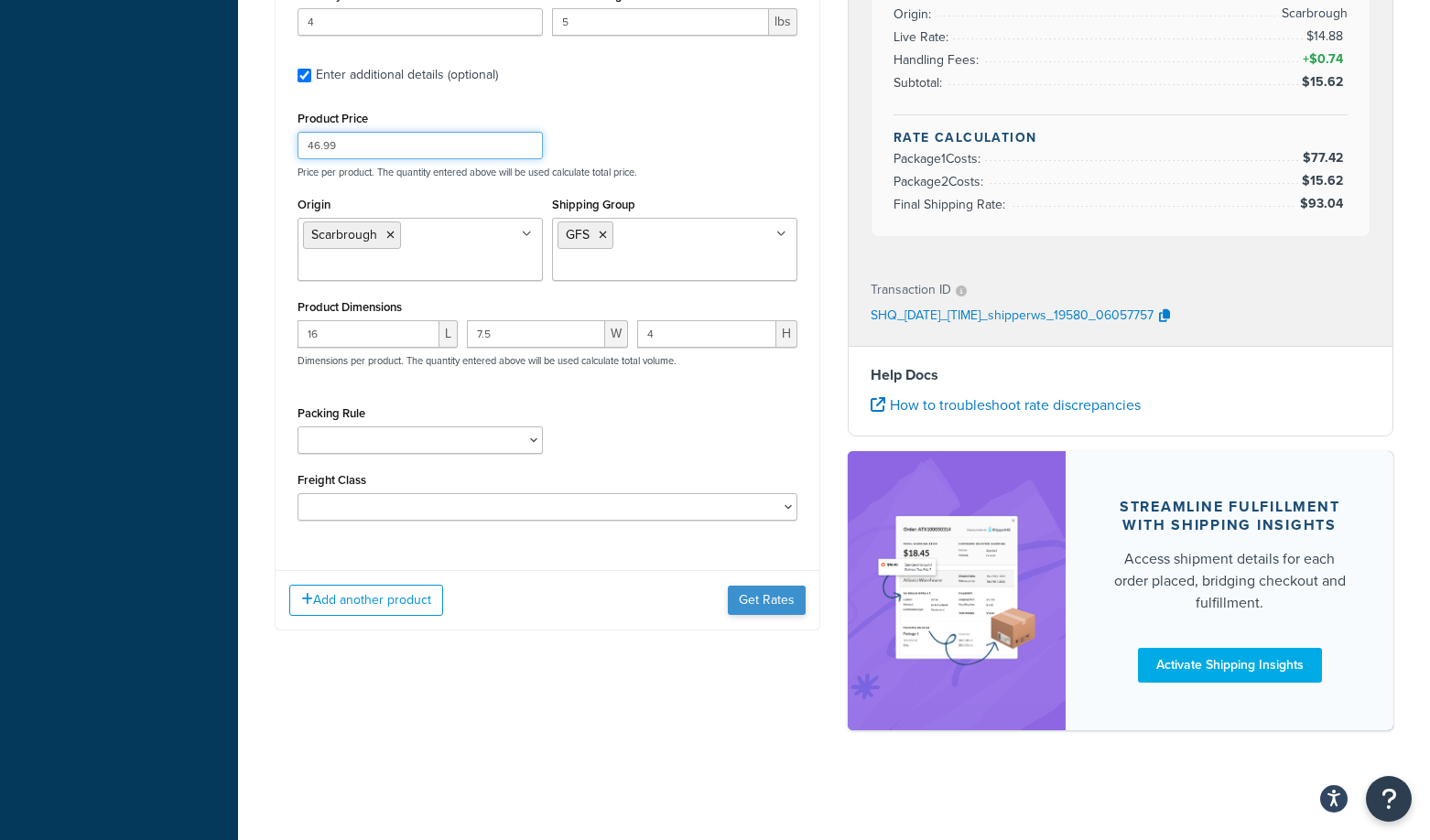 type on "46.99" 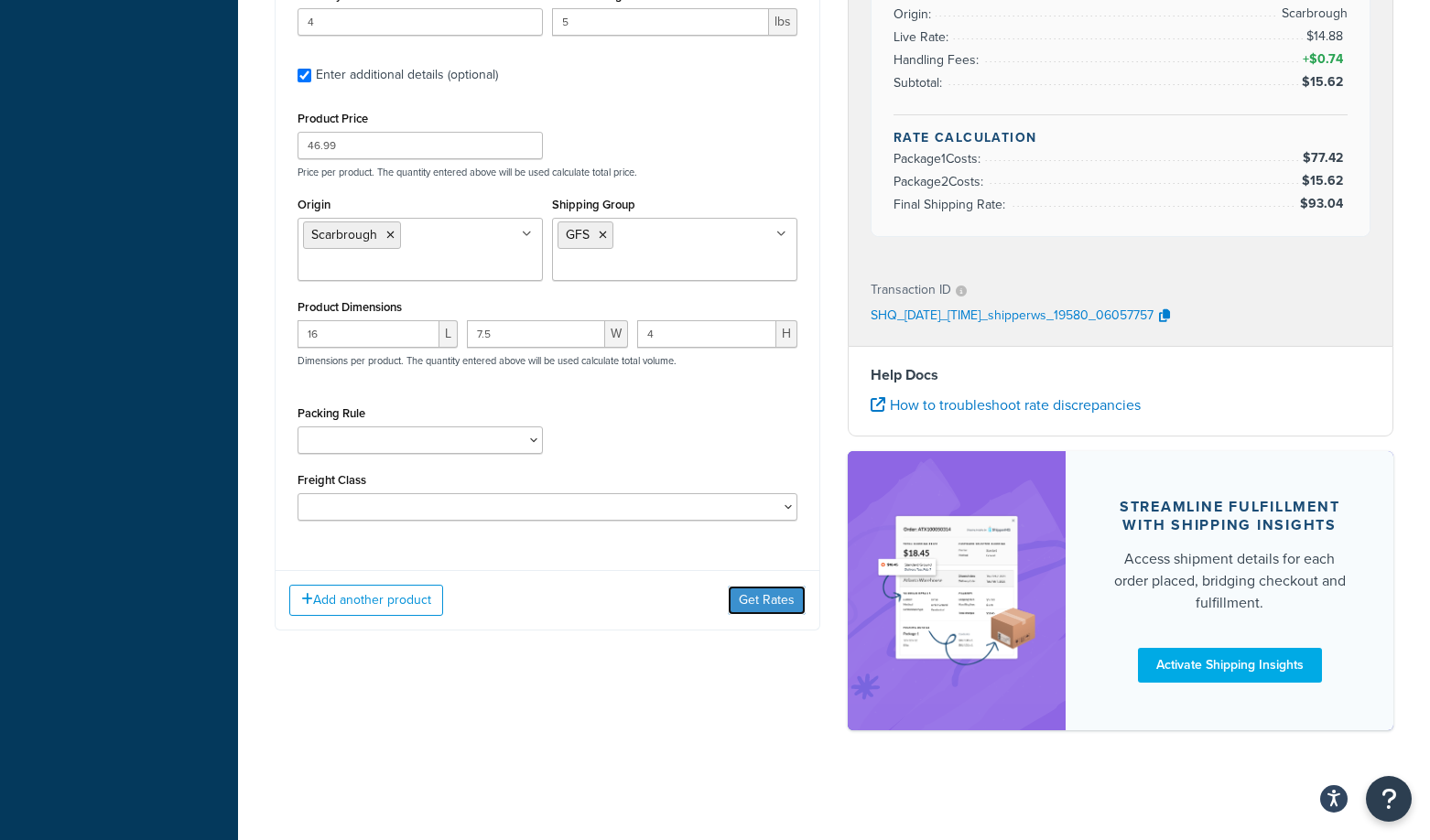 drag, startPoint x: 746, startPoint y: 598, endPoint x: 761, endPoint y: 598, distance: 15 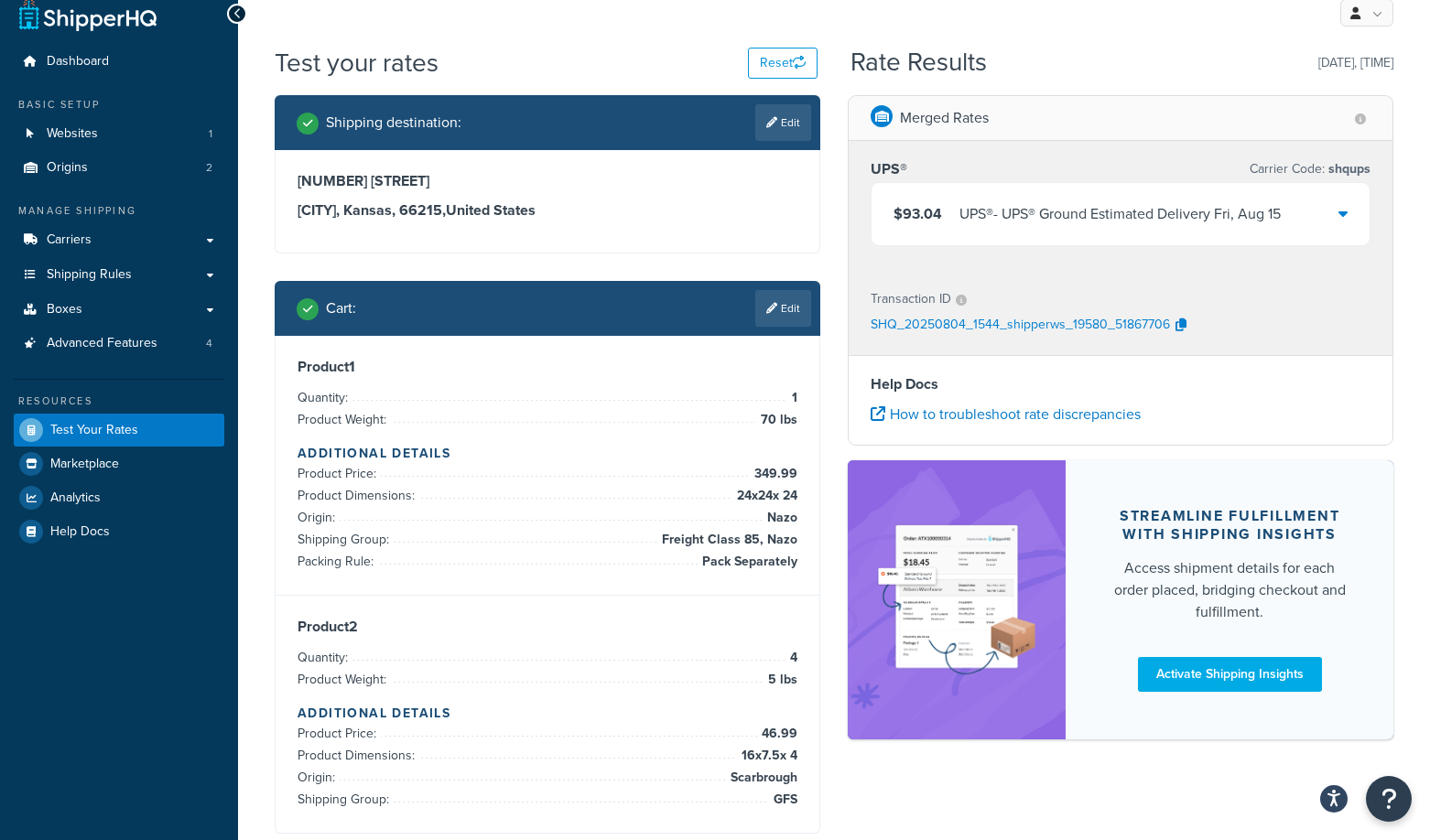 scroll, scrollTop: 0, scrollLeft: 0, axis: both 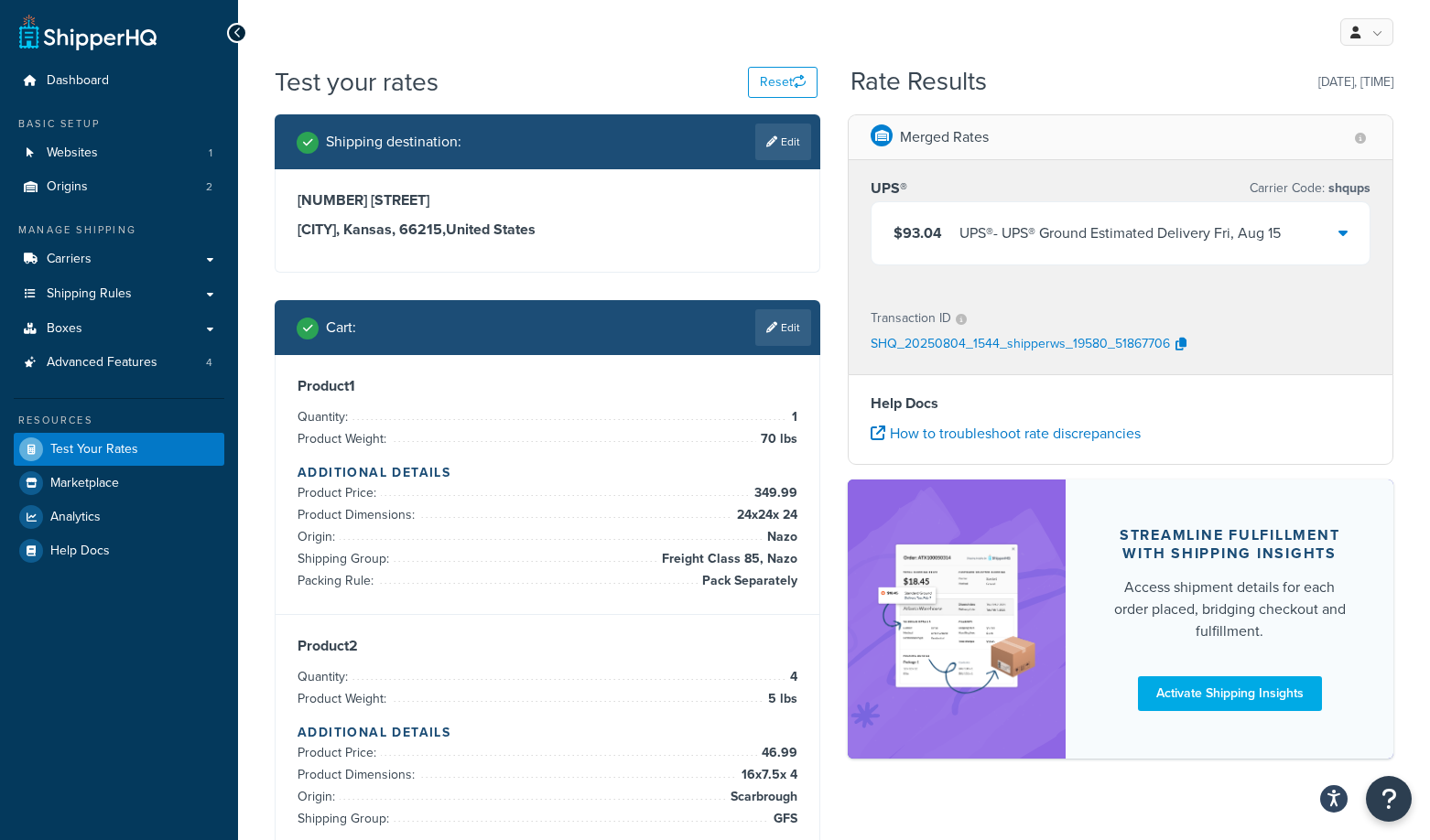 drag, startPoint x: 1346, startPoint y: 234, endPoint x: 1333, endPoint y: 234, distance: 13 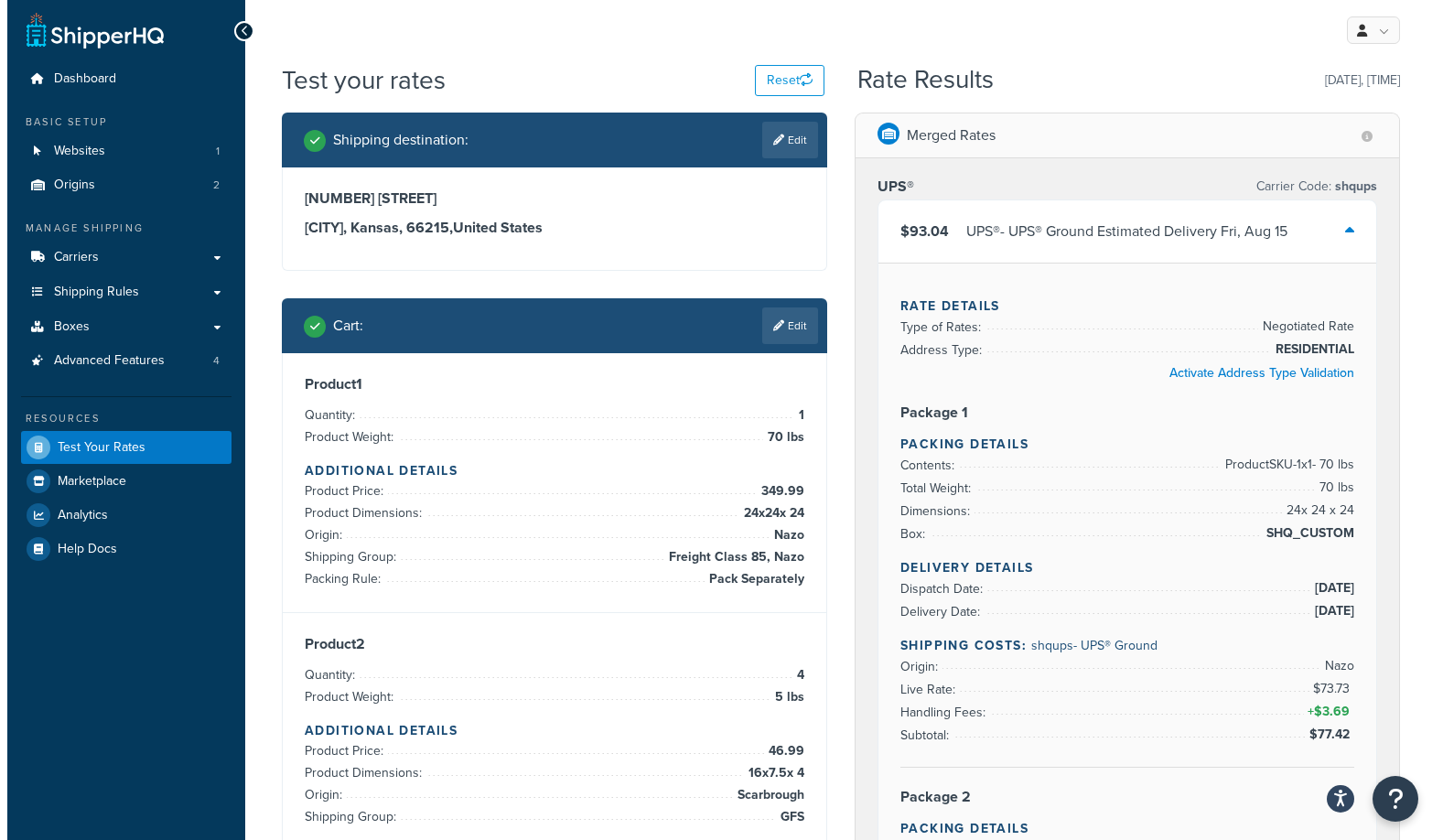 scroll, scrollTop: 0, scrollLeft: 0, axis: both 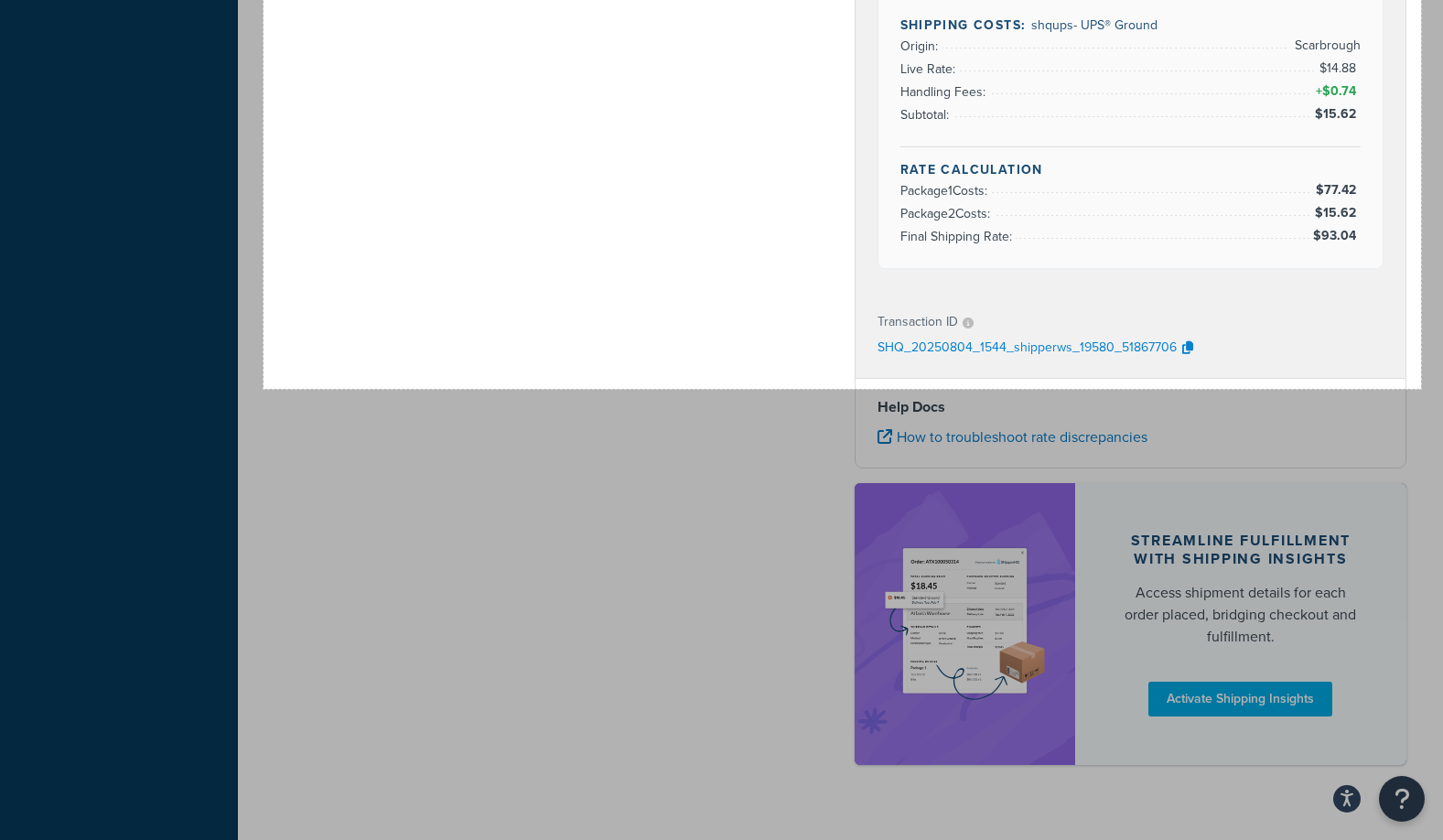 drag, startPoint x: 266, startPoint y: 38, endPoint x: 1421, endPoint y: 389, distance: 1207.1562 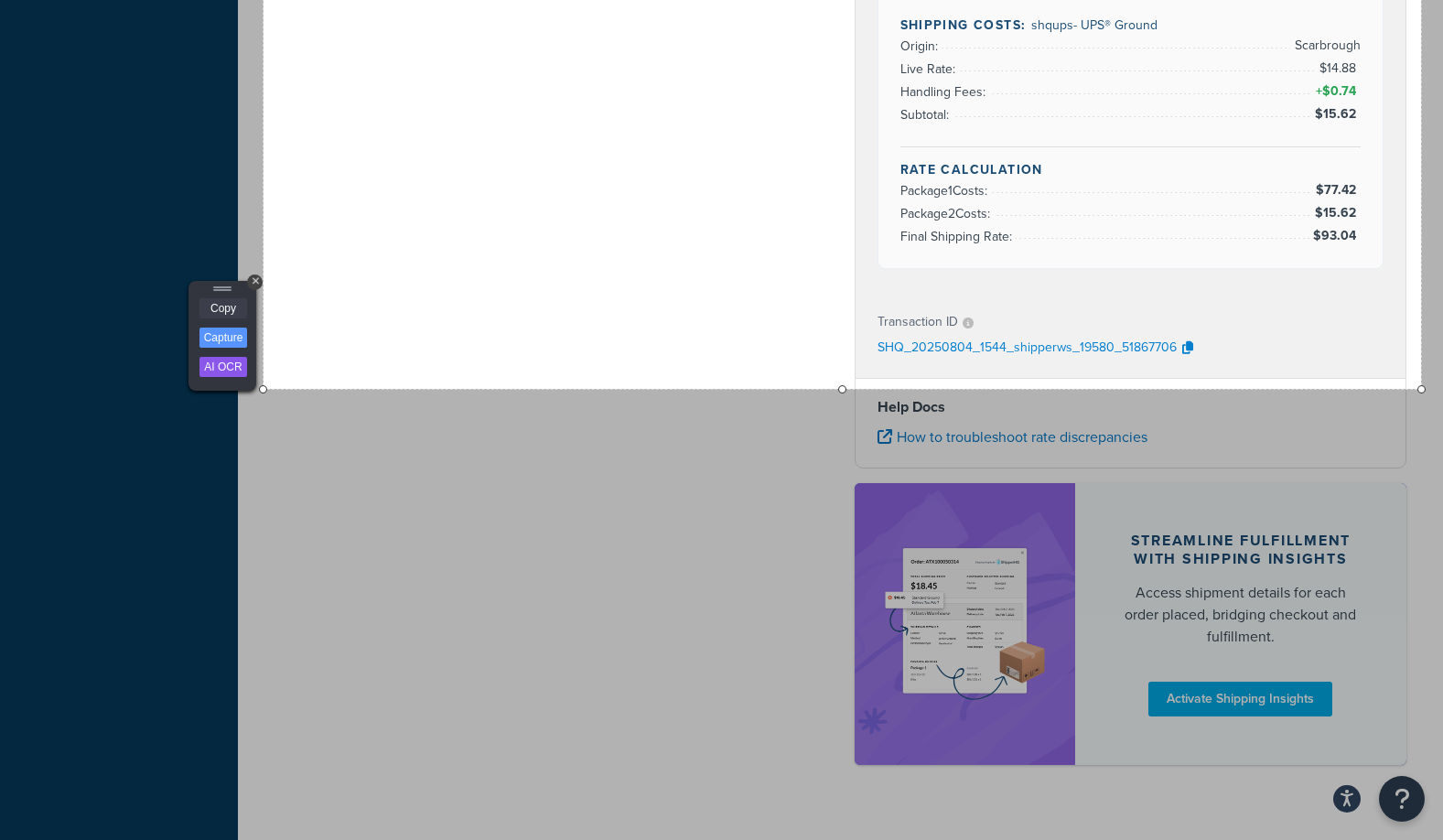 click on "Copy" at bounding box center (223, 308) 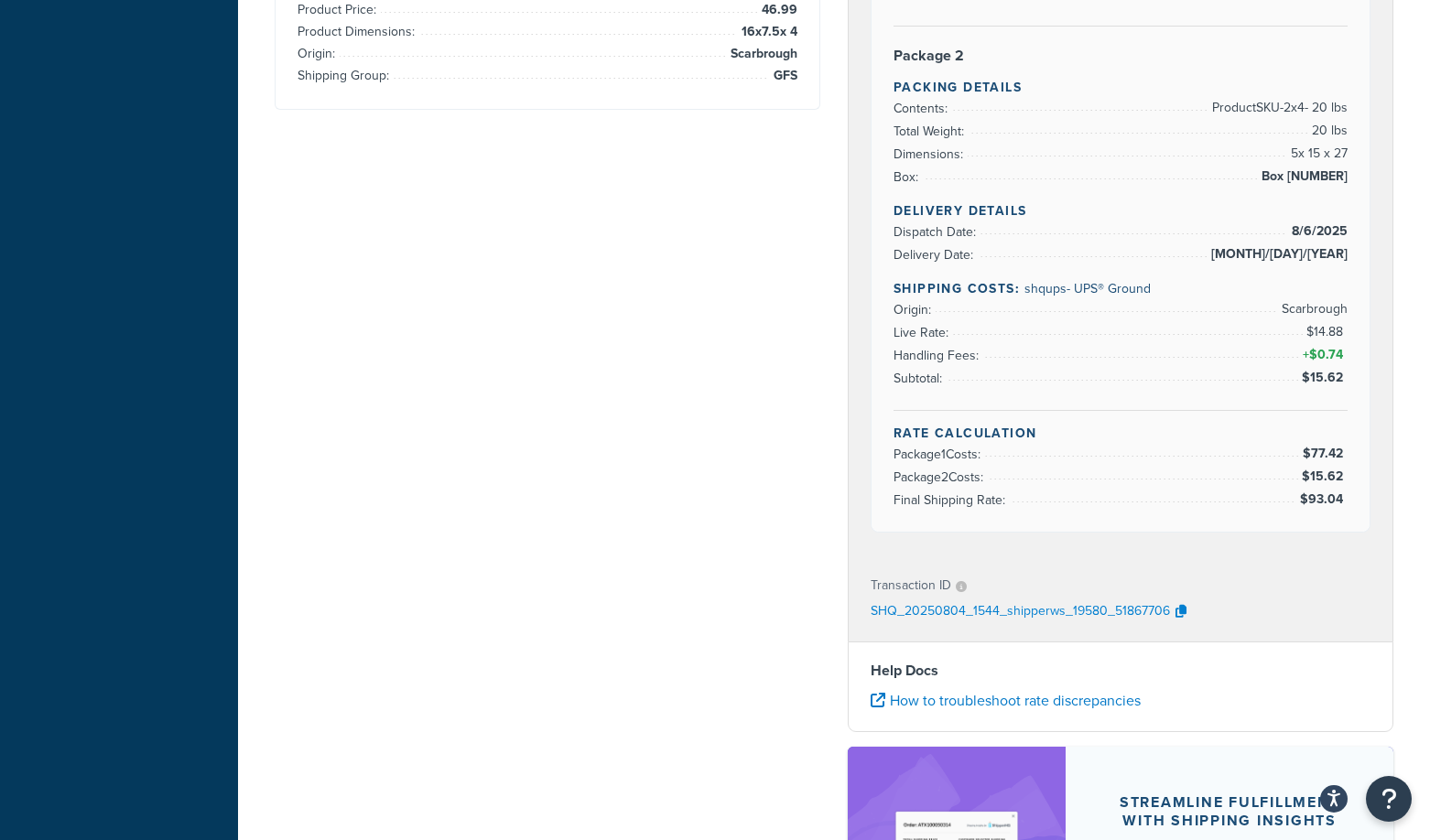 scroll, scrollTop: 738, scrollLeft: 0, axis: vertical 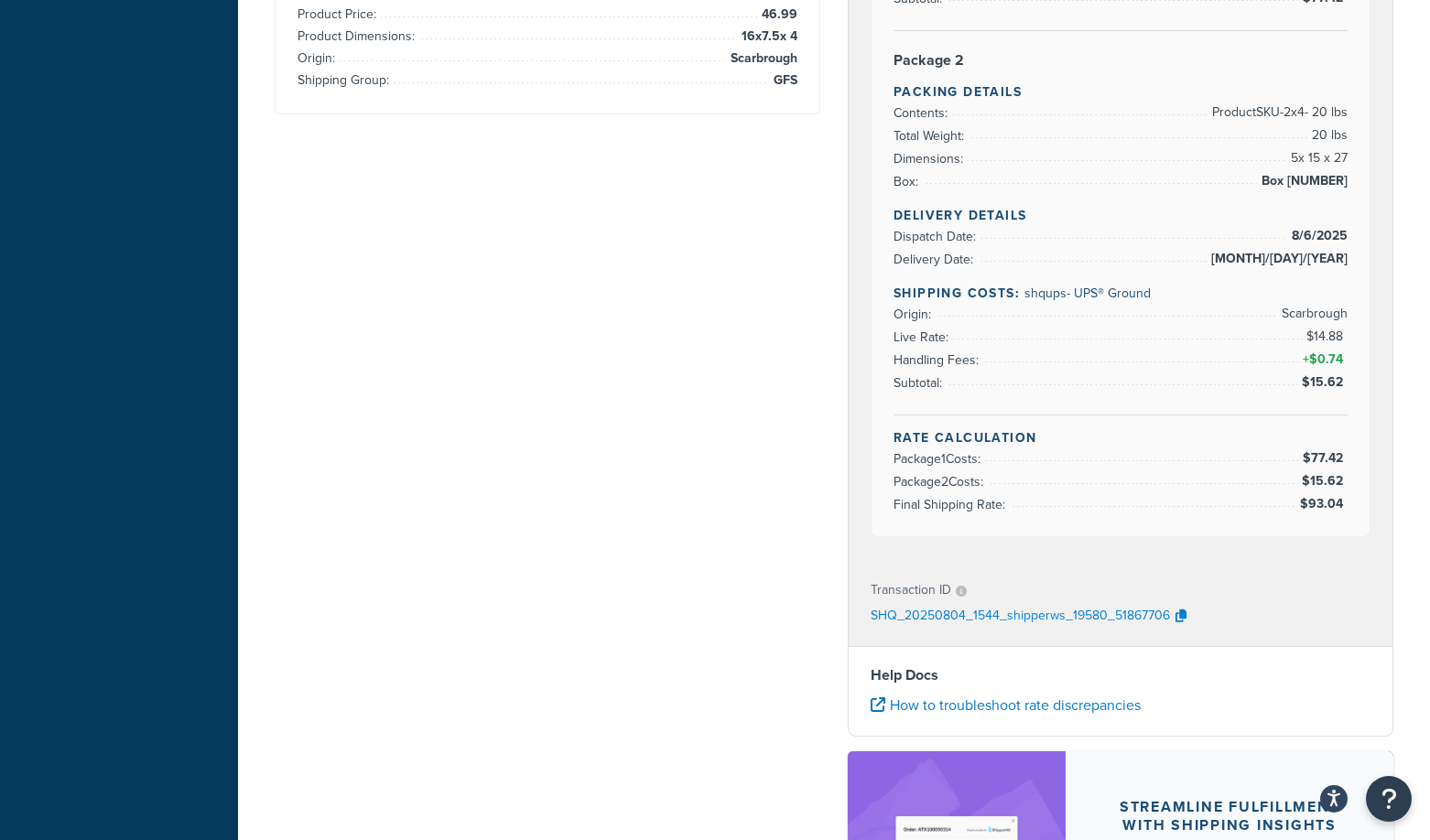 drag, startPoint x: 1179, startPoint y: 616, endPoint x: 1245, endPoint y: 588, distance: 72 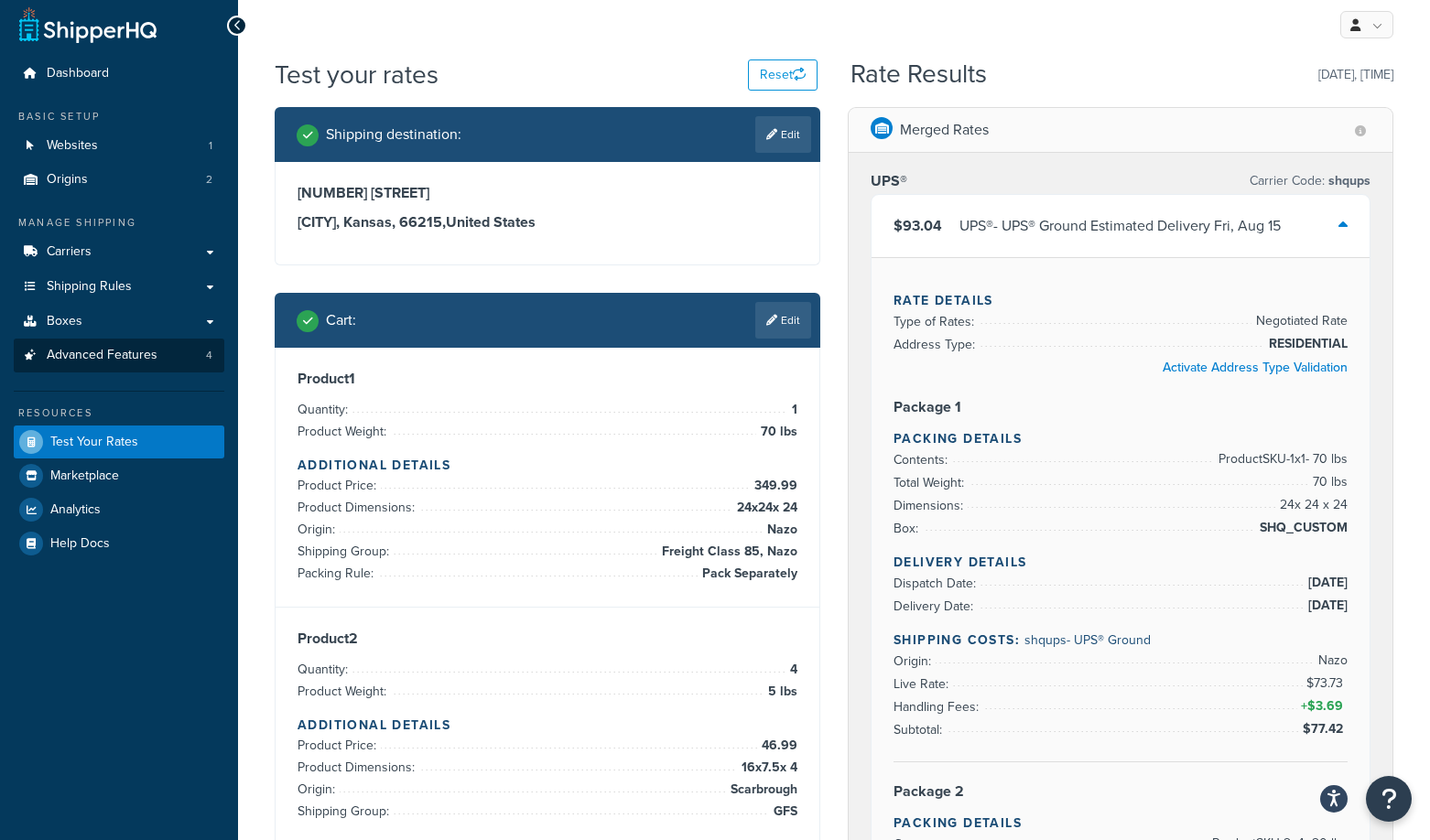 scroll, scrollTop: 0, scrollLeft: 0, axis: both 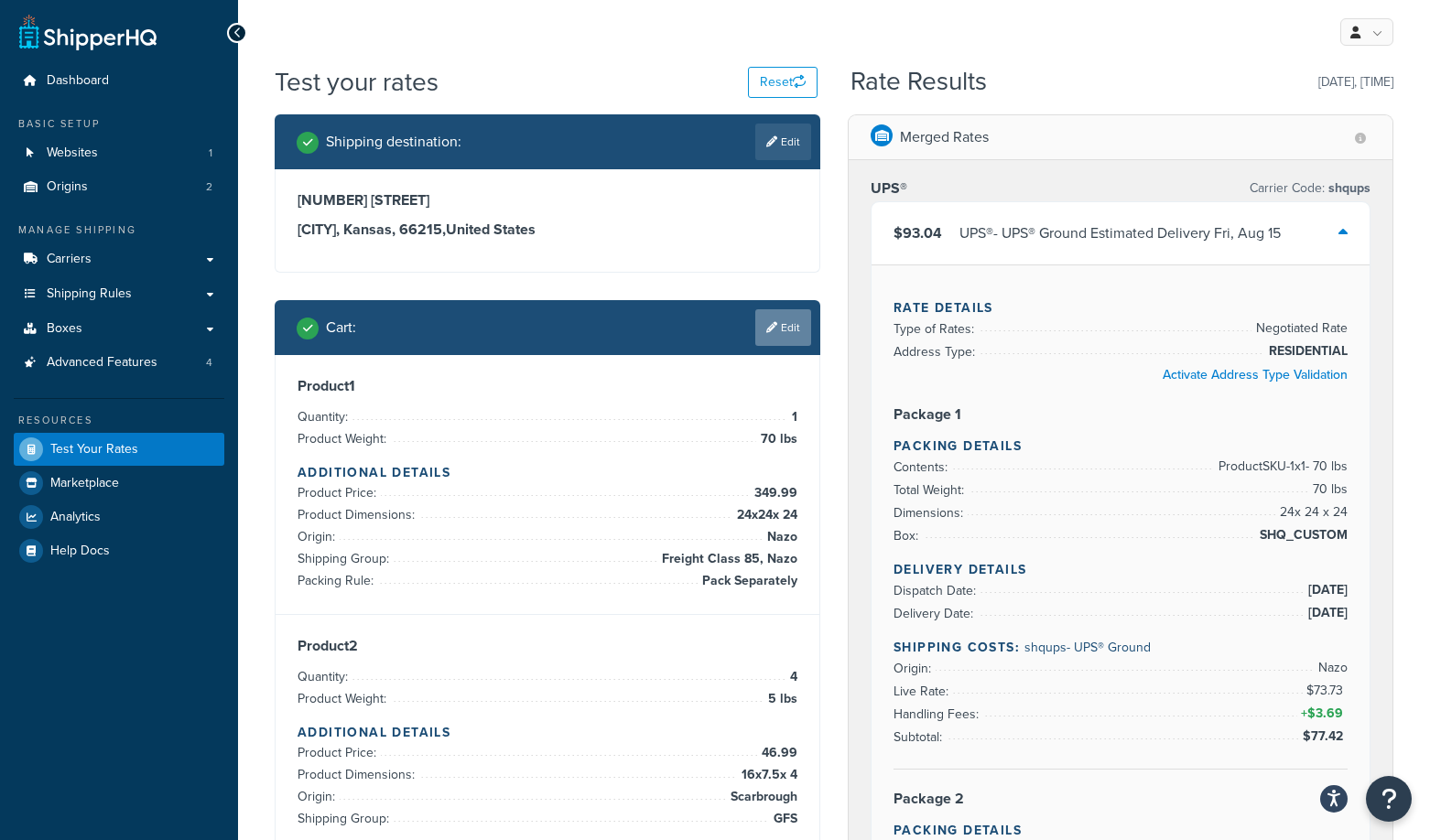 click on "Edit" at bounding box center (783, 328) 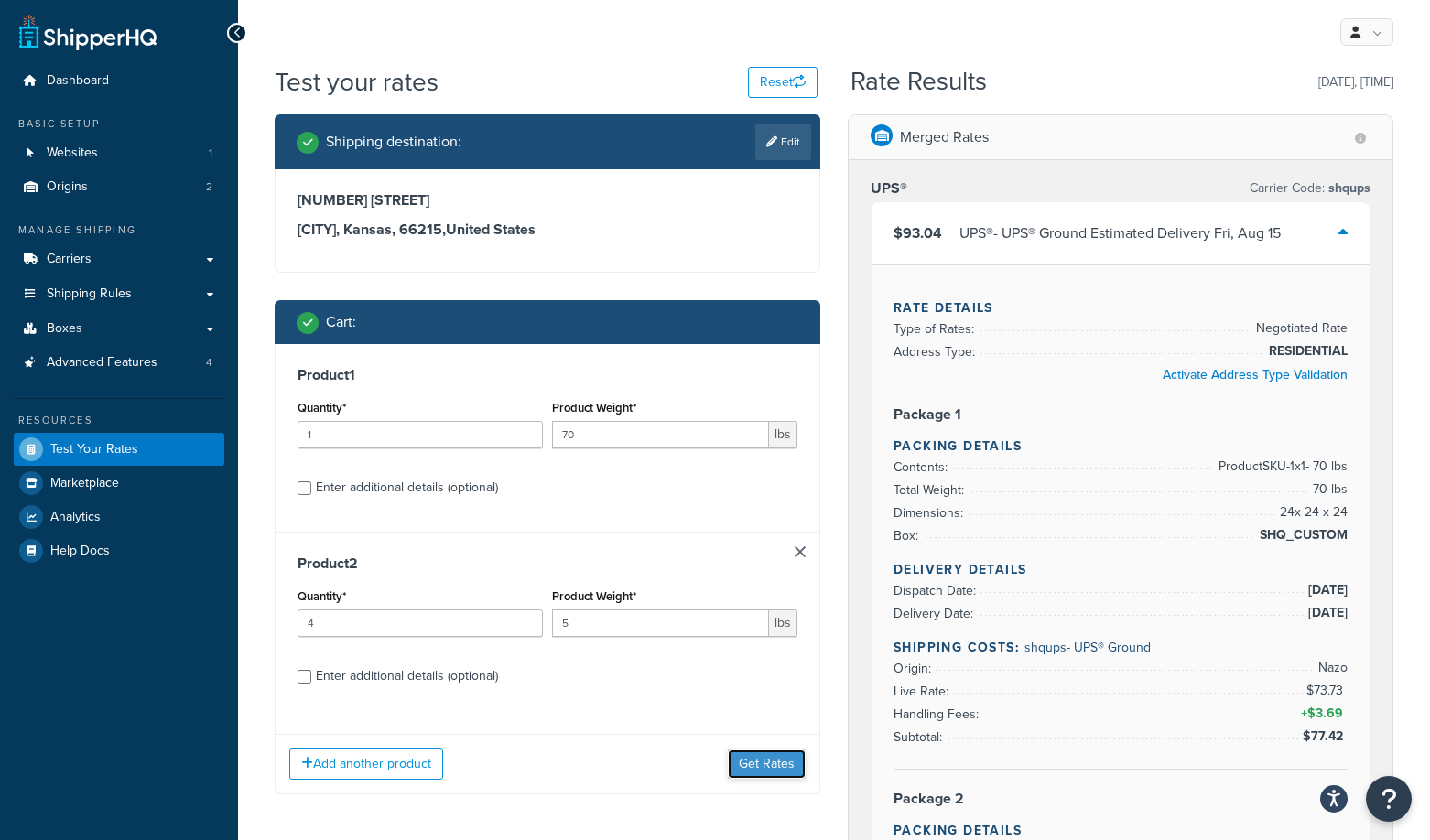 click on "Get Rates" at bounding box center [766, 764] 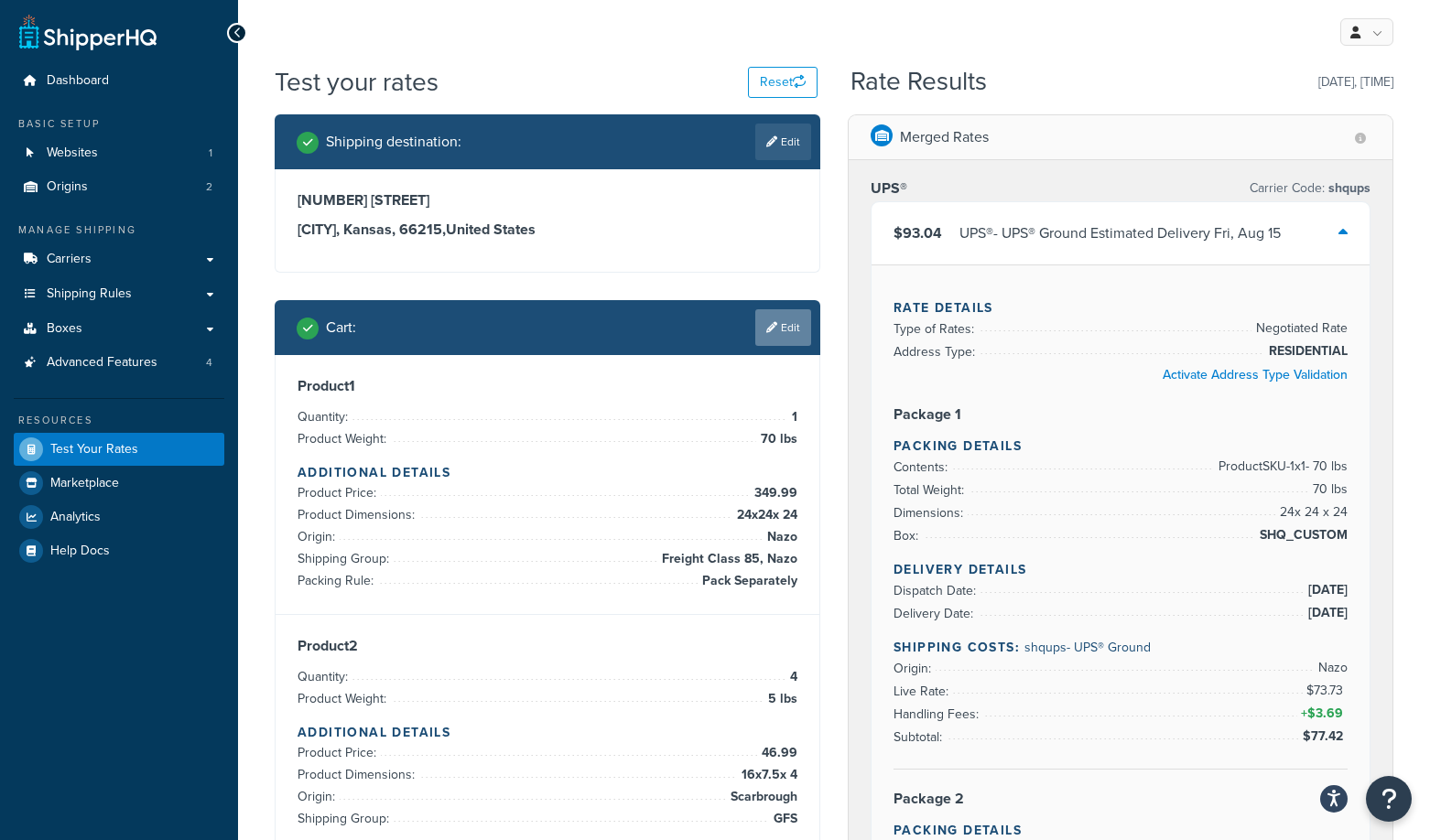 click on "Edit" at bounding box center [783, 328] 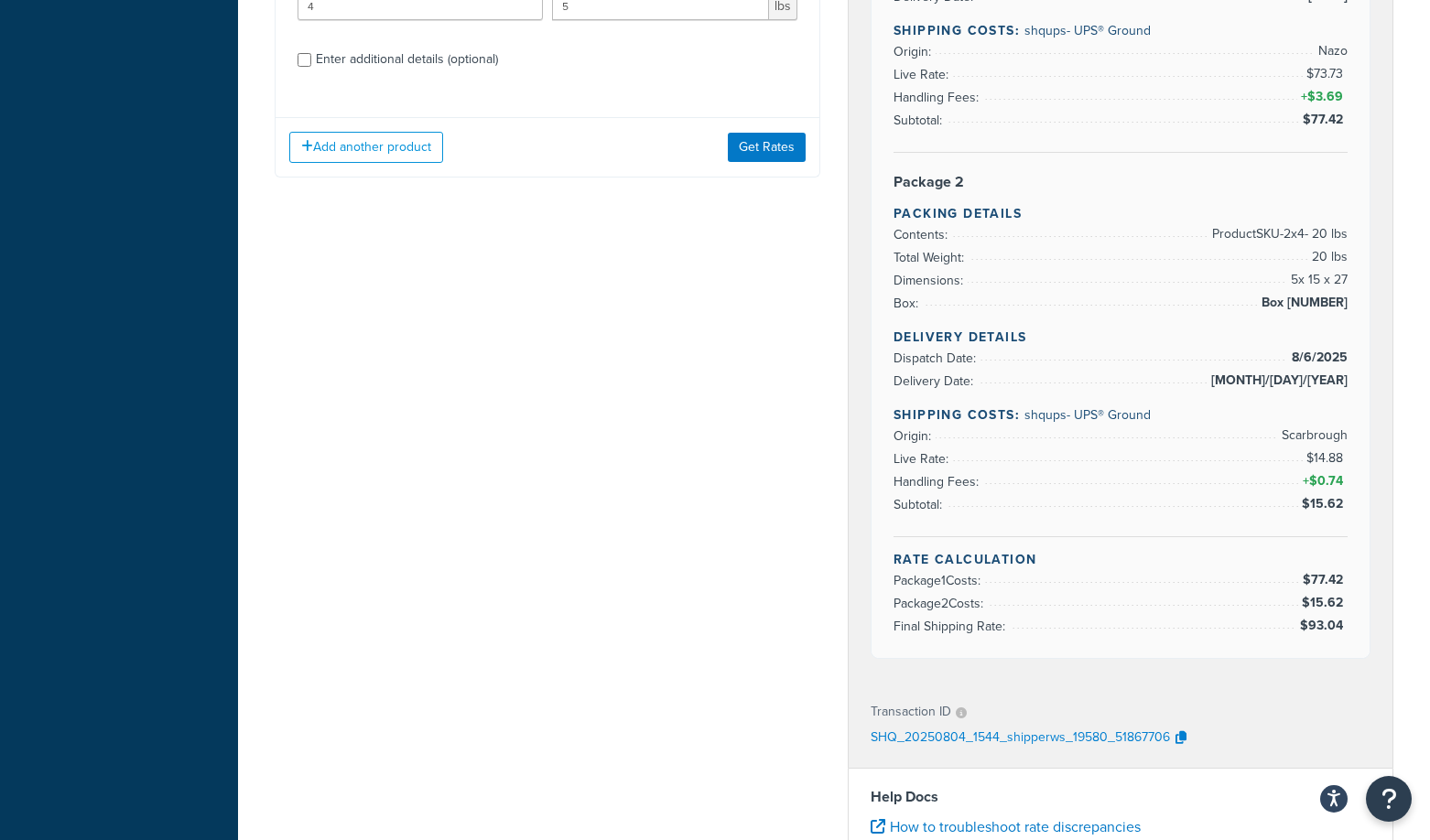 scroll, scrollTop: 275, scrollLeft: 0, axis: vertical 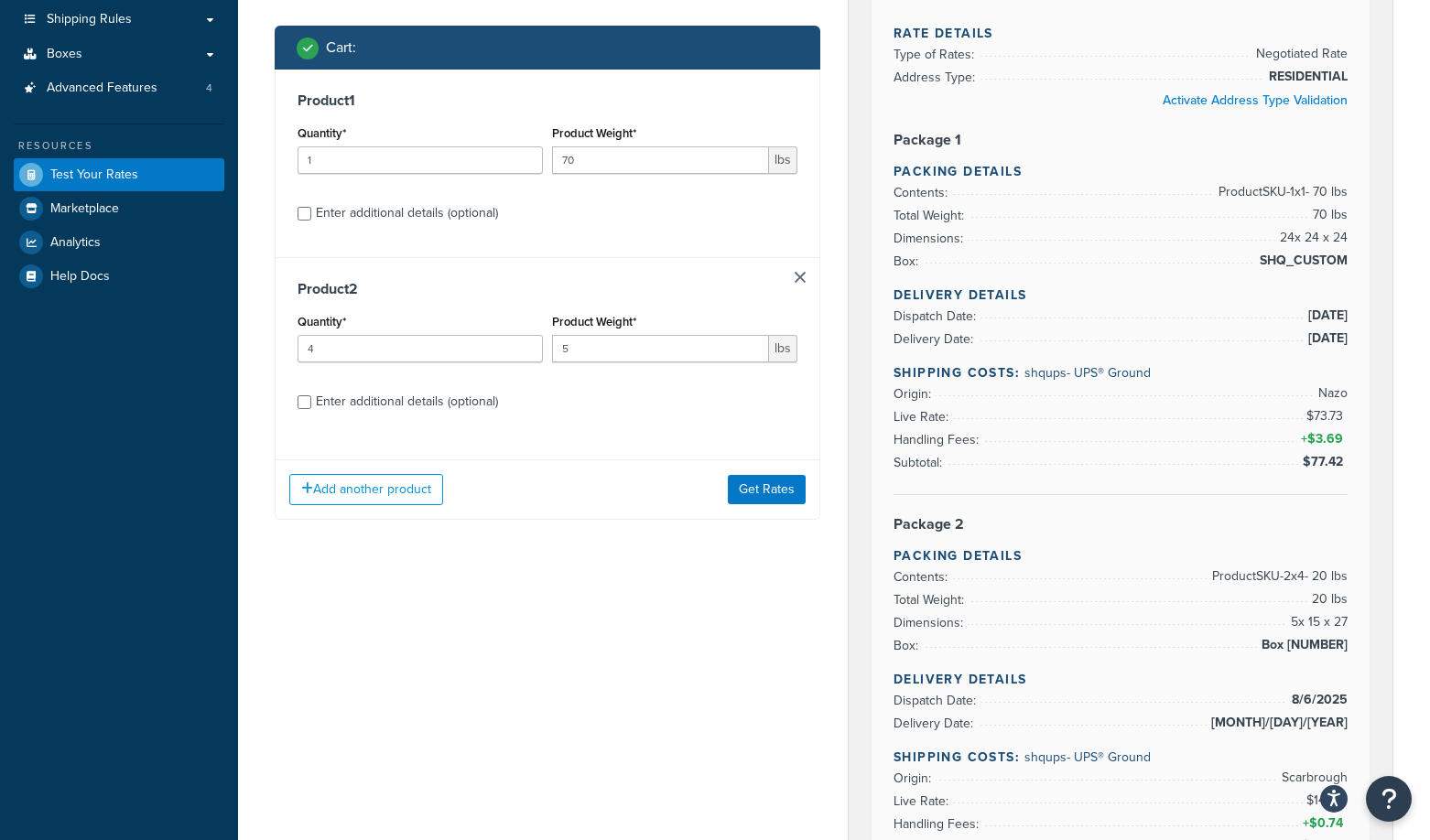 click on "Enter additional details (optional)" at bounding box center (406, 402) 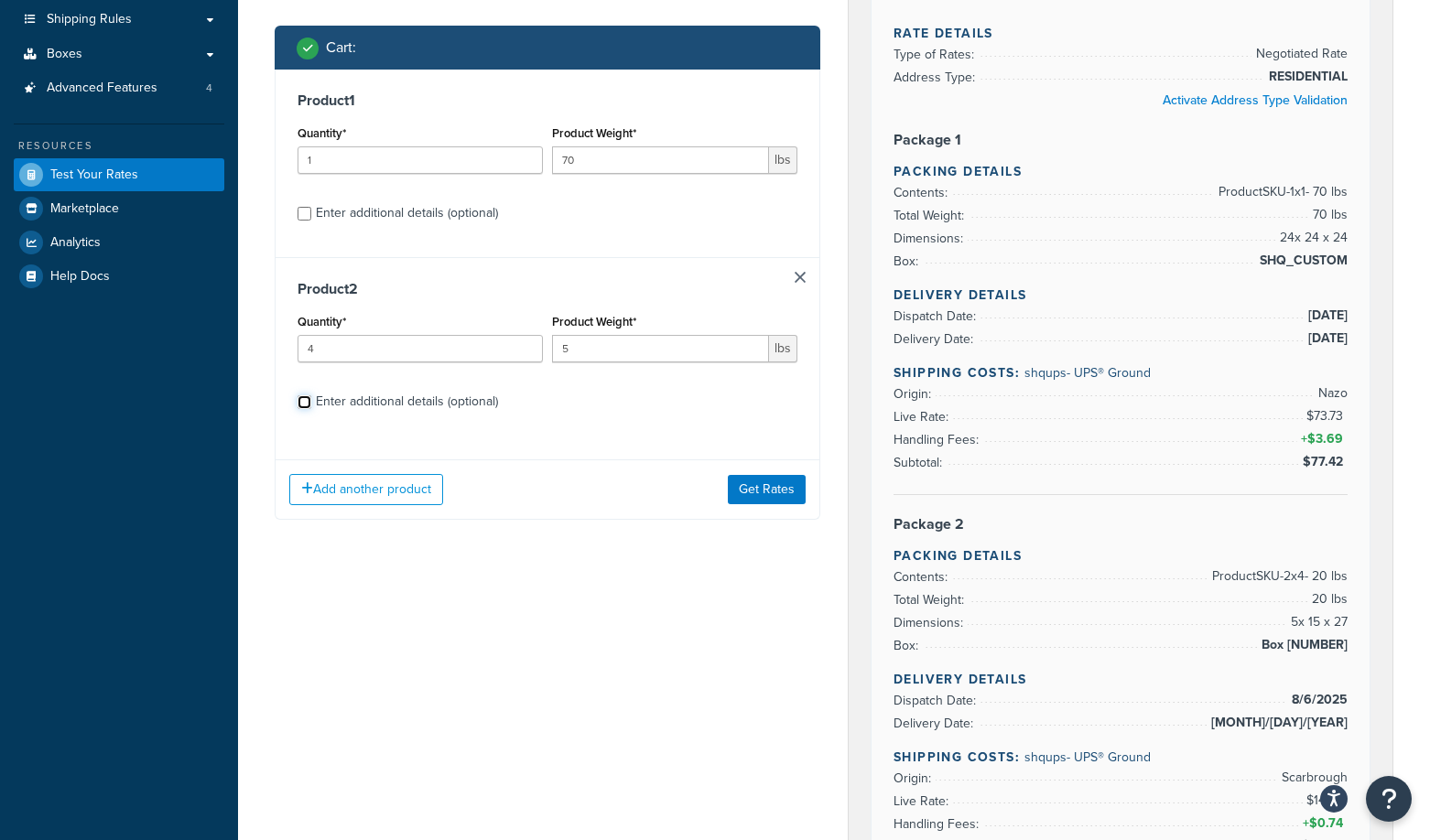 click on "Enter additional details (optional)" at bounding box center (304, 402) 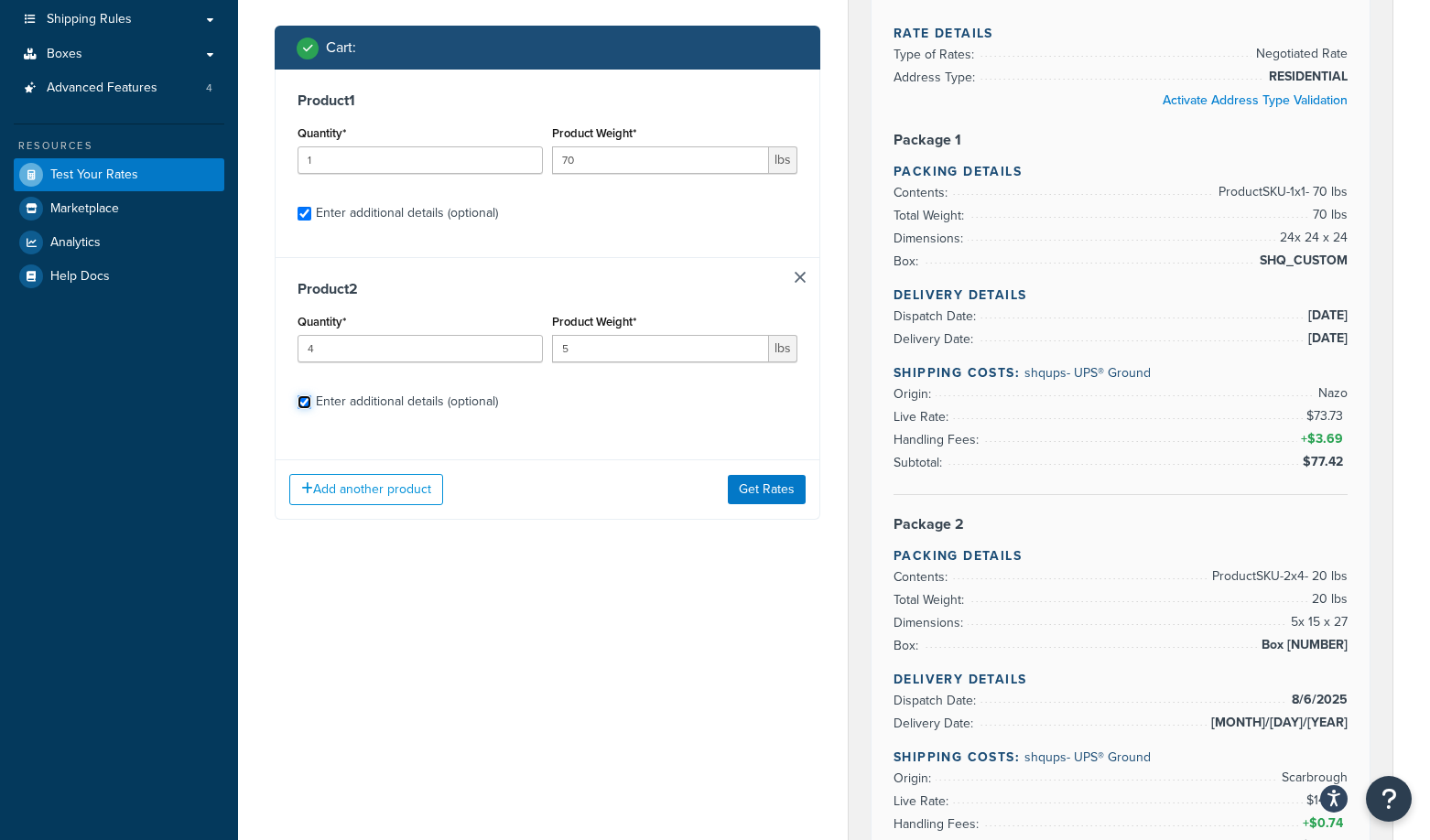 checkbox on "true" 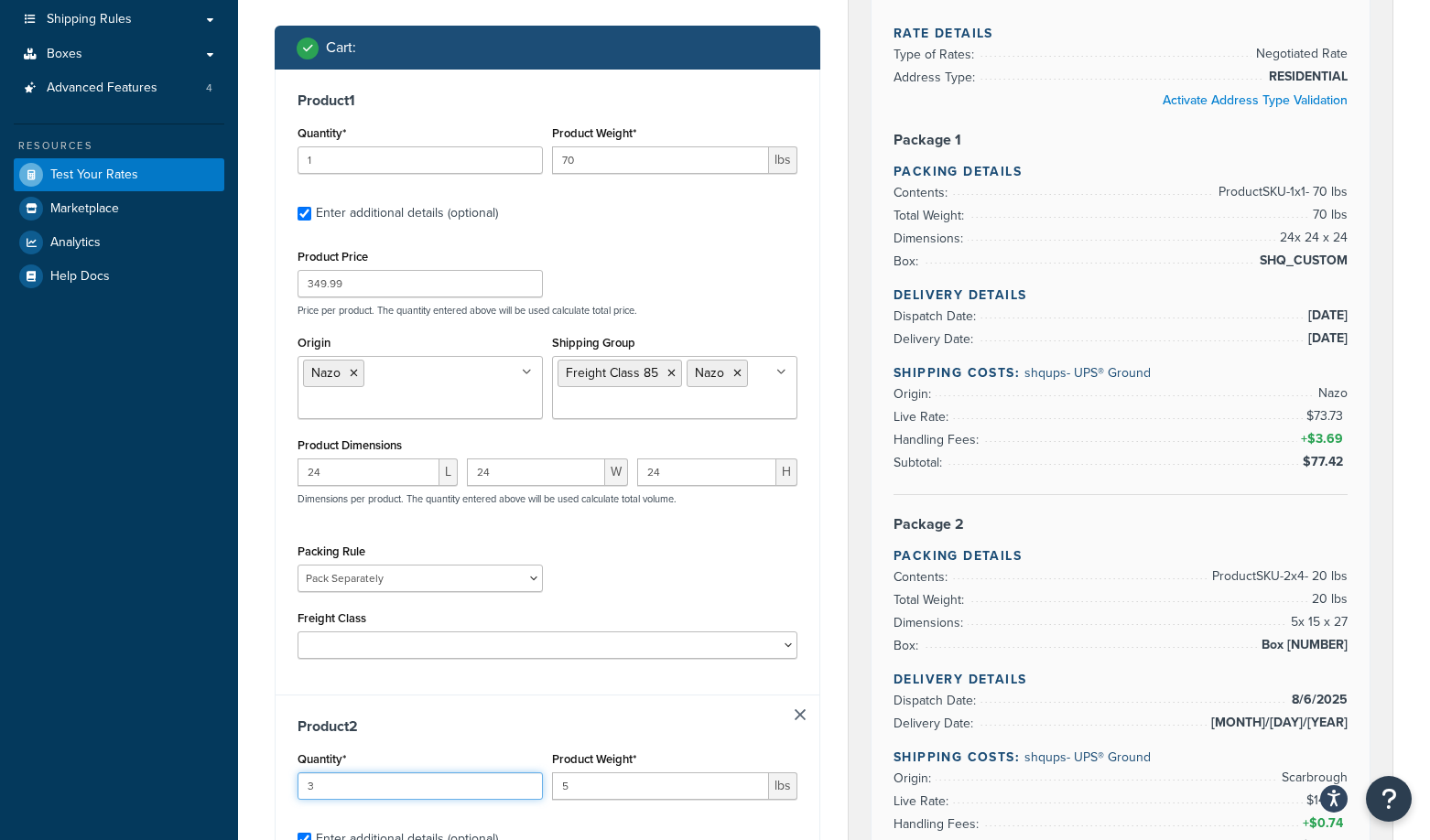 type on "3" 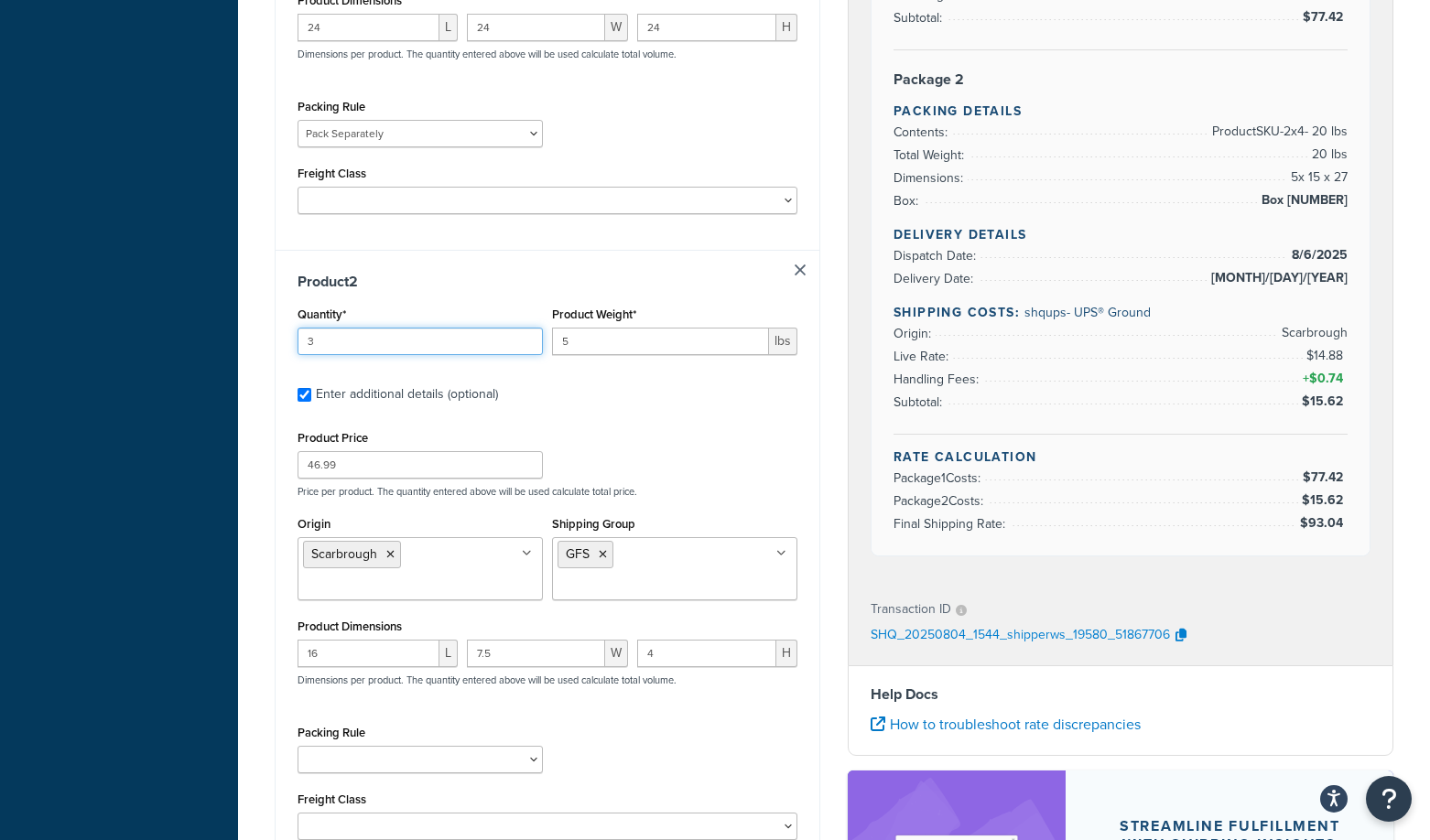 scroll, scrollTop: 824, scrollLeft: 0, axis: vertical 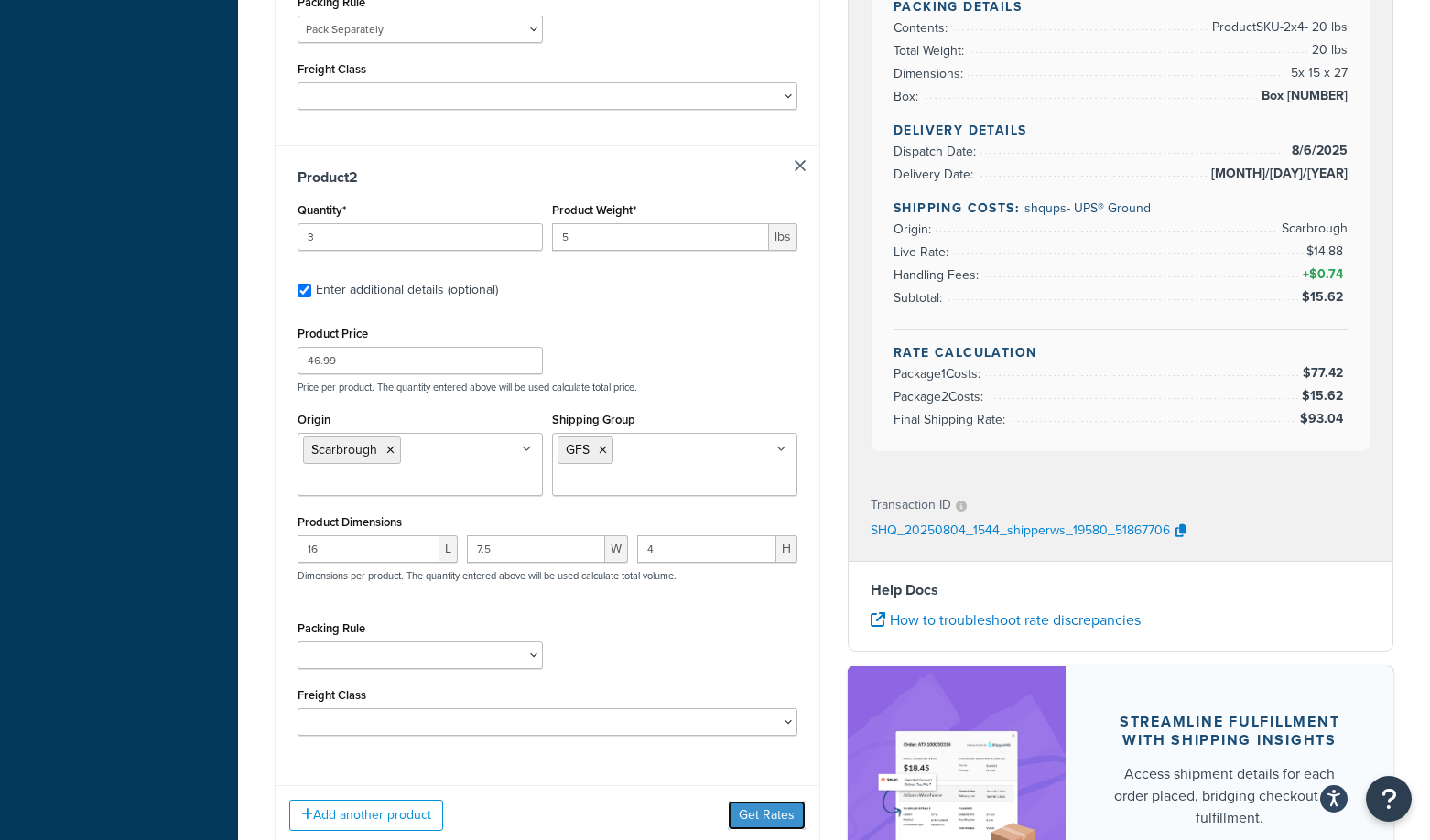 click on "Get Rates" at bounding box center (766, 815) 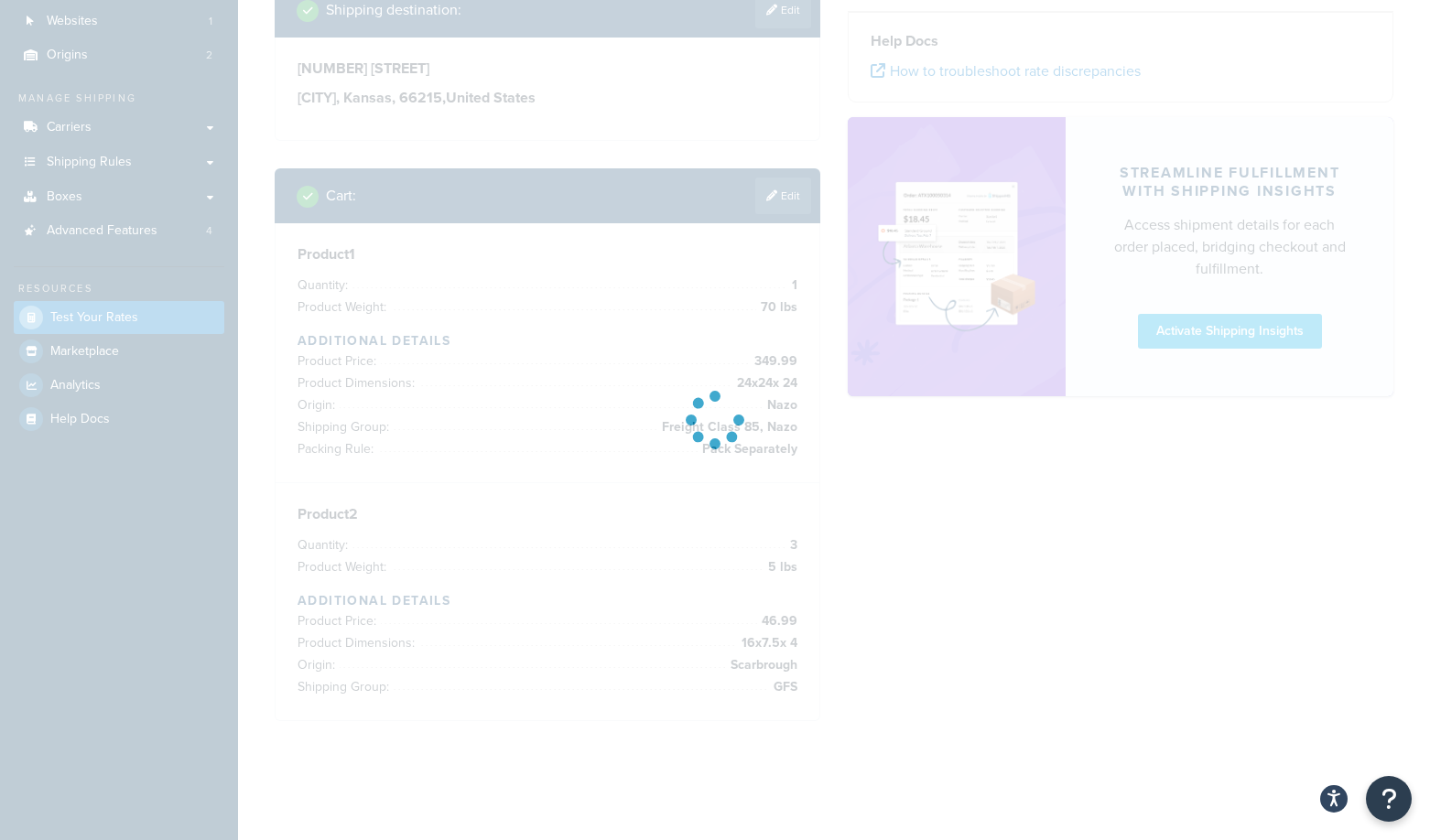 scroll, scrollTop: 132, scrollLeft: 0, axis: vertical 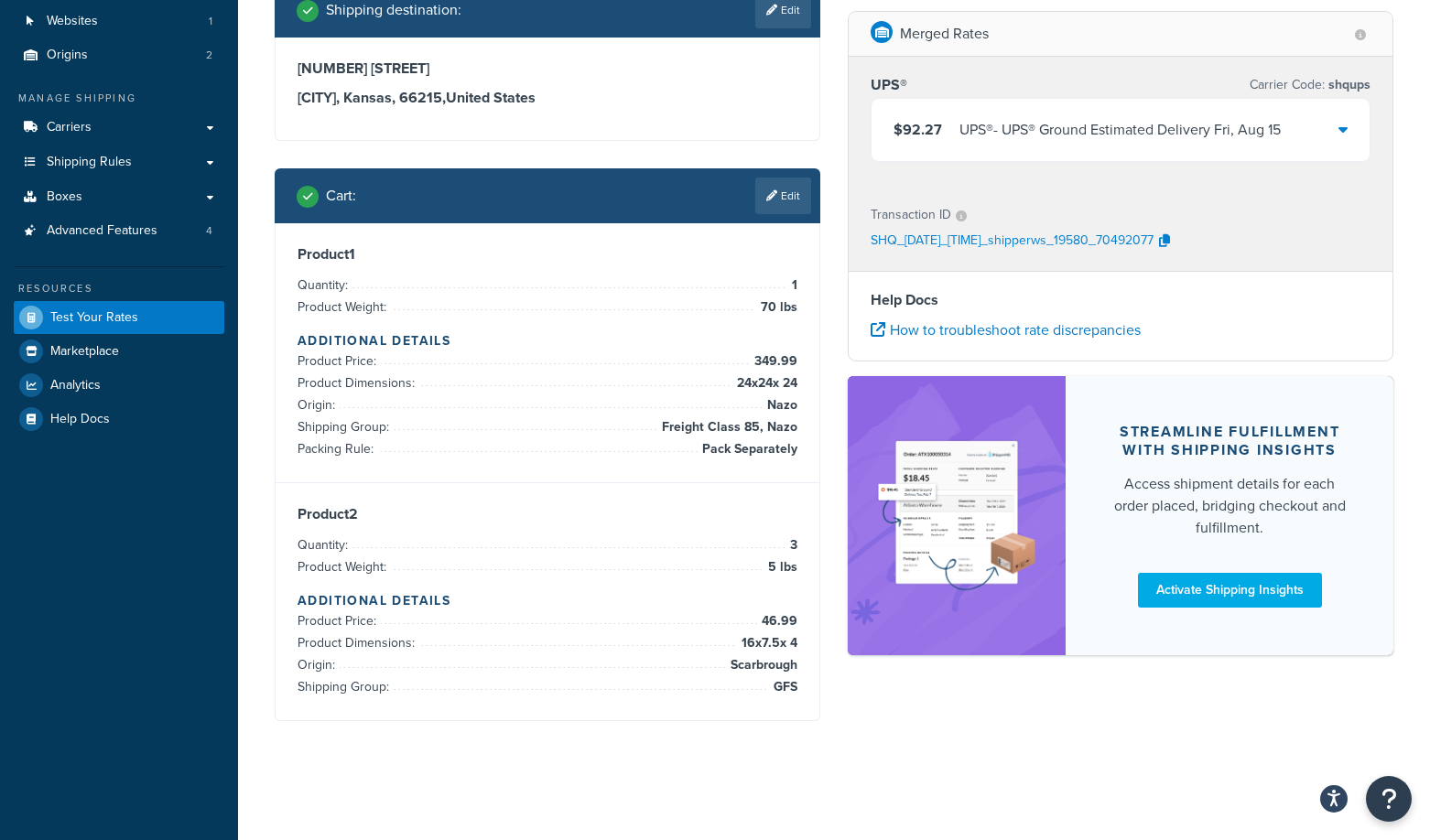 click at bounding box center [1343, 129] 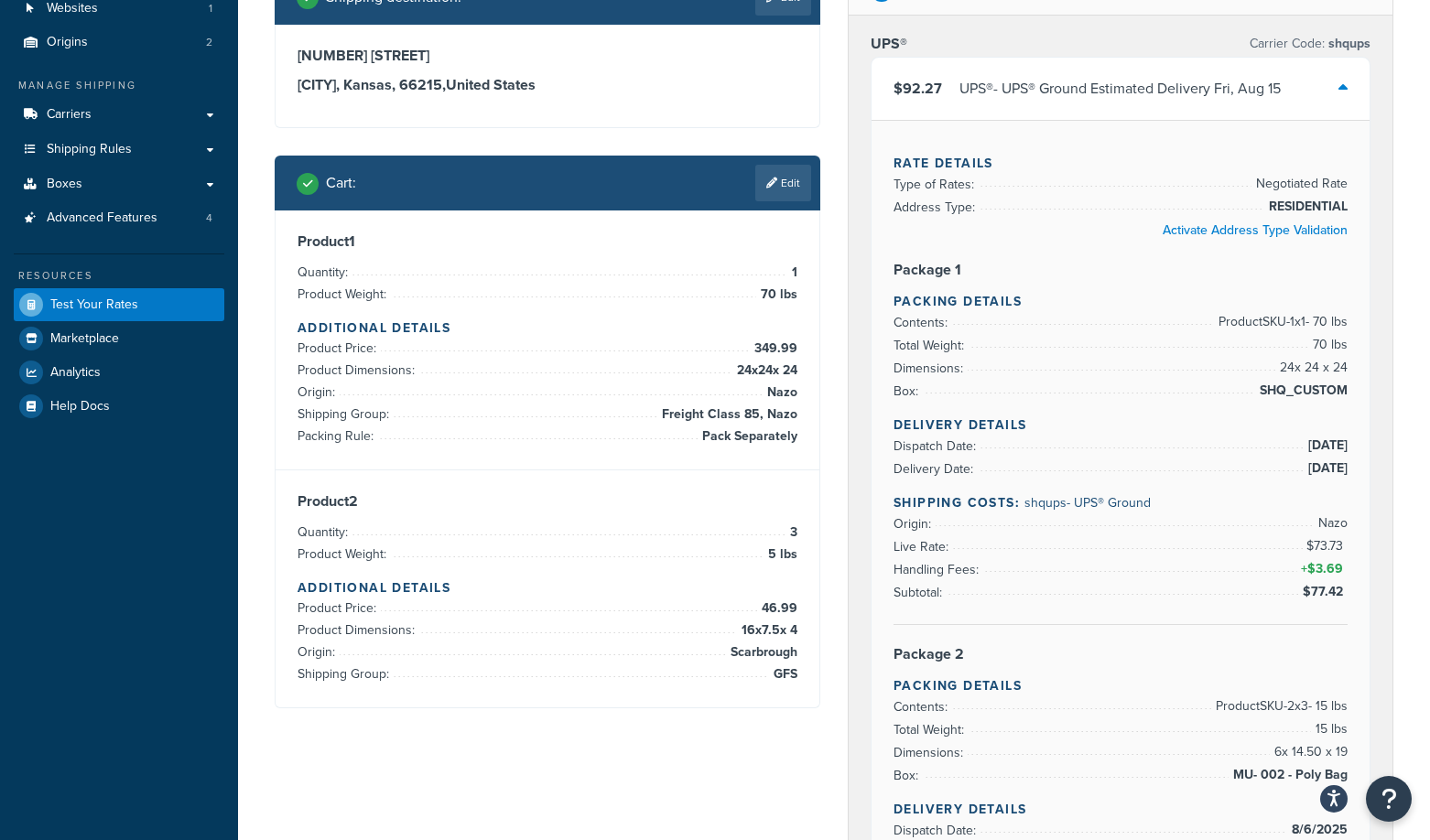 scroll, scrollTop: 92, scrollLeft: 0, axis: vertical 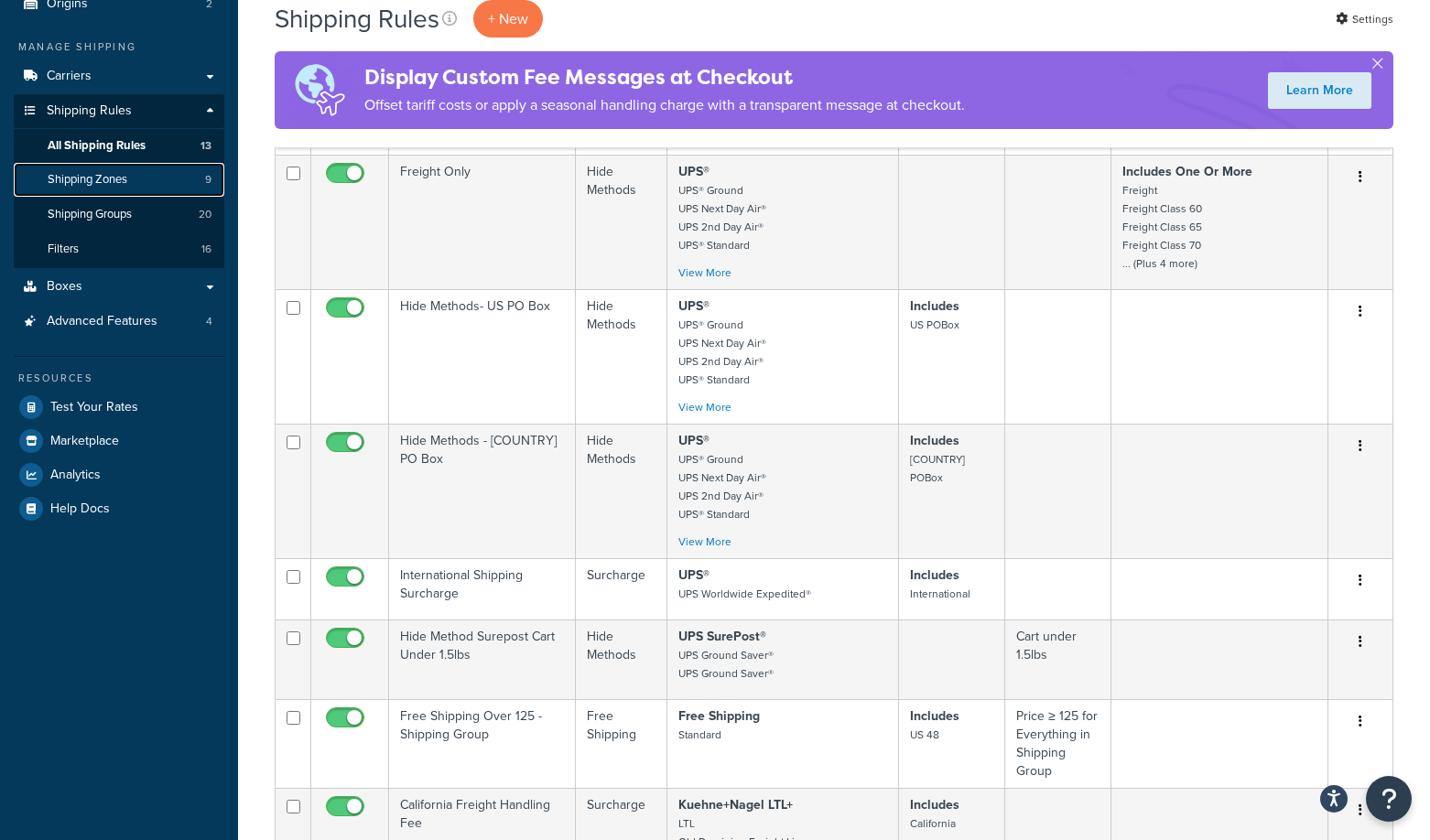 click on "Shipping Zones" at bounding box center (87, 179) 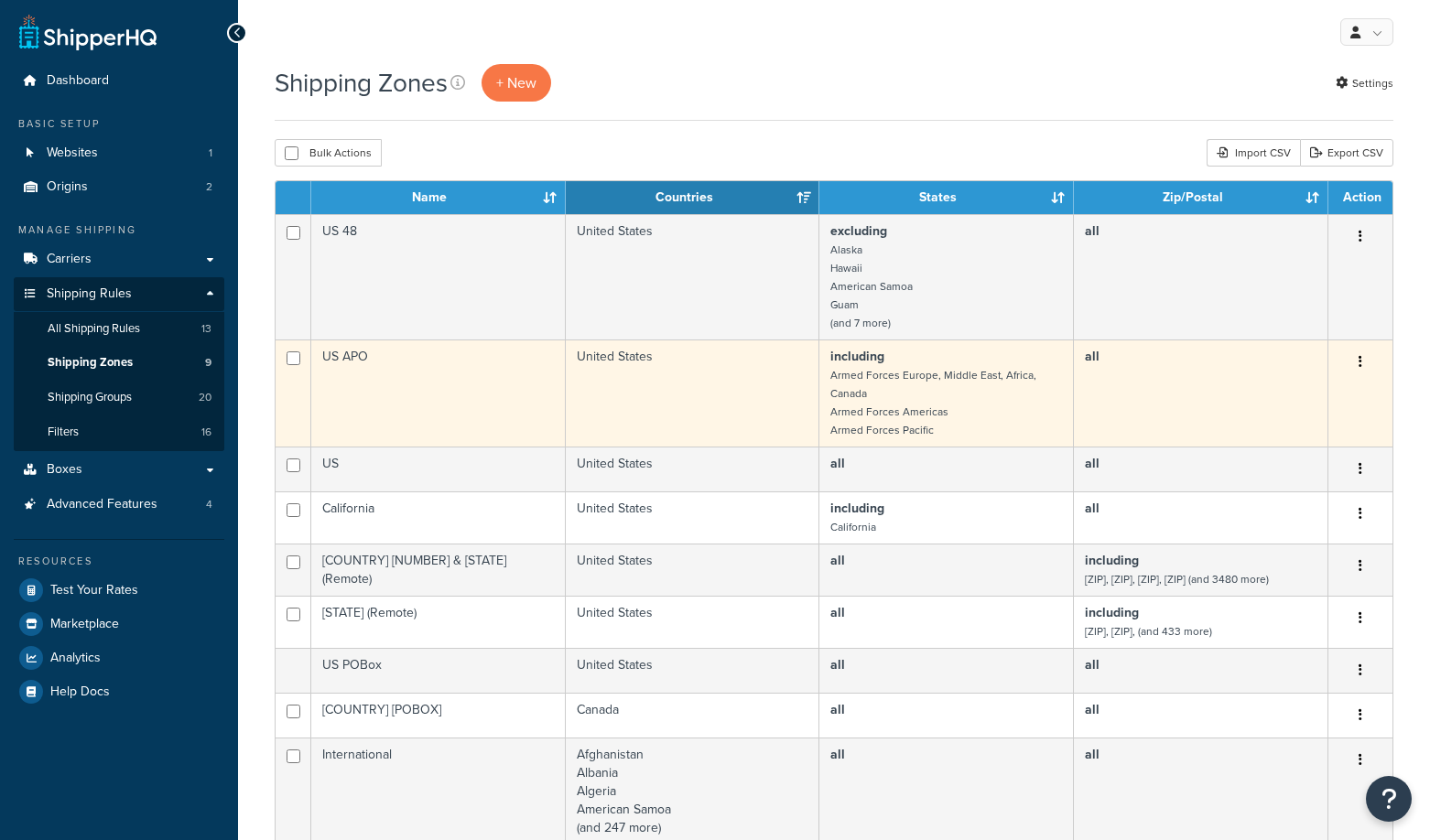 scroll, scrollTop: 0, scrollLeft: 0, axis: both 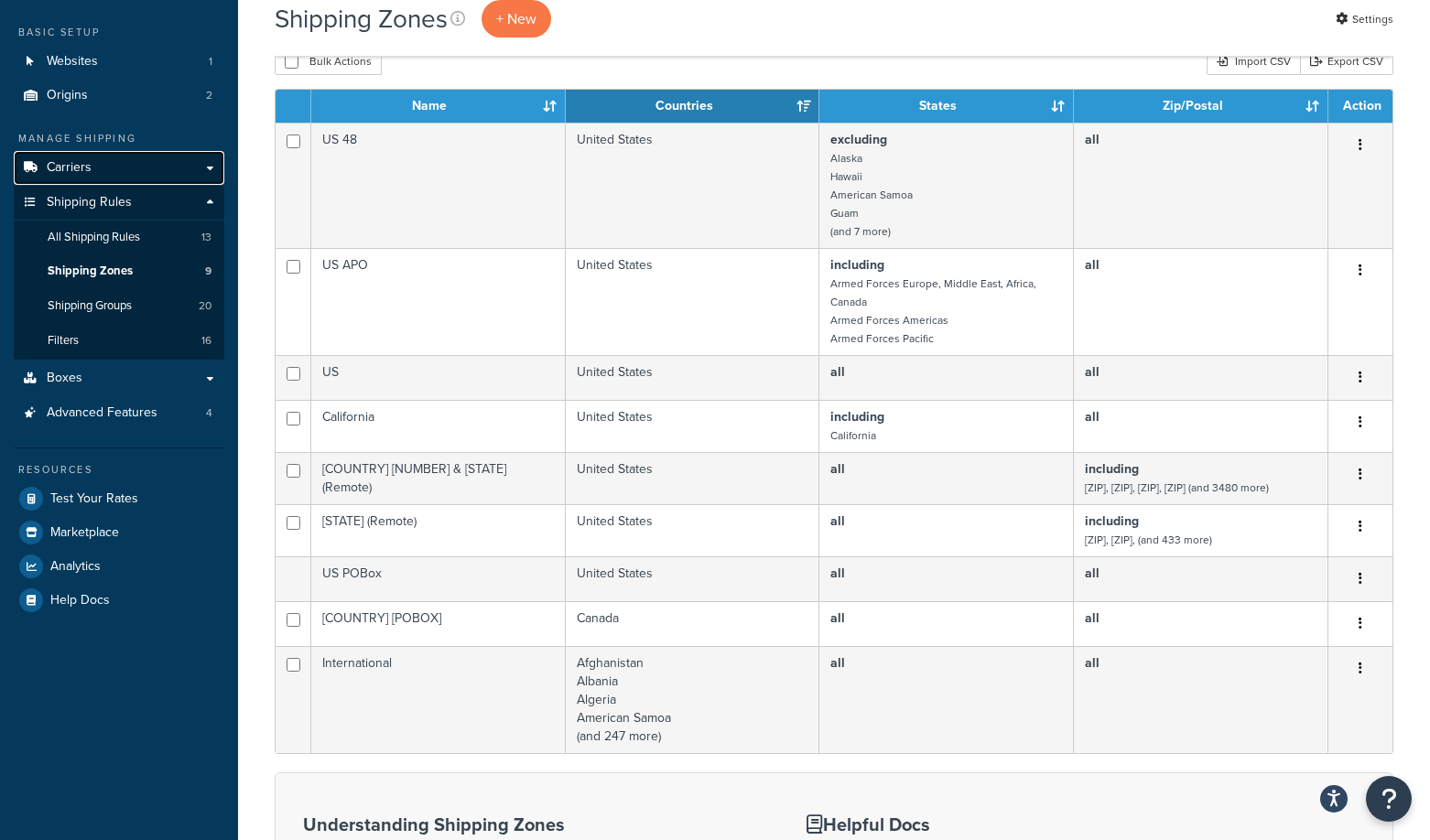 click on "Carriers" at bounding box center [69, 167] 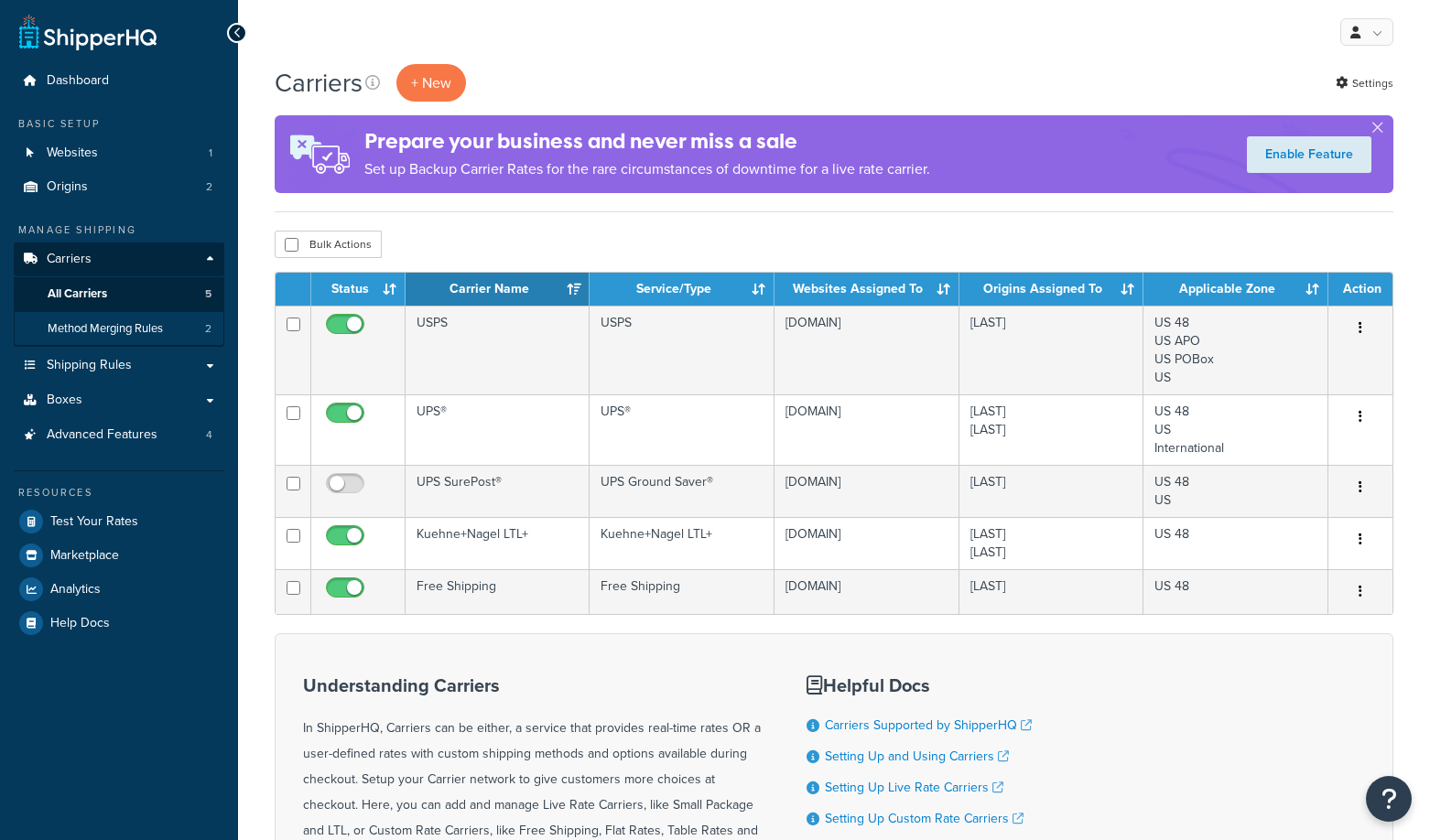 scroll, scrollTop: 0, scrollLeft: 0, axis: both 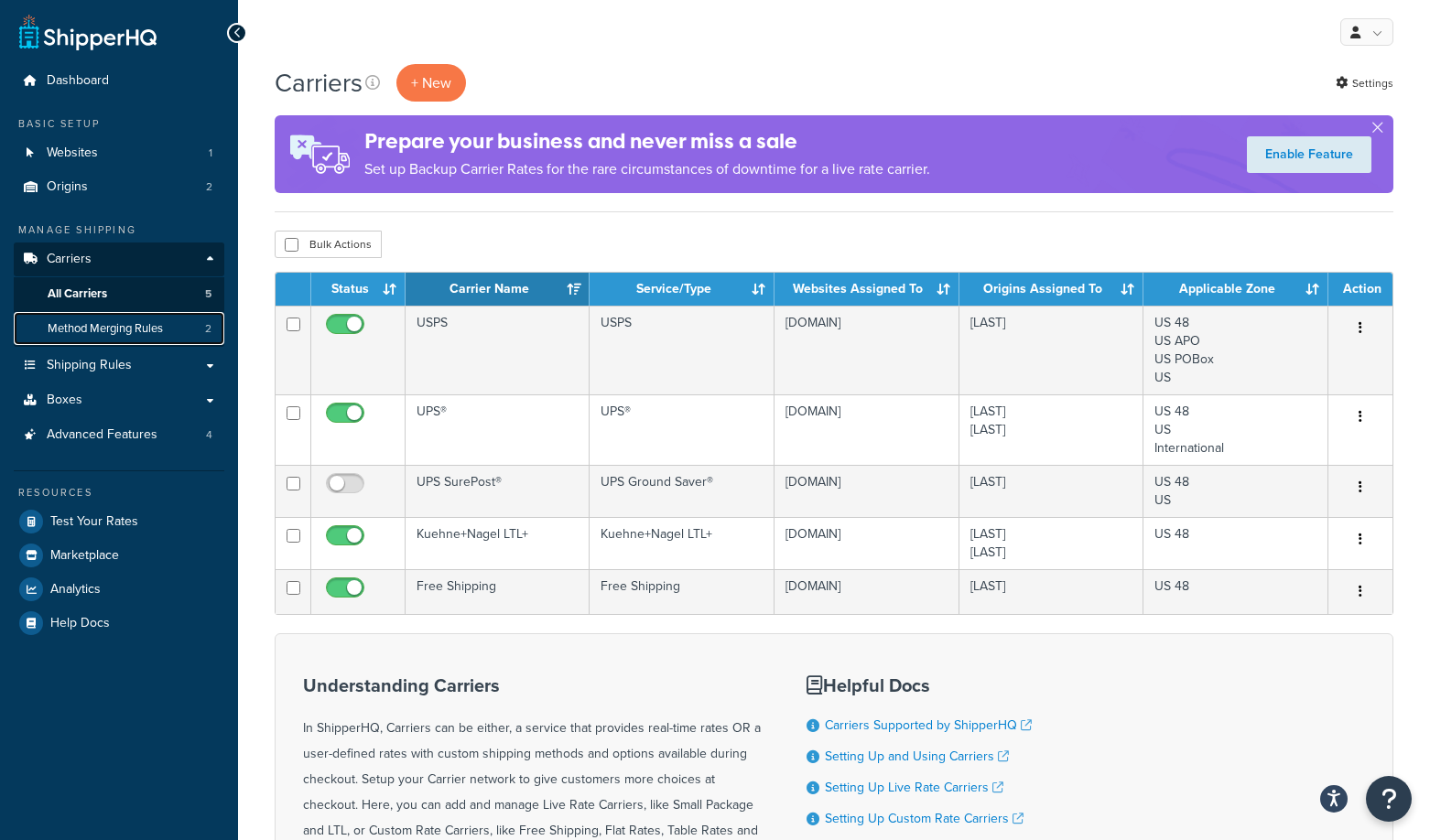 click on "Method Merging Rules" at bounding box center (105, 328) 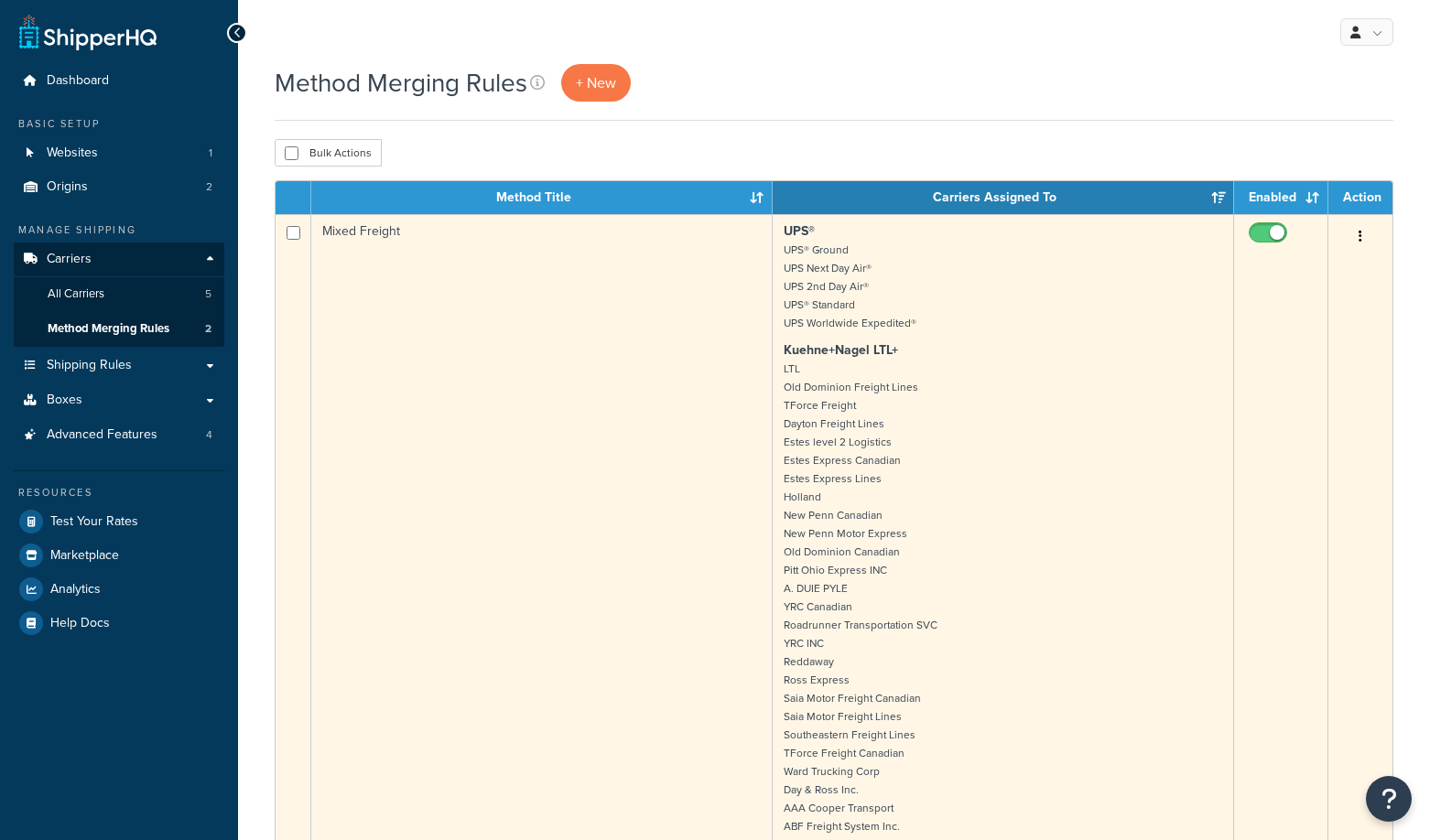 scroll, scrollTop: 0, scrollLeft: 0, axis: both 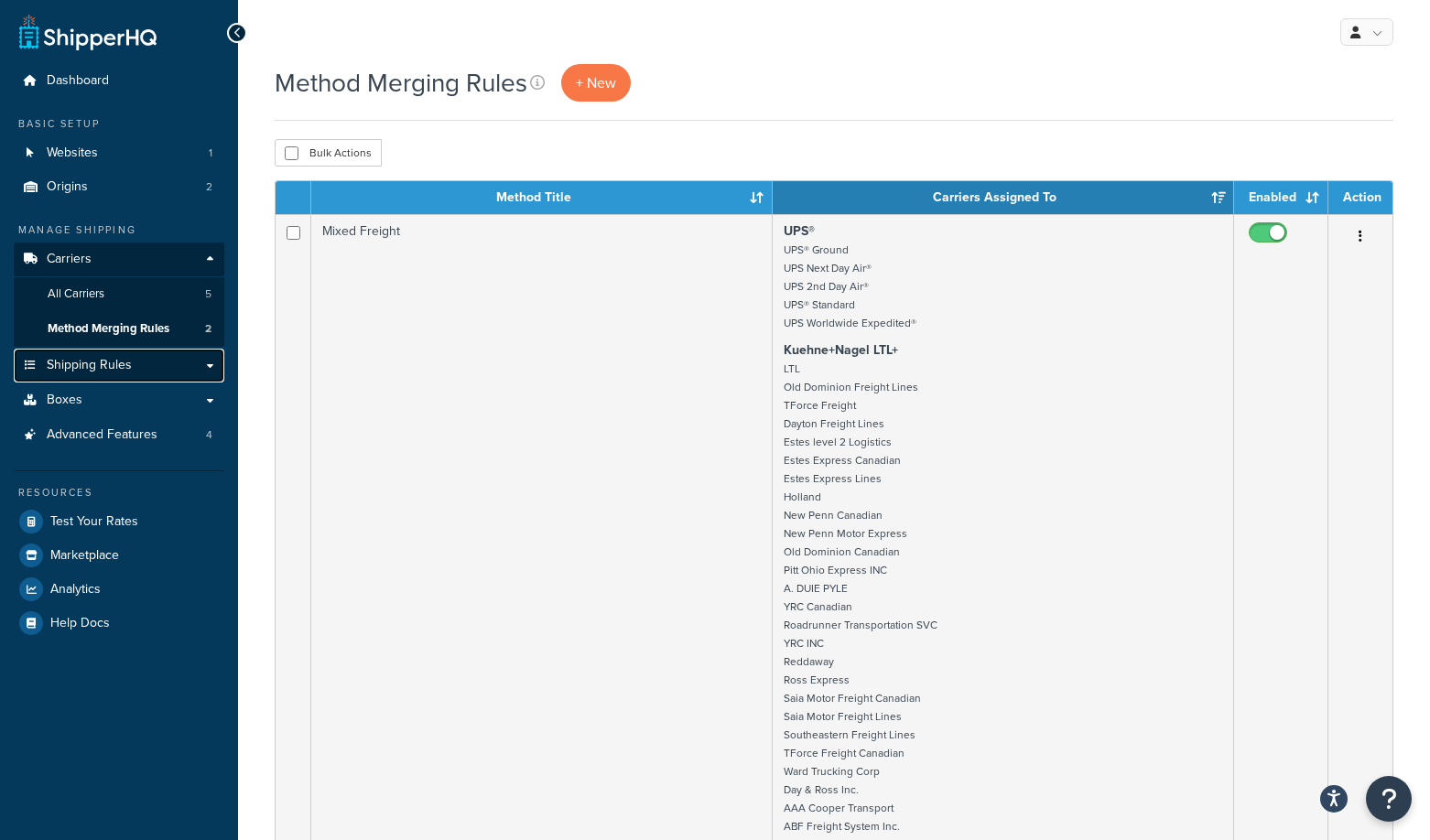 click on "Shipping Rules" at bounding box center [89, 365] 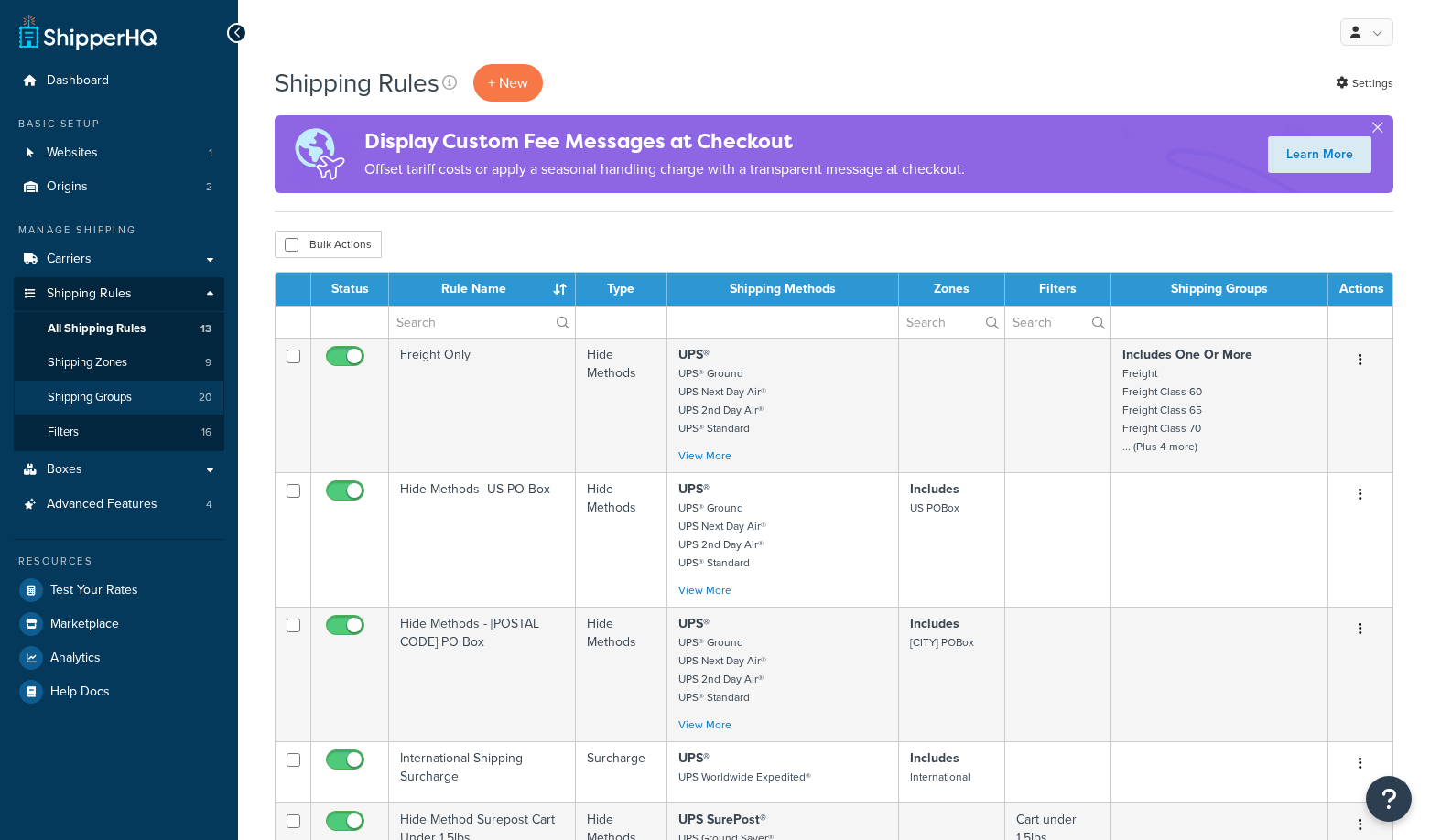 scroll, scrollTop: 0, scrollLeft: 0, axis: both 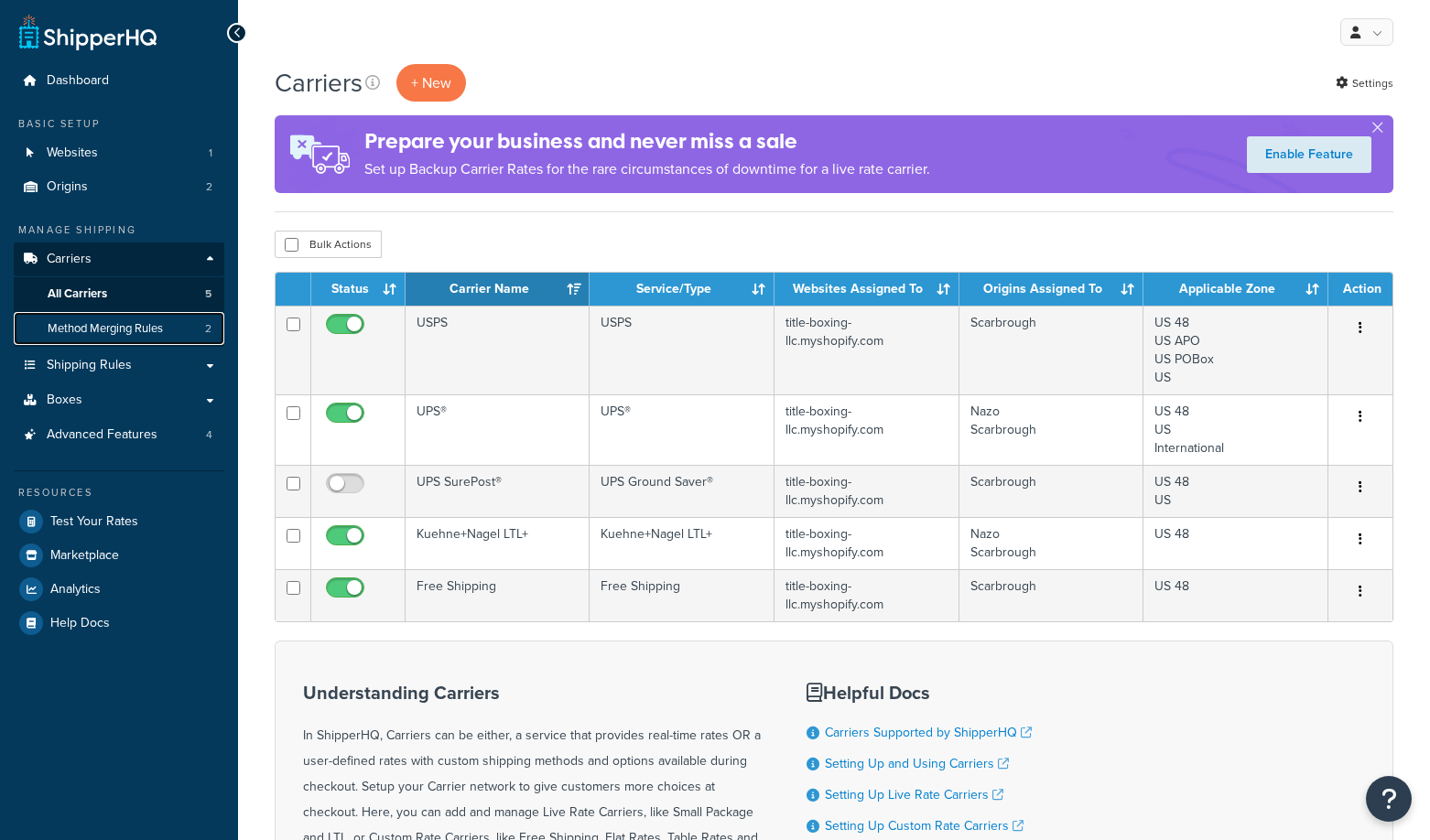click on "Method Merging Rules
2" at bounding box center (119, 328) 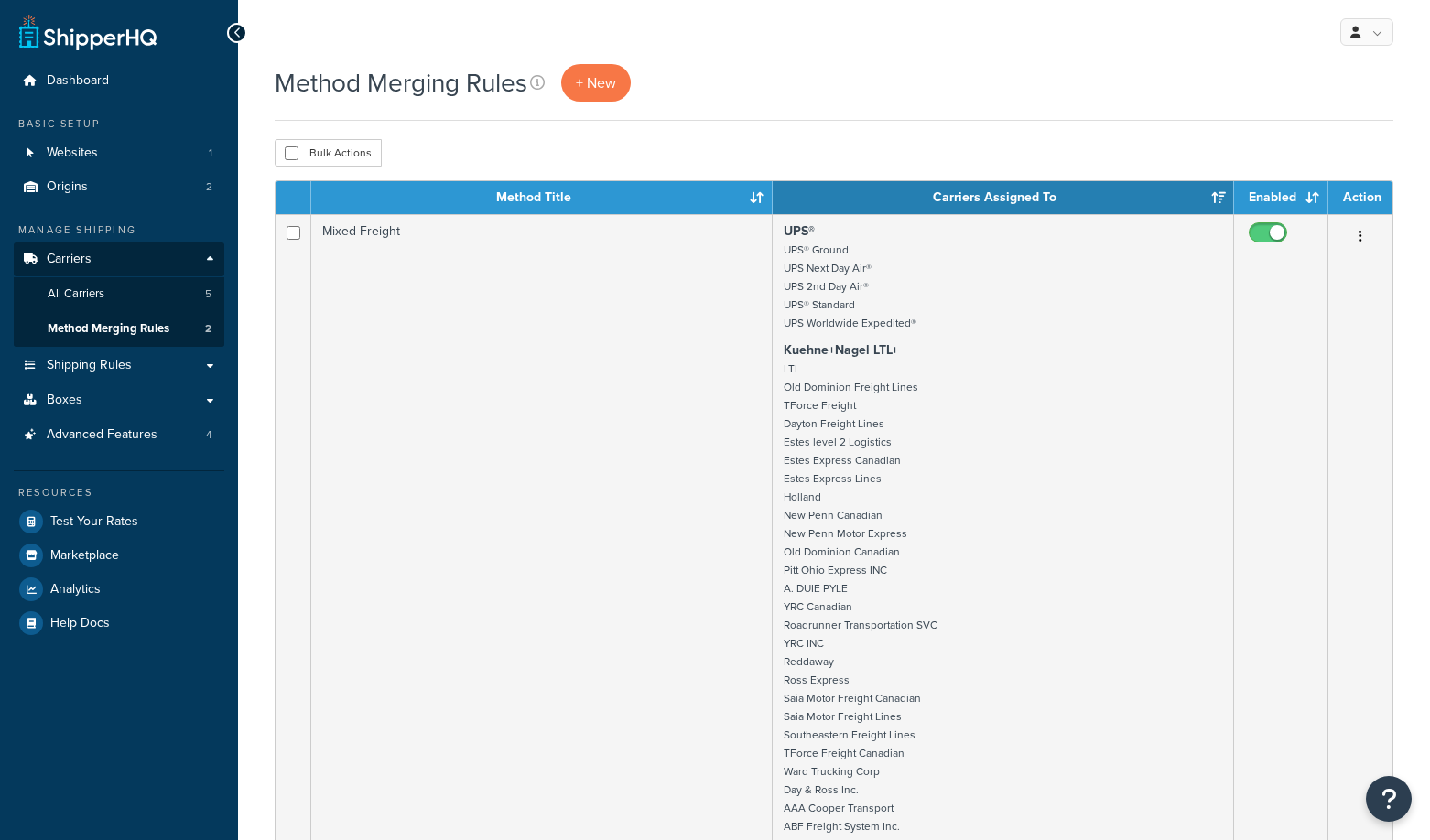 scroll, scrollTop: 0, scrollLeft: 0, axis: both 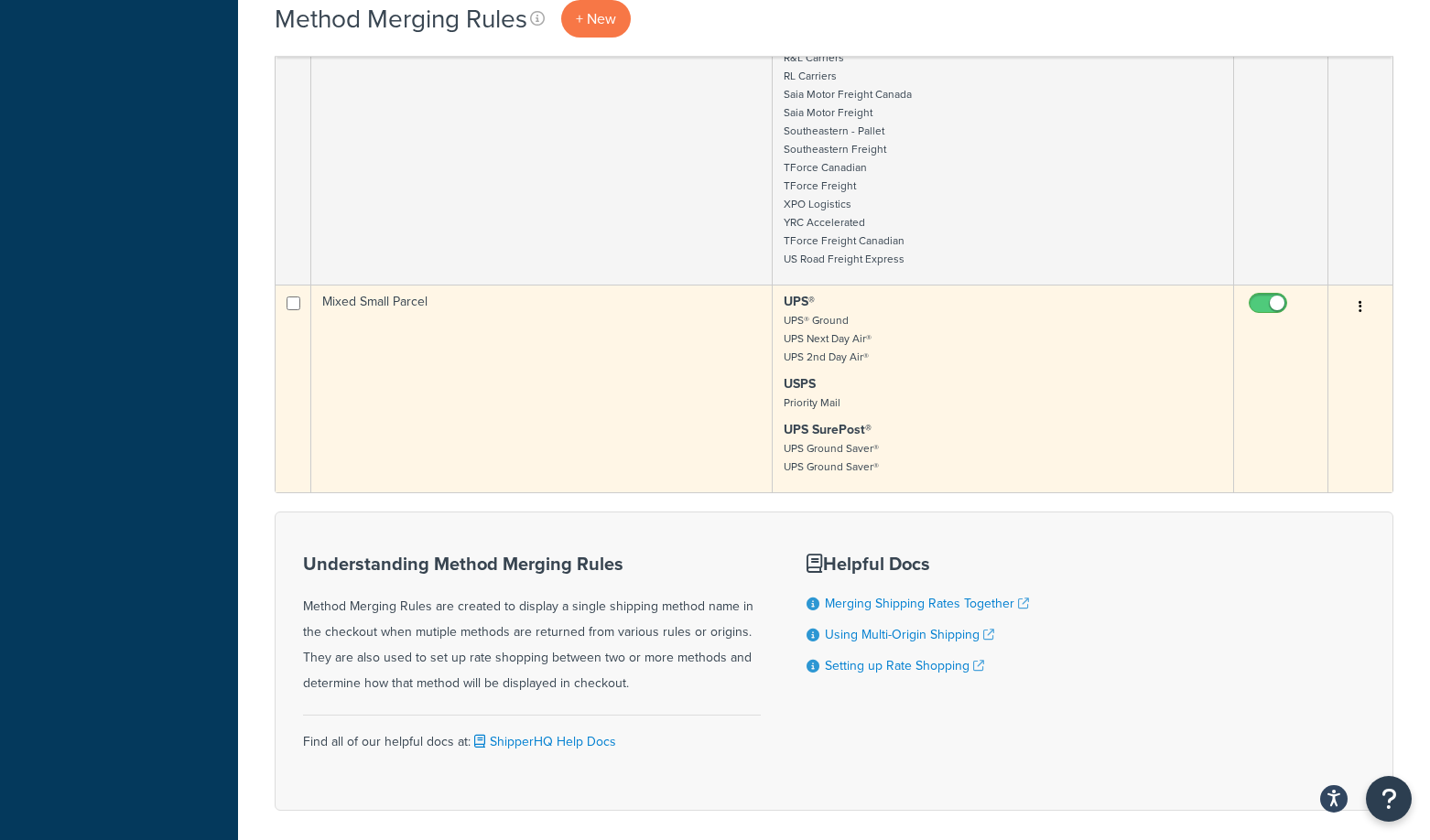 click at bounding box center (1360, 307) 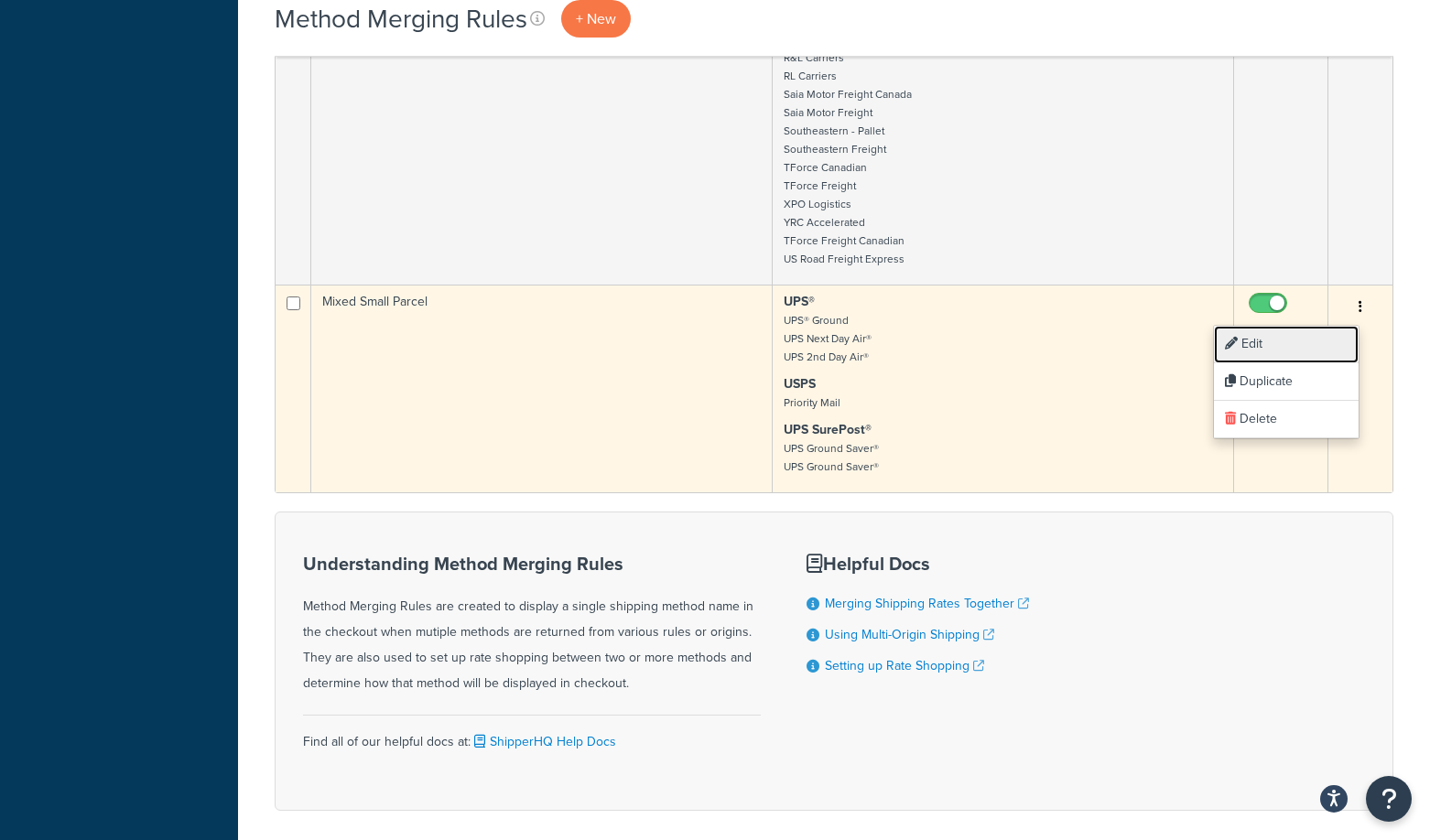 click on "Edit" at bounding box center (1286, 344) 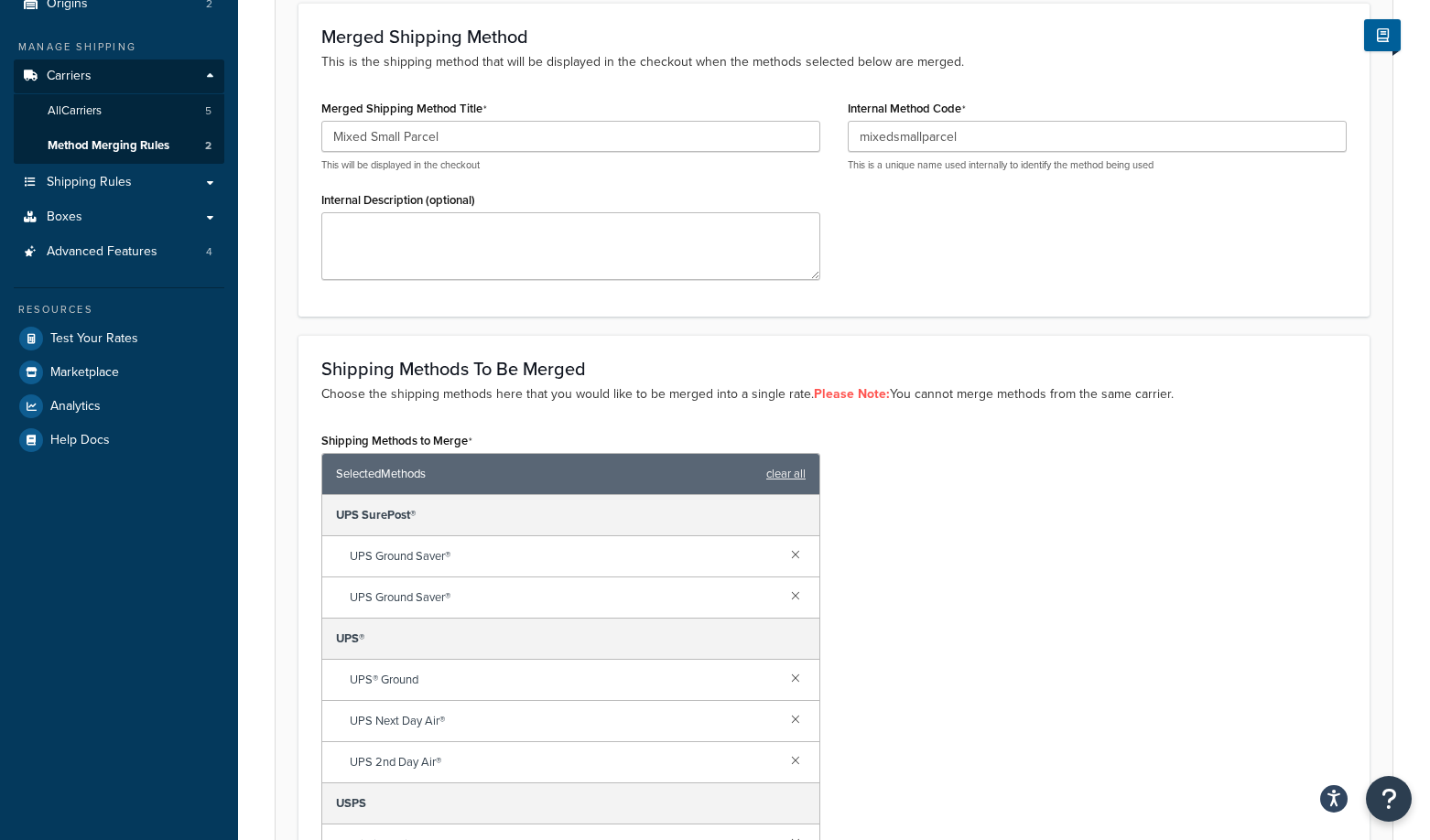 scroll, scrollTop: 366, scrollLeft: 0, axis: vertical 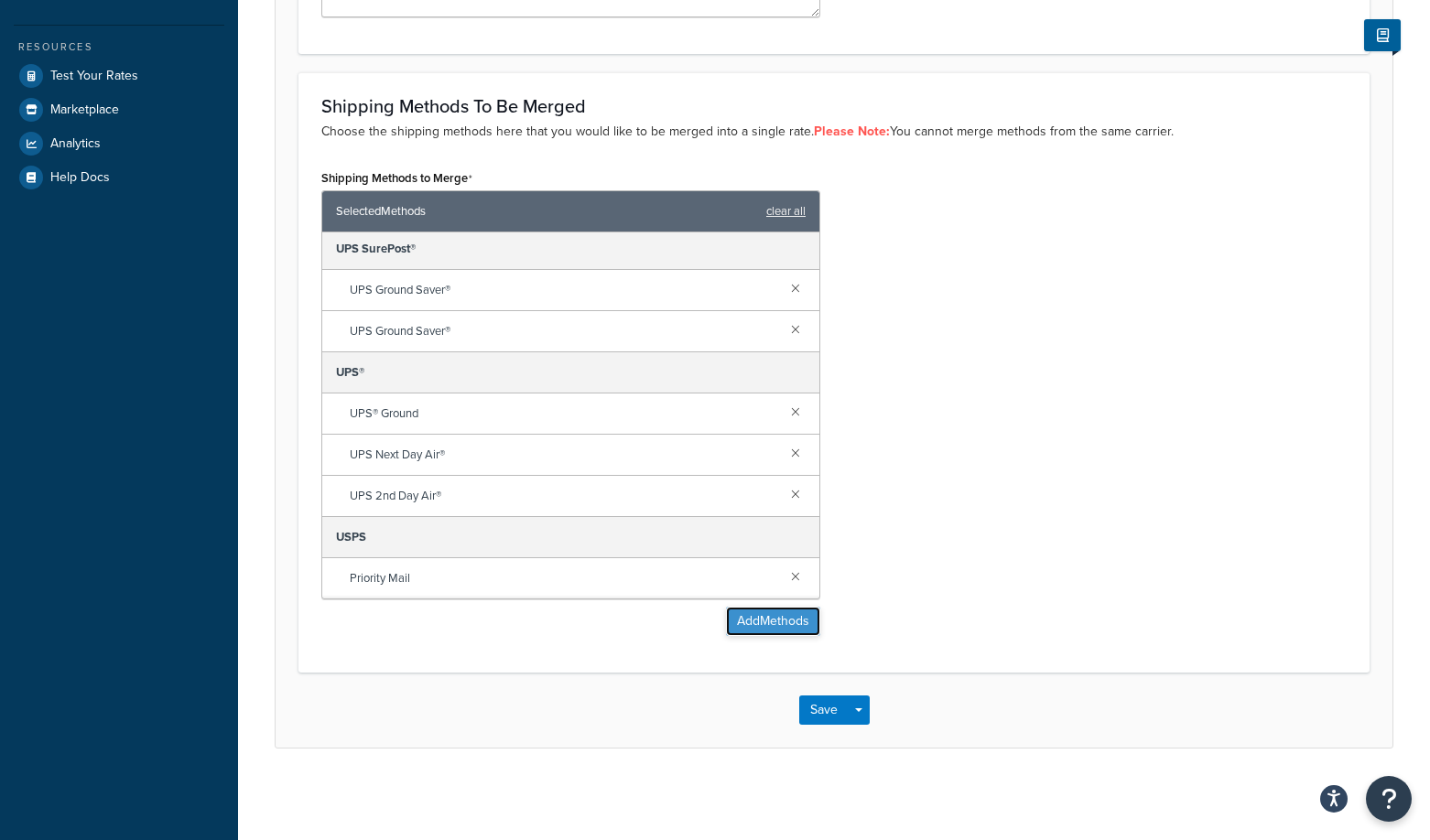 click on "Add  Methods" at bounding box center [773, 621] 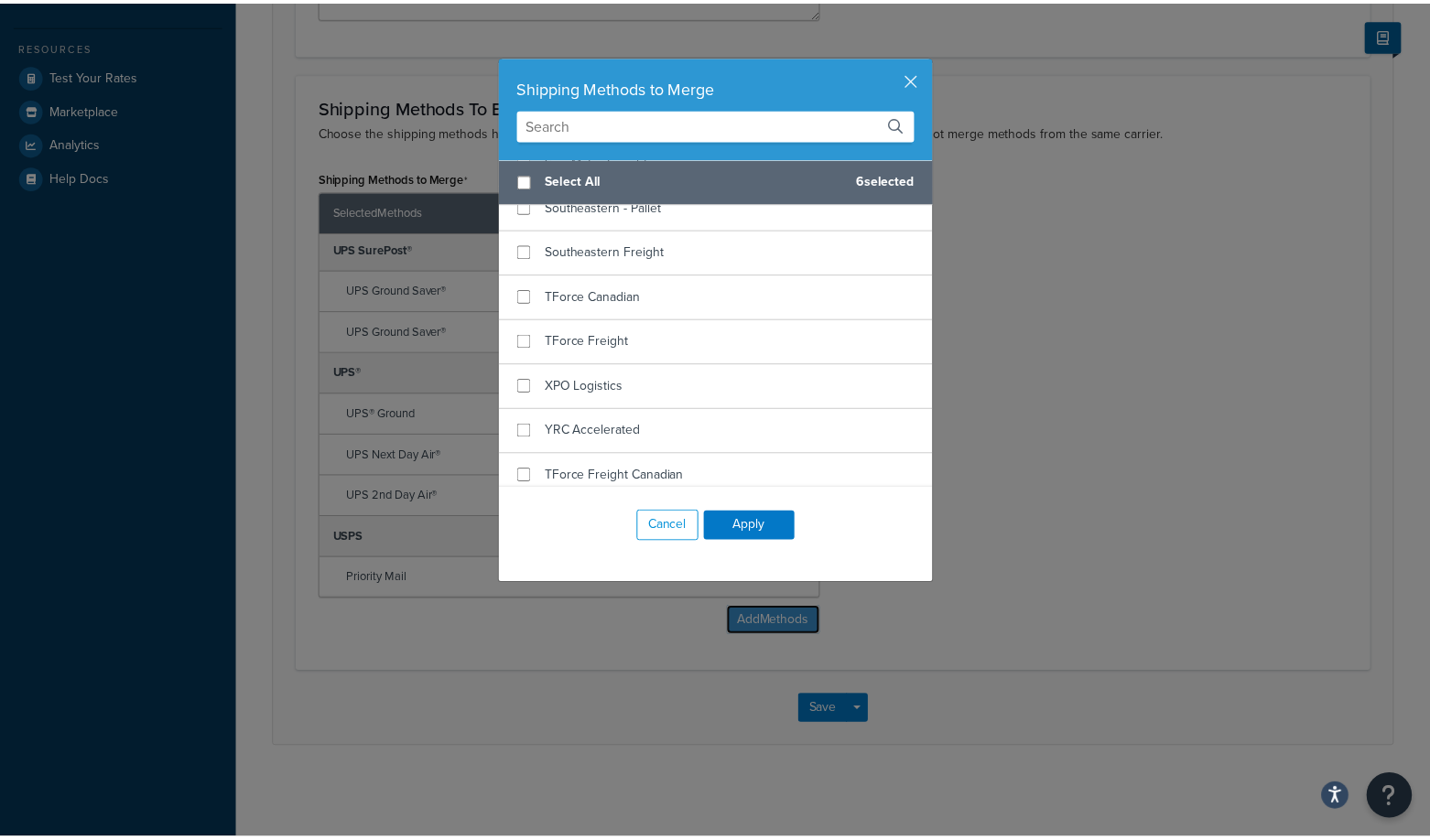 scroll, scrollTop: 3514, scrollLeft: 0, axis: vertical 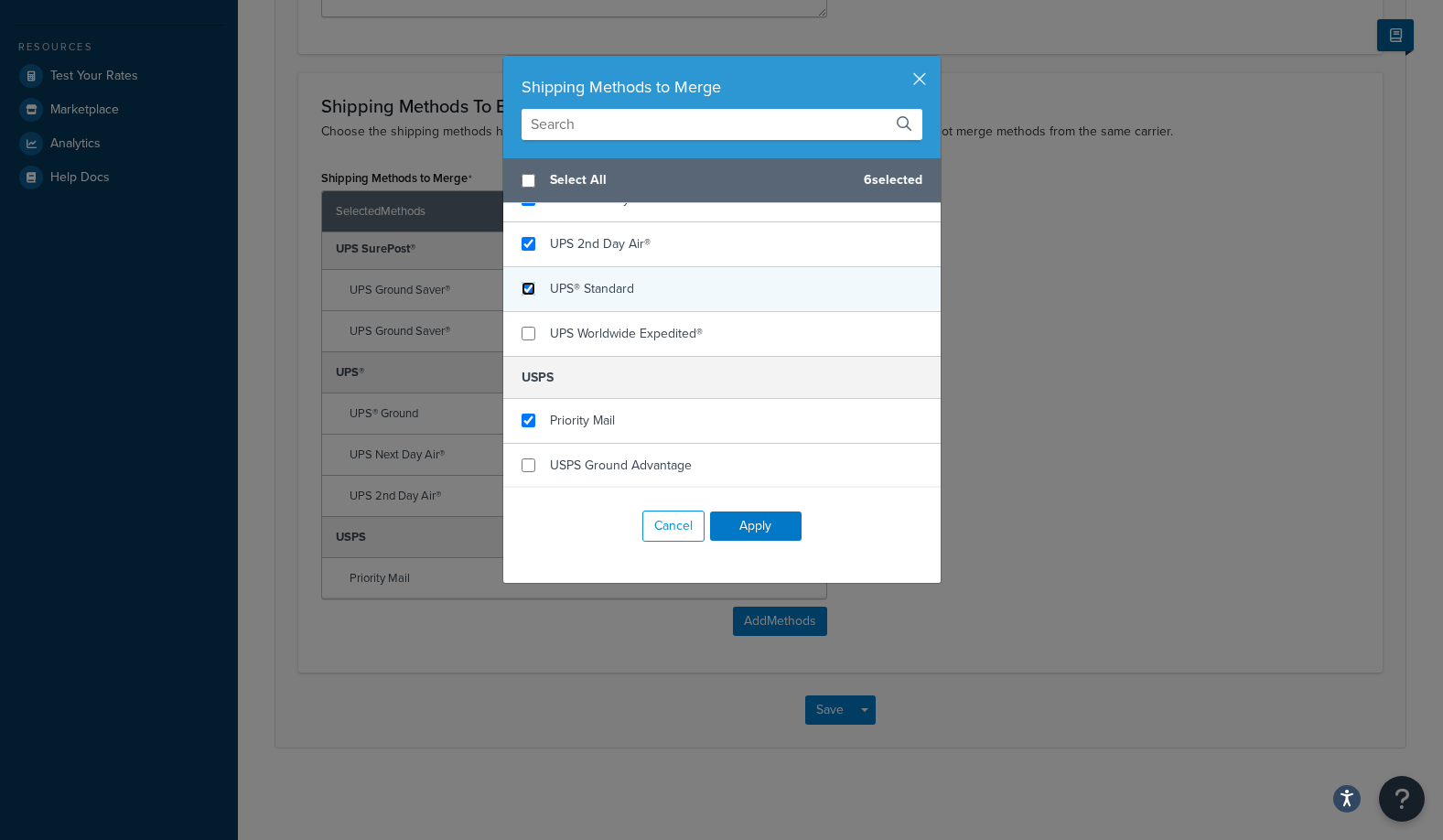 click at bounding box center (528, 288) 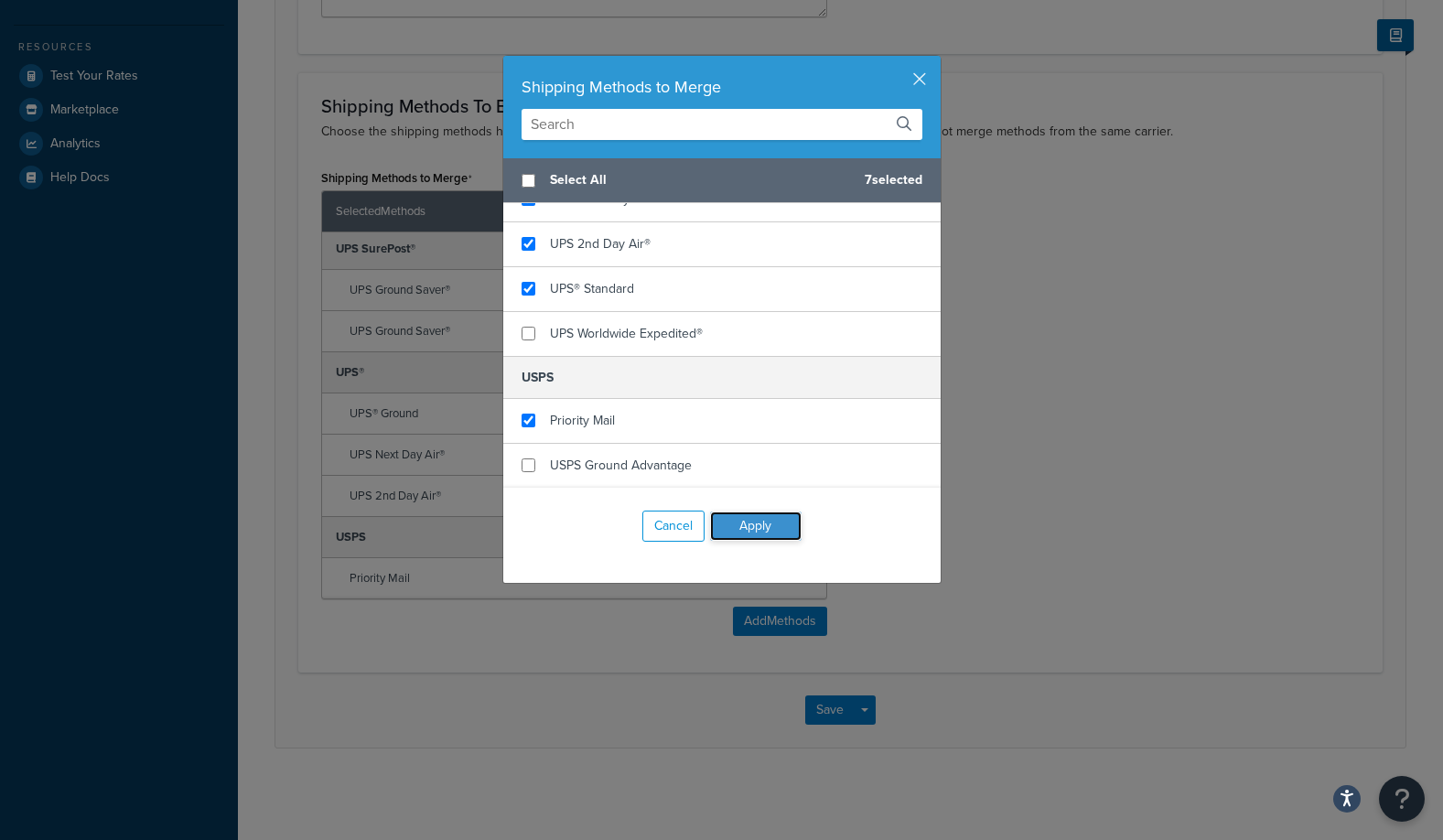 click on "Apply" at bounding box center [756, 526] 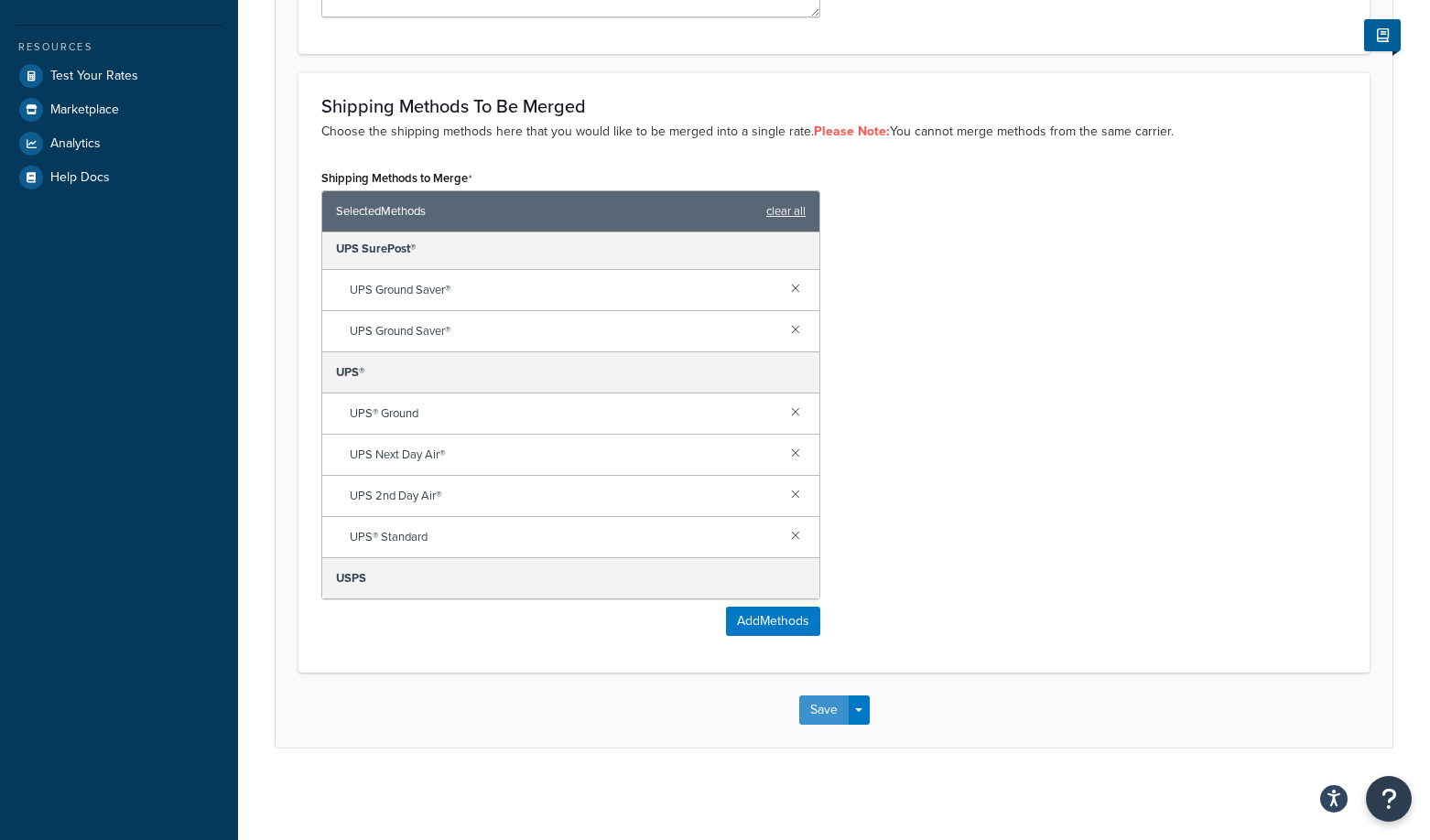 click on "Save" at bounding box center [824, 710] 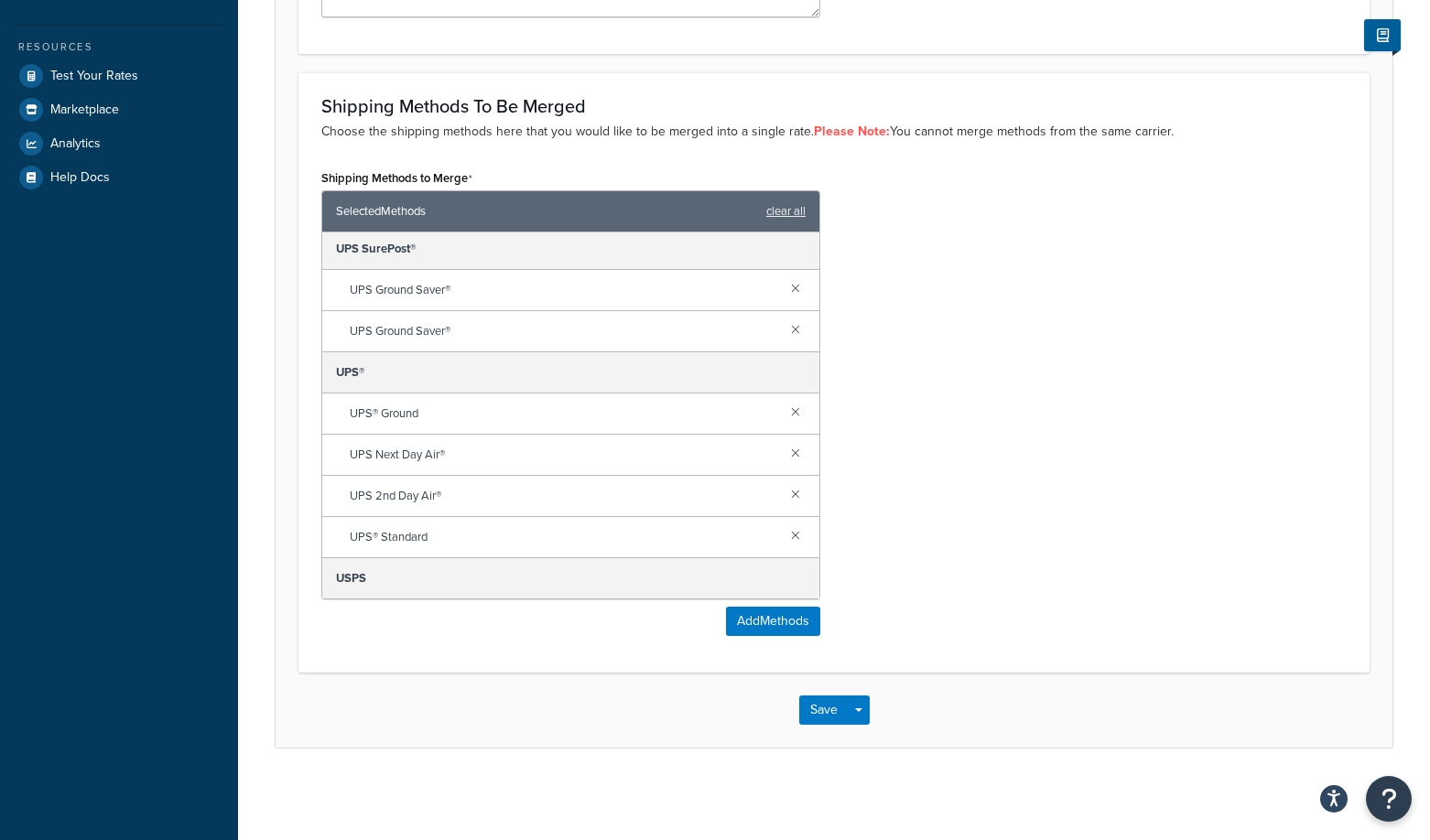 scroll, scrollTop: 0, scrollLeft: 0, axis: both 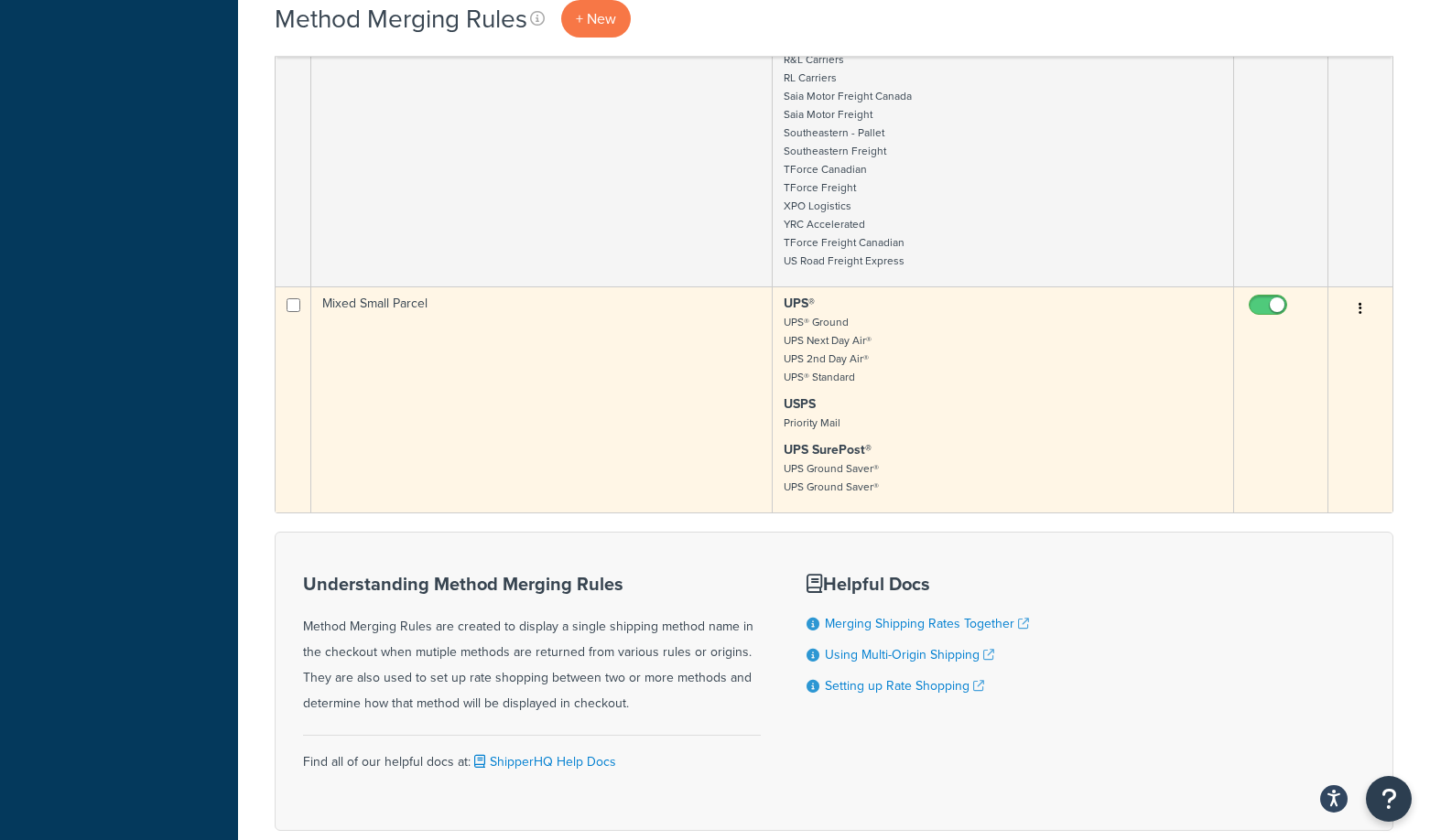 click at bounding box center (1360, 309) 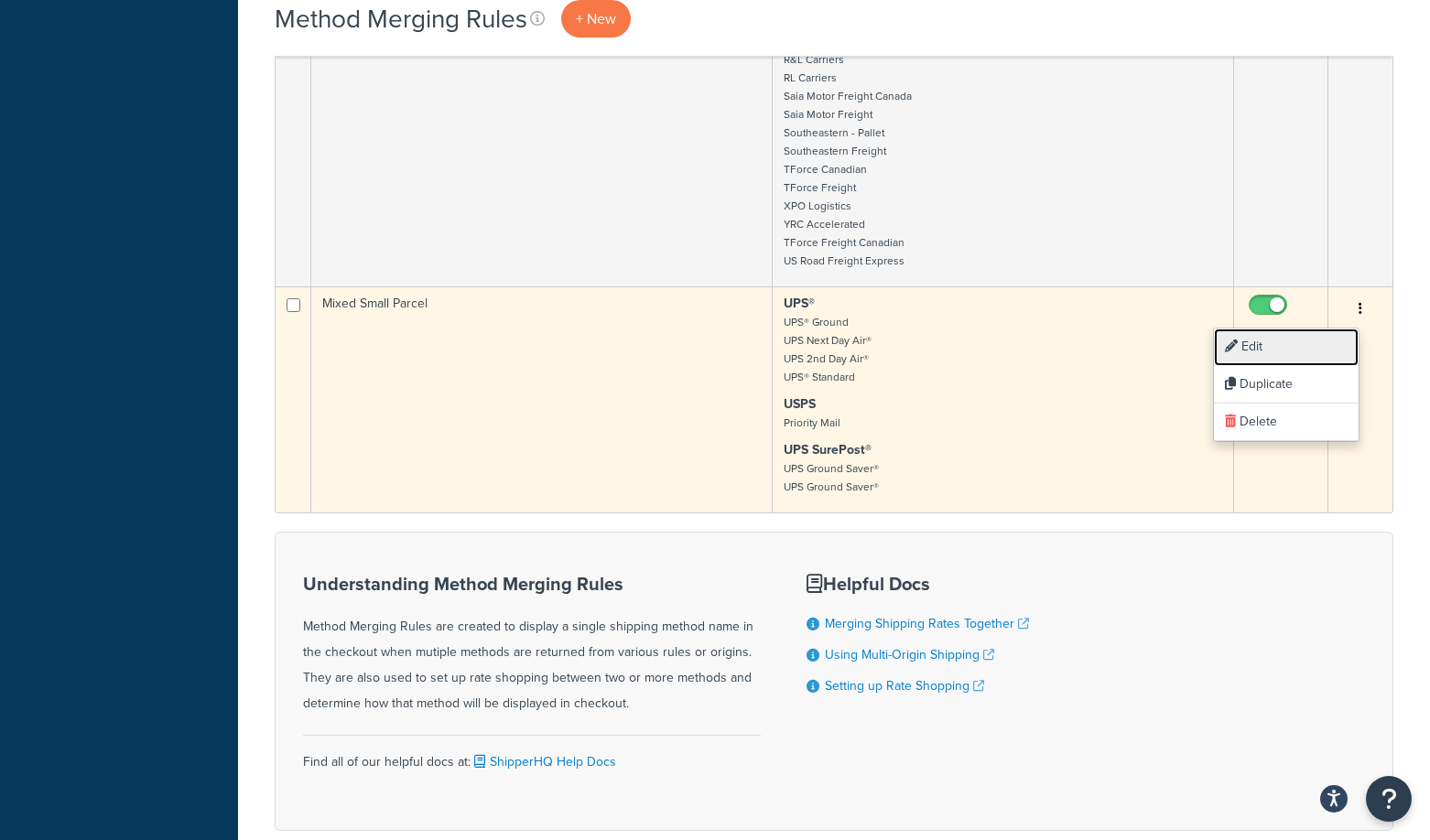 click on "Edit" at bounding box center (1286, 347) 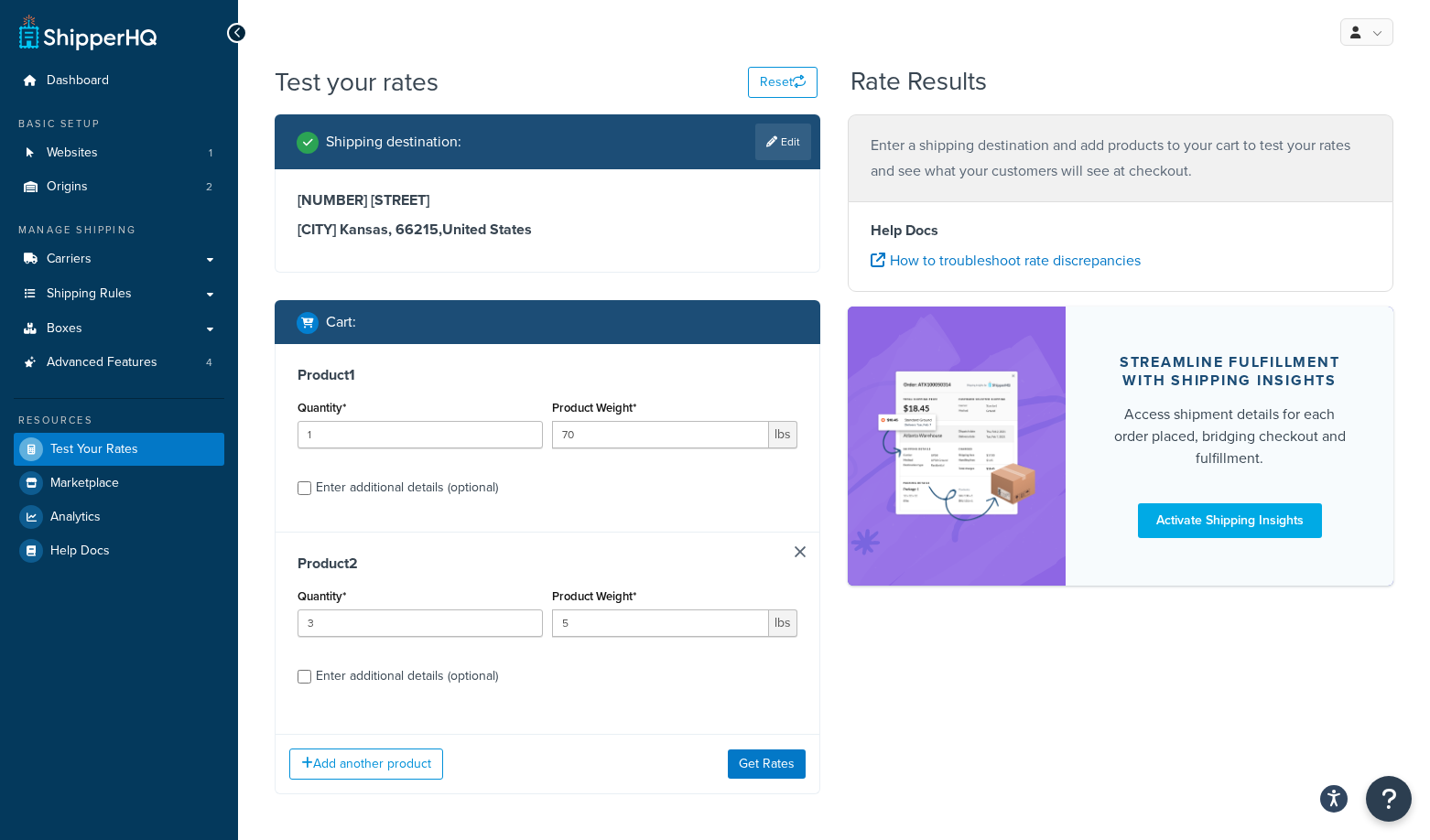 scroll, scrollTop: 74, scrollLeft: 0, axis: vertical 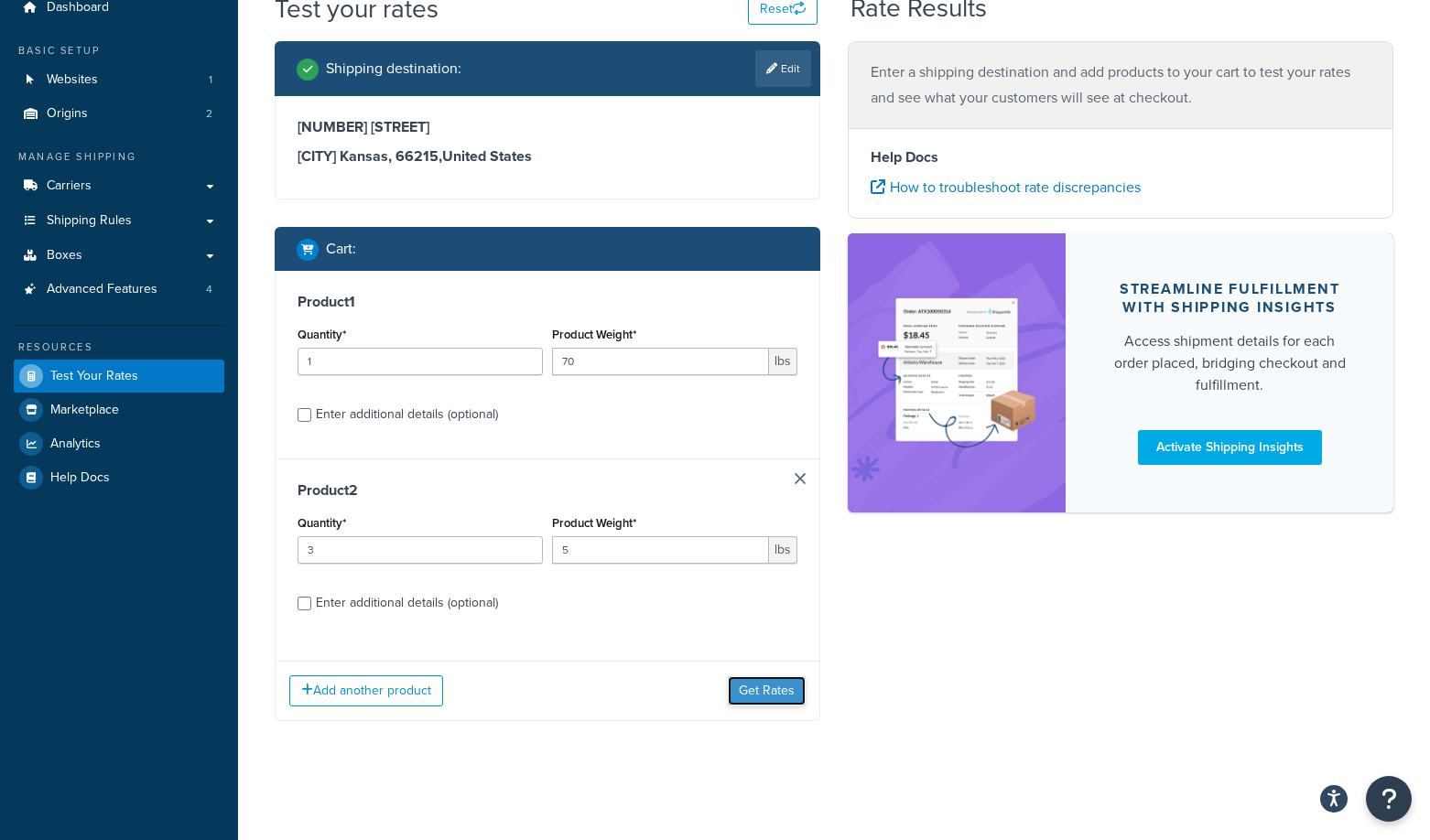 click on "Get Rates" at bounding box center [766, 691] 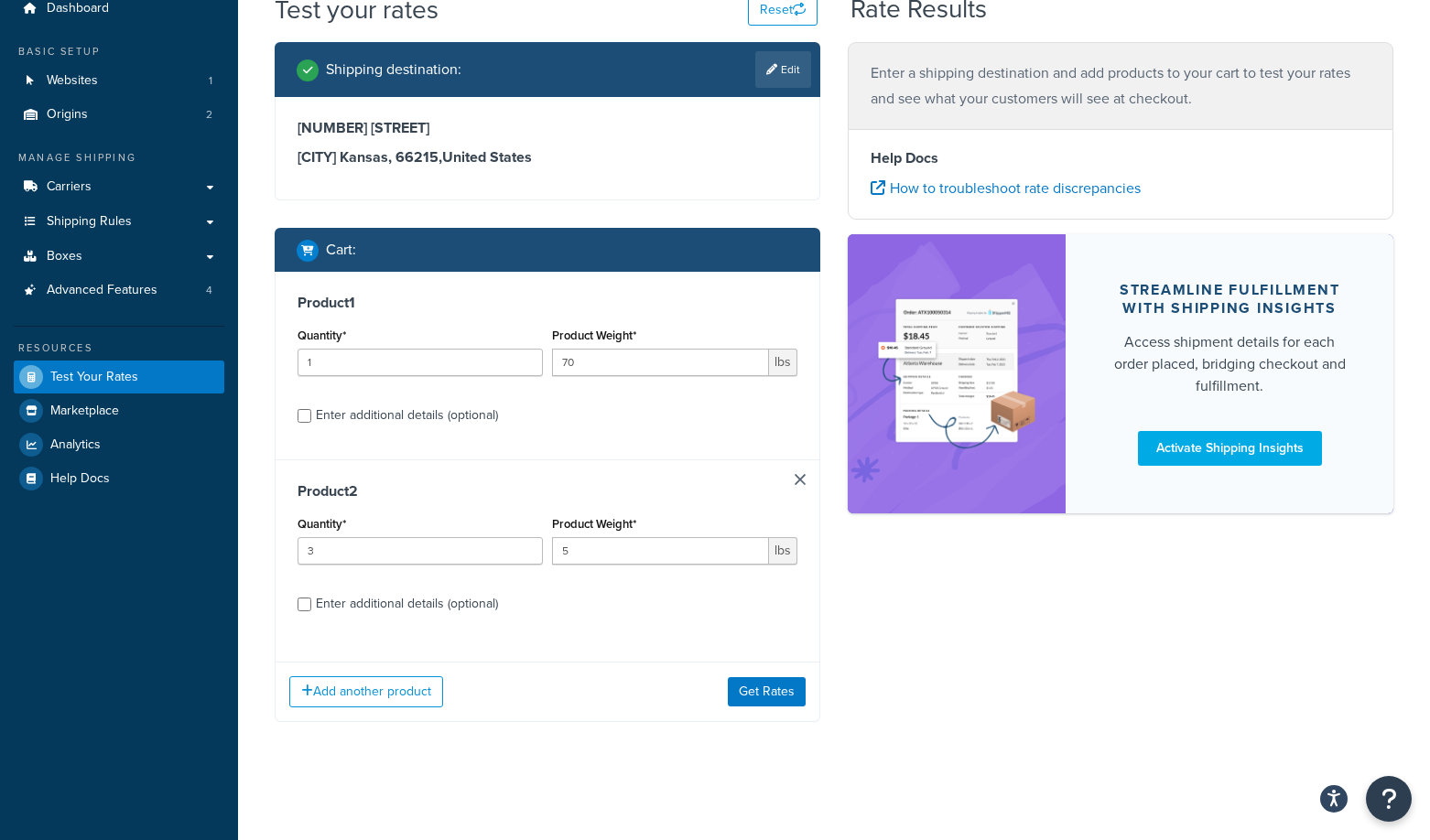 scroll, scrollTop: 74, scrollLeft: 0, axis: vertical 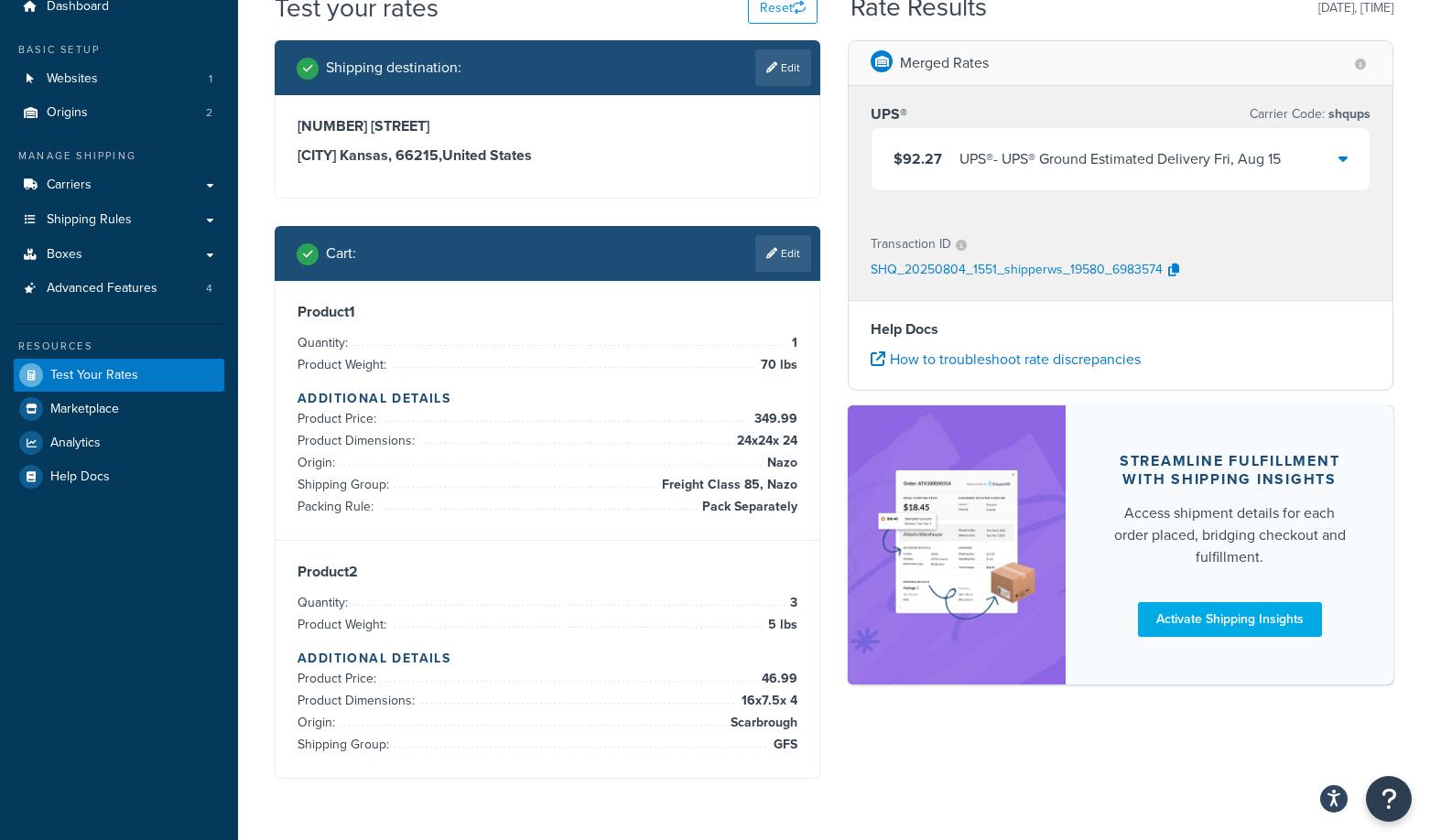 click on "$92.27 UPS® - UPS® Ground Estimated Delivery [DAY], Aug [DATE]" at bounding box center (1121, 159) 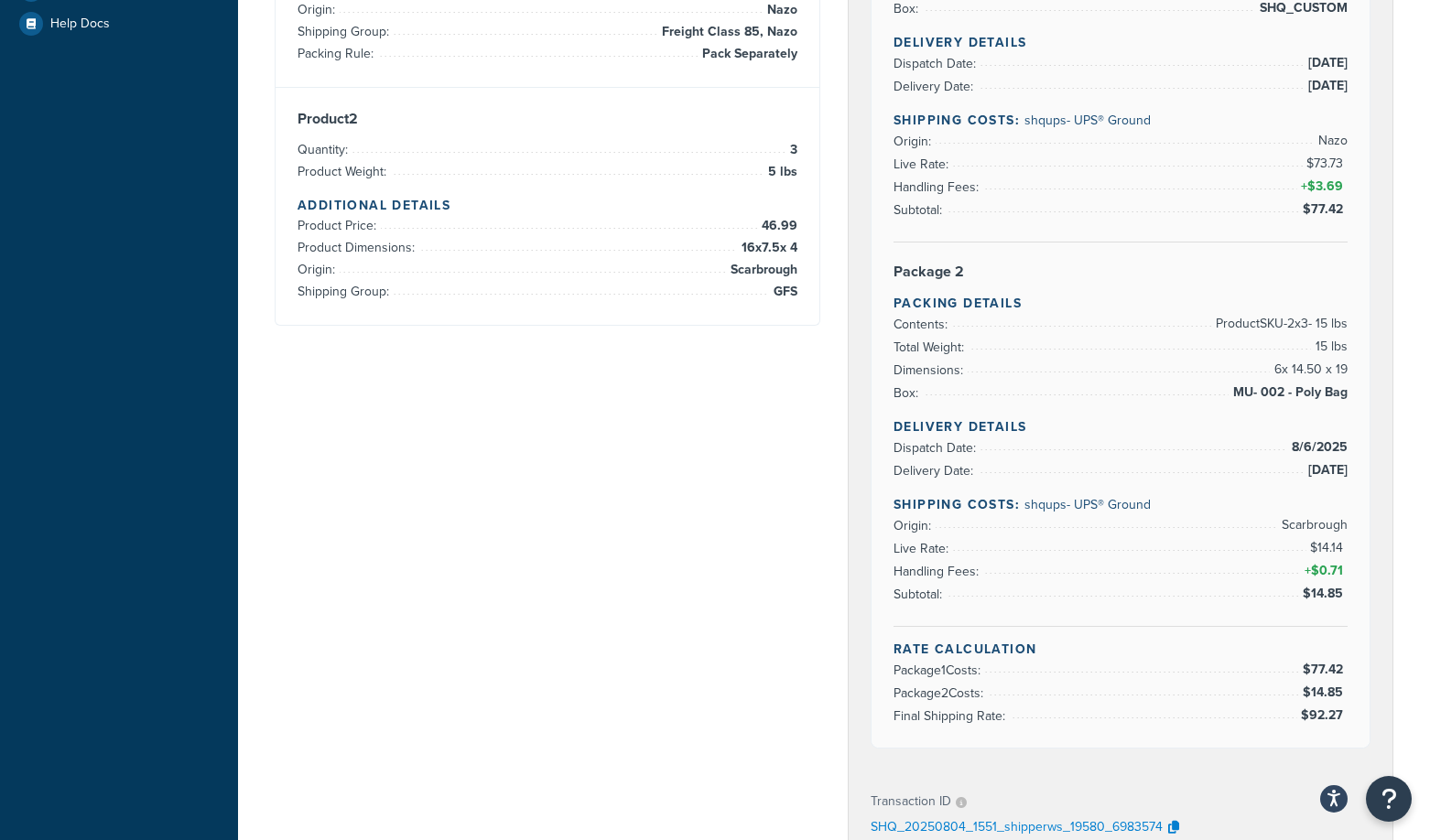 scroll, scrollTop: 532, scrollLeft: 0, axis: vertical 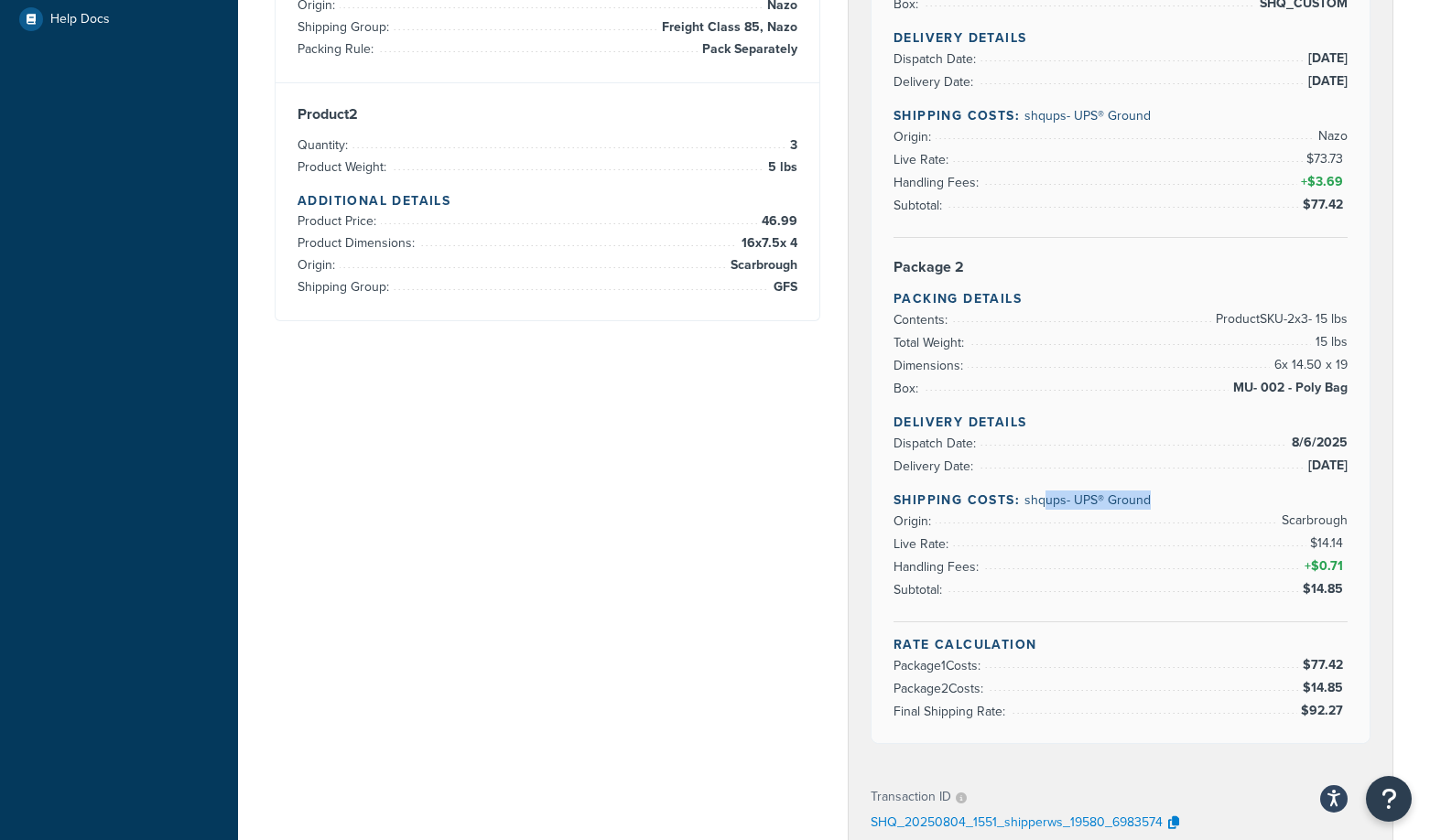 drag, startPoint x: 1046, startPoint y: 502, endPoint x: 1223, endPoint y: 504, distance: 177.0113 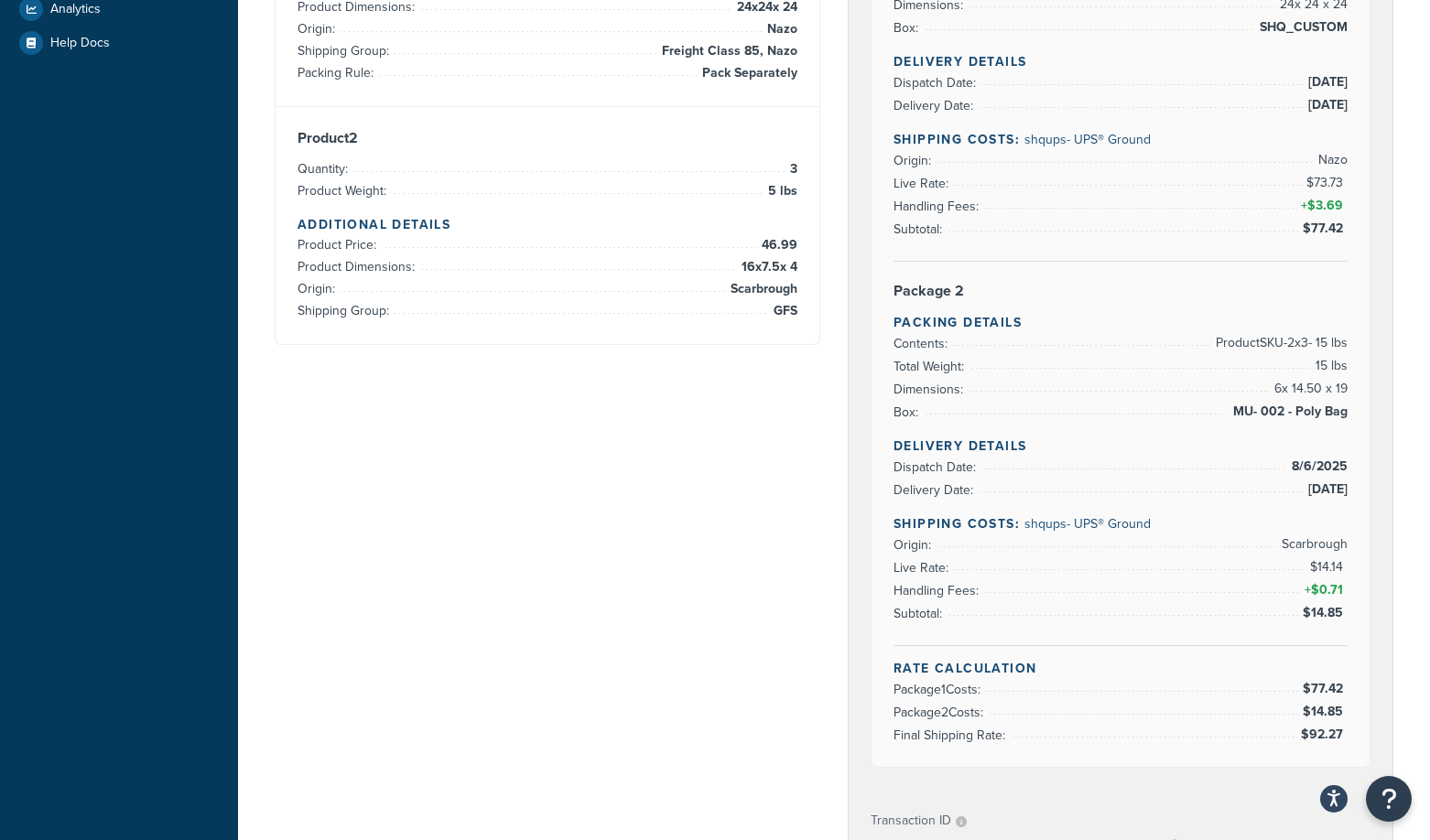scroll, scrollTop: 307, scrollLeft: 0, axis: vertical 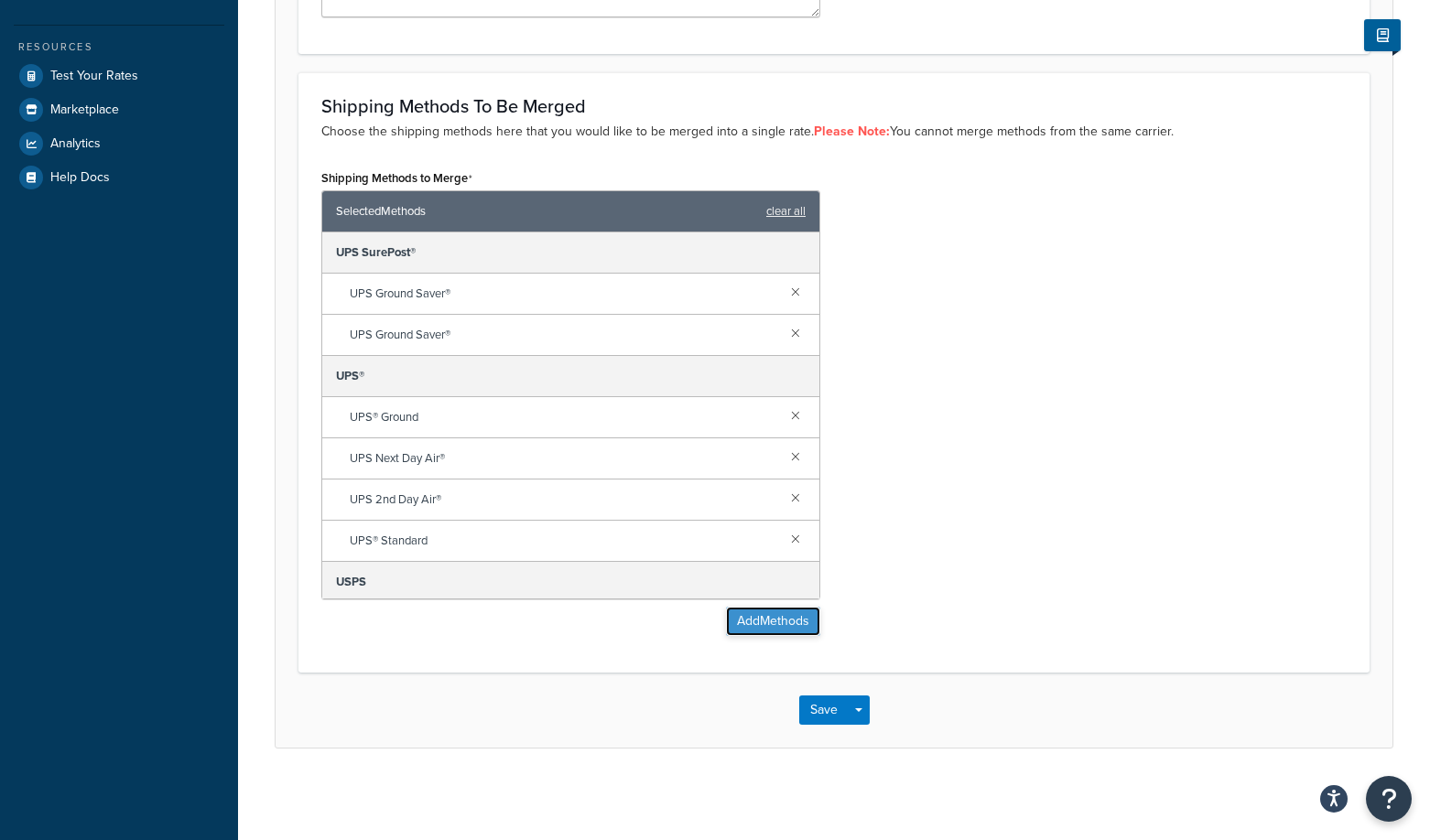 click on "Add  Methods" at bounding box center (773, 621) 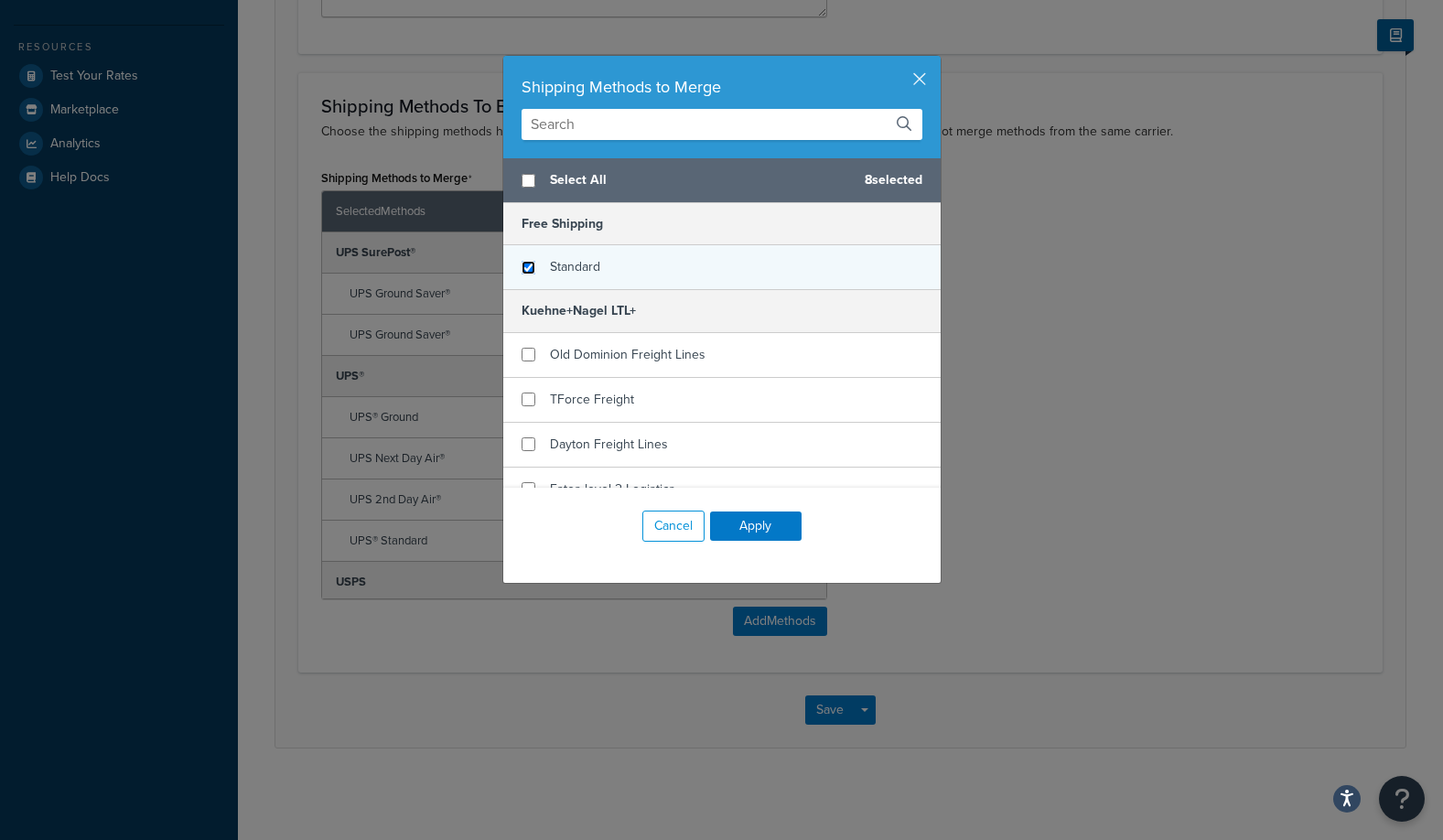 click at bounding box center [528, 267] 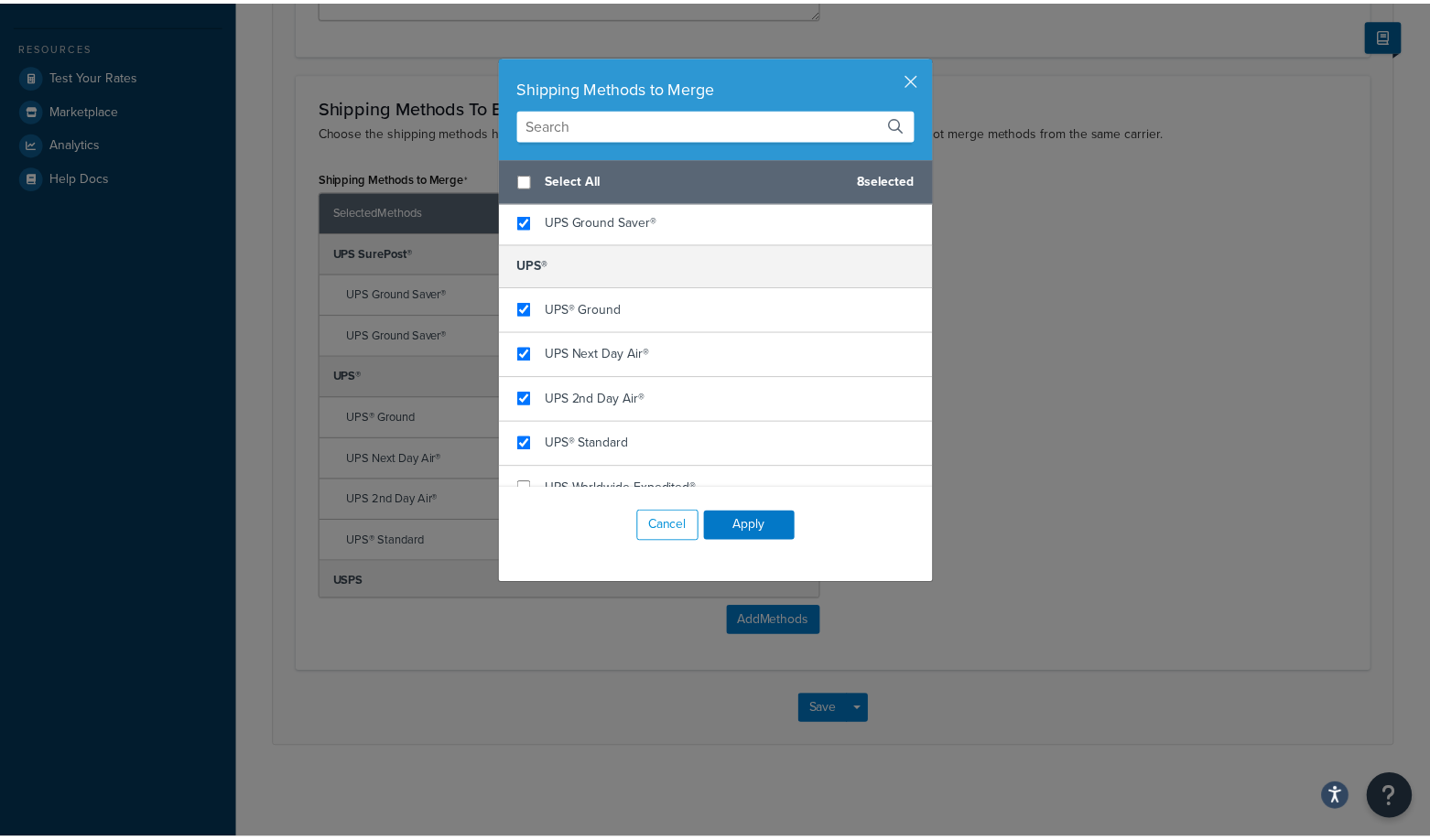 scroll, scrollTop: 3514, scrollLeft: 0, axis: vertical 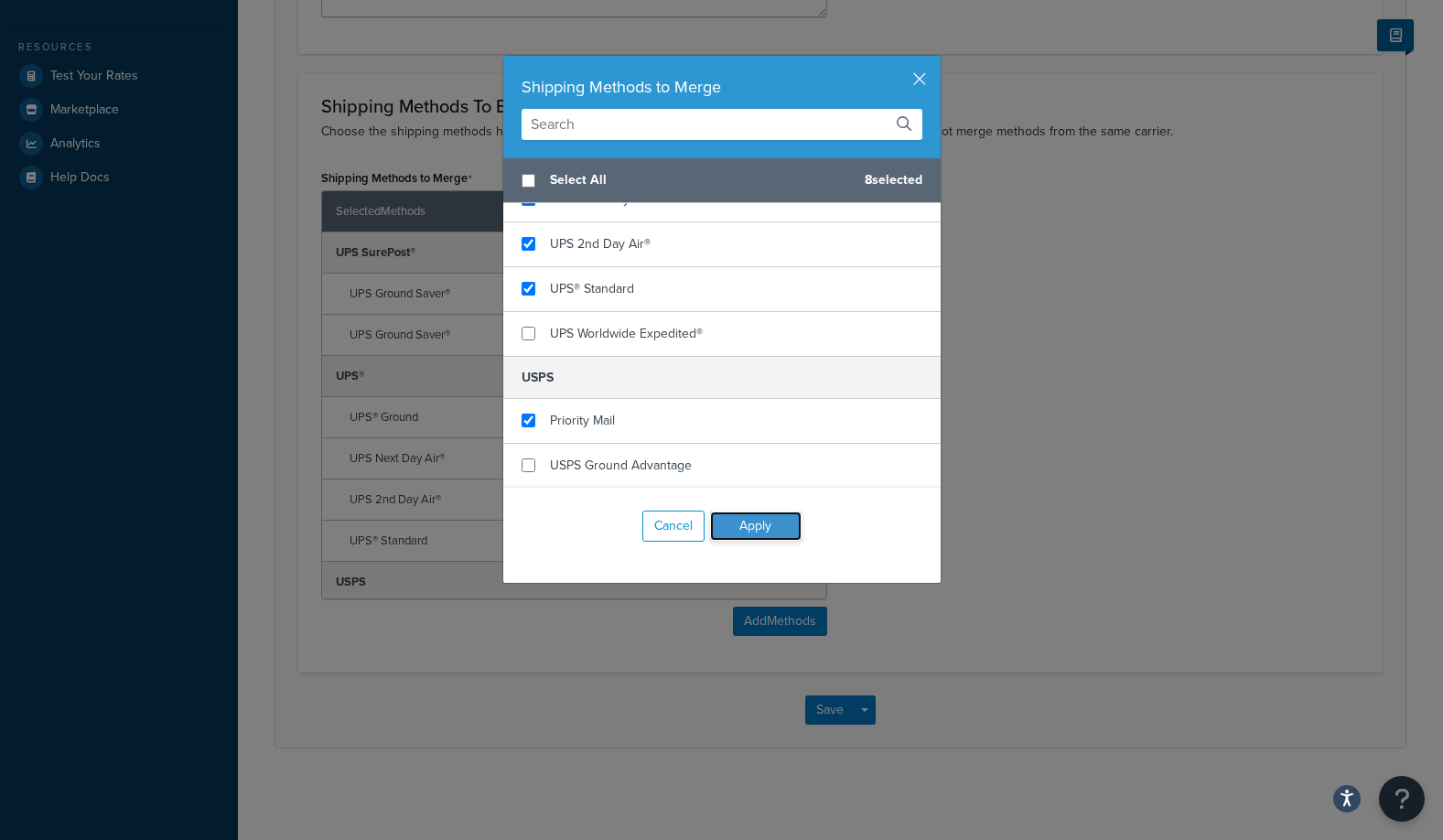 click on "Apply" at bounding box center (756, 526) 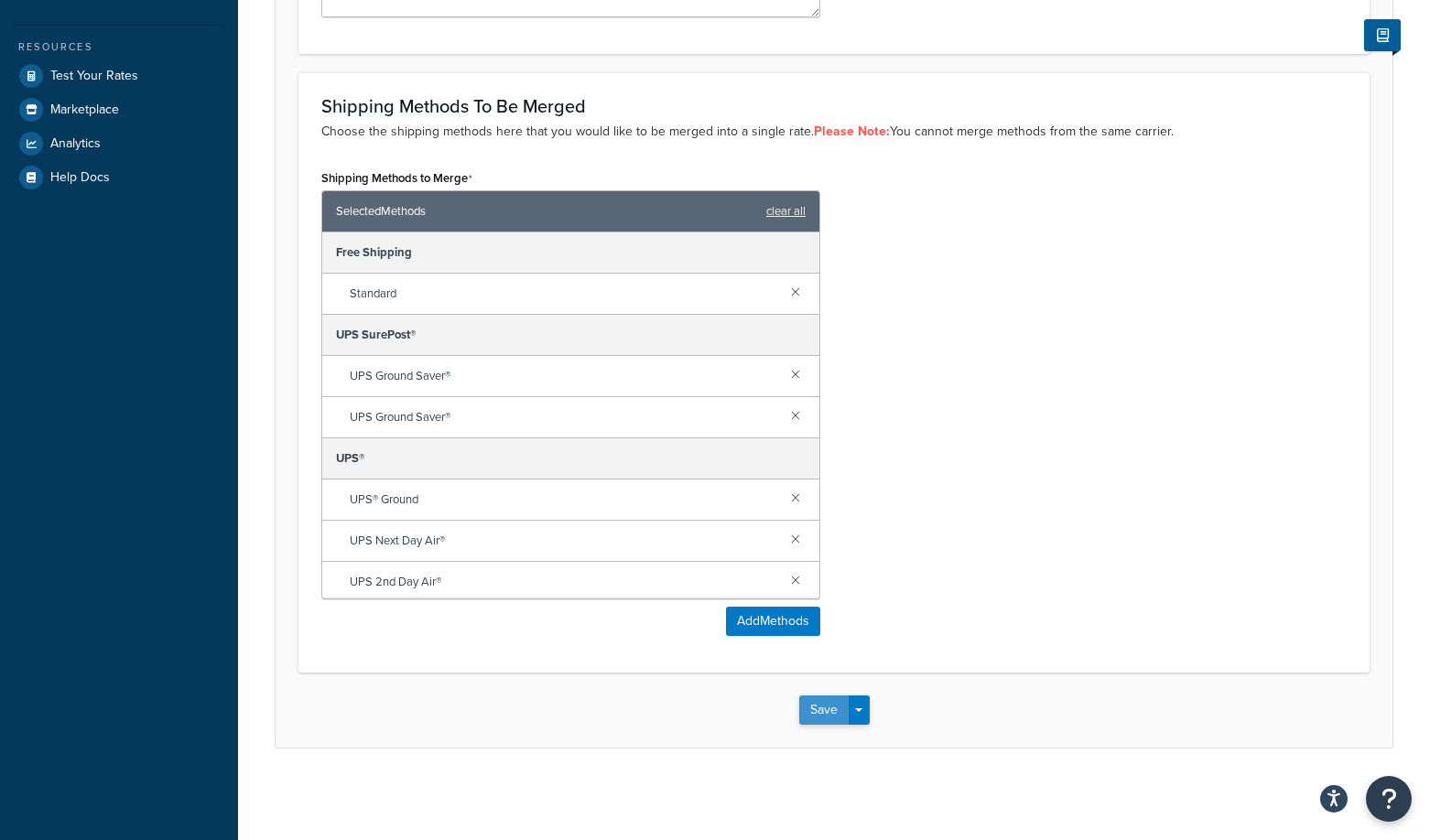 click on "Save" at bounding box center [824, 710] 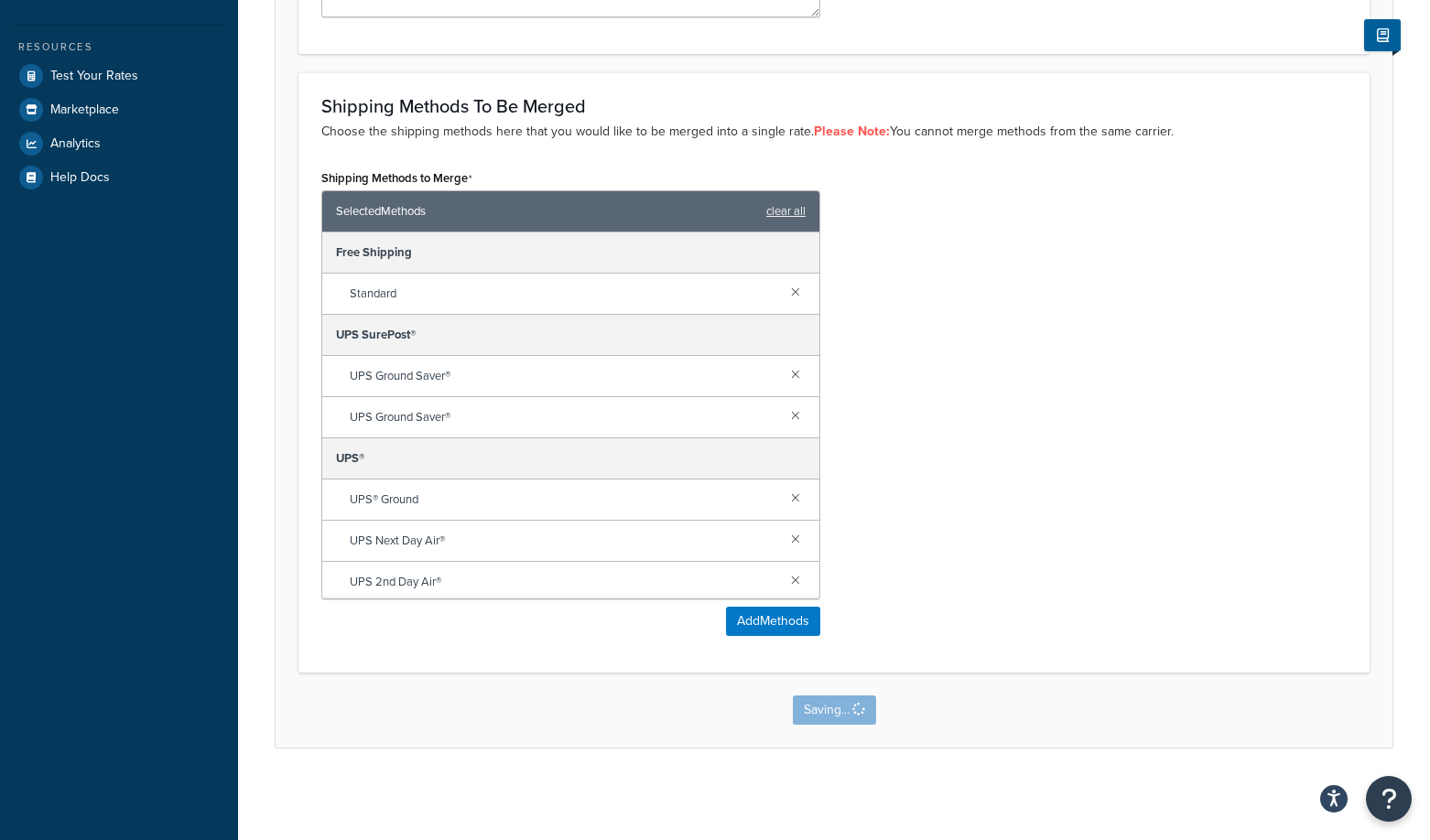 scroll, scrollTop: 0, scrollLeft: 0, axis: both 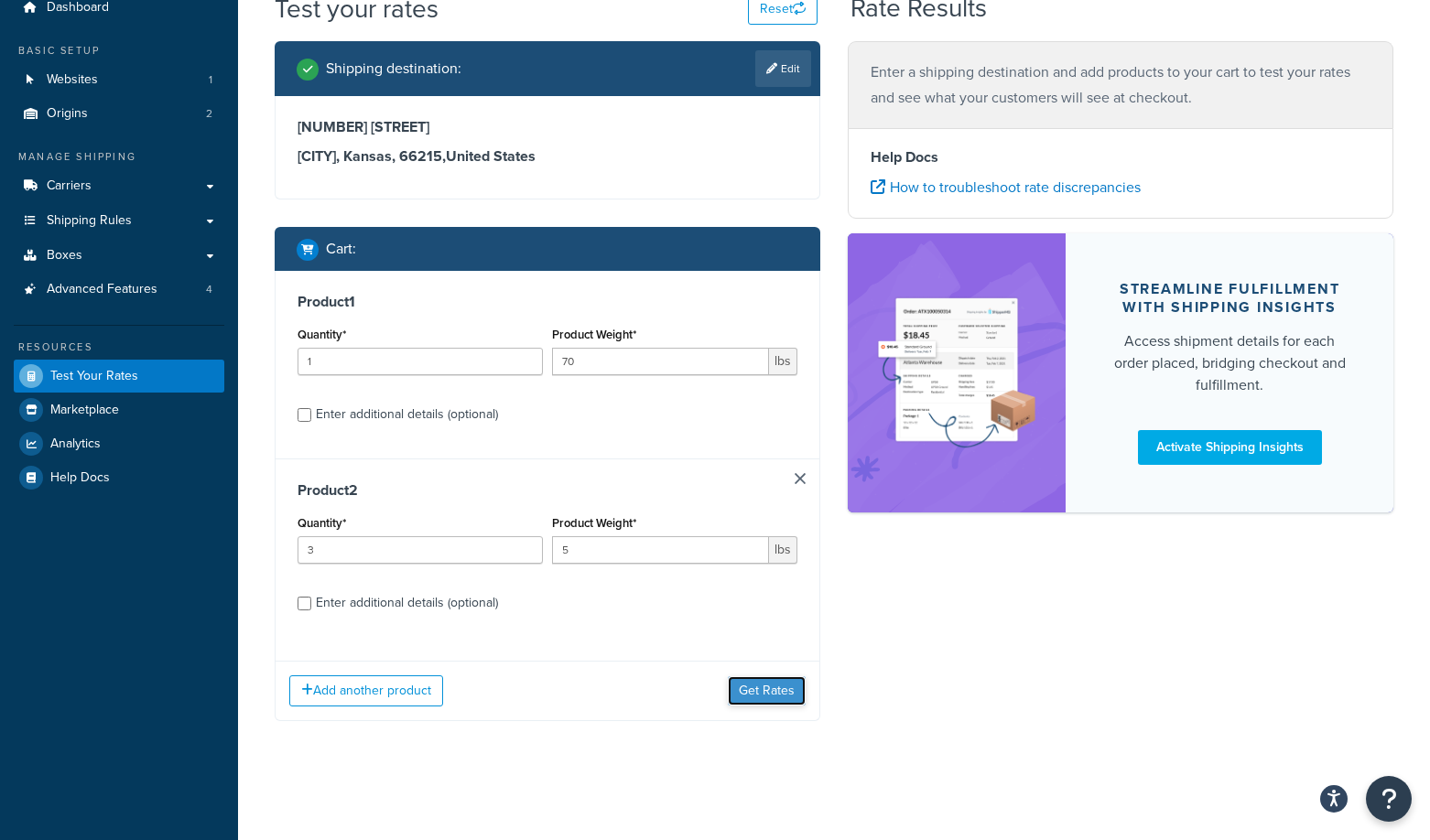 click on "Get Rates" at bounding box center (766, 691) 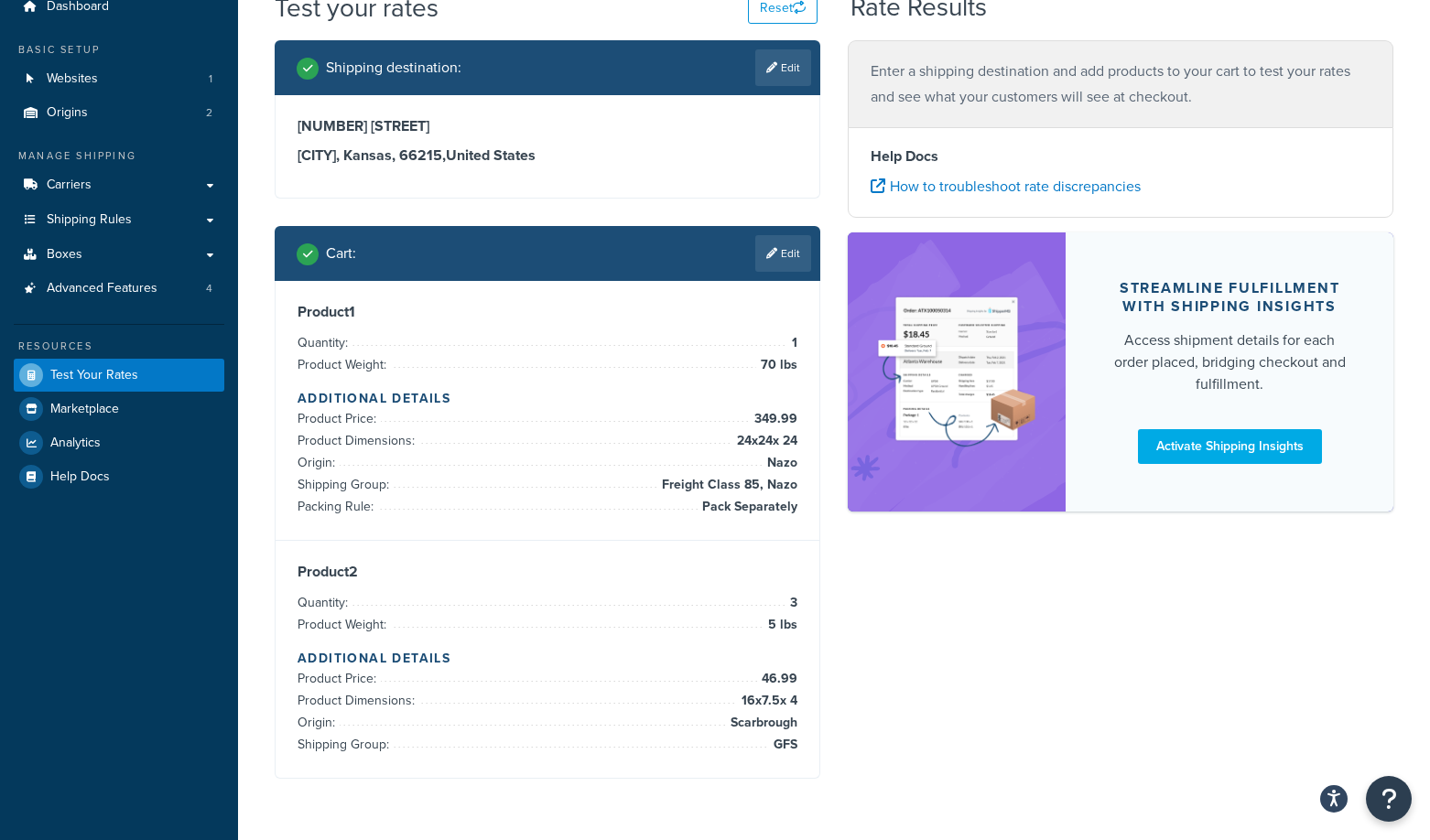 scroll, scrollTop: 74, scrollLeft: 0, axis: vertical 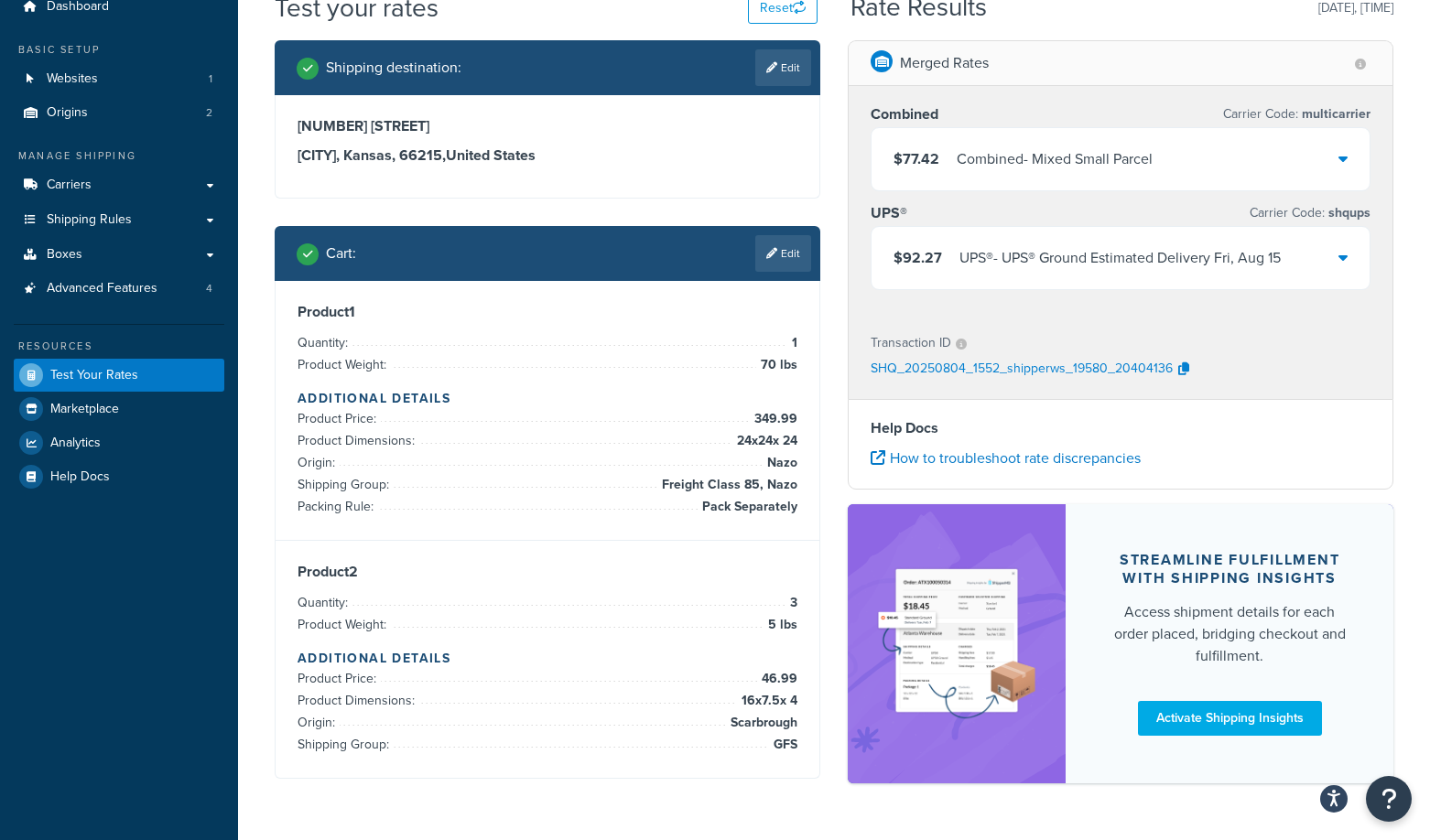 click on "$77.42 Combined  -   Mixed Small Parcel" at bounding box center [1121, 159] 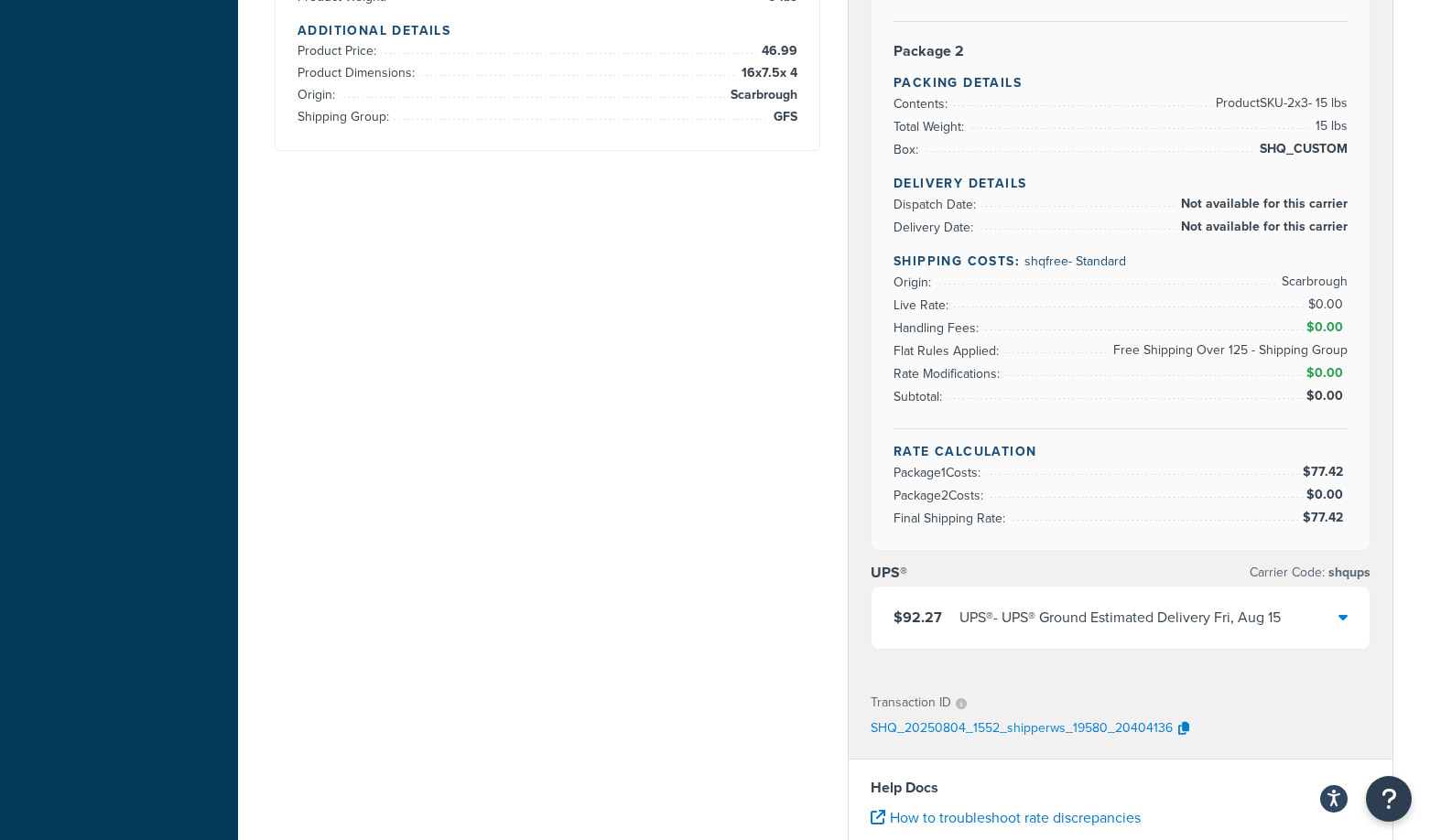 scroll, scrollTop: 806, scrollLeft: 0, axis: vertical 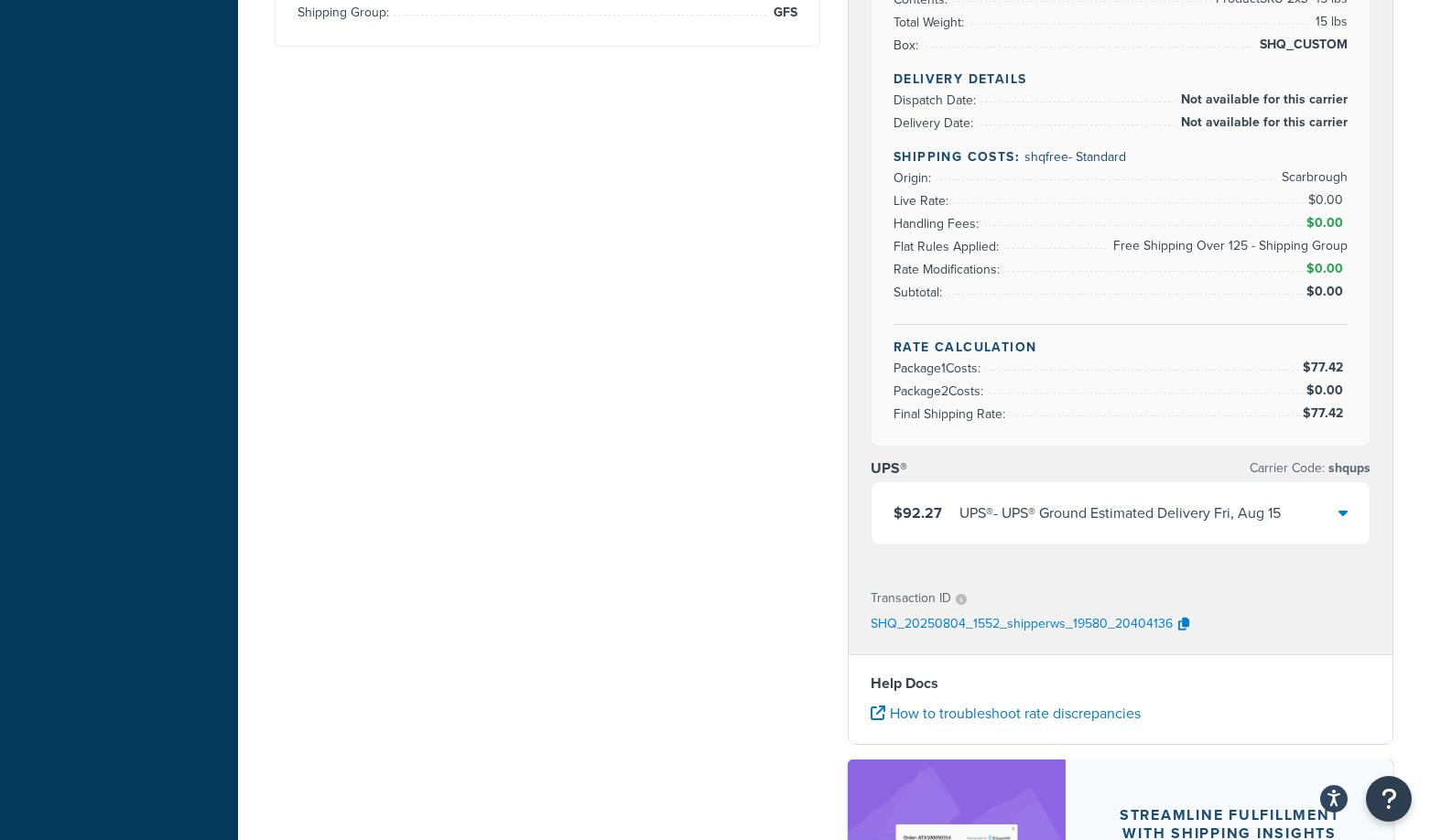 click on "UPS®  -   UPS® Ground Estimated Delivery Fri, Aug 15" at bounding box center [1120, 513] 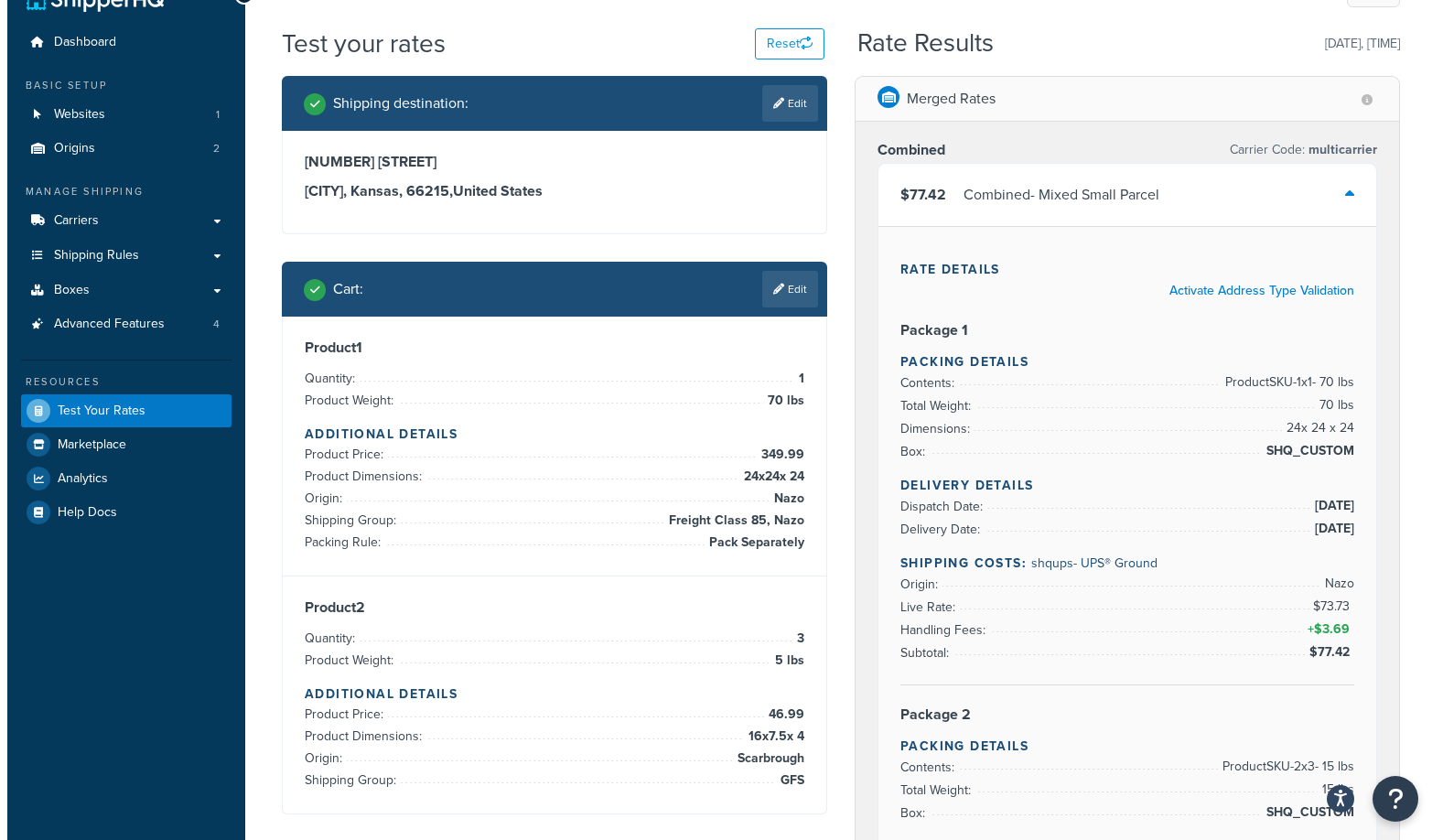 scroll, scrollTop: 0, scrollLeft: 0, axis: both 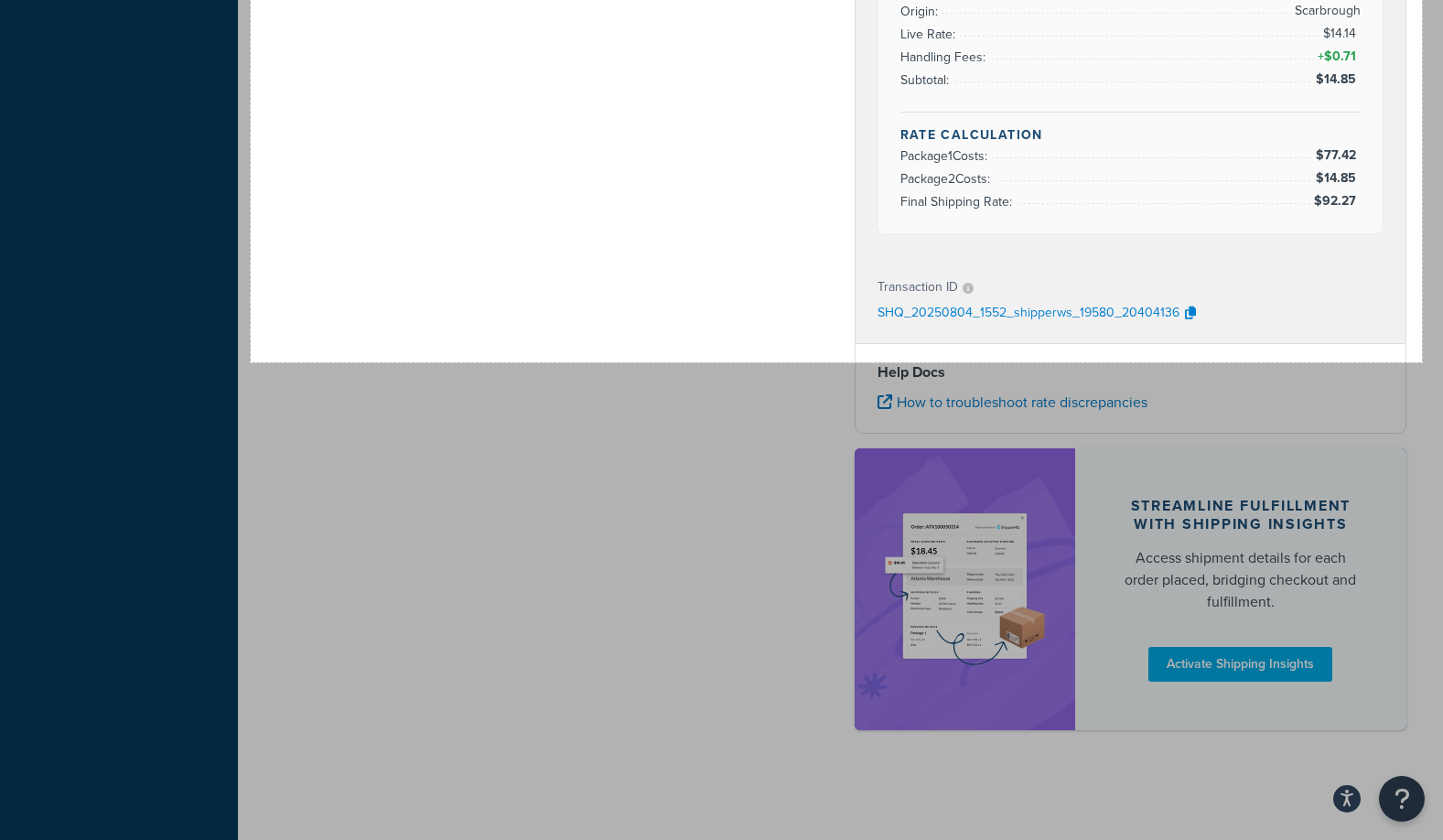 drag, startPoint x: 251, startPoint y: 45, endPoint x: 1422, endPoint y: 362, distance: 1213.1488 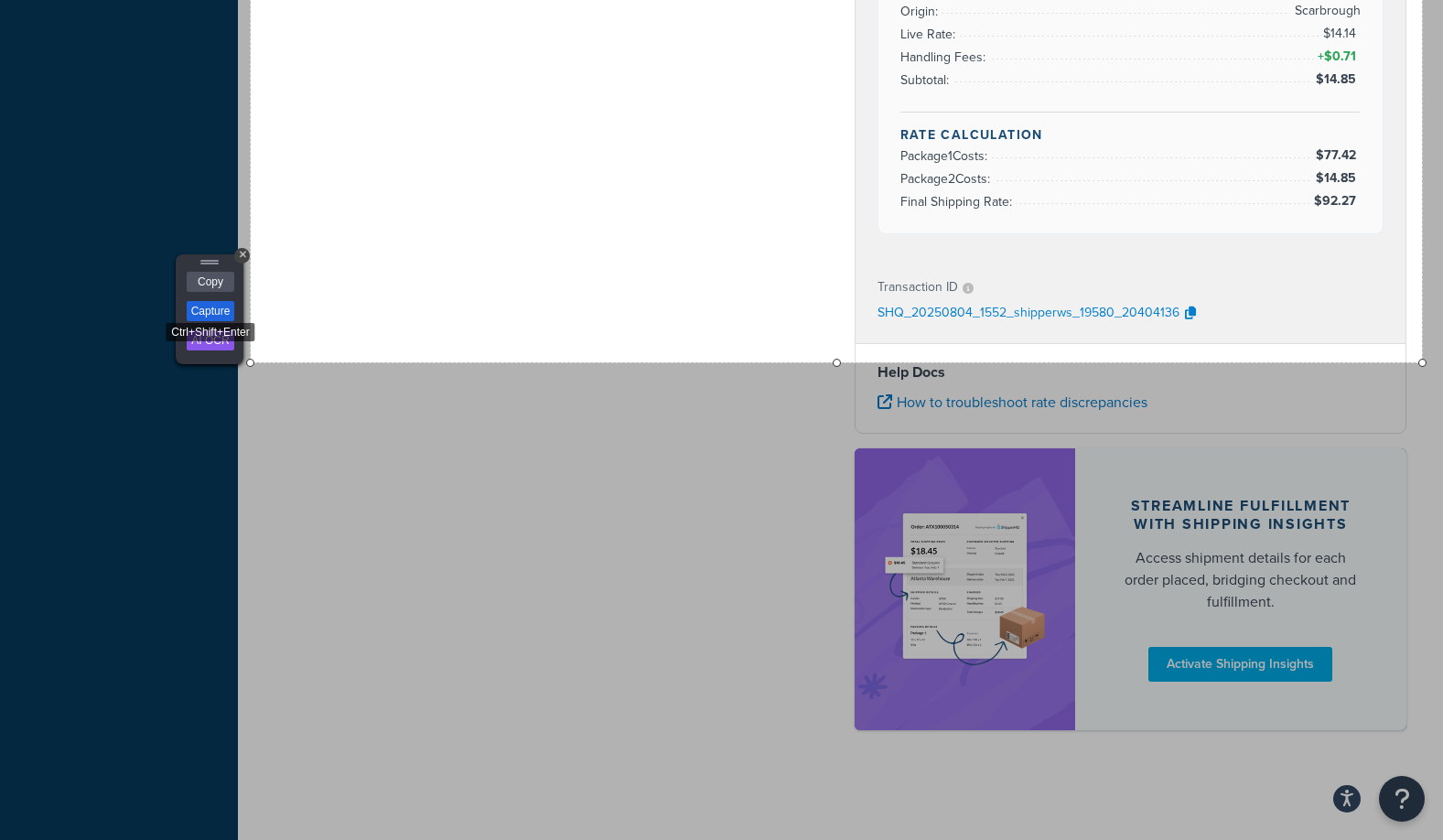click on "Capture" at bounding box center [210, 311] 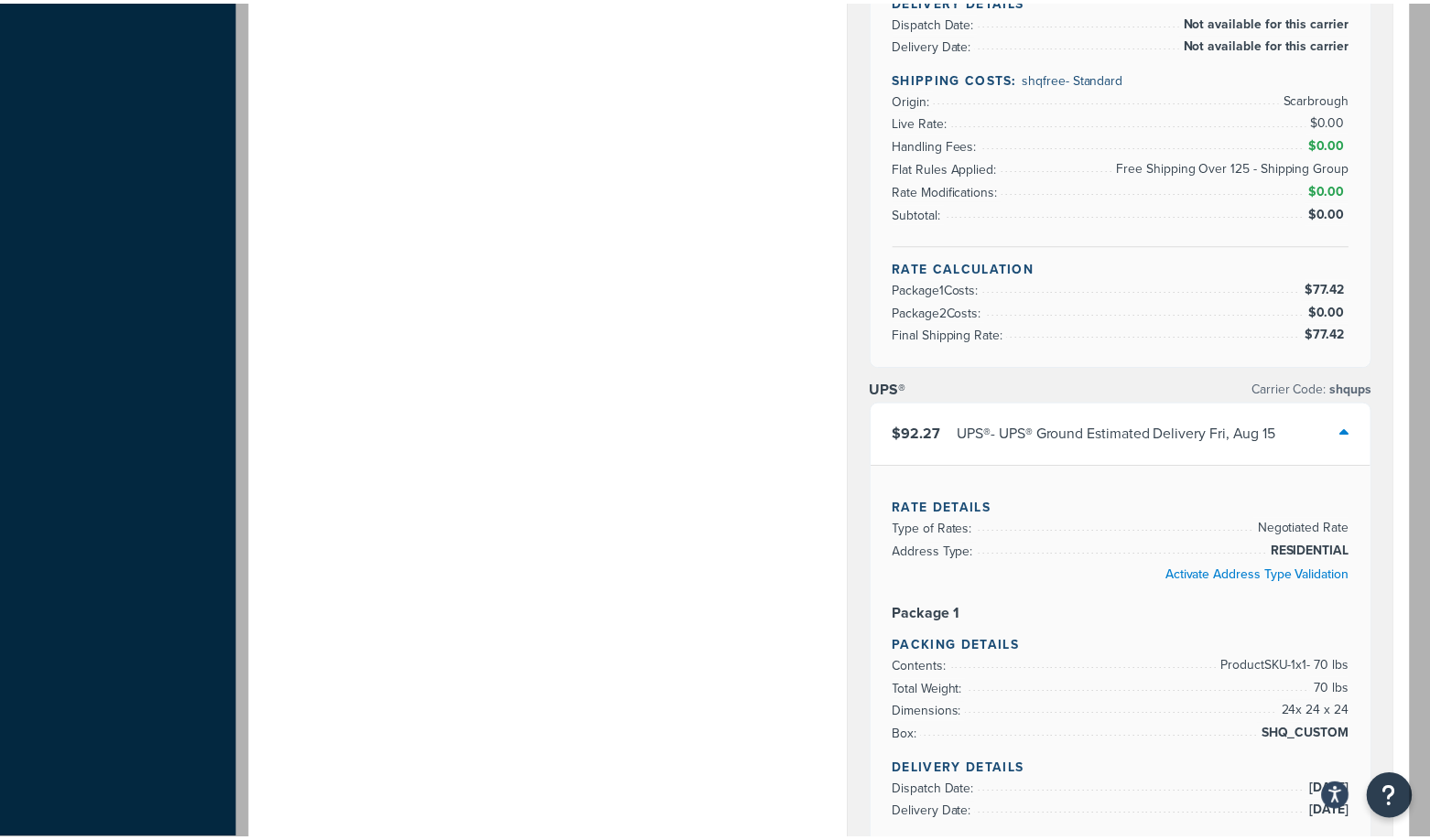 scroll, scrollTop: 1650, scrollLeft: 0, axis: vertical 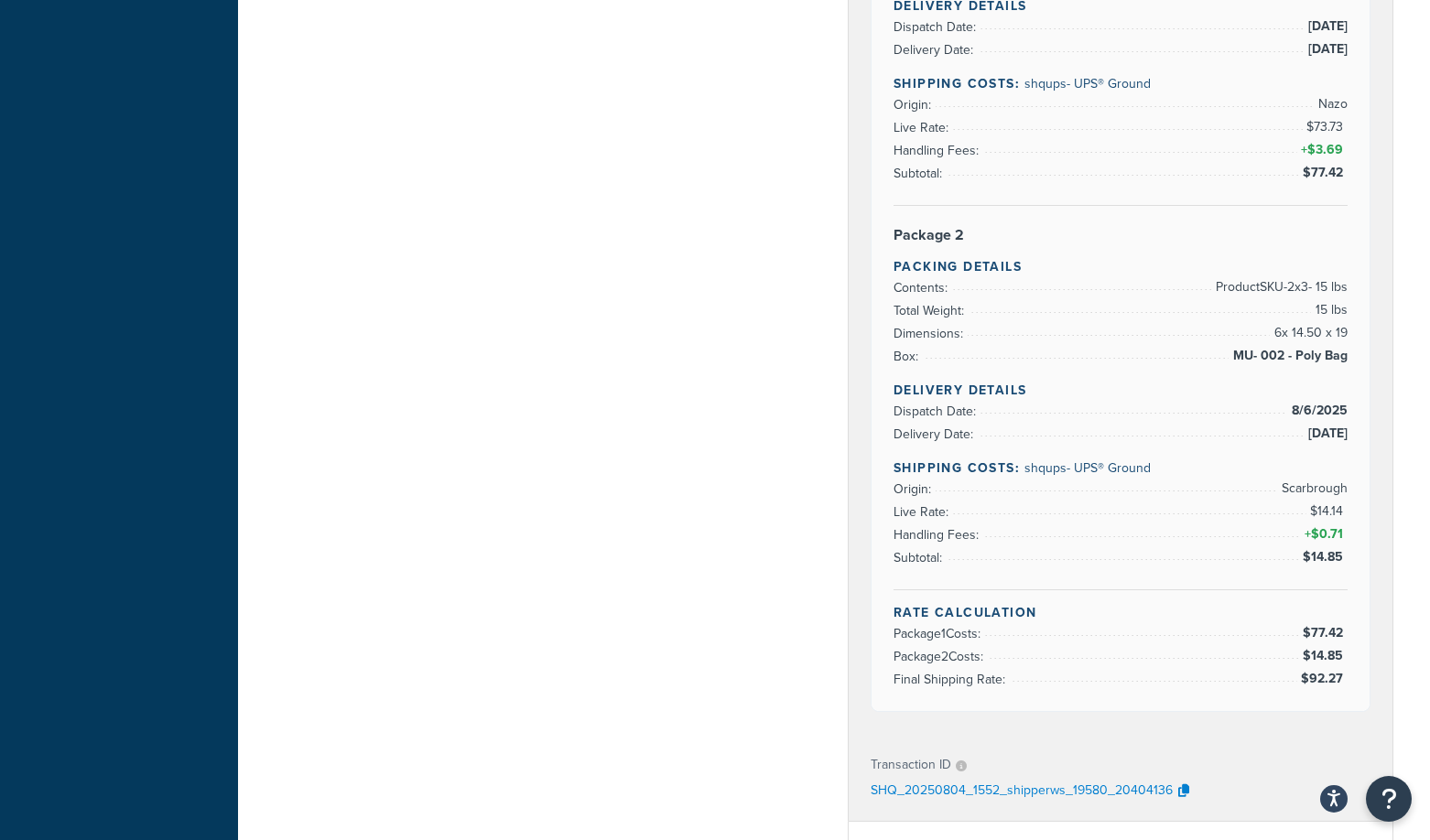 click on "Shipping destination :  Edit [NUMBER] [STREET] [CITY],    [STATE],    [POSTAL_CODE] ,  United States Cart :  Edit Product  1 Quantity: 1 Product Weight: 70   lbs Additional Details Product Price: 349.99 Product Dimensions: 24  x  24  x   24 Origin: [ORIGIN] Shipping Group: Freight Class 85, [SHIPPING_GROUP] Packing Rule: Pack Separately Product  2 Quantity: 3 Product Weight: 5   lbs Additional Details Product Price: 46.99 Product Dimensions: 16  x  7.5  x   4 Origin: [ORIGIN] Shipping Group: GFS Merged Rates Combined Carrier Code:   multicarrier $77.42 Combined  -   Mixed Small Parcel Rate Details Activate Address Type Validation Package 1 Packing Details Contents: Product  SKU-1  x  1  -   70 lbs Total Weight: 70 lbs Dimensions: 24  x   24   x   24 Box: SHQ_CUSTOM Delivery Details Dispatch Date: [DATE] Delivery Date: [DATE] Shipping Costs:   shqups  -   UPS® Ground  Origin: [ORIGIN] Live Rate: $73.73 Handling Fees: + $3.69 Subtotal: $77.42 Package 2 Packing Details Contents: Product  SKU-2  x  3  -   15 lbs Total Weight: 15 lbs" at bounding box center (834, -156) 